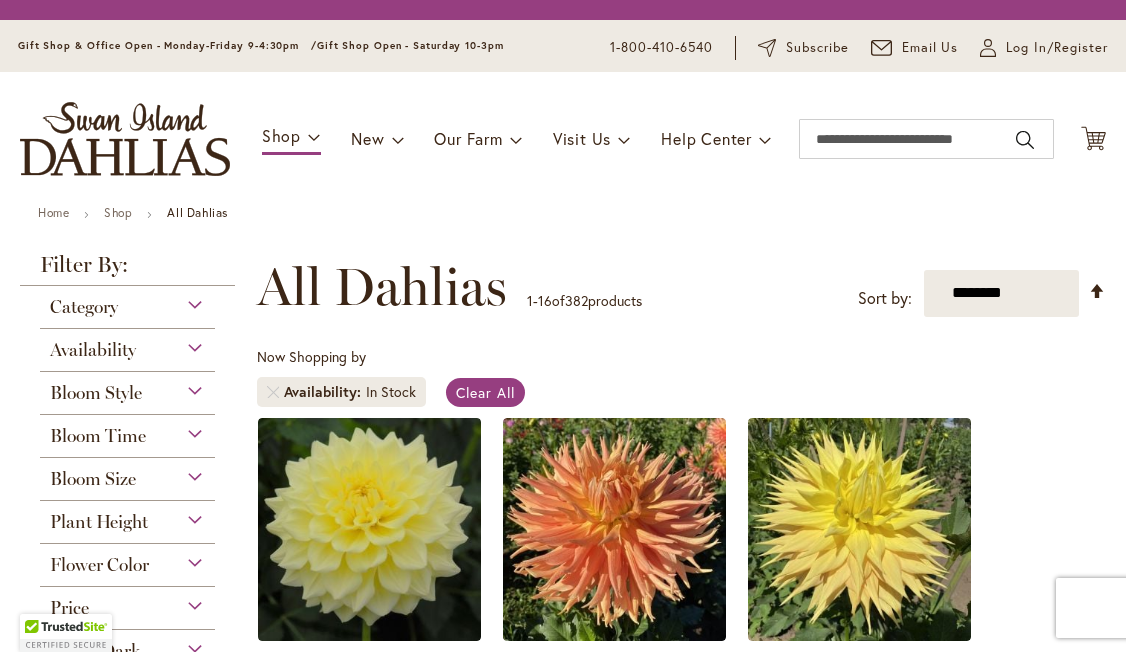 scroll, scrollTop: 0, scrollLeft: 0, axis: both 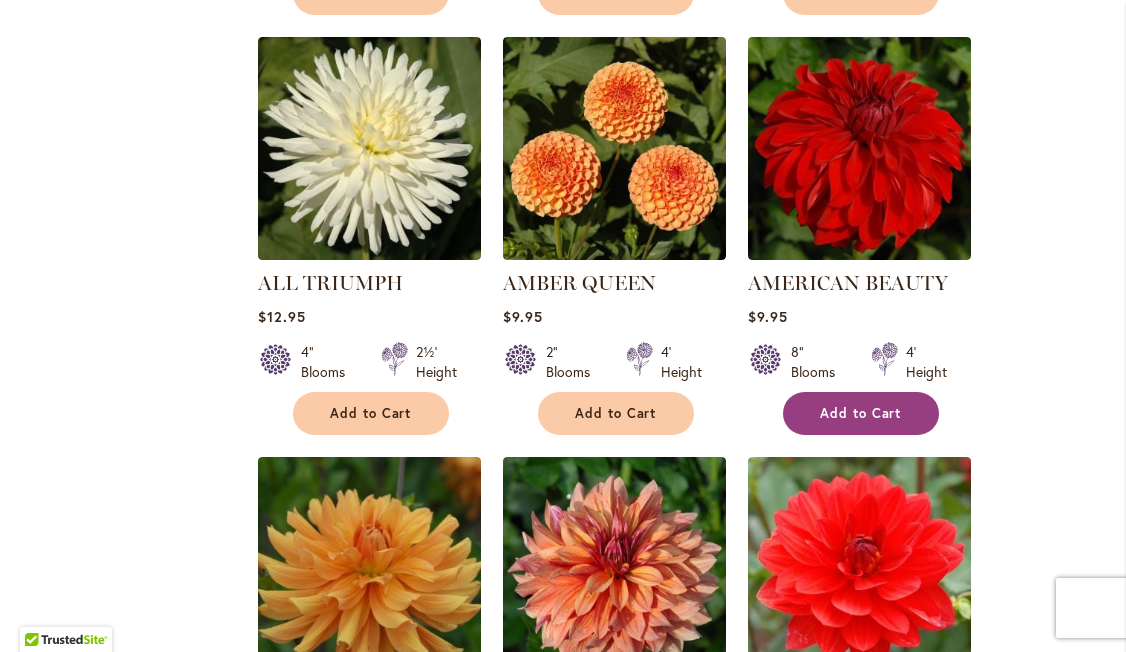 click on "Add to Cart" at bounding box center [861, 413] 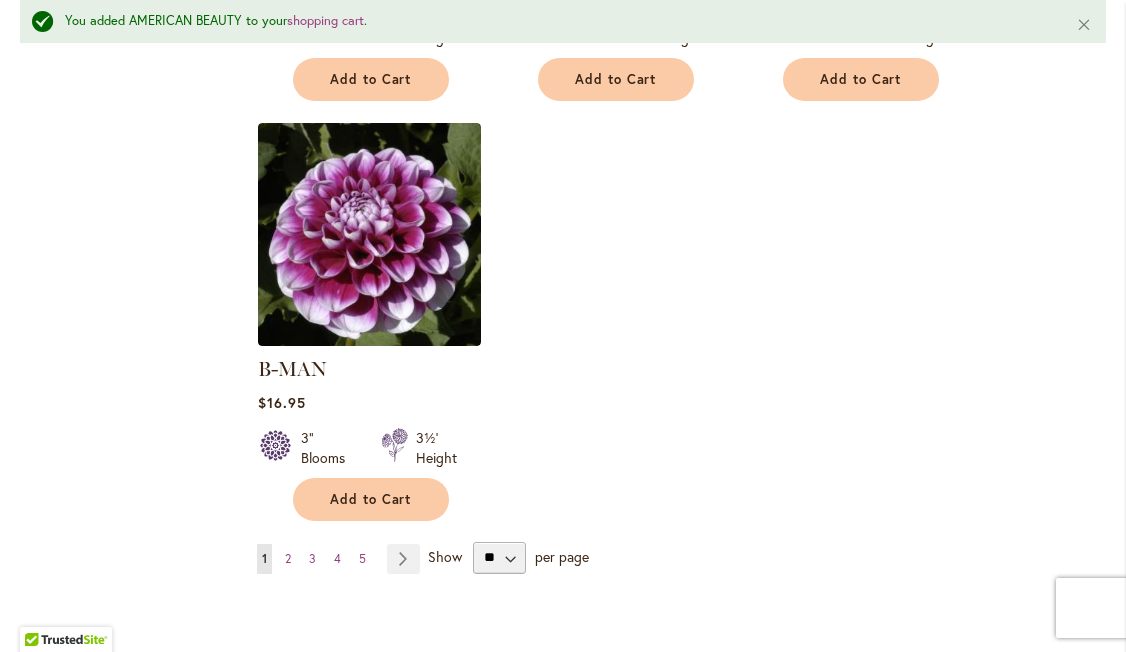 scroll, scrollTop: 2504, scrollLeft: 0, axis: vertical 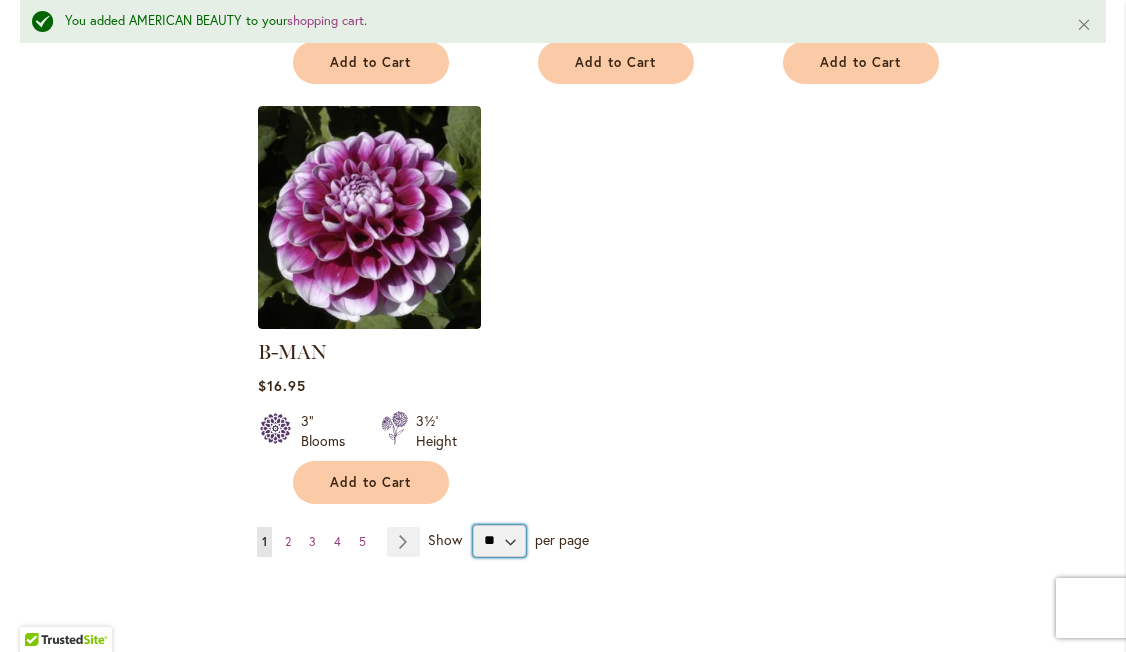 select on "**" 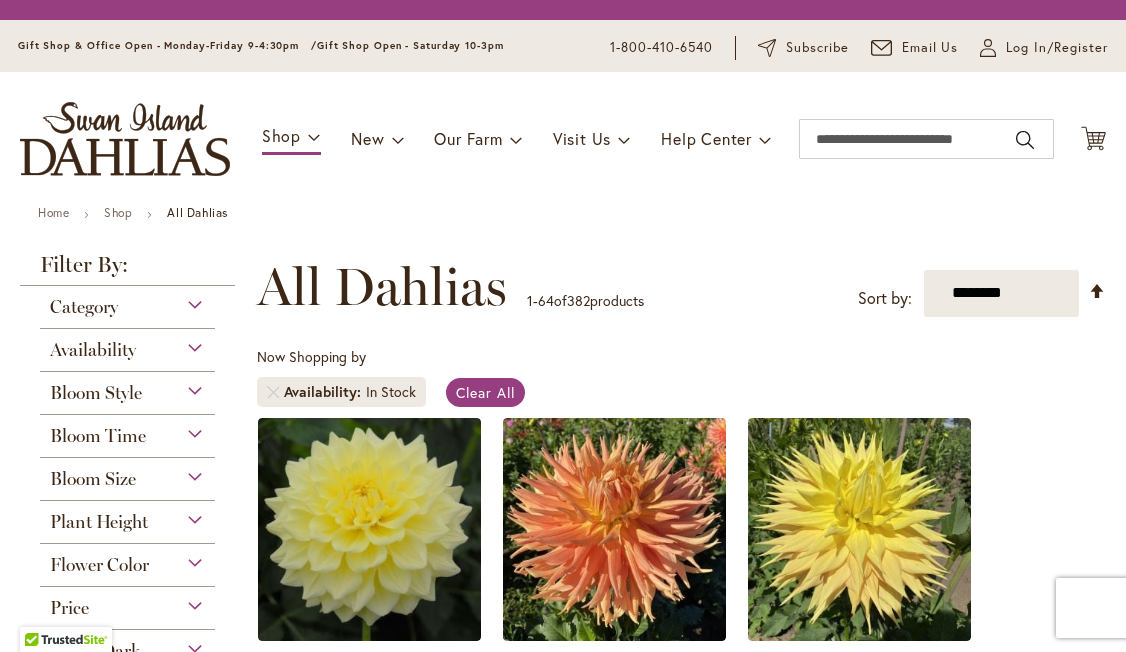 scroll, scrollTop: 0, scrollLeft: 0, axis: both 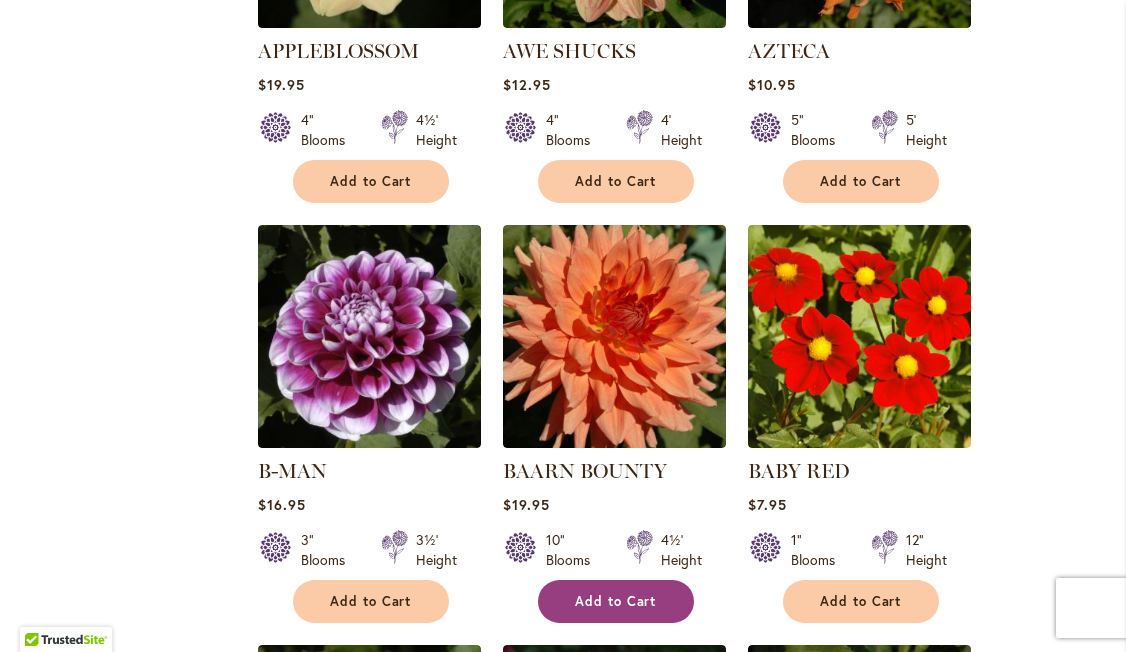 click on "Add to Cart" at bounding box center [616, 601] 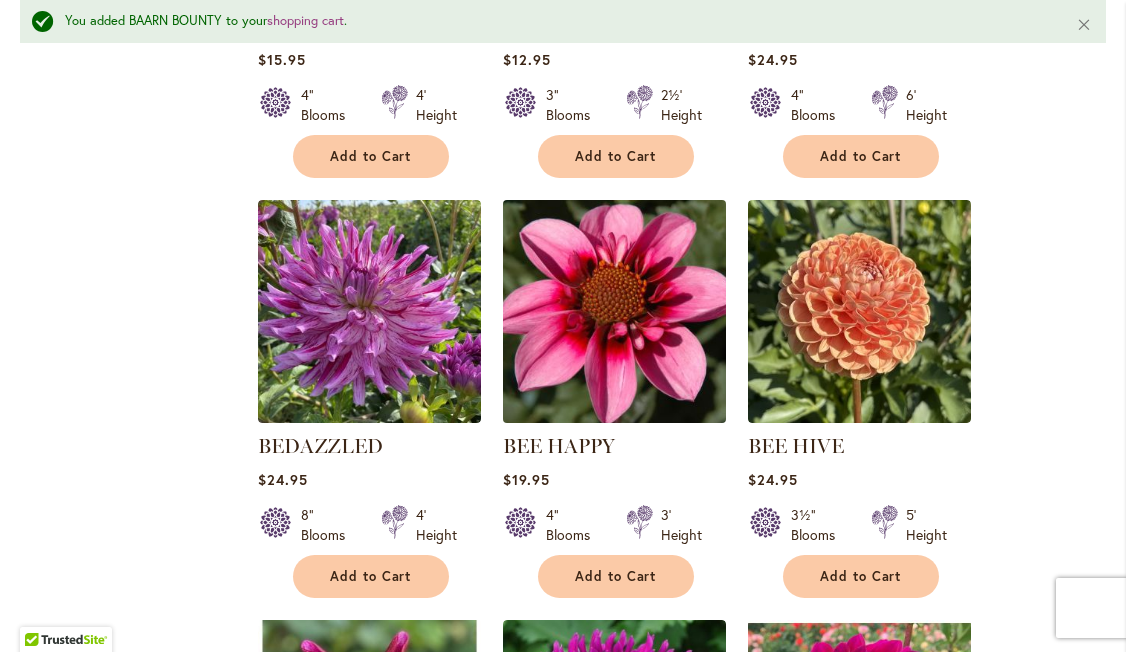scroll, scrollTop: 3672, scrollLeft: 0, axis: vertical 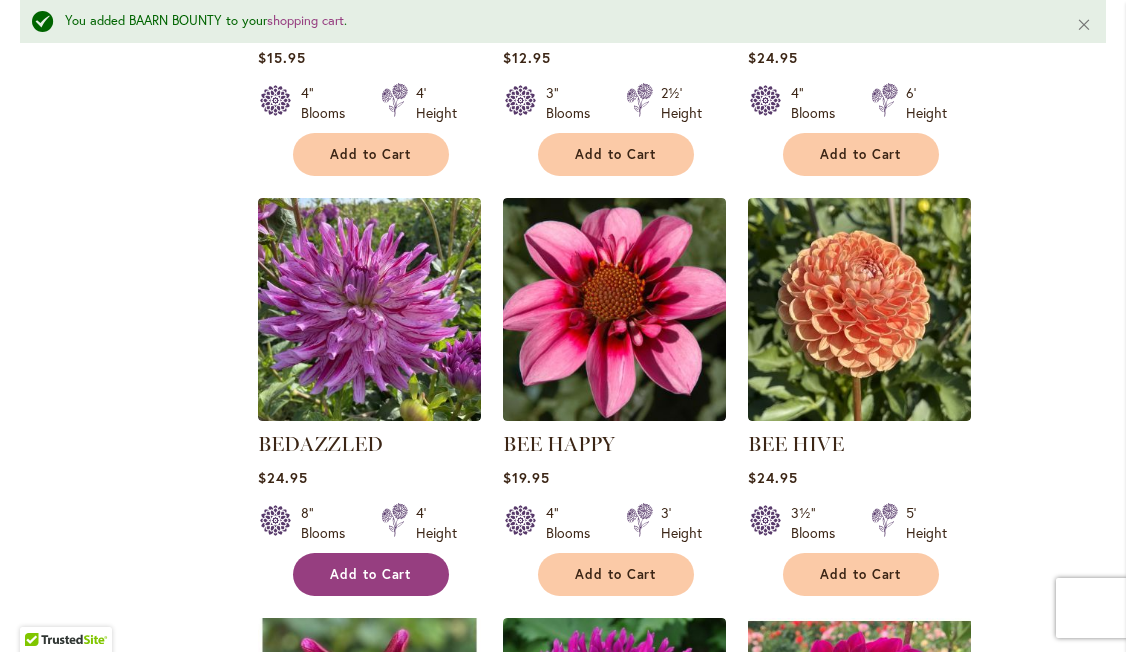click on "Add to Cart" at bounding box center [371, 574] 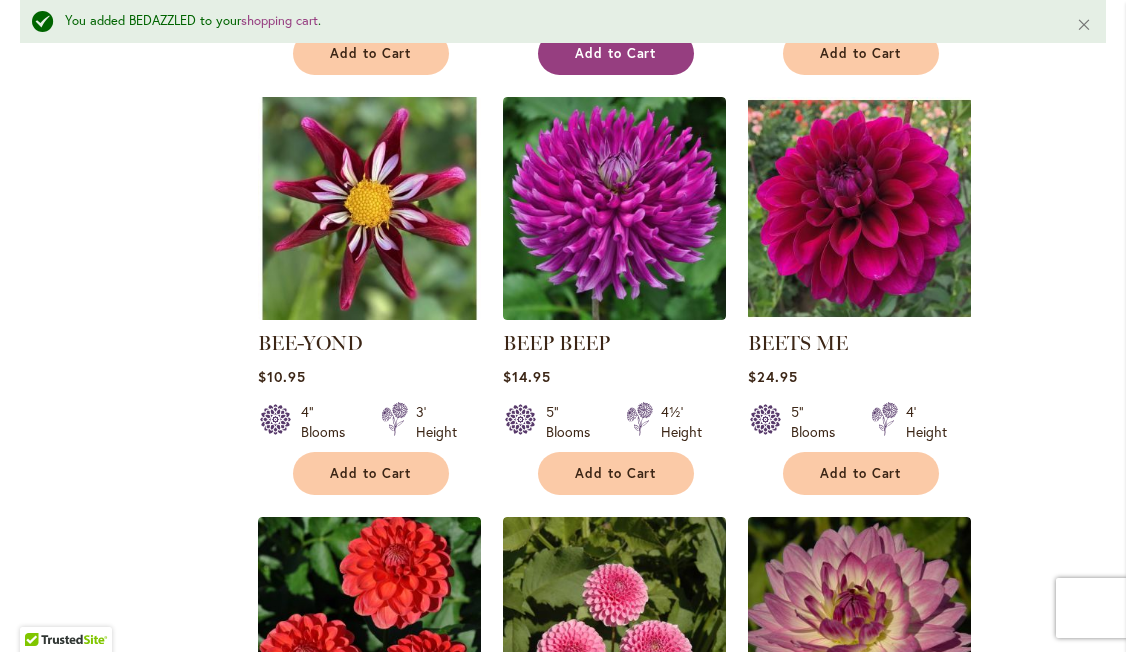 scroll, scrollTop: 4199, scrollLeft: 0, axis: vertical 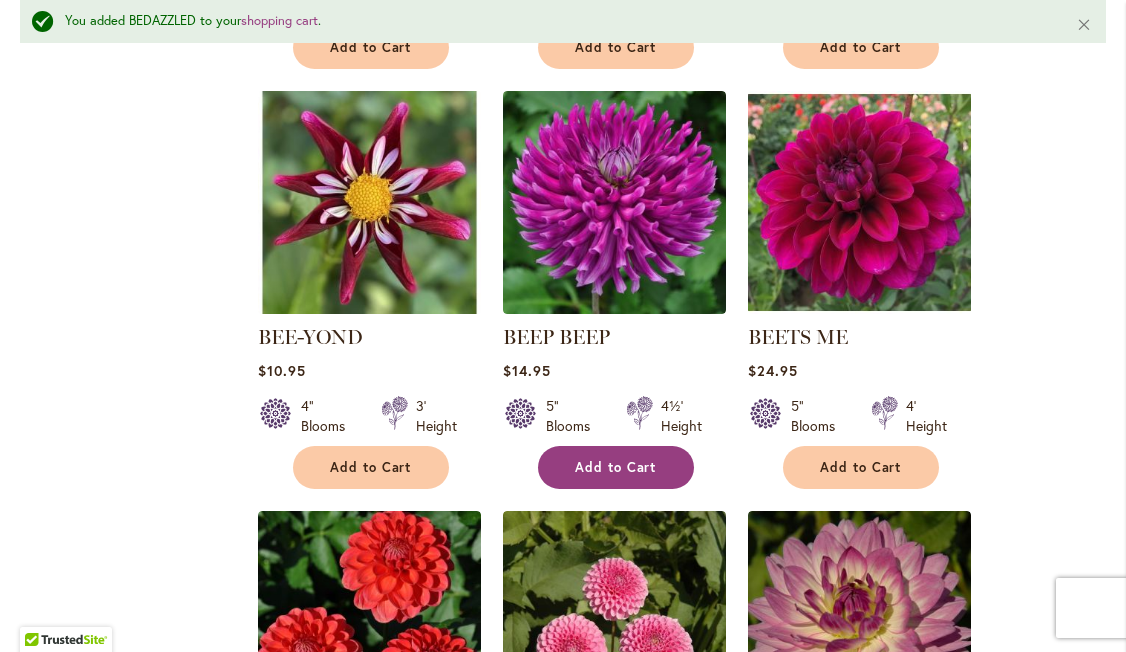 click on "Add to Cart" at bounding box center [616, 467] 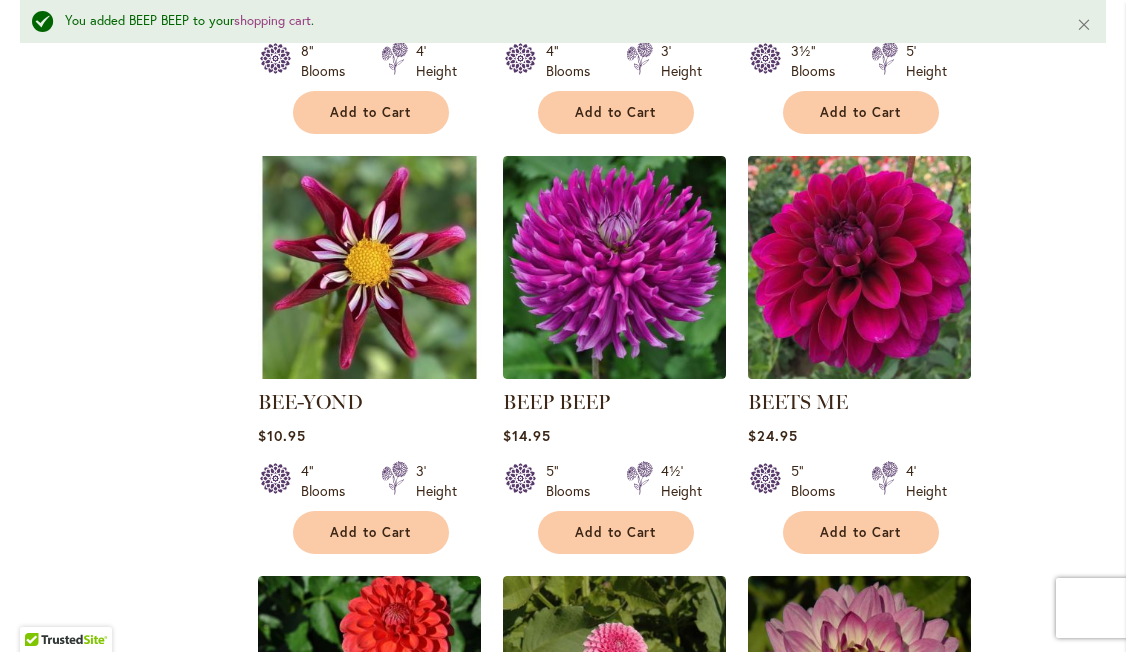 scroll, scrollTop: 4137, scrollLeft: 0, axis: vertical 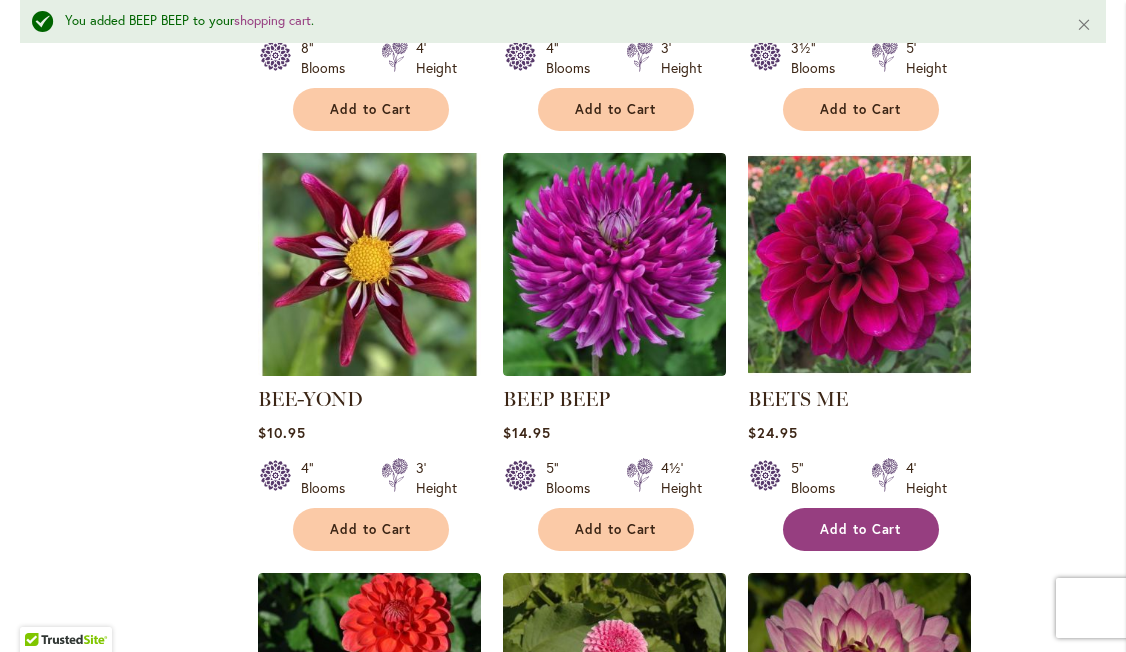 click on "Add to Cart" at bounding box center (861, 529) 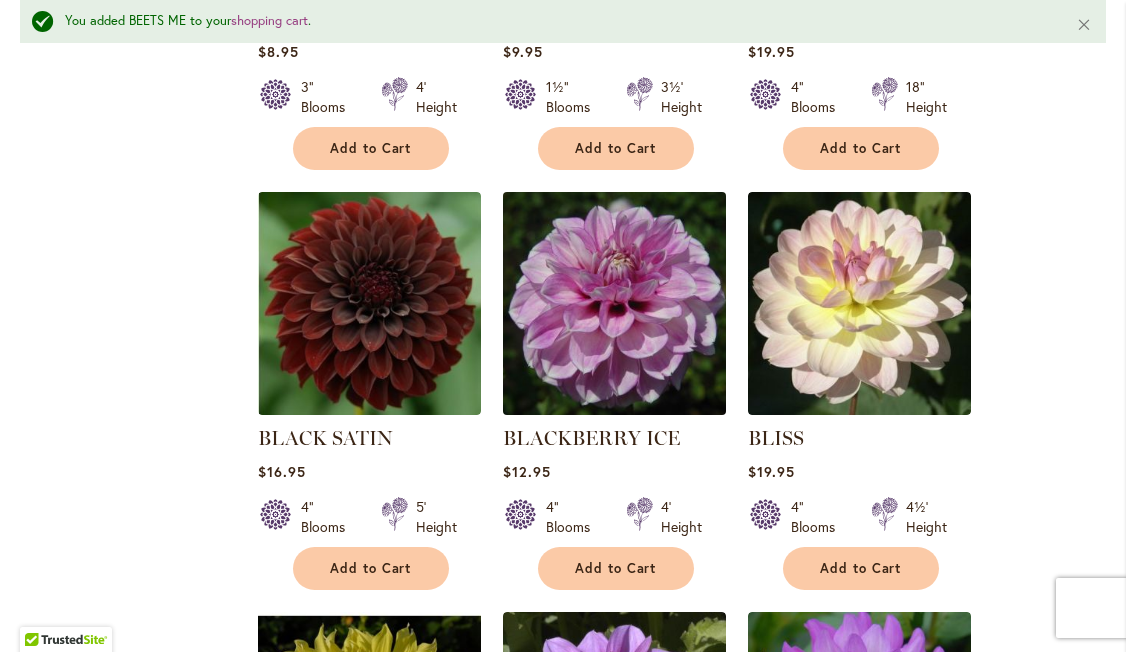 scroll, scrollTop: 4961, scrollLeft: 0, axis: vertical 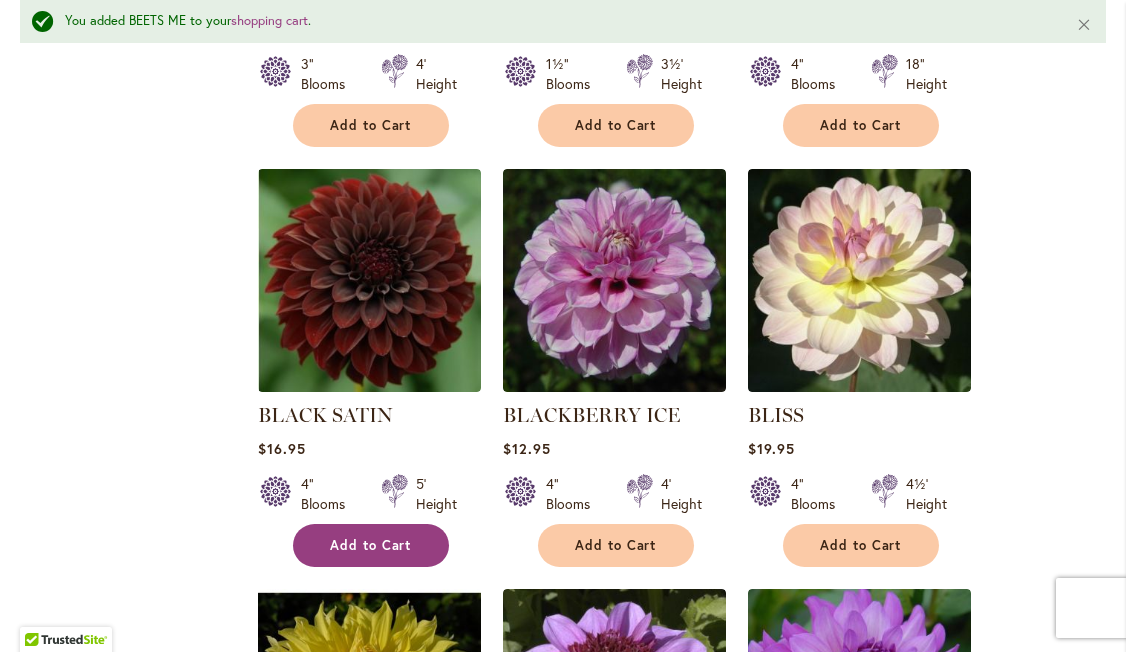 click on "Add to Cart" at bounding box center (371, 545) 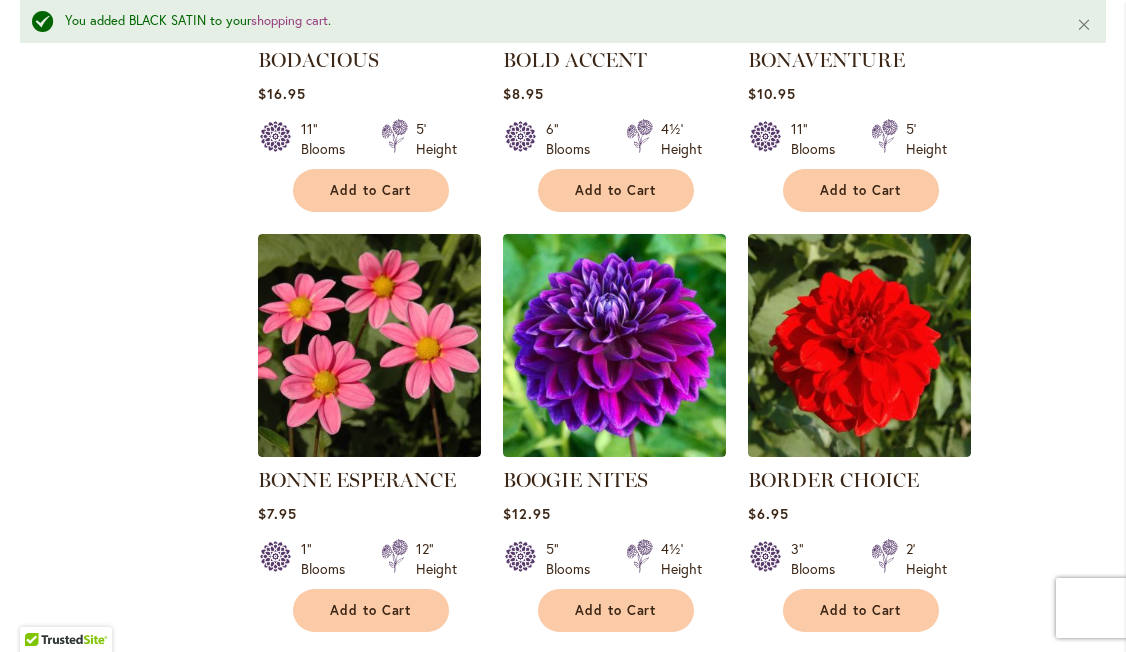 scroll, scrollTop: 6148, scrollLeft: 0, axis: vertical 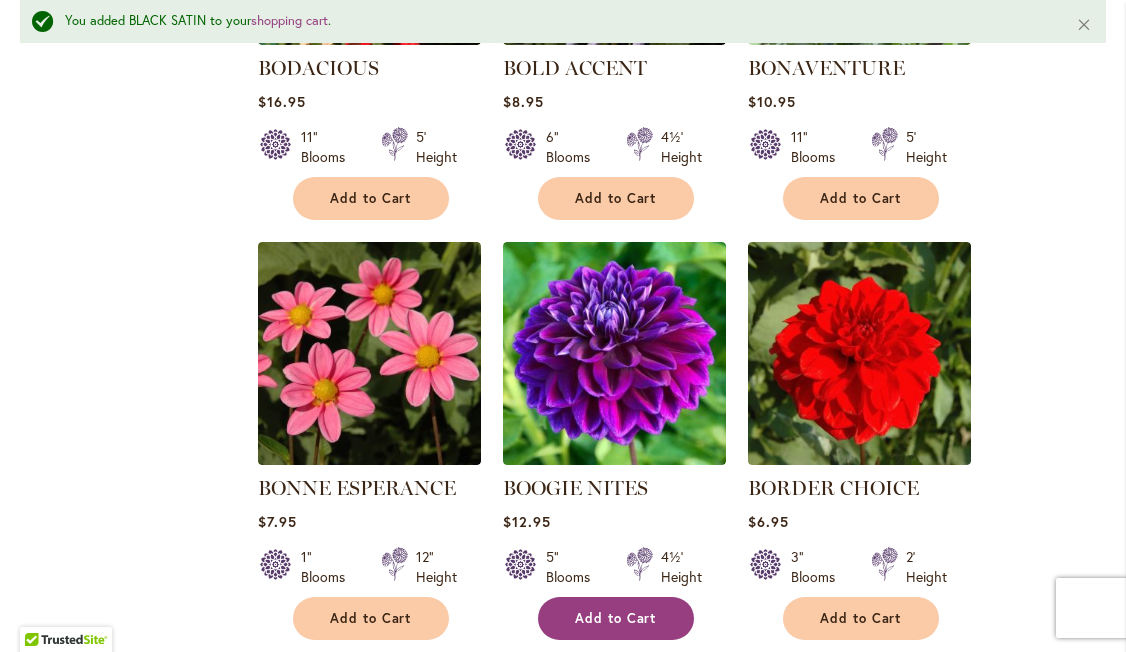 click on "Add to Cart" at bounding box center [616, 618] 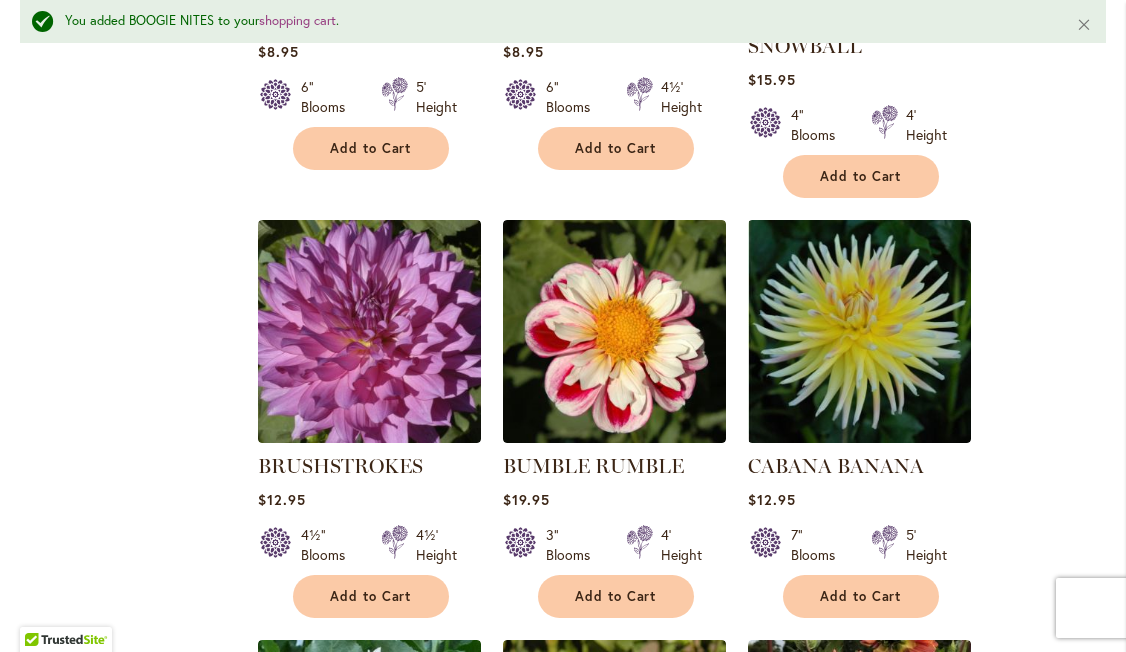 scroll, scrollTop: 7462, scrollLeft: 0, axis: vertical 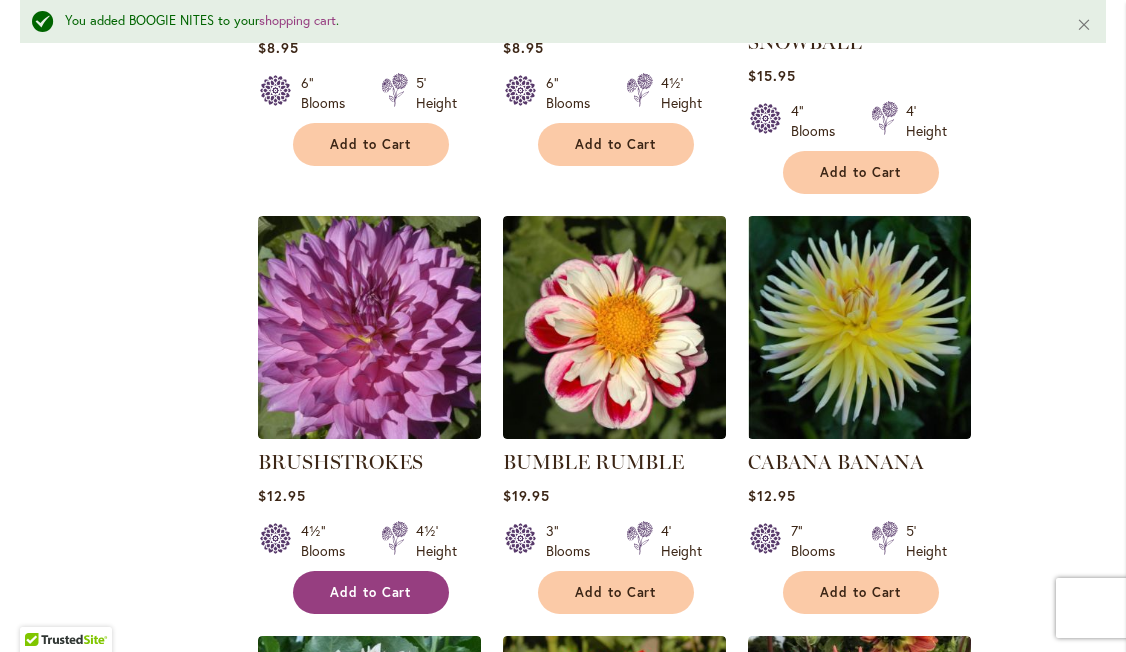 click on "Add to Cart" at bounding box center (371, 592) 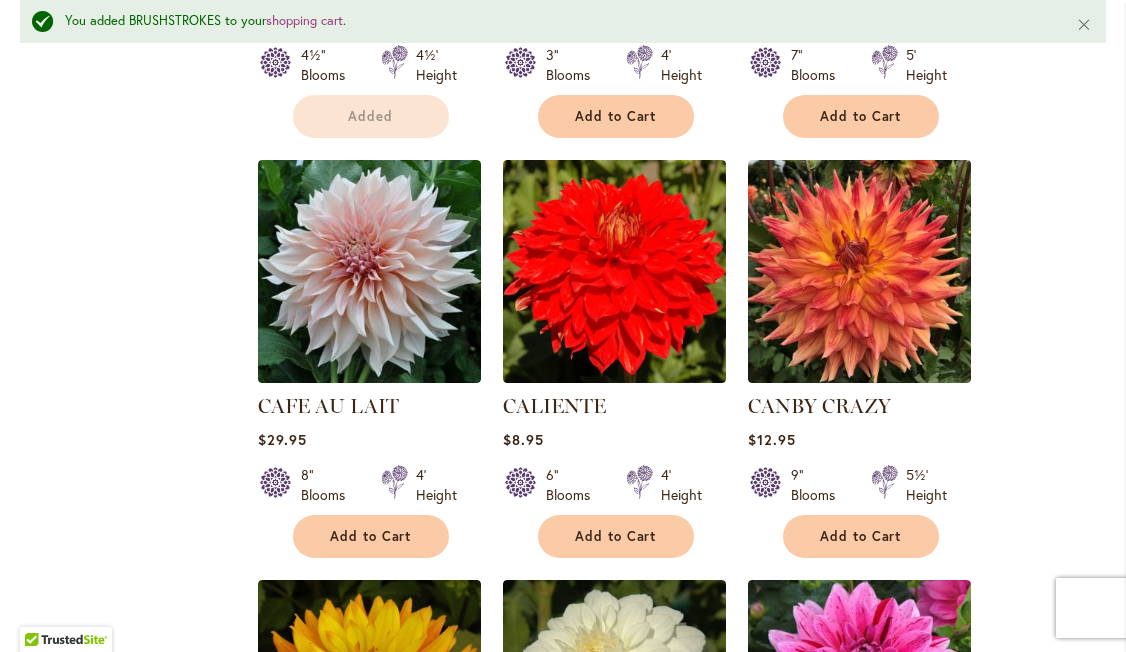 scroll, scrollTop: 7962, scrollLeft: 0, axis: vertical 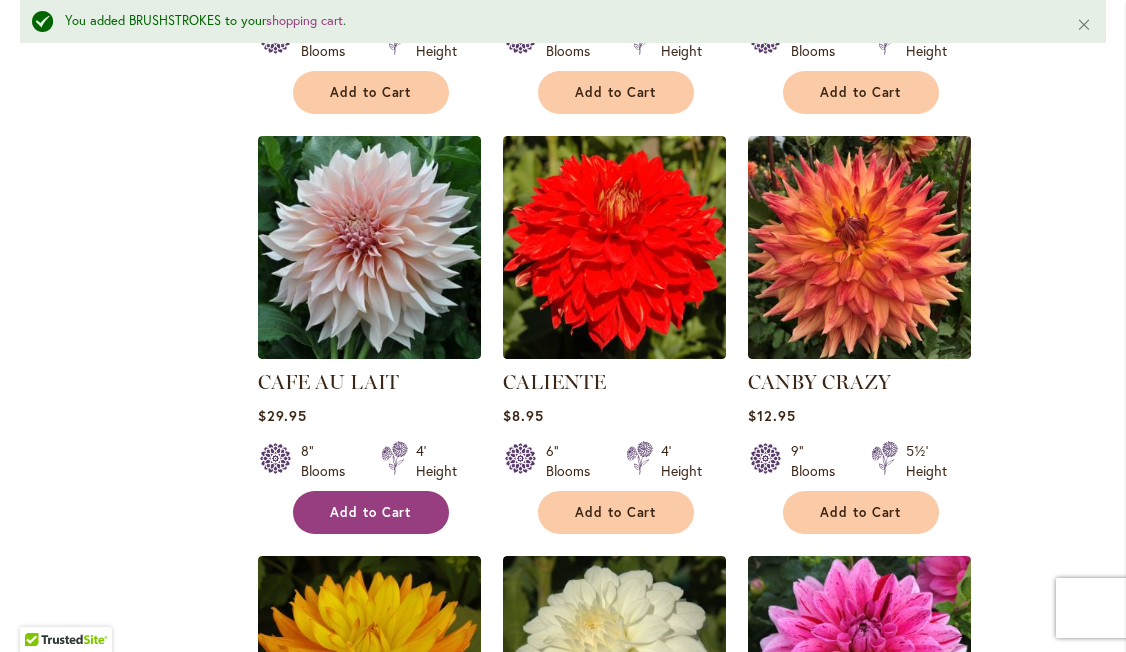 click on "Add to Cart" at bounding box center (371, 512) 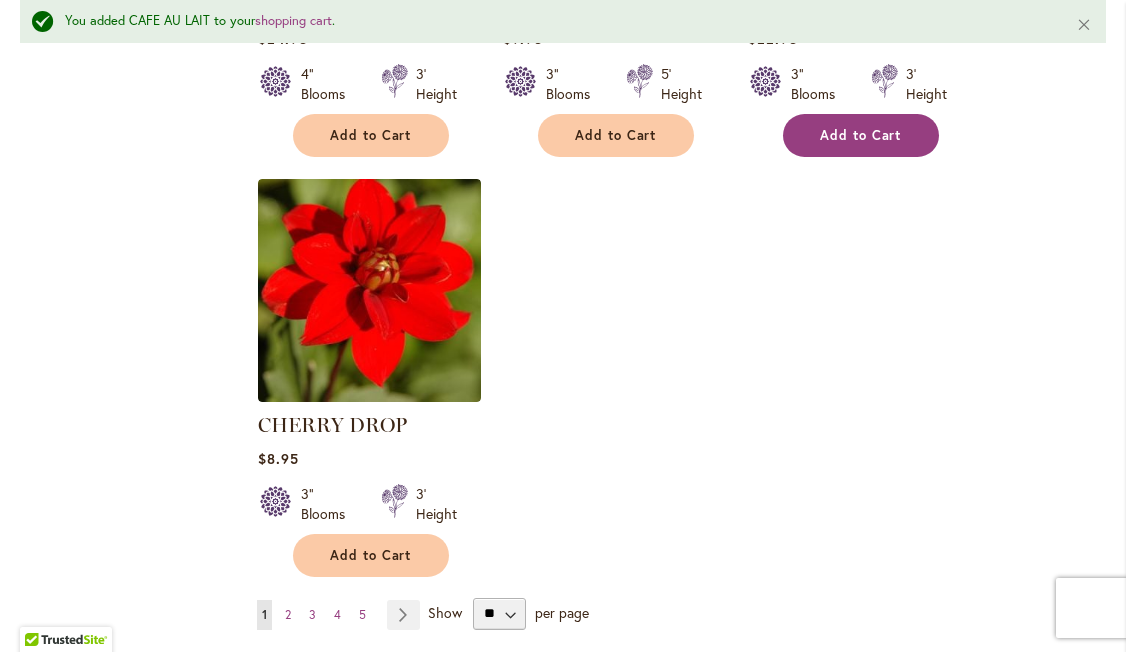 scroll, scrollTop: 9221, scrollLeft: 0, axis: vertical 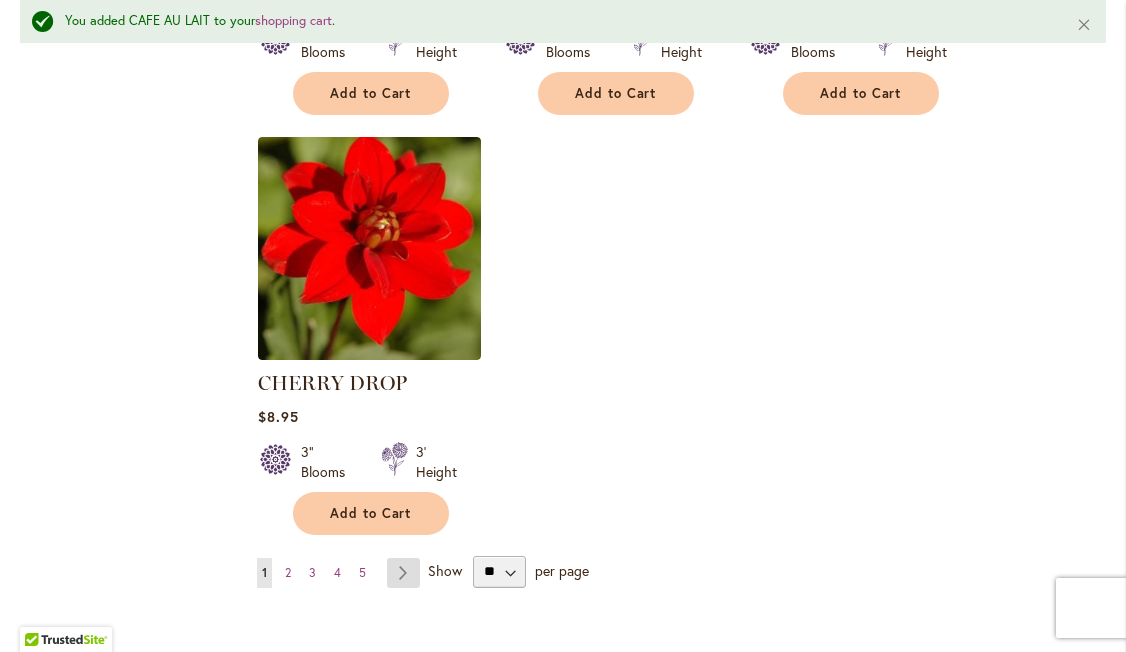 click on "Page
Next" at bounding box center (403, 573) 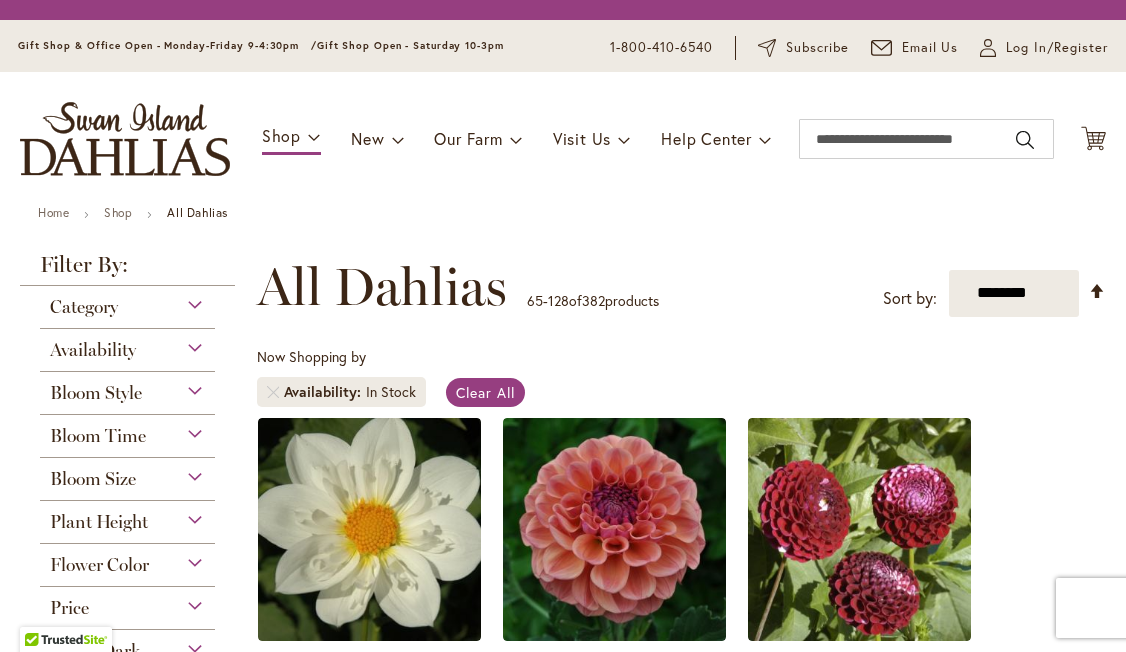 scroll, scrollTop: 0, scrollLeft: 0, axis: both 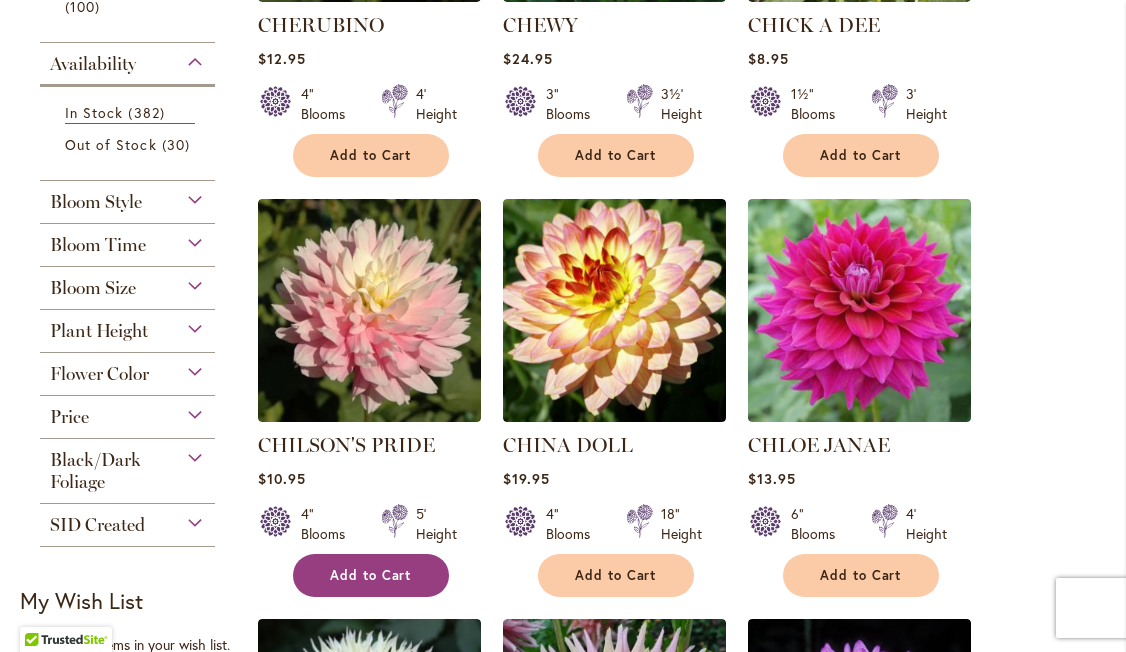 click on "Add to Cart" at bounding box center [371, 575] 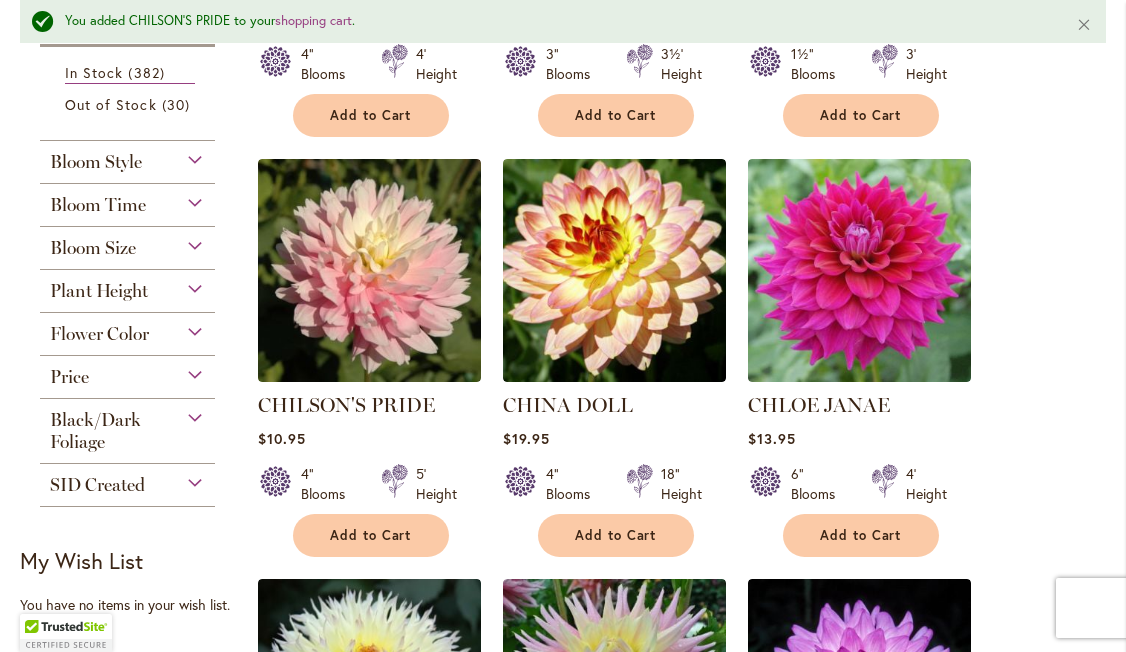 scroll, scrollTop: 790, scrollLeft: 0, axis: vertical 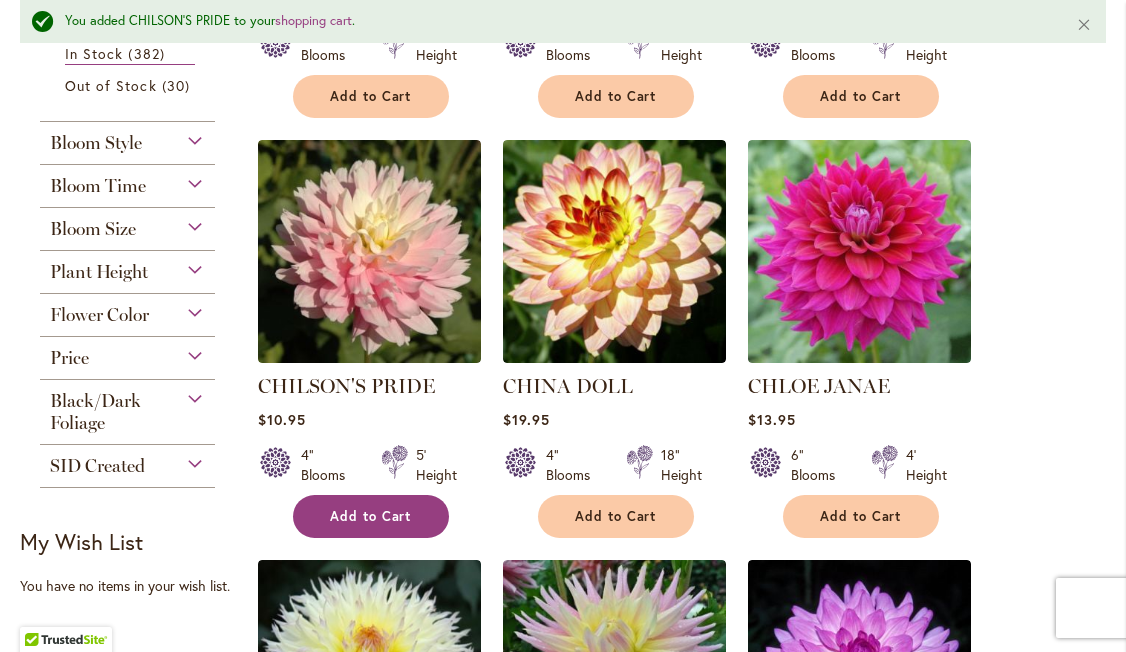 click on "Add to Cart" at bounding box center (371, 516) 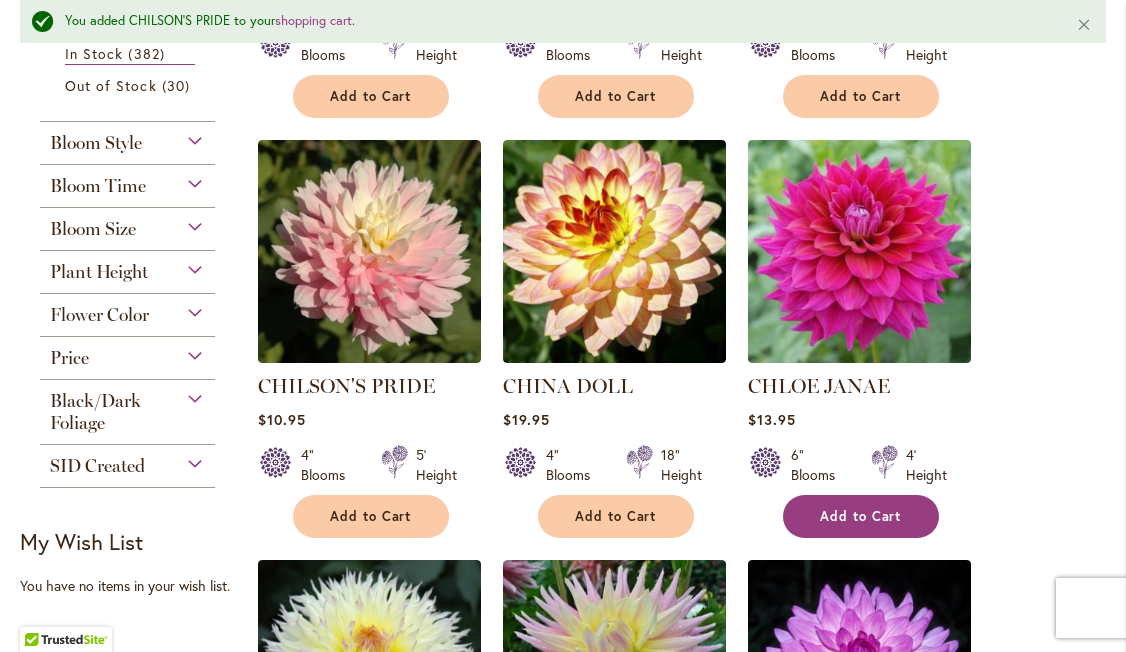 click on "Add to Cart" at bounding box center (861, 516) 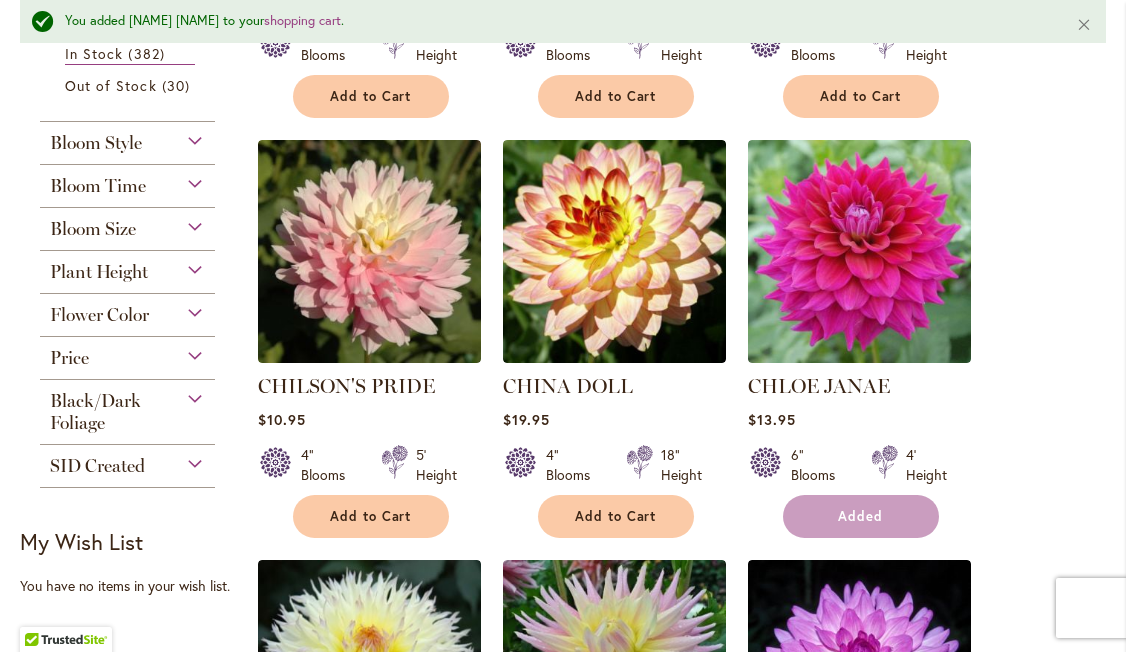 click on "Added" at bounding box center (861, 516) 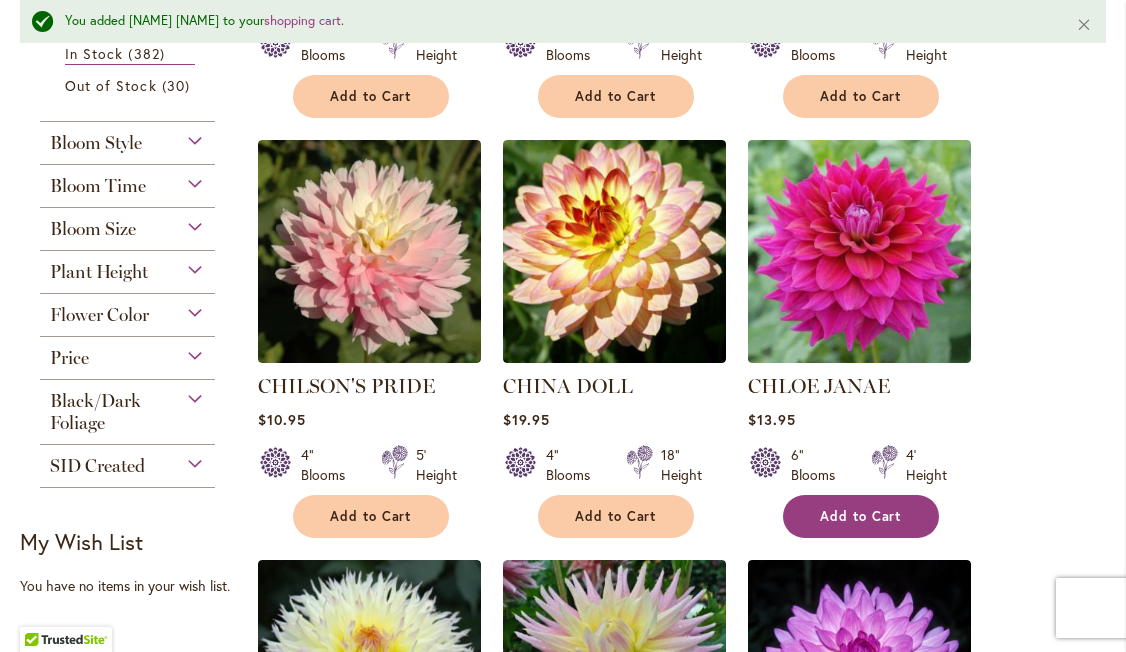 click on "Add to Cart" at bounding box center [861, 516] 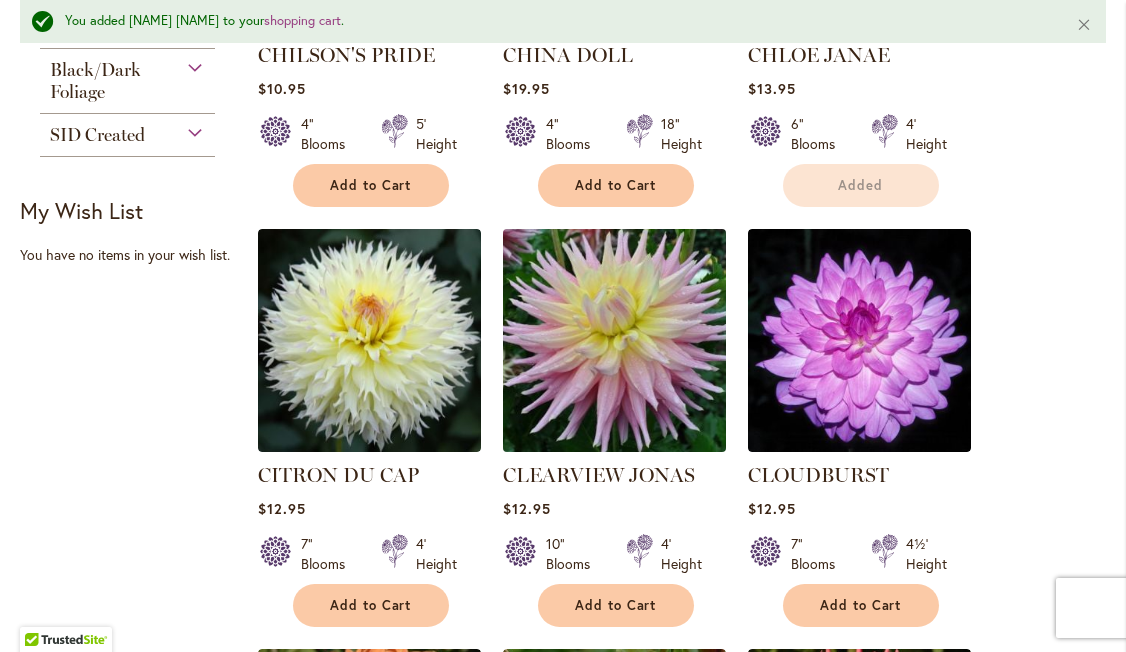 scroll, scrollTop: 1126, scrollLeft: 0, axis: vertical 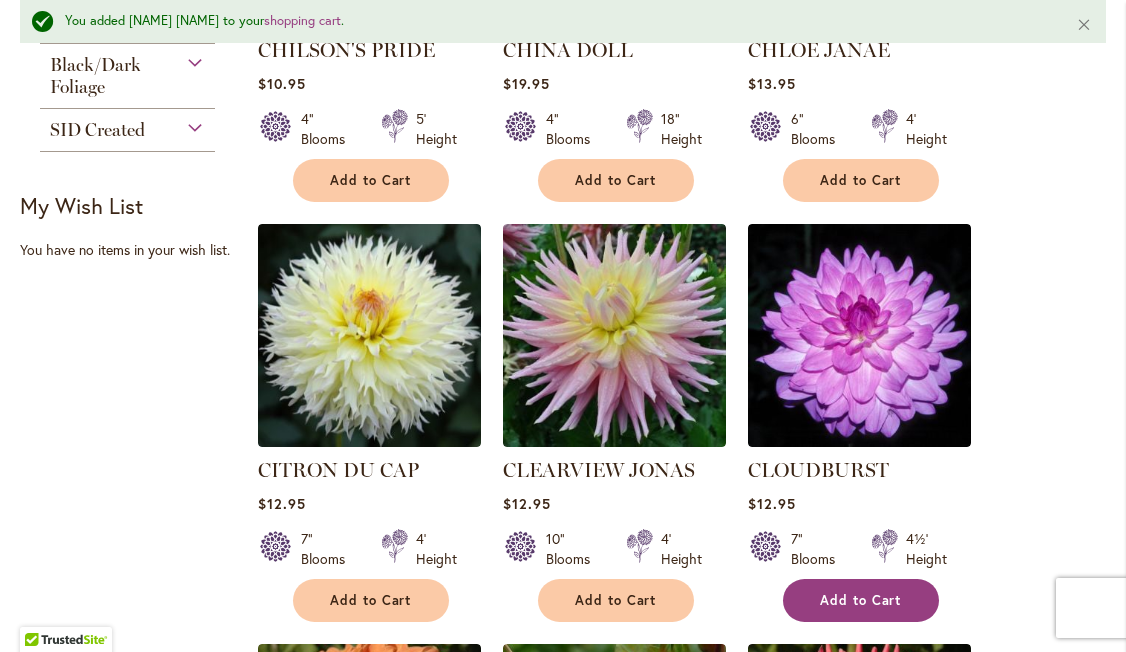 click on "Add to Cart" at bounding box center [861, 600] 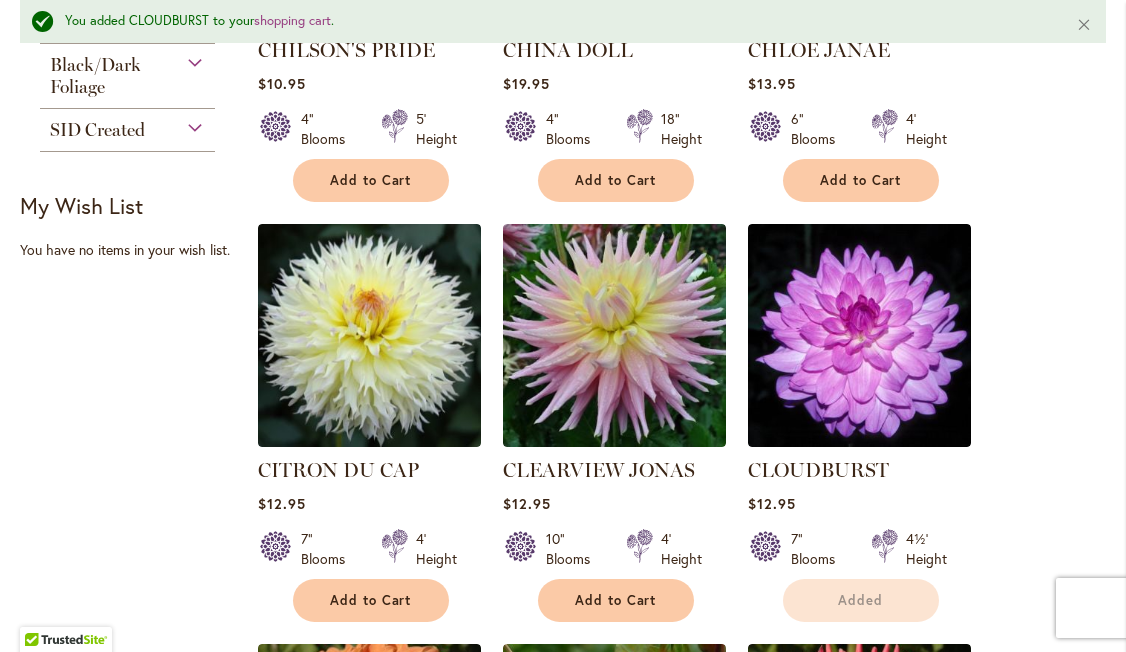 click on "Added" at bounding box center (861, 600) 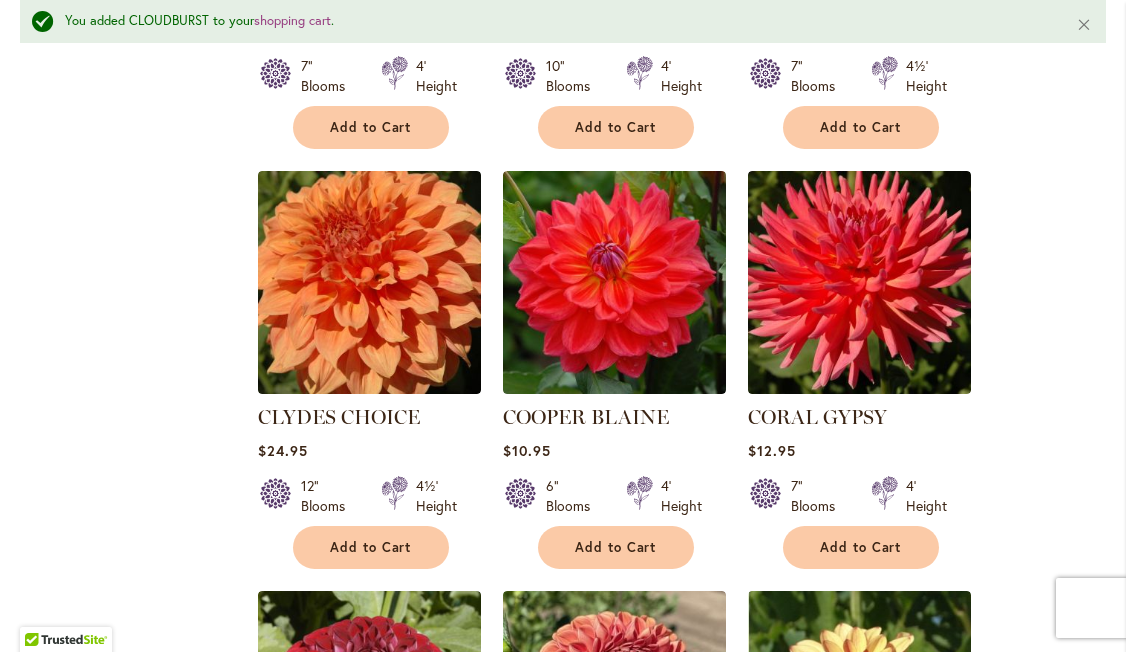 scroll, scrollTop: 1600, scrollLeft: 0, axis: vertical 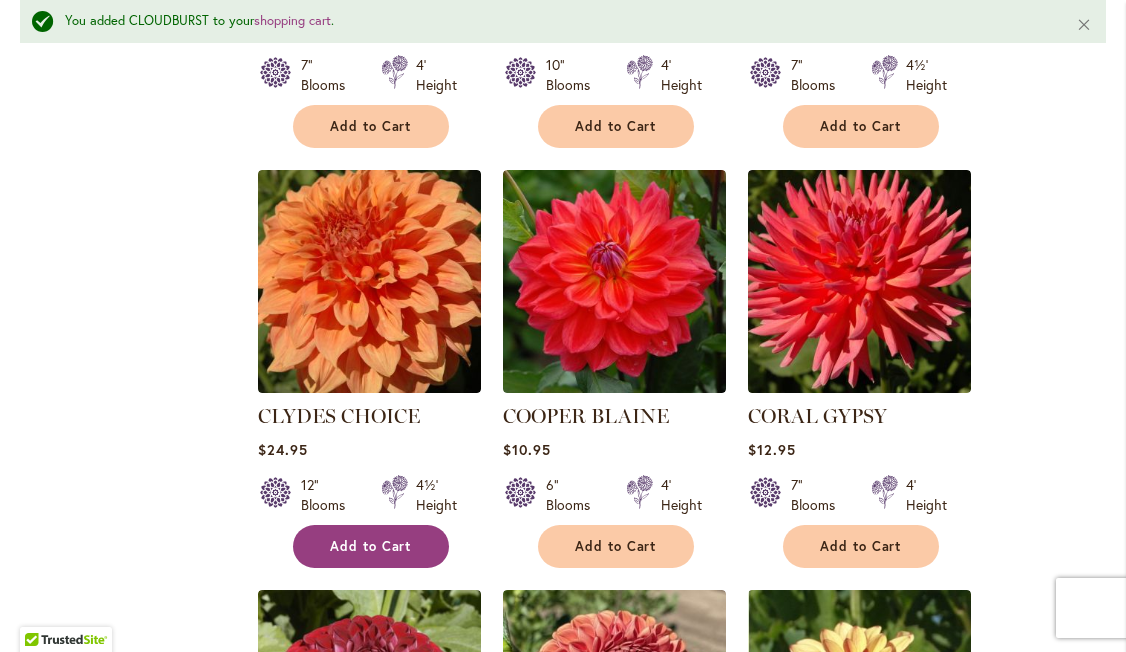 click on "Add to Cart" at bounding box center (371, 546) 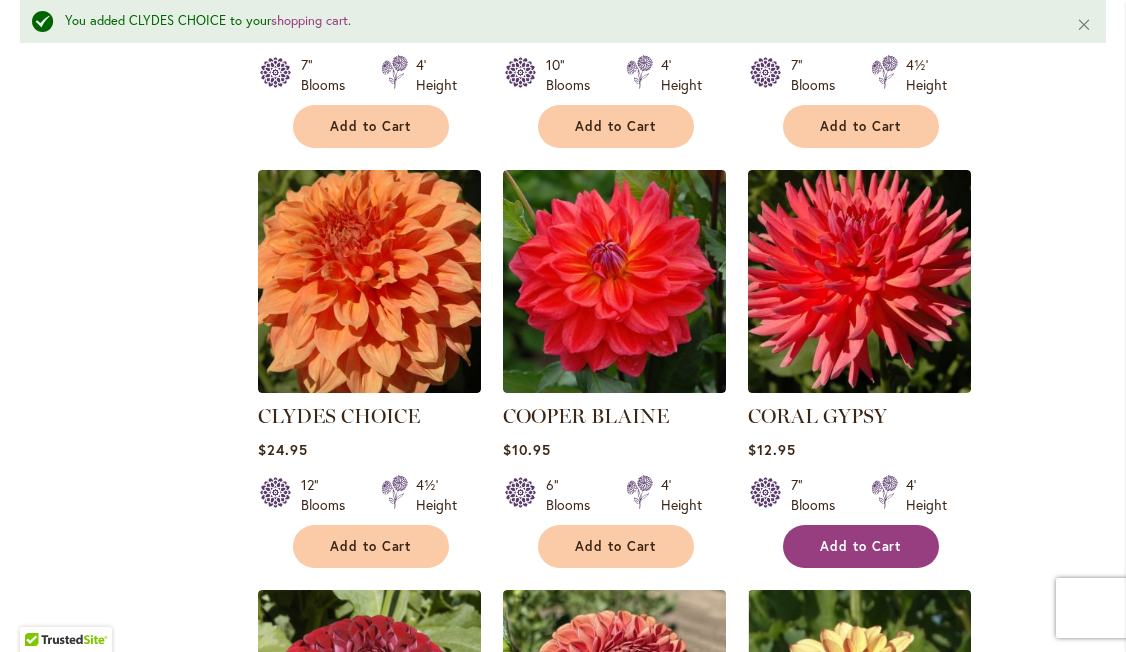 click on "Add to Cart" at bounding box center (861, 546) 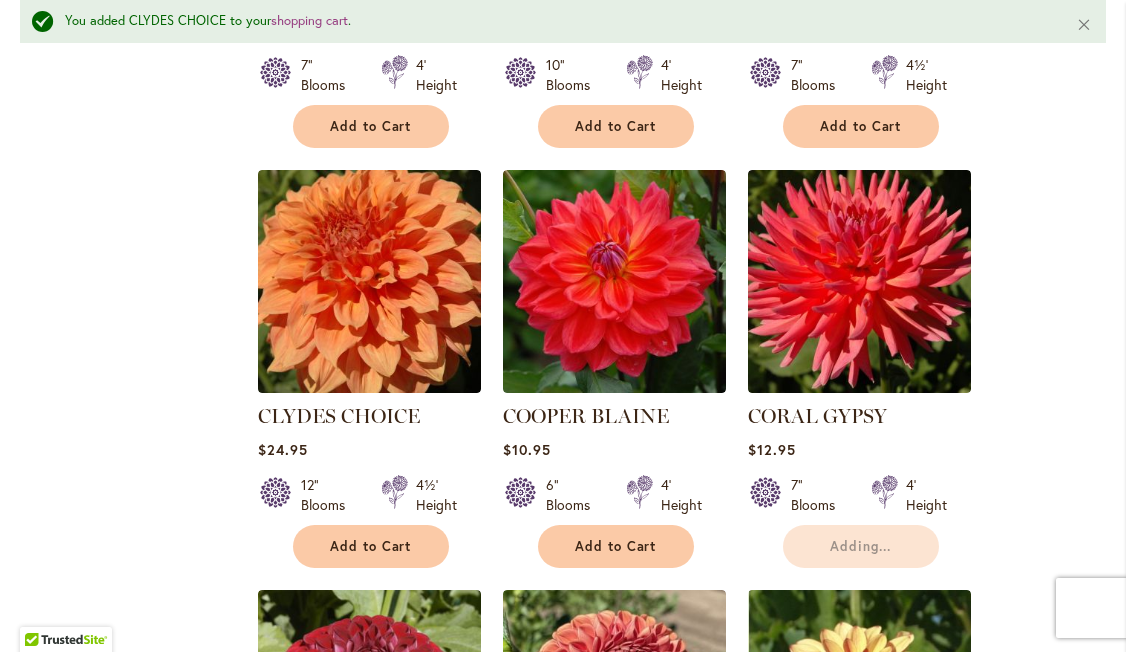 click on "Adding..." at bounding box center [861, 546] 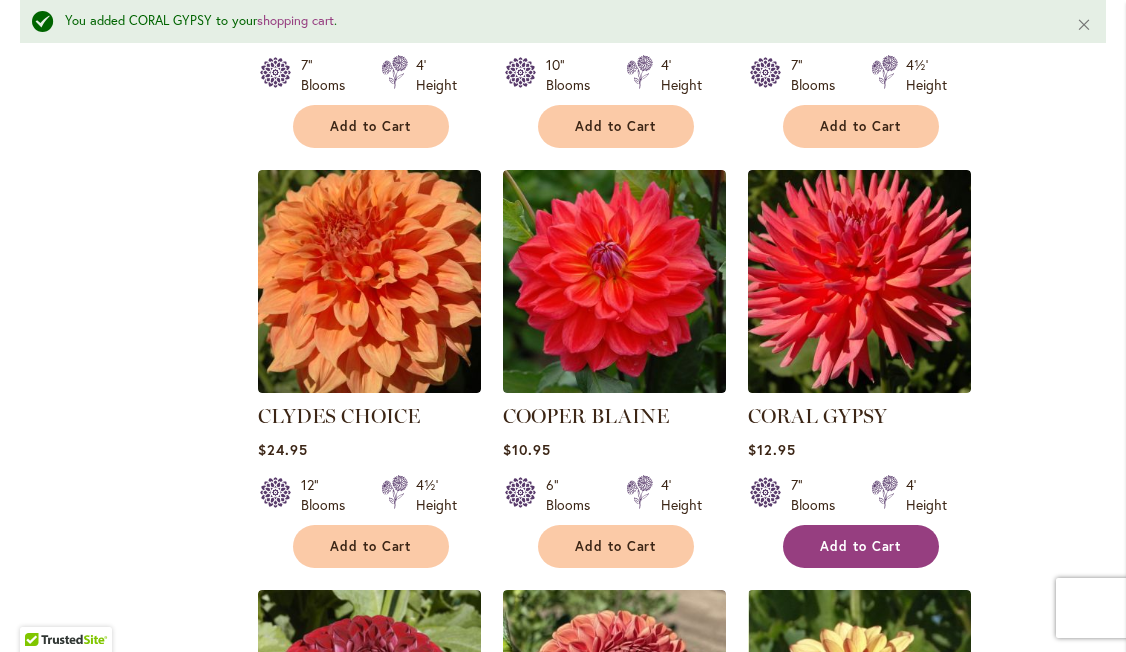 click on "Add to Cart" at bounding box center (861, 546) 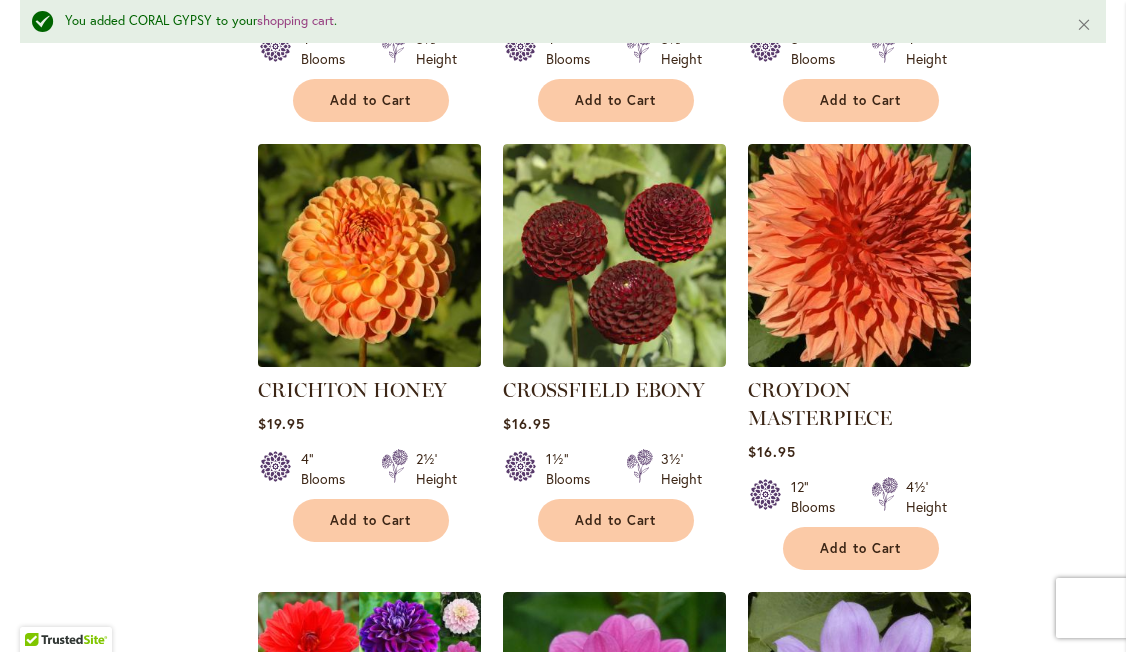 scroll, scrollTop: 2467, scrollLeft: 0, axis: vertical 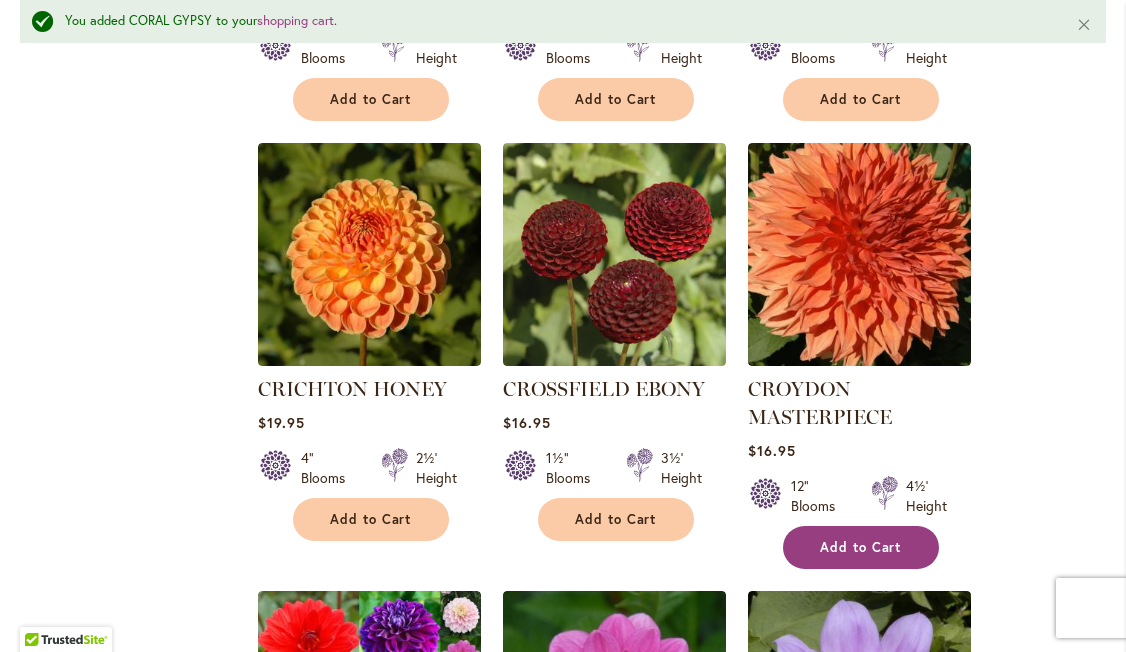 click on "Add to Cart" at bounding box center [861, 547] 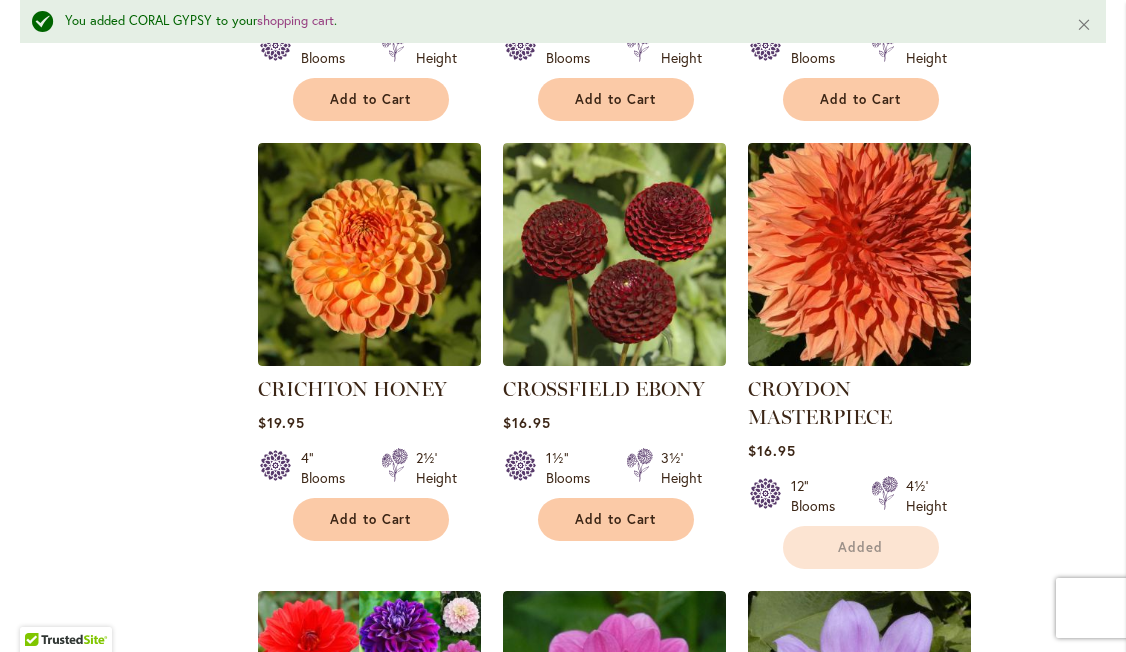 click on "Added" at bounding box center [861, 547] 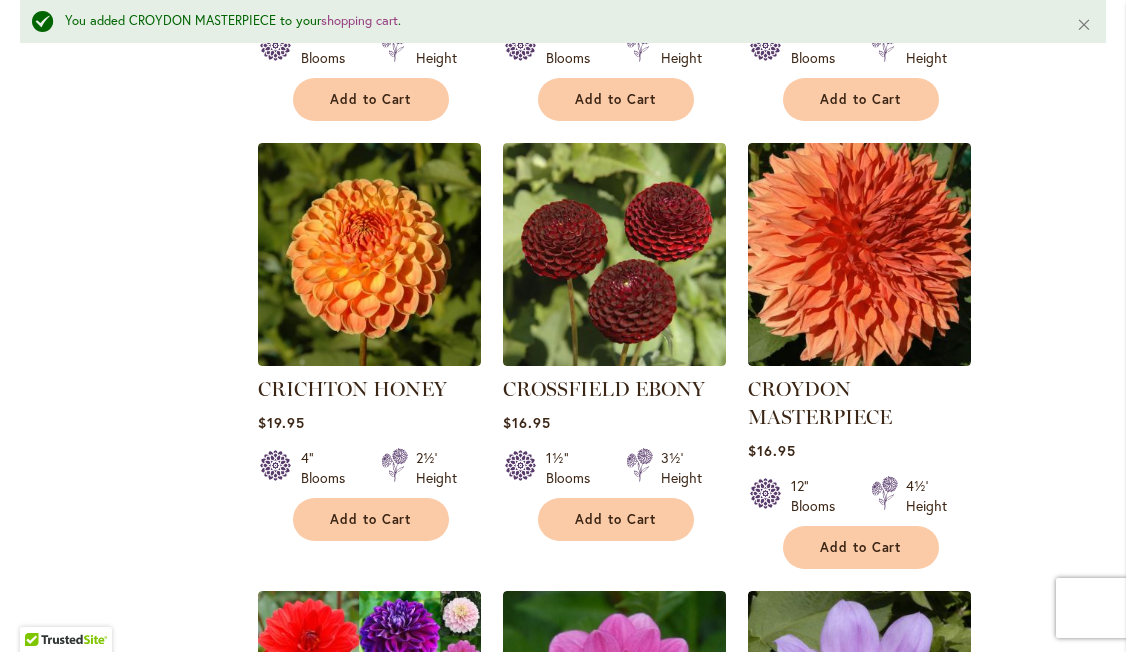 click on "Add to Cart" at bounding box center [861, 547] 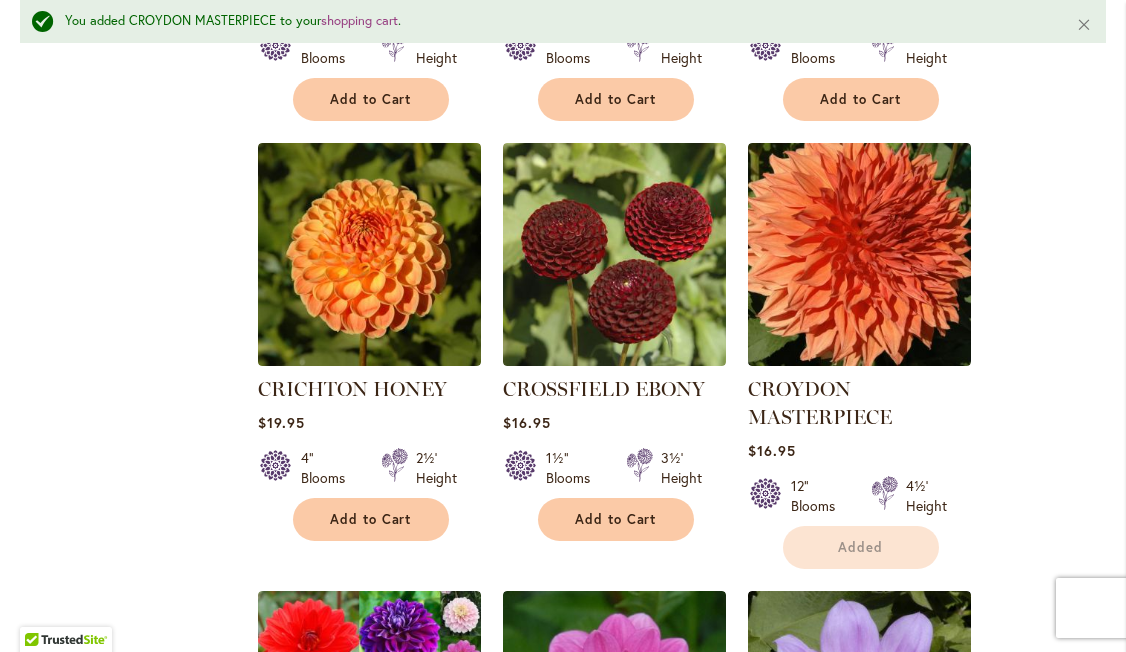 scroll, scrollTop: 0, scrollLeft: 0, axis: both 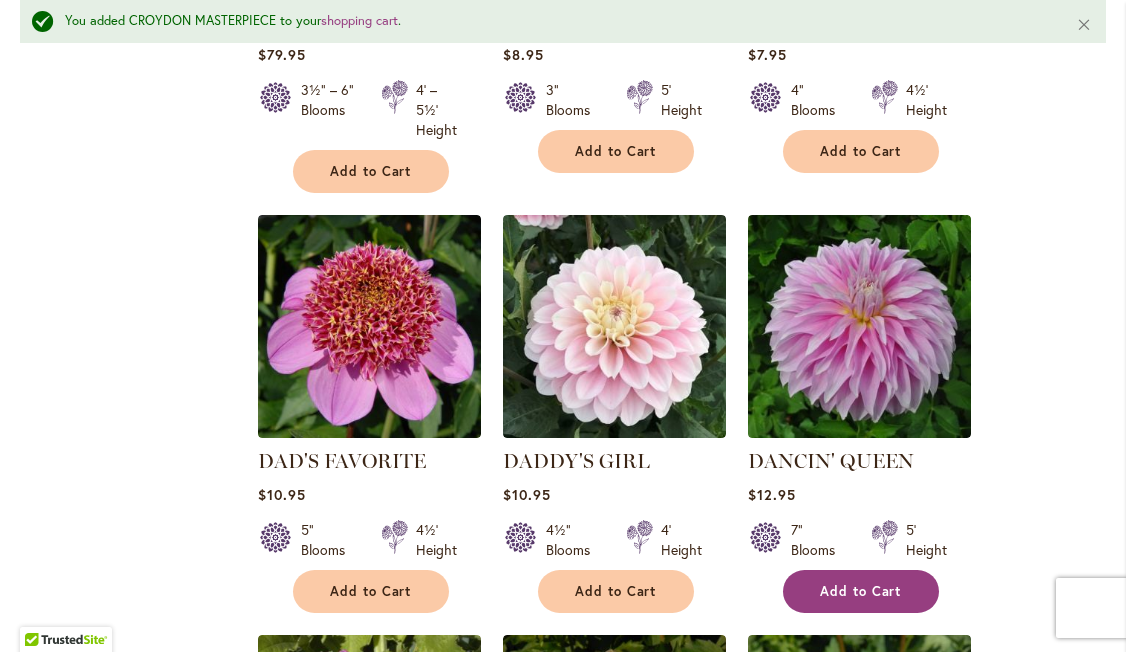 click on "Add to Cart" at bounding box center (861, 591) 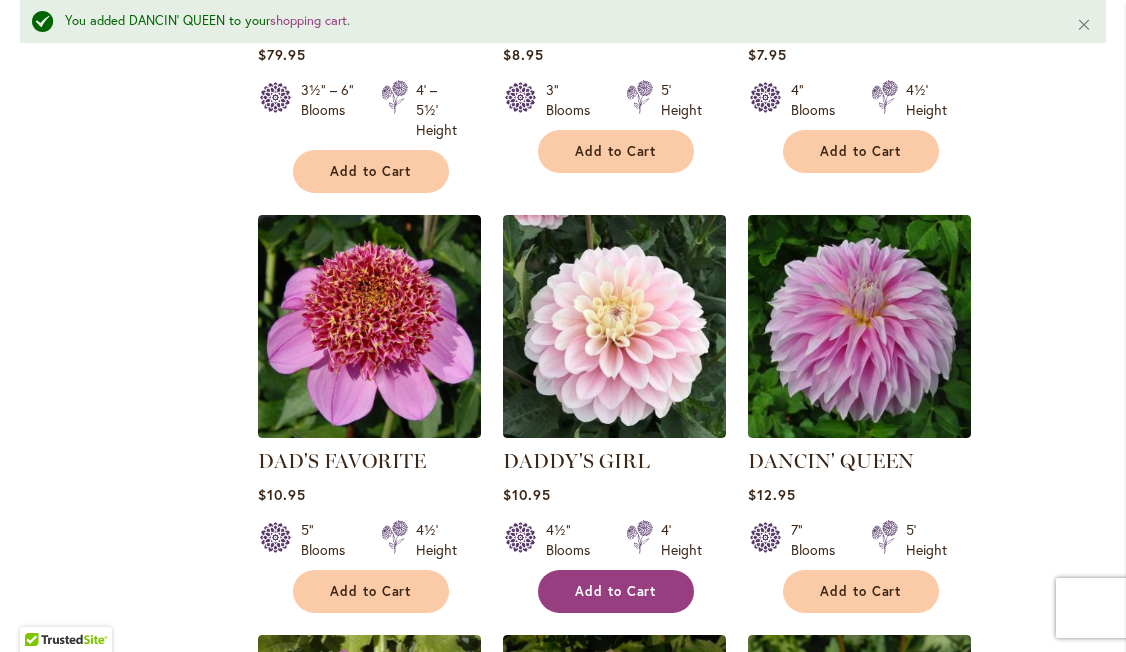click on "Add to Cart" at bounding box center [616, 591] 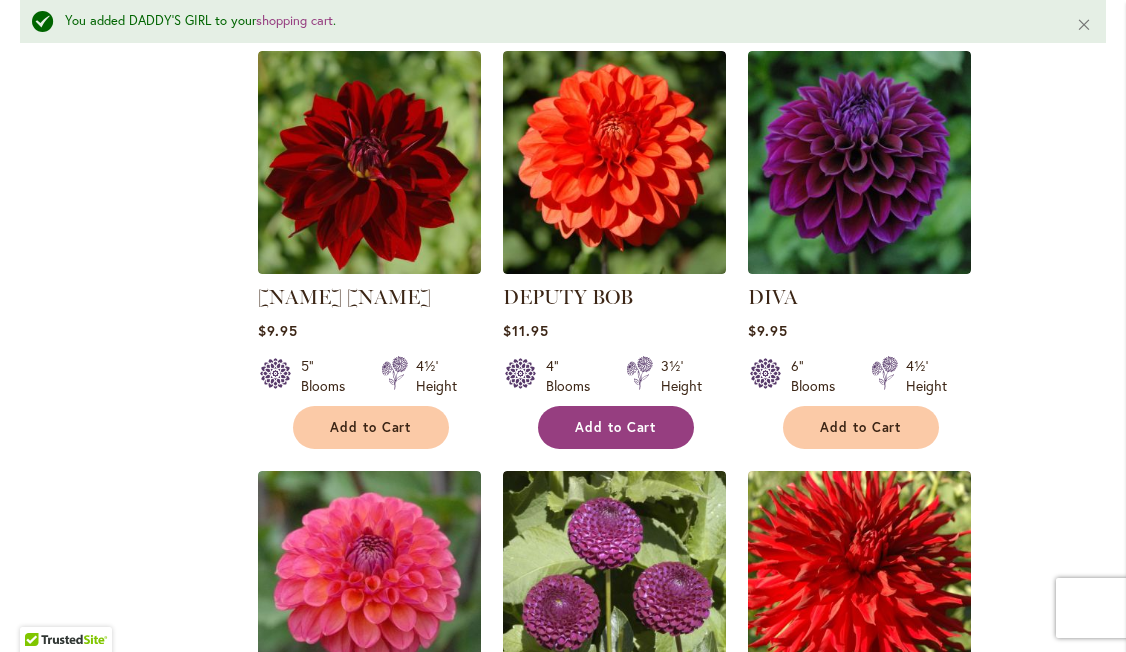 scroll, scrollTop: 4290, scrollLeft: 0, axis: vertical 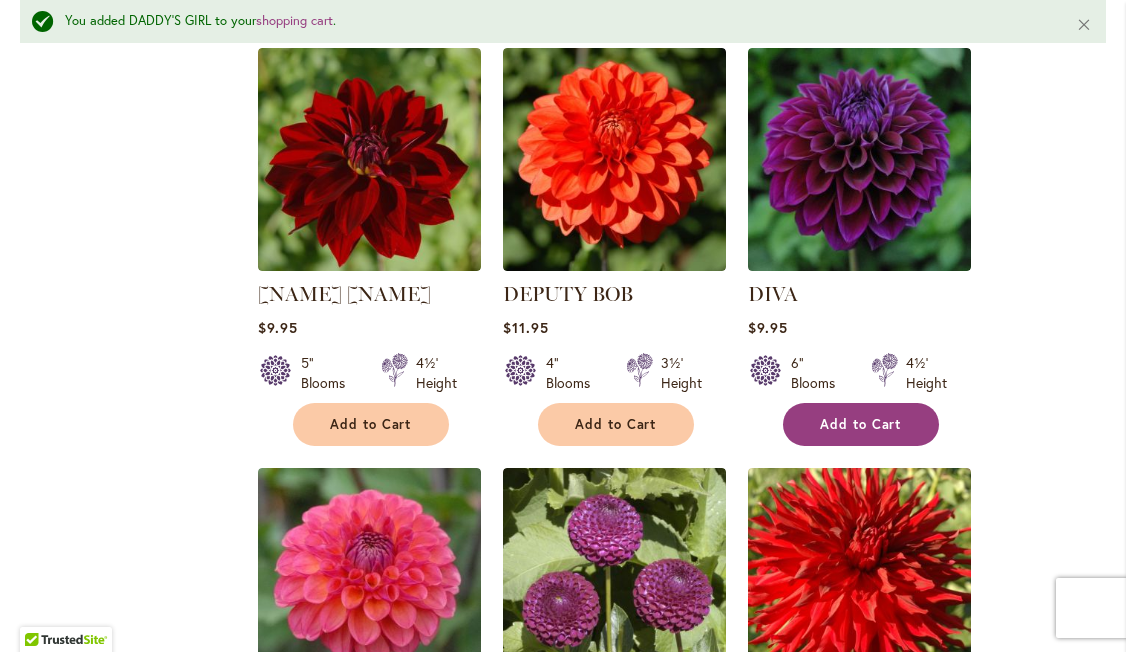click on "Add to Cart" at bounding box center (861, 424) 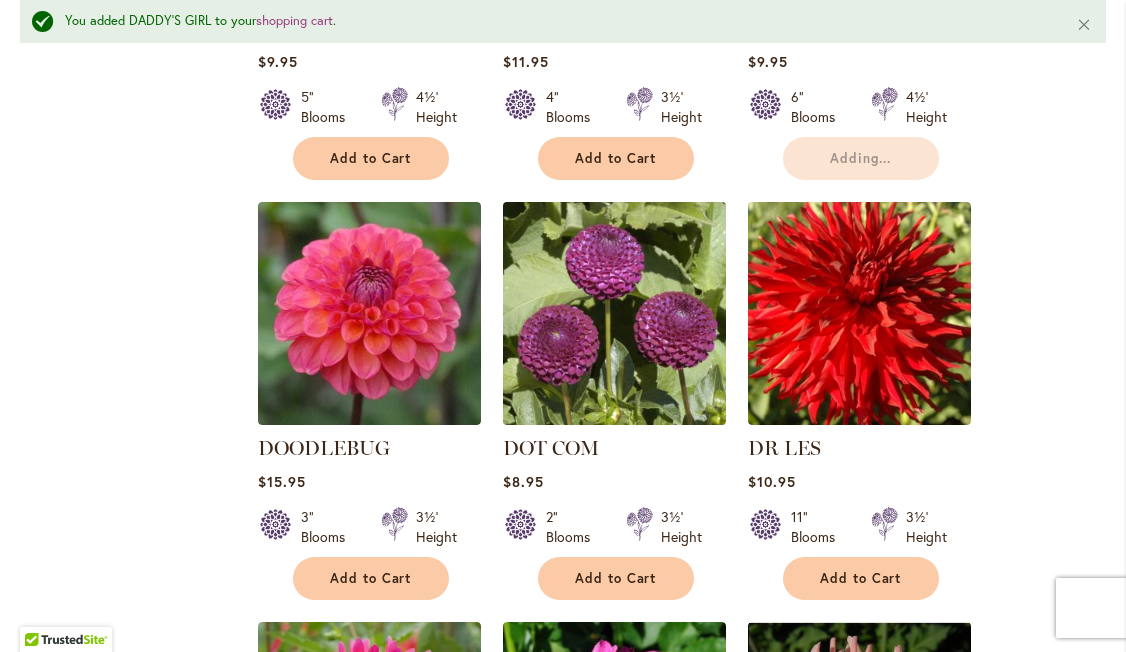 scroll, scrollTop: 4589, scrollLeft: 0, axis: vertical 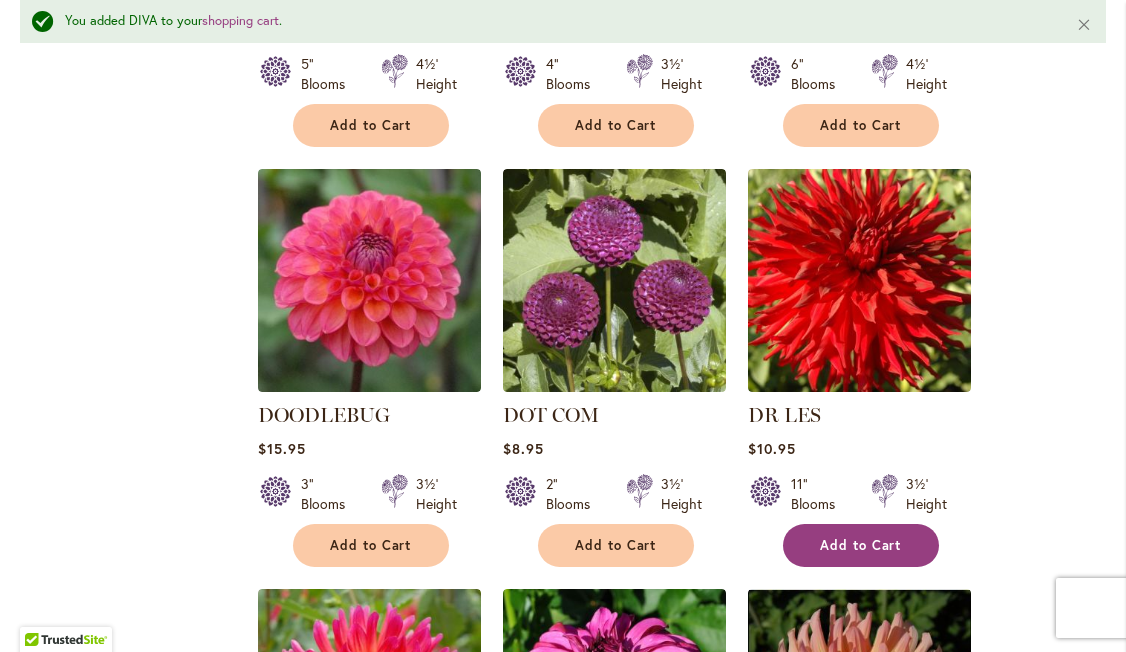click on "Add to Cart" at bounding box center (861, 545) 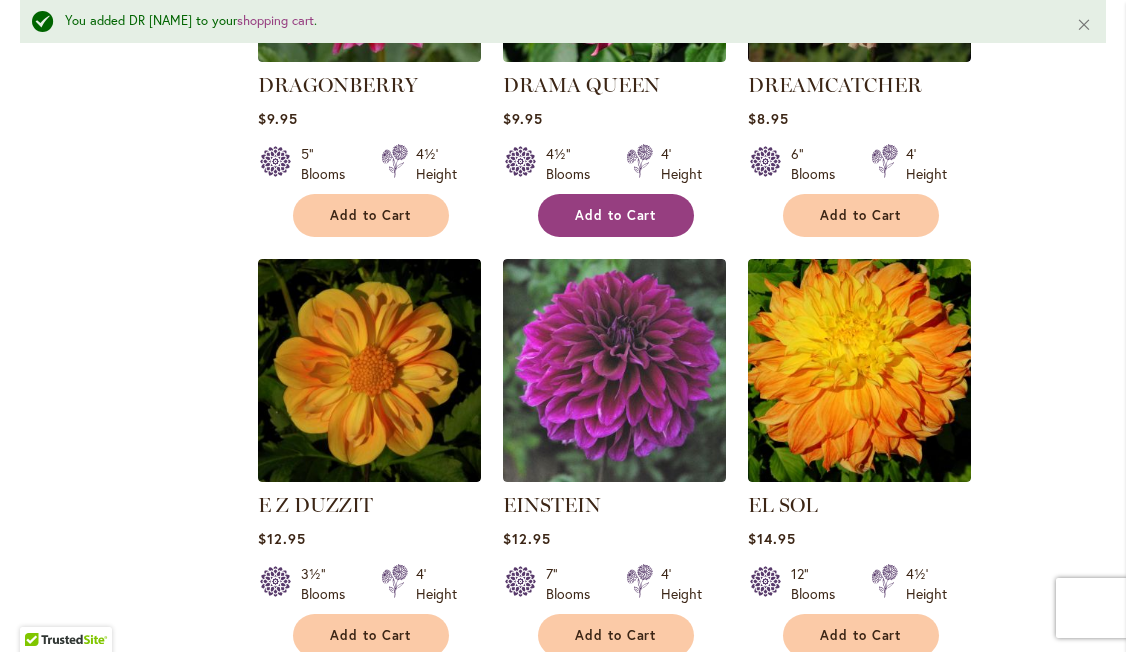 scroll, scrollTop: 5370, scrollLeft: 0, axis: vertical 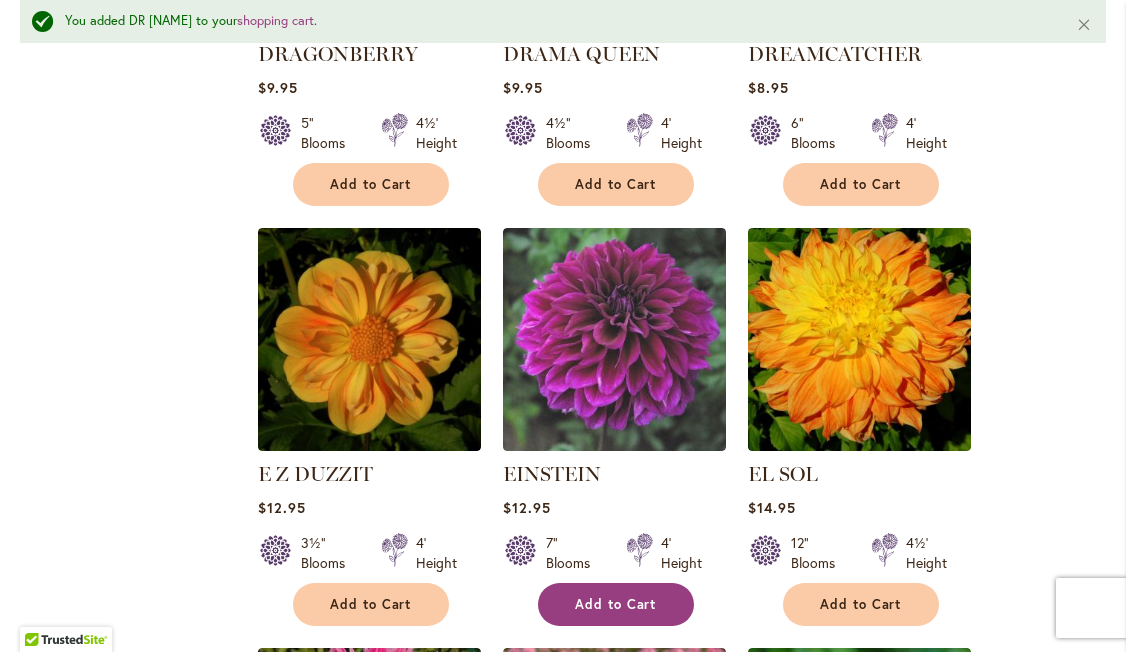 click on "Add to Cart" at bounding box center (616, 604) 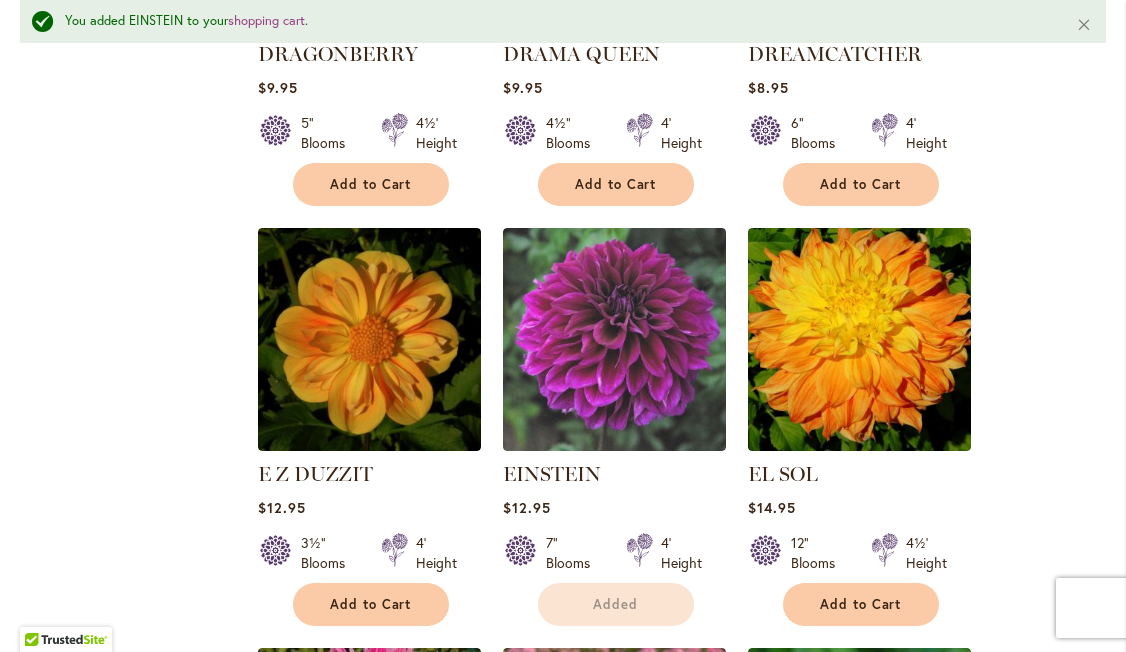 click on "Added" at bounding box center [616, 604] 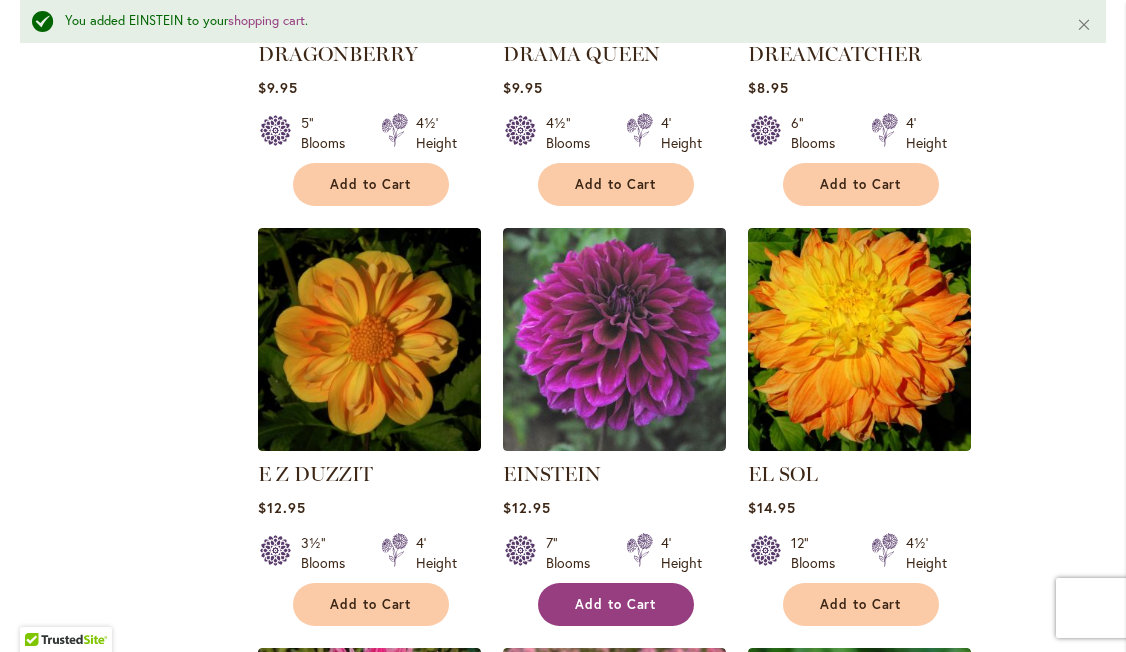click on "Add to Cart" at bounding box center (616, 604) 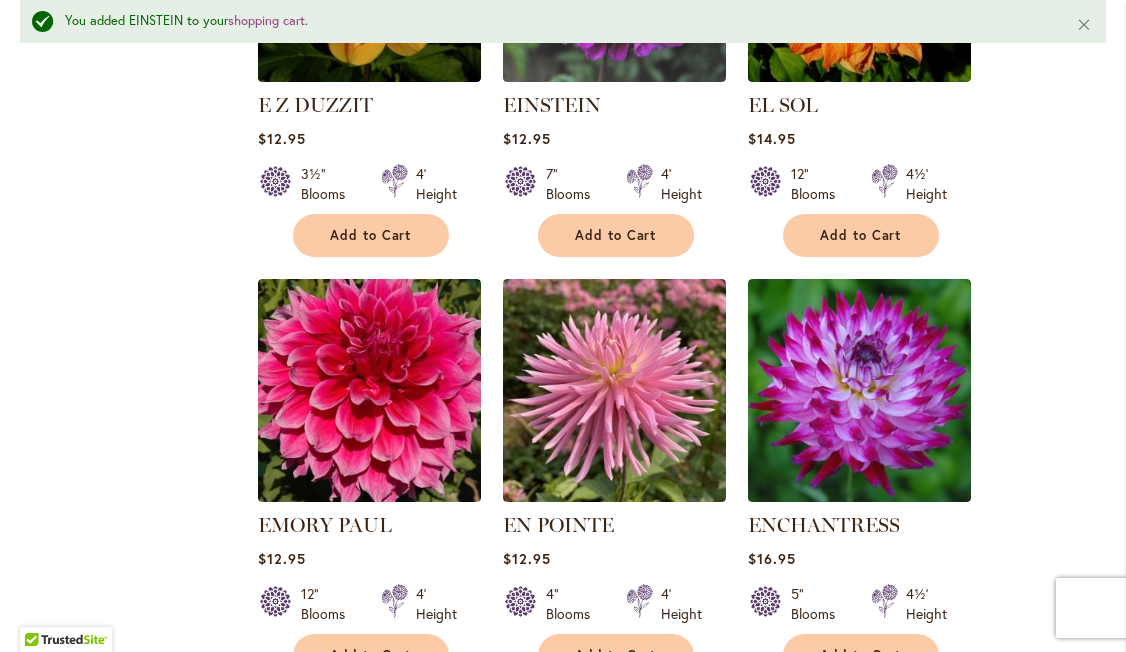 scroll, scrollTop: 5754, scrollLeft: 0, axis: vertical 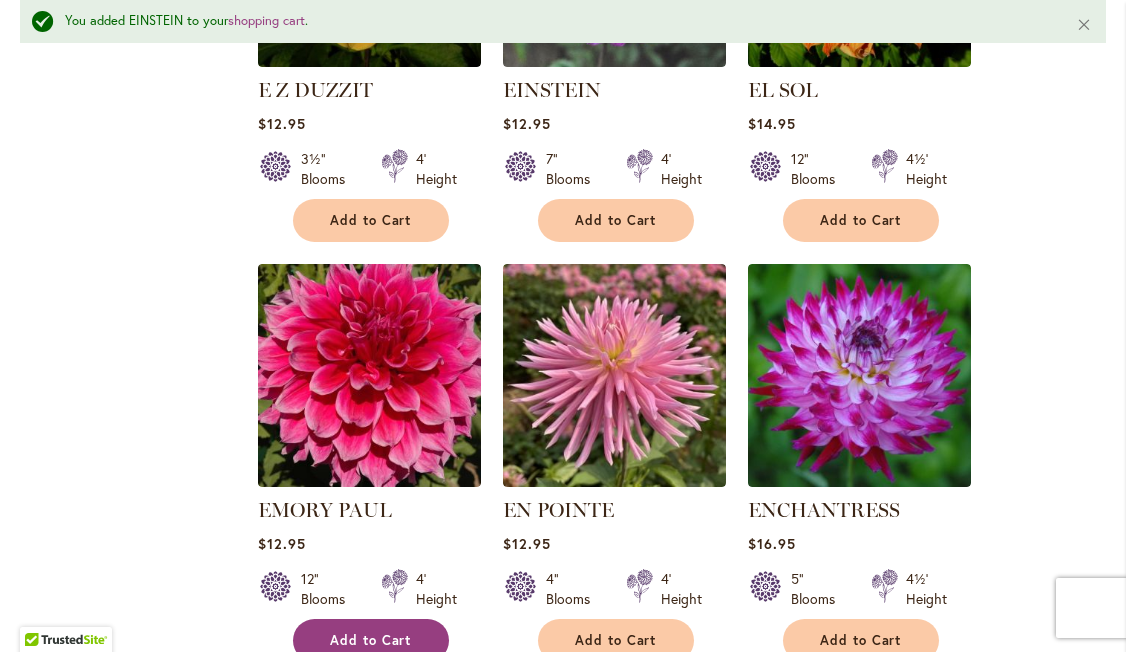 click on "Add to Cart" at bounding box center [371, 640] 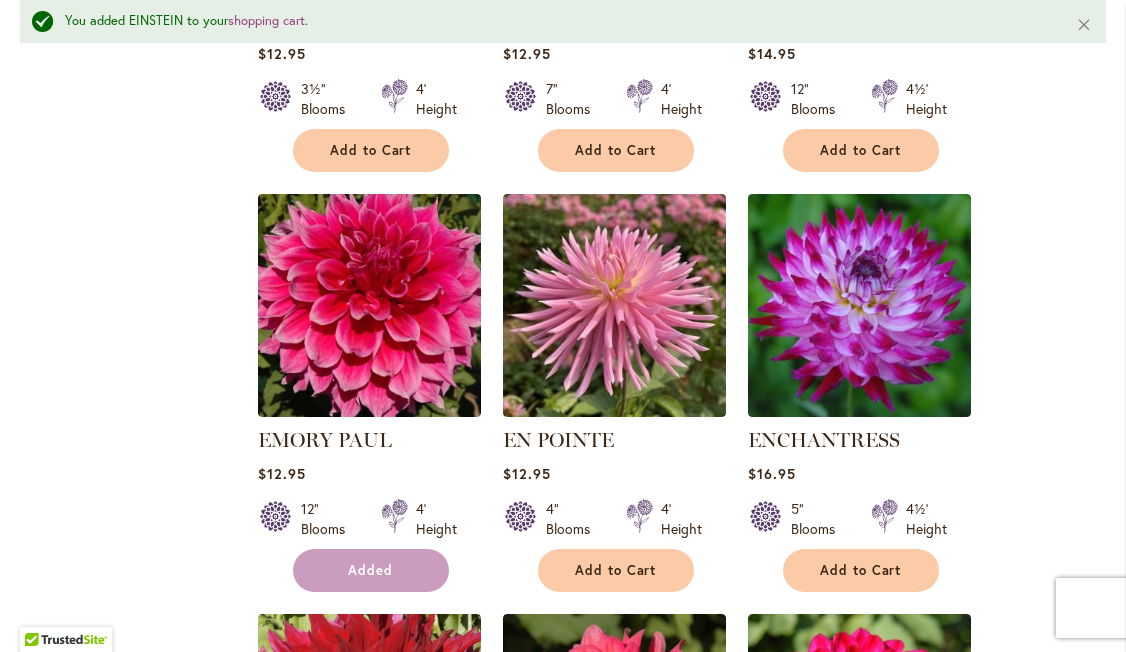 scroll, scrollTop: 5851, scrollLeft: 0, axis: vertical 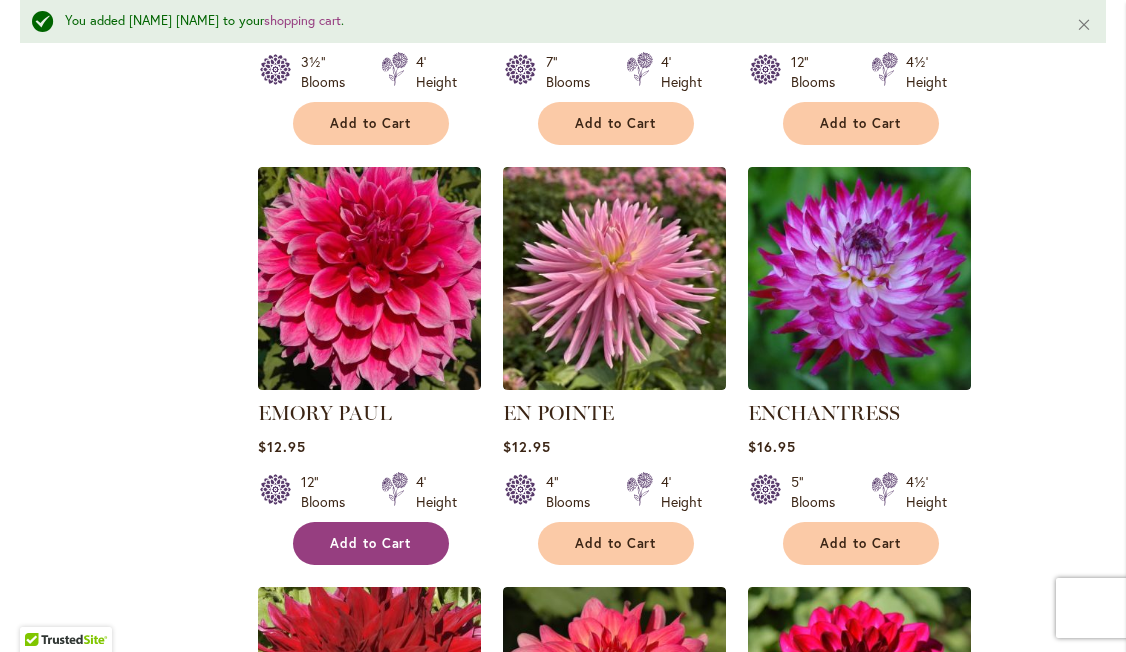 click on "Add to Cart" at bounding box center [371, 543] 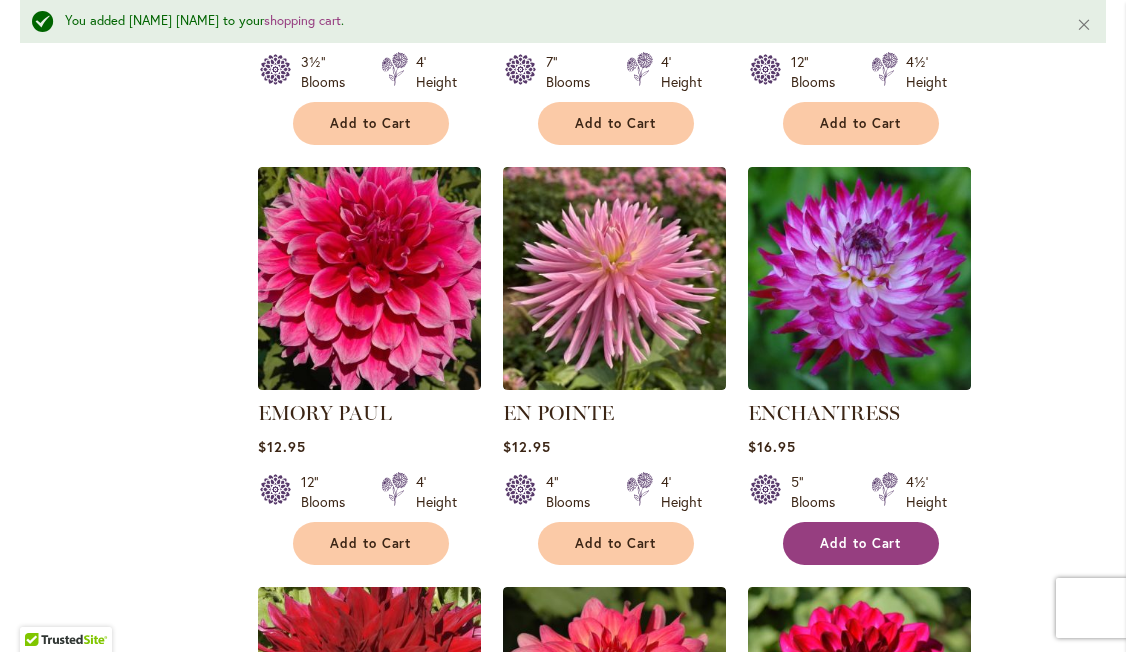 click on "Add to Cart" at bounding box center (861, 543) 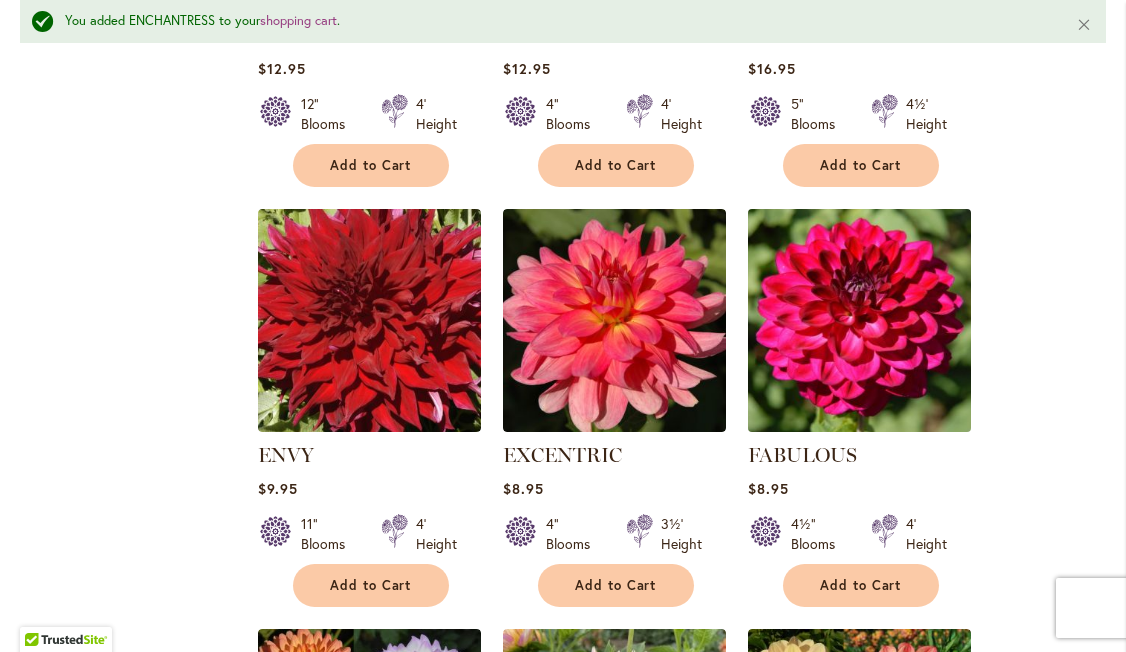 scroll, scrollTop: 6240, scrollLeft: 0, axis: vertical 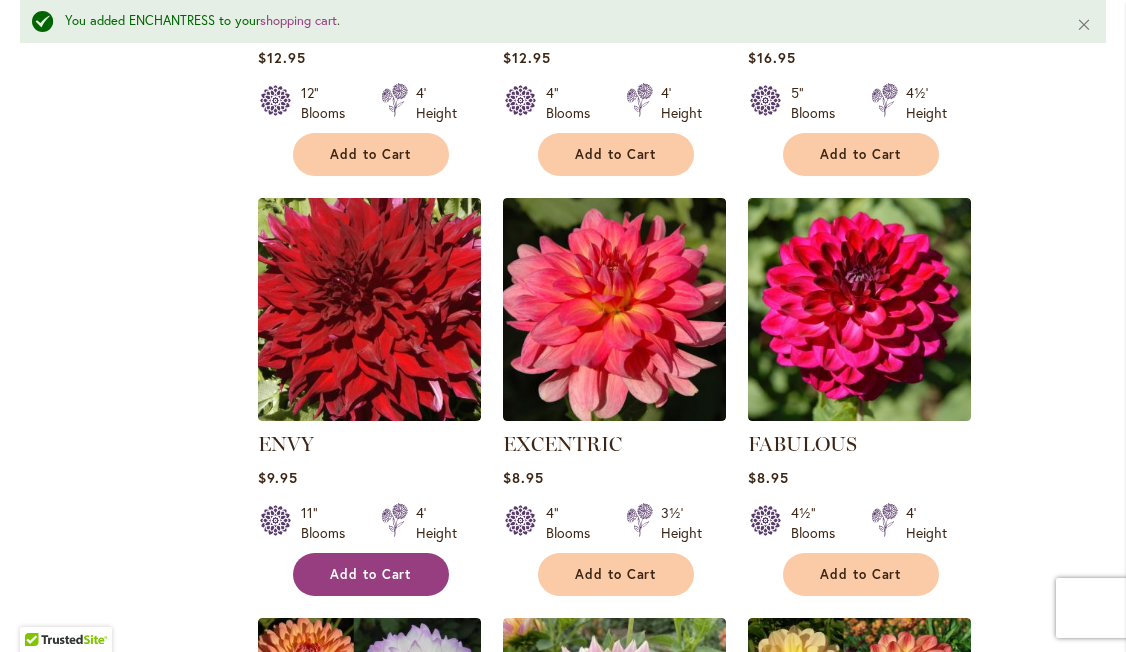 click on "Add to Cart" at bounding box center [371, 574] 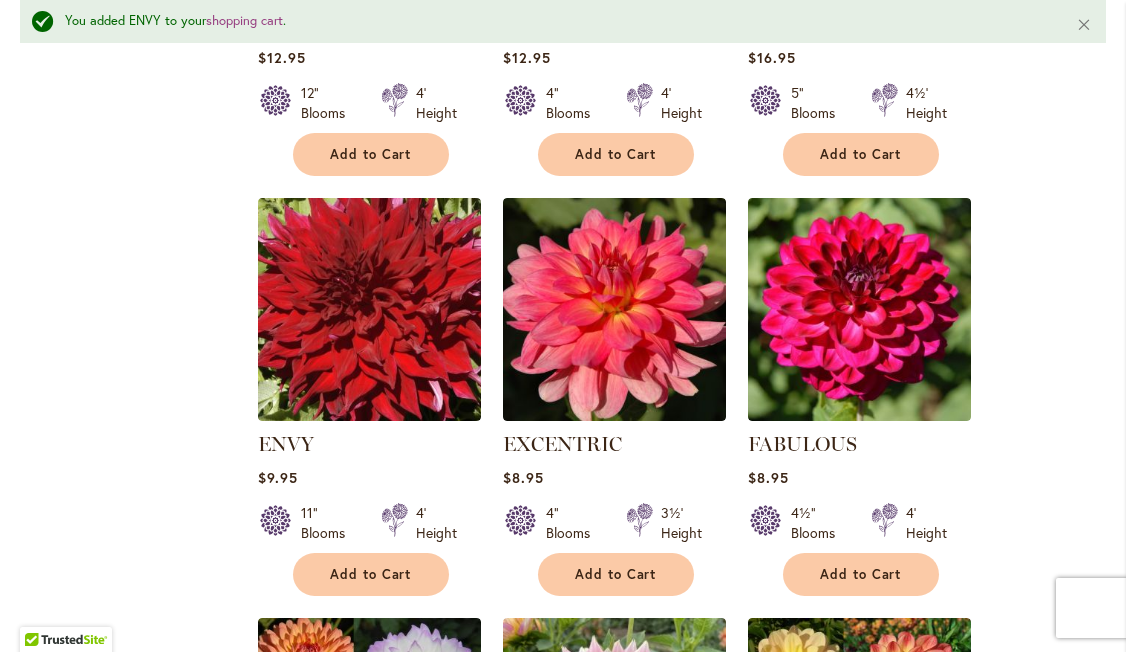 click on "Add to Cart" at bounding box center [371, 574] 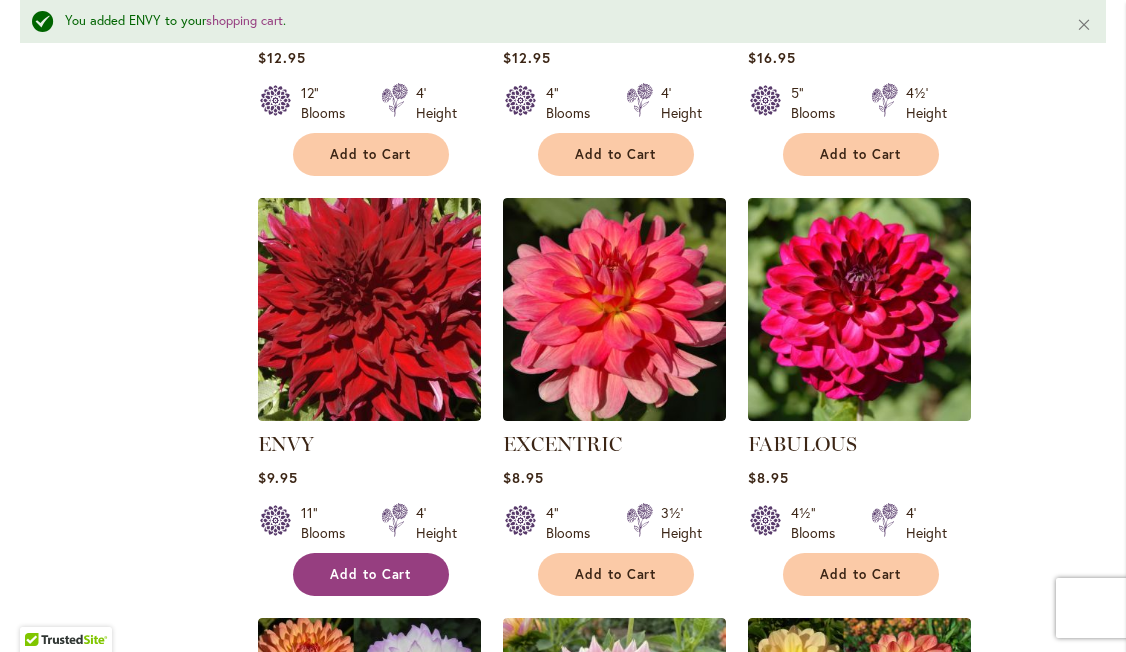 click on "Add to Cart" at bounding box center [371, 574] 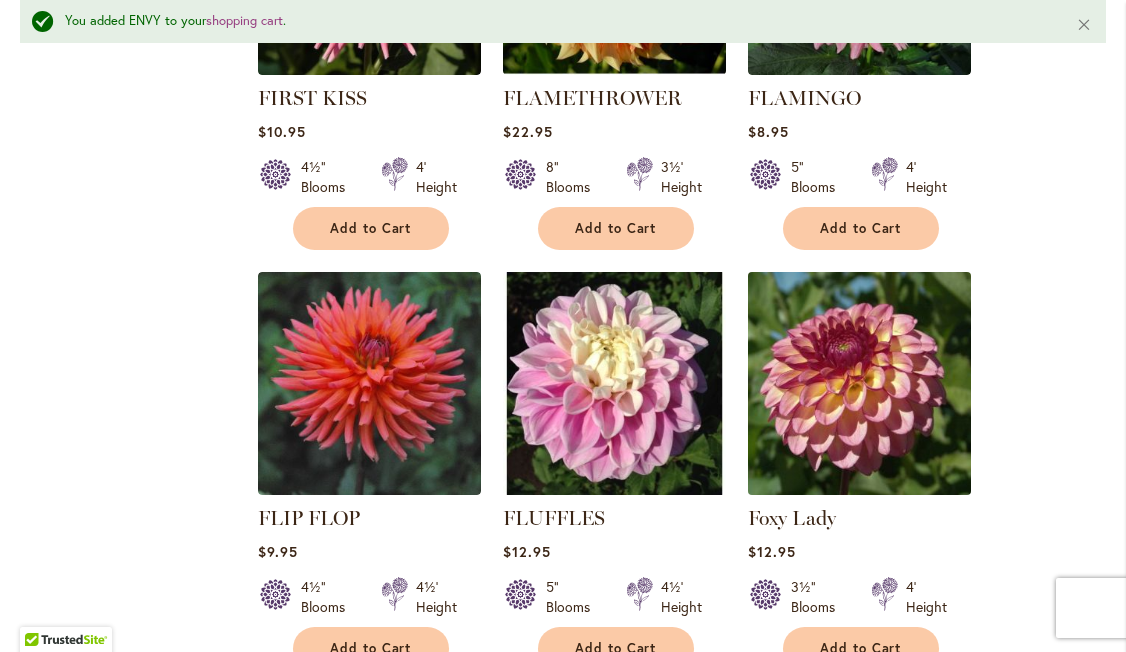 scroll, scrollTop: 8405, scrollLeft: 0, axis: vertical 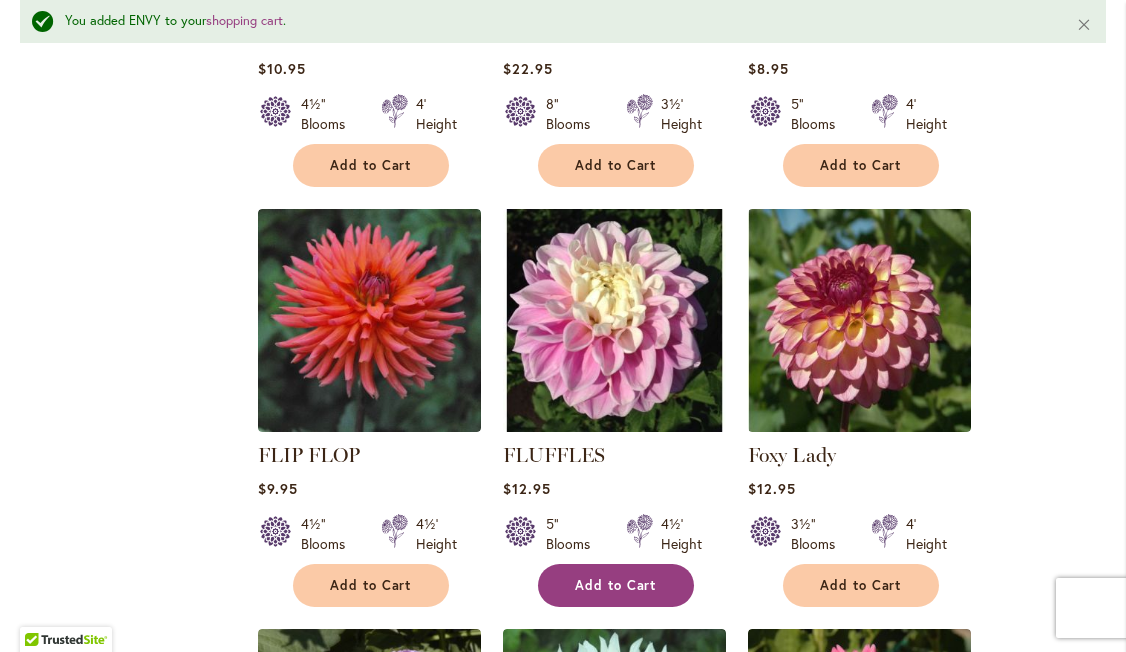 click on "Add to Cart" at bounding box center (616, 585) 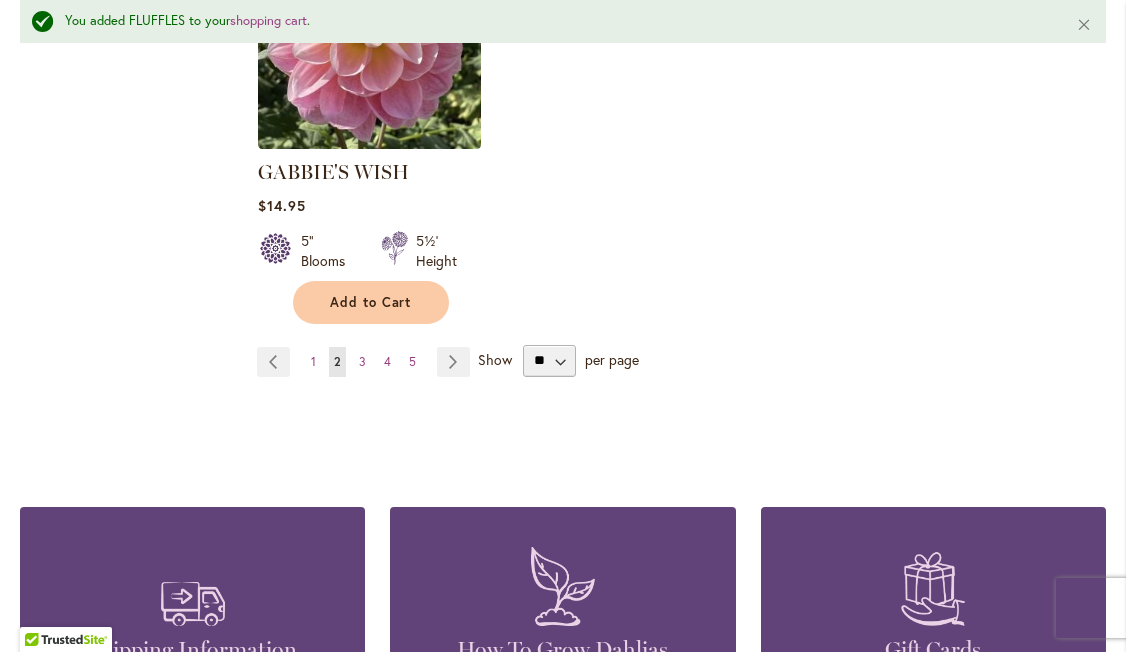 scroll, scrollTop: 9553, scrollLeft: 0, axis: vertical 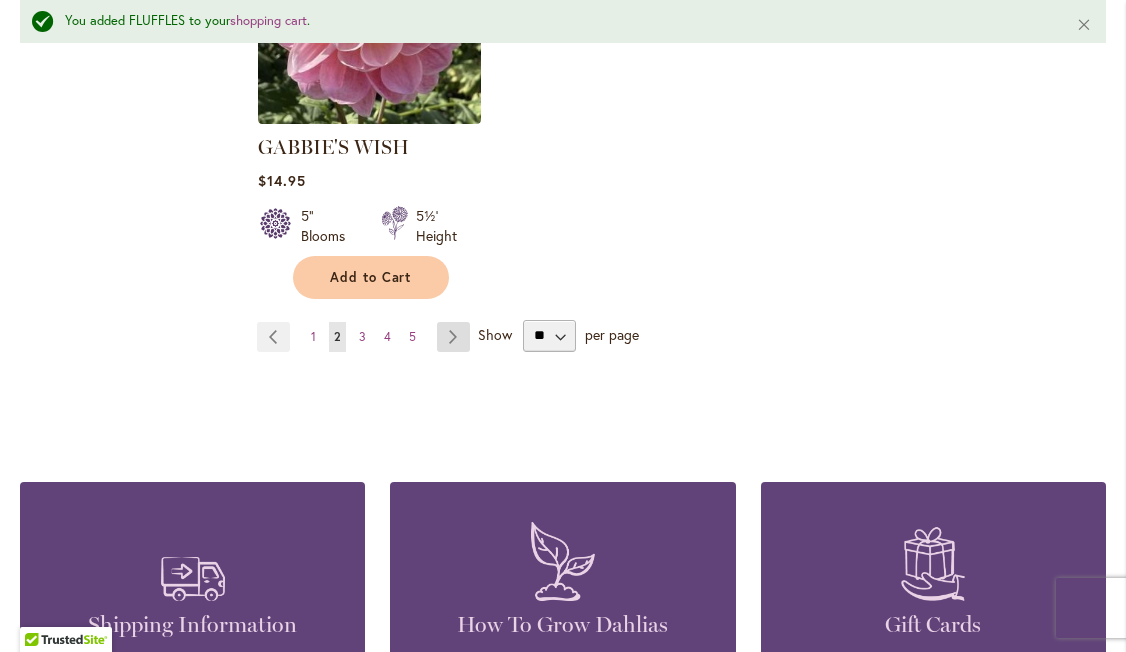 click on "Page
Next" at bounding box center (453, 337) 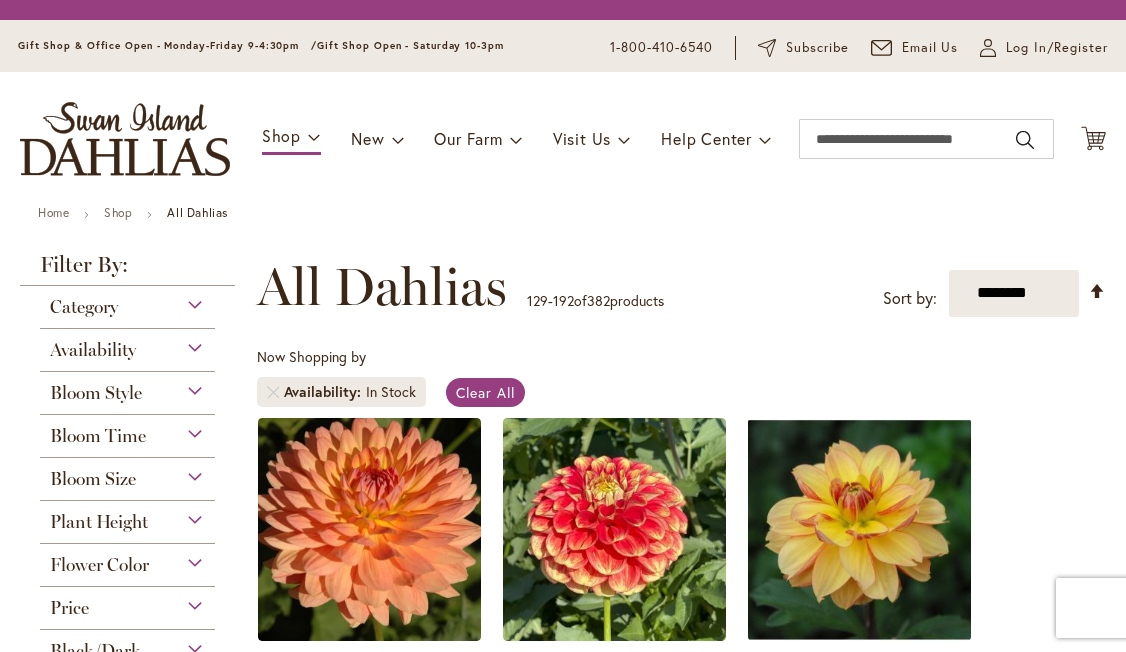 scroll, scrollTop: 0, scrollLeft: 0, axis: both 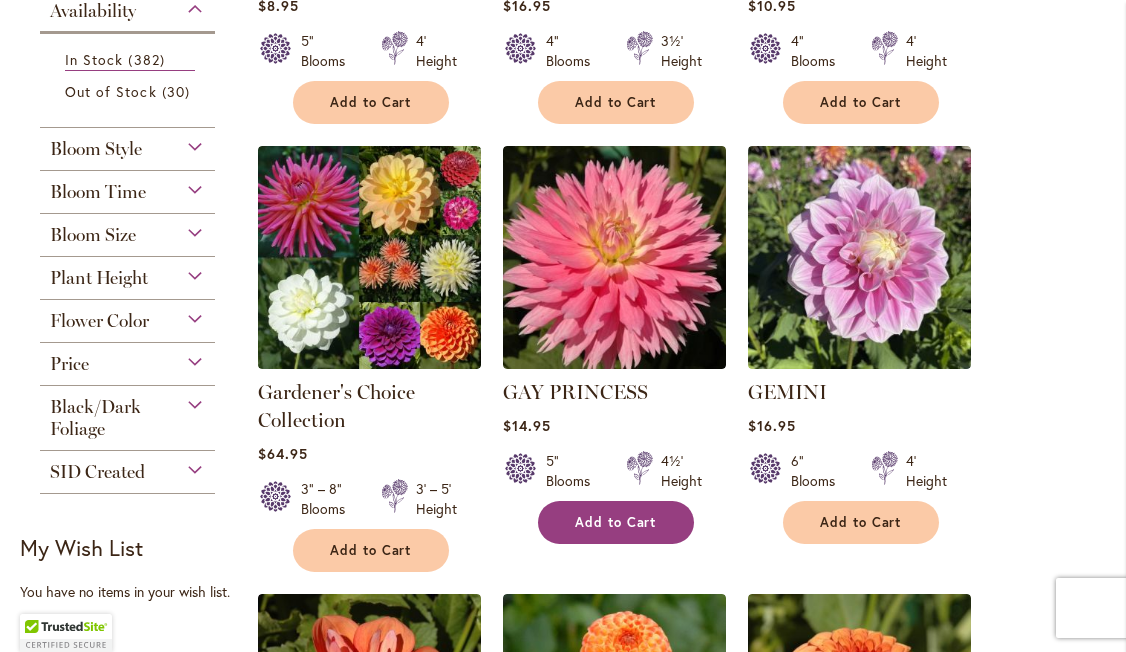 click on "Add to Cart" at bounding box center [616, 522] 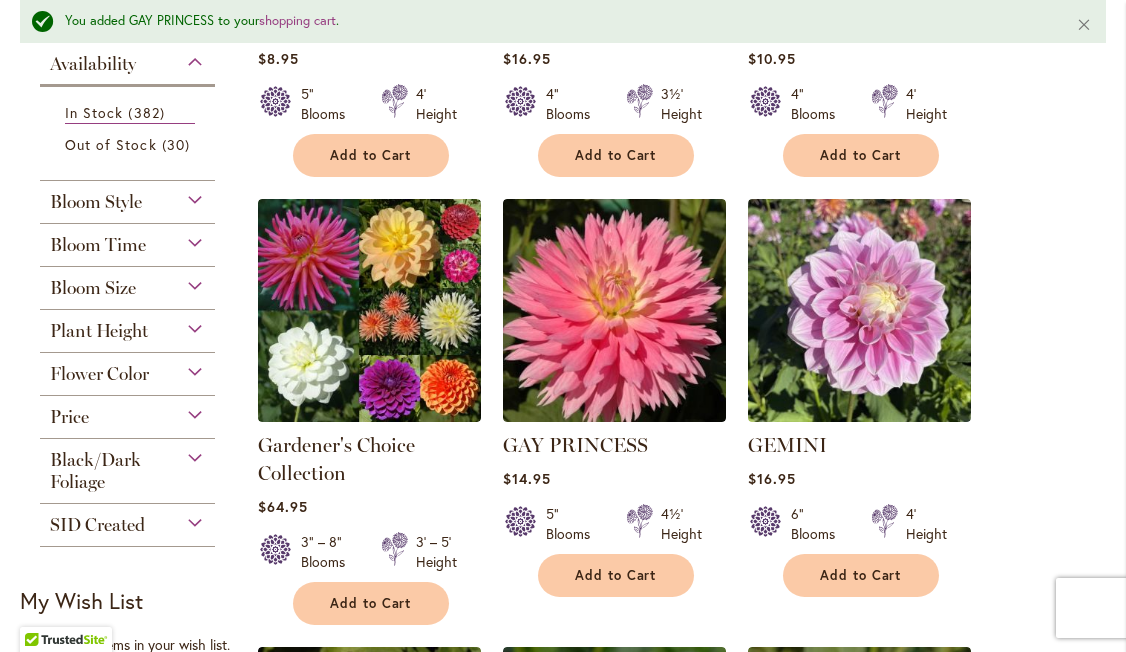 click on "5" Blooms
4½' Height" at bounding box center (614, 516) 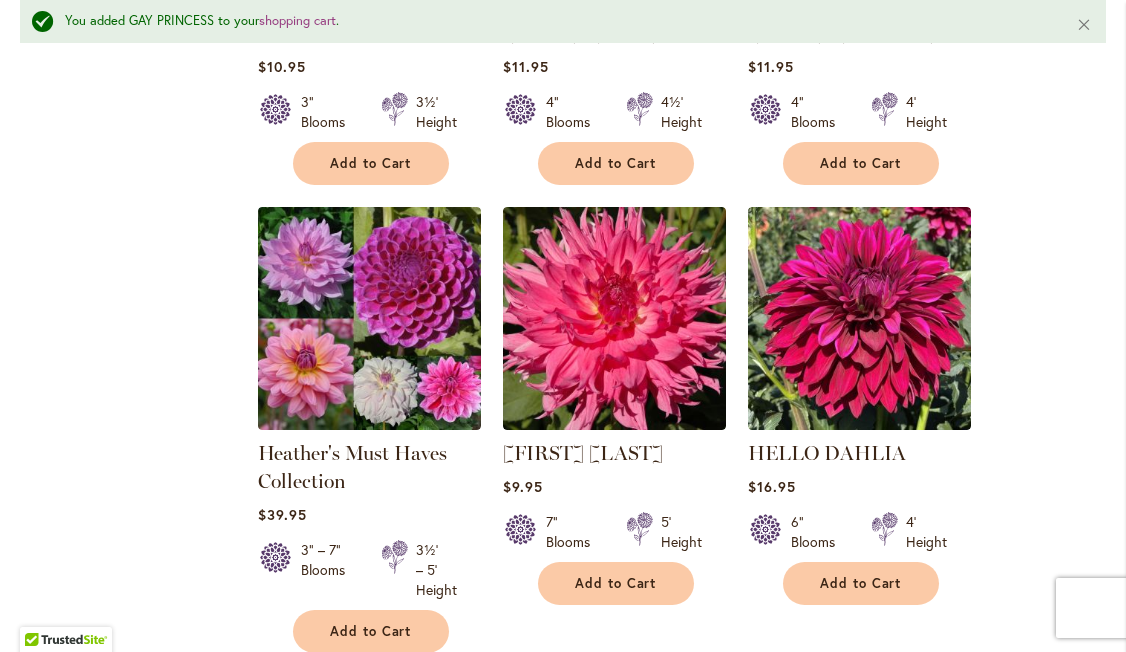 scroll, scrollTop: 4149, scrollLeft: 0, axis: vertical 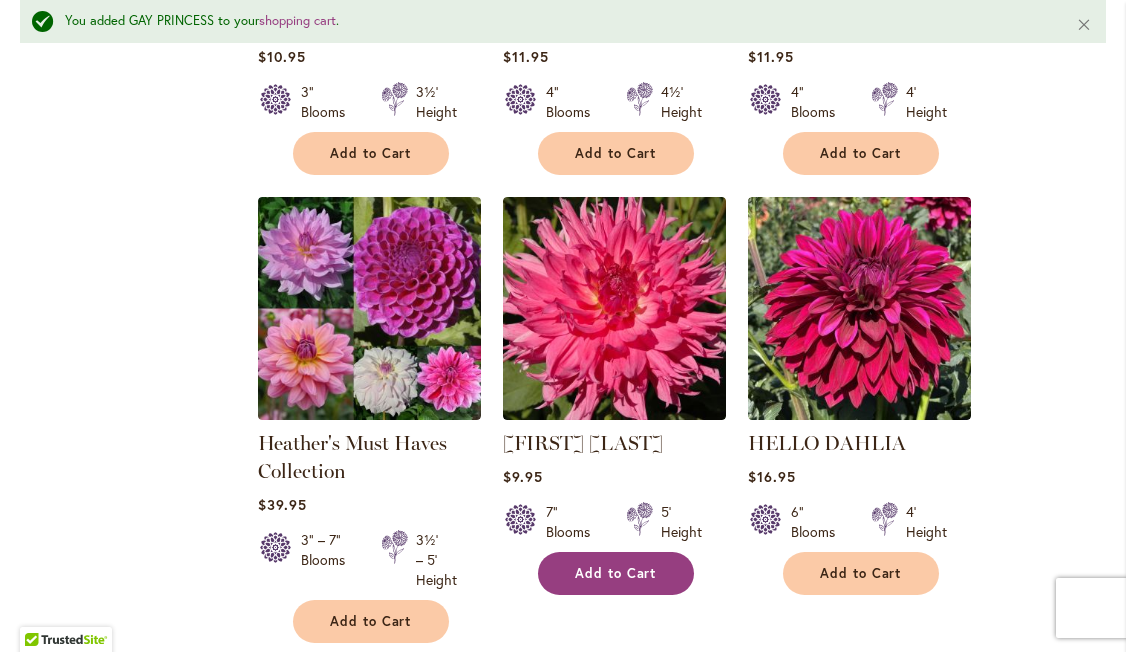 click on "Add to Cart" at bounding box center [616, 573] 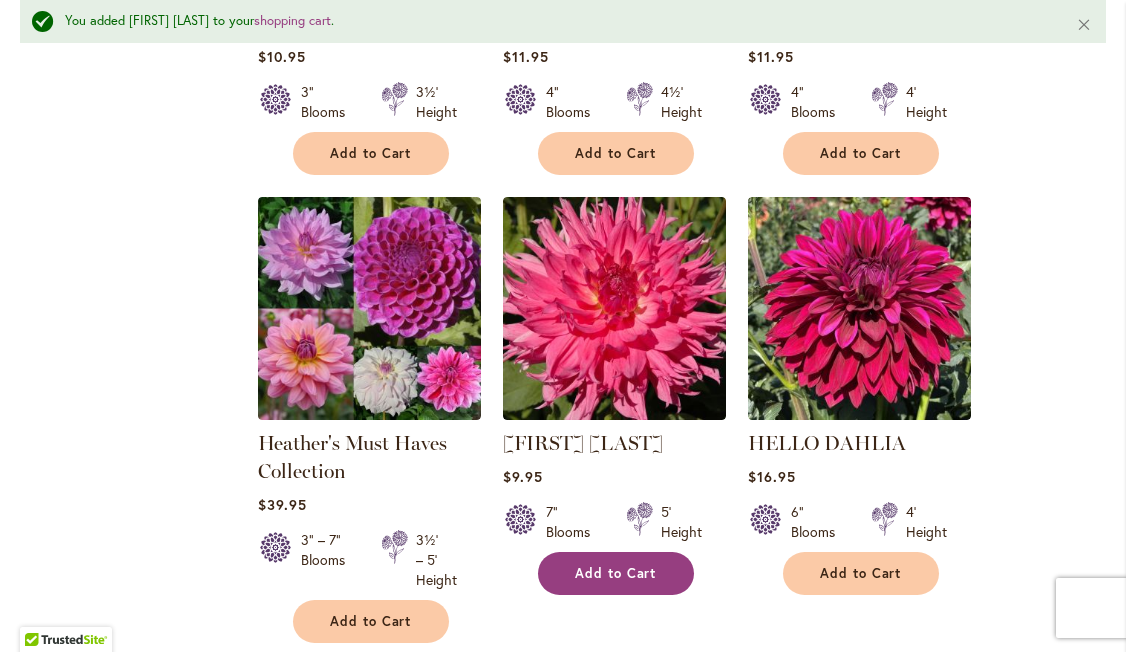 click on "Add to Cart" at bounding box center (616, 573) 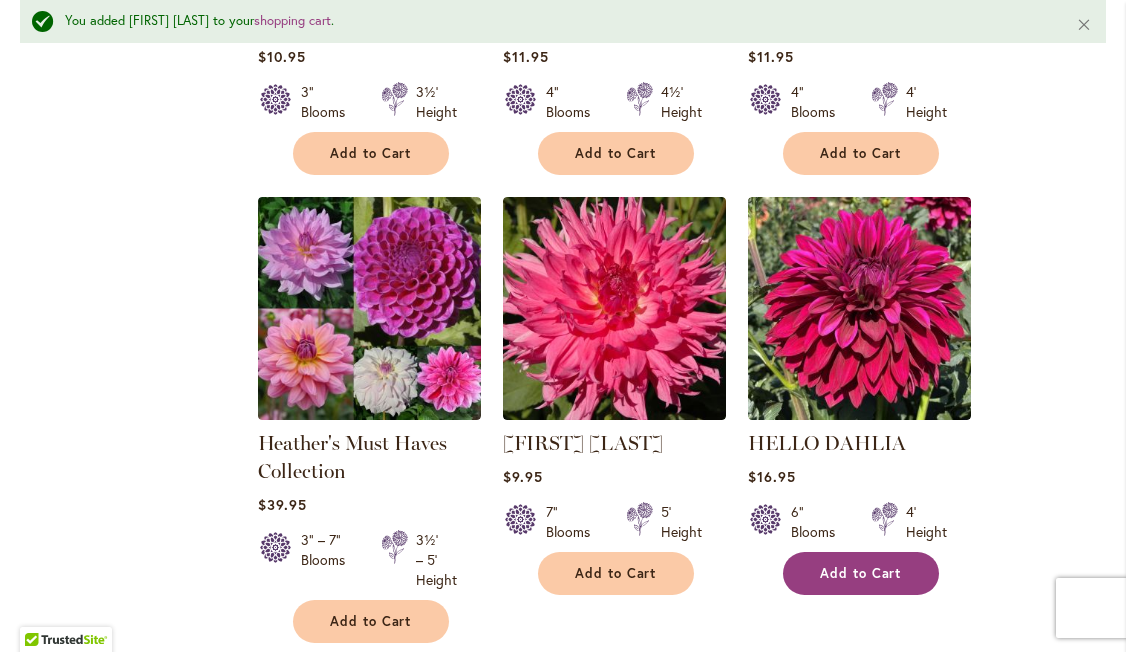 click on "Add to Cart" at bounding box center [861, 573] 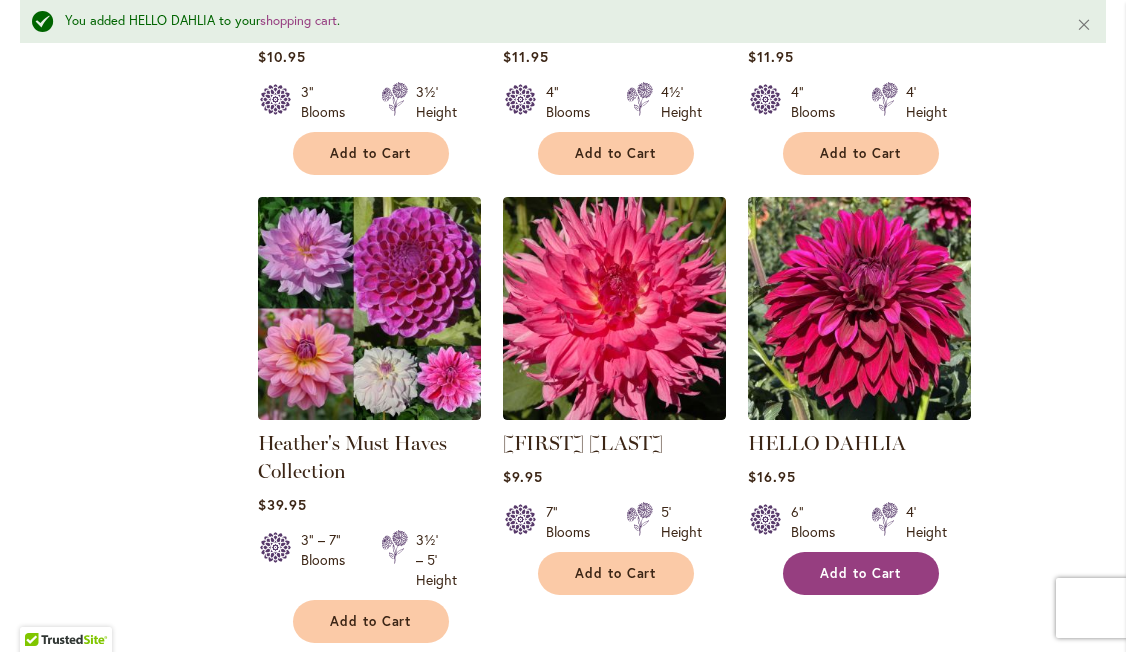 click on "Add to Cart" at bounding box center (861, 573) 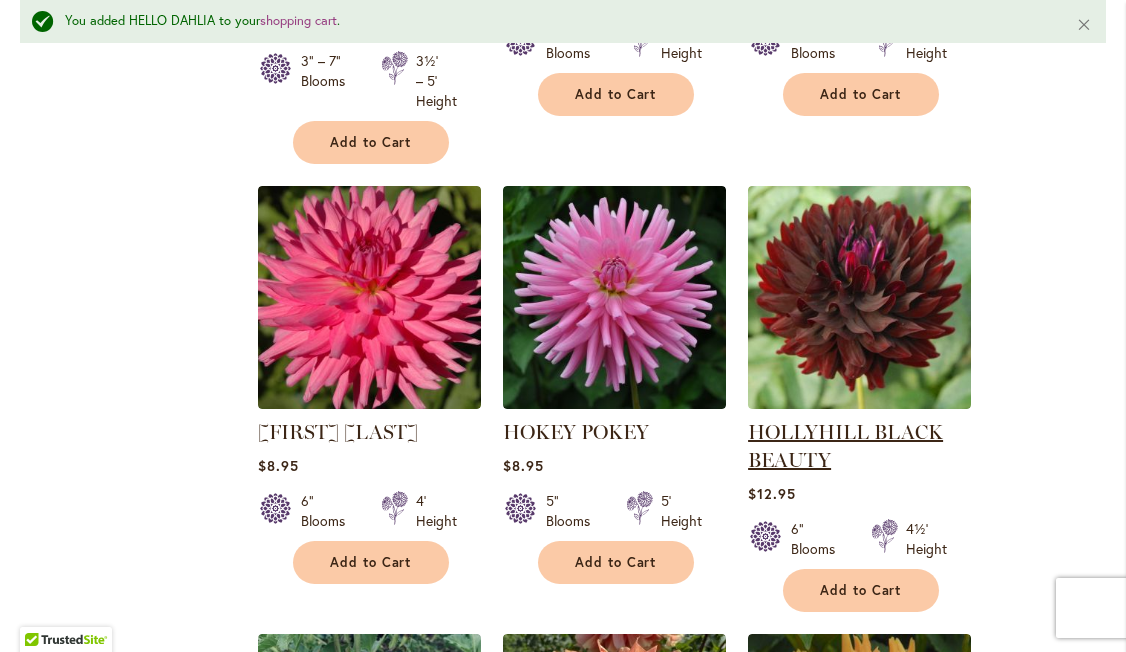 scroll, scrollTop: 4634, scrollLeft: 0, axis: vertical 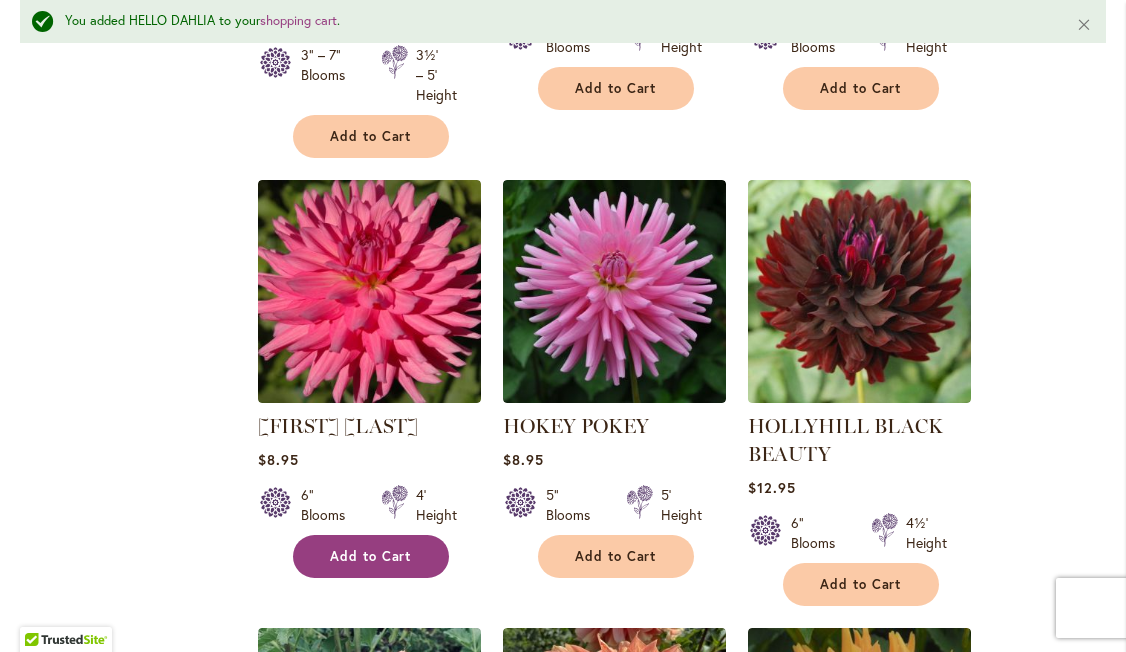 click on "Add to Cart" at bounding box center (371, 556) 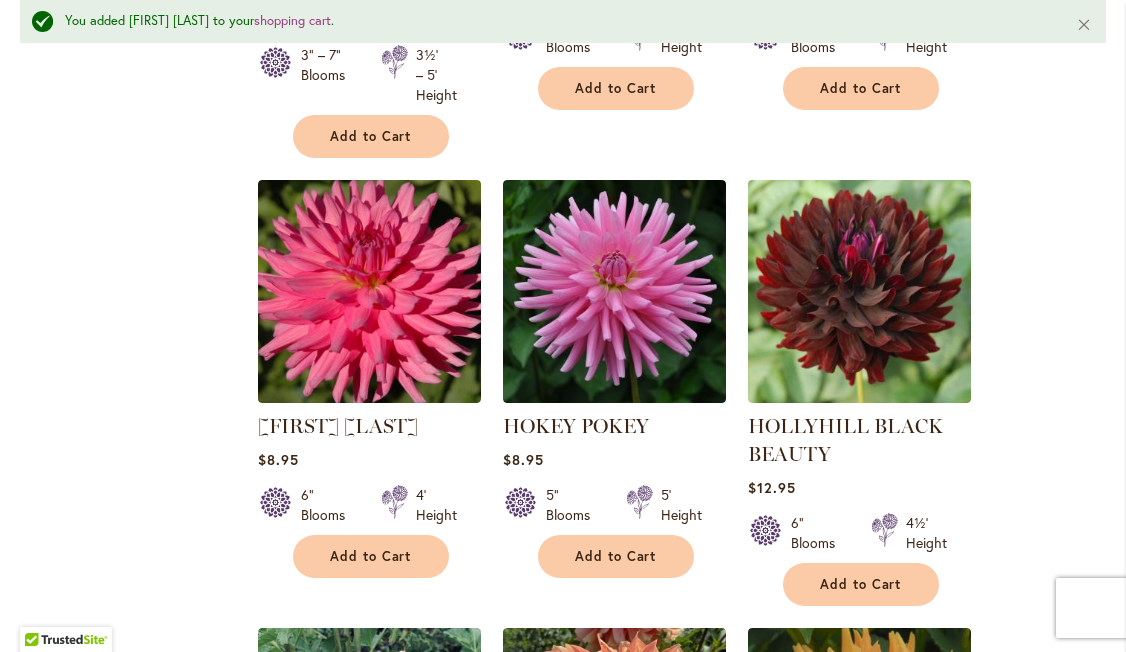 click on "Add to Cart" at bounding box center [371, 556] 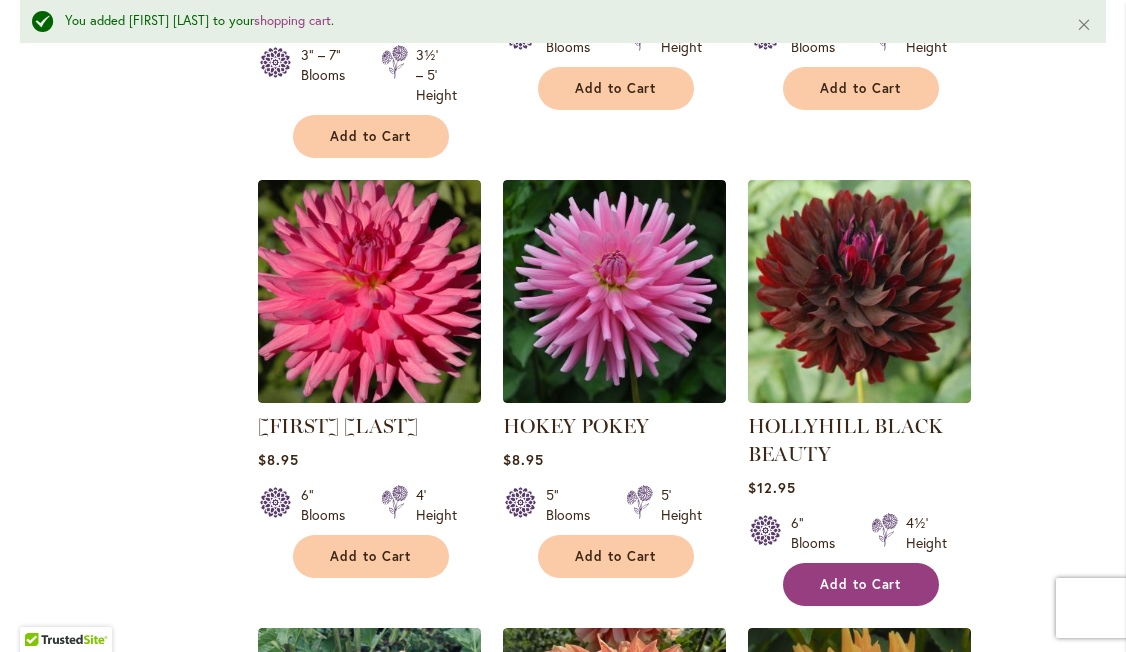 click on "Add to Cart" at bounding box center (861, 584) 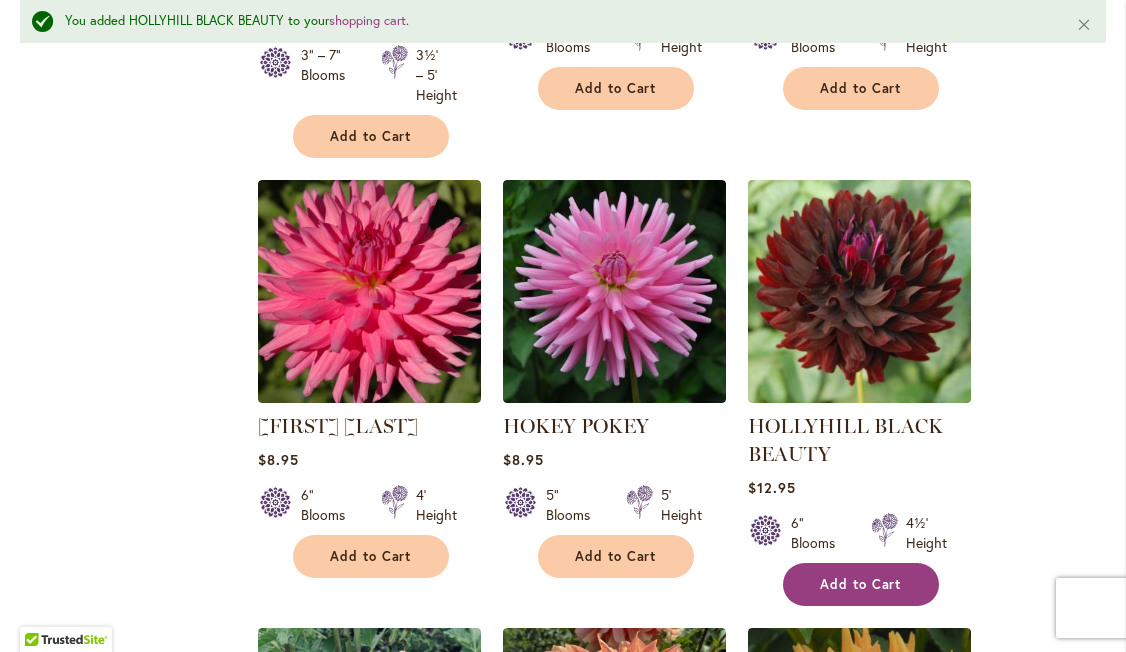 click on "Add to Cart" at bounding box center (861, 584) 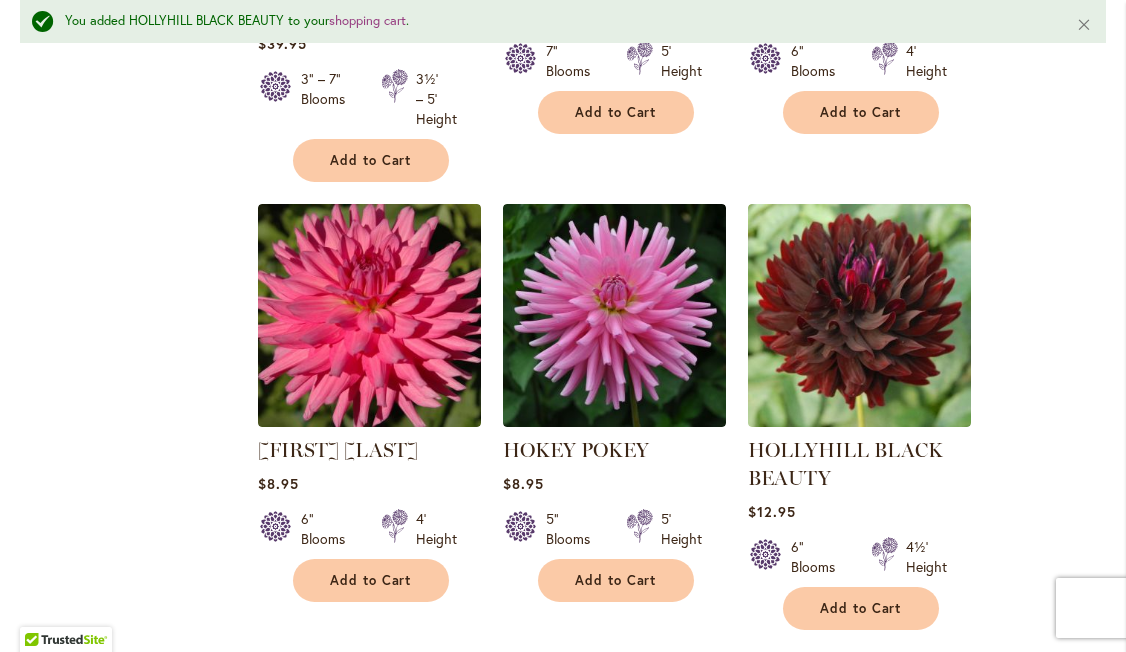 scroll, scrollTop: 4616, scrollLeft: 0, axis: vertical 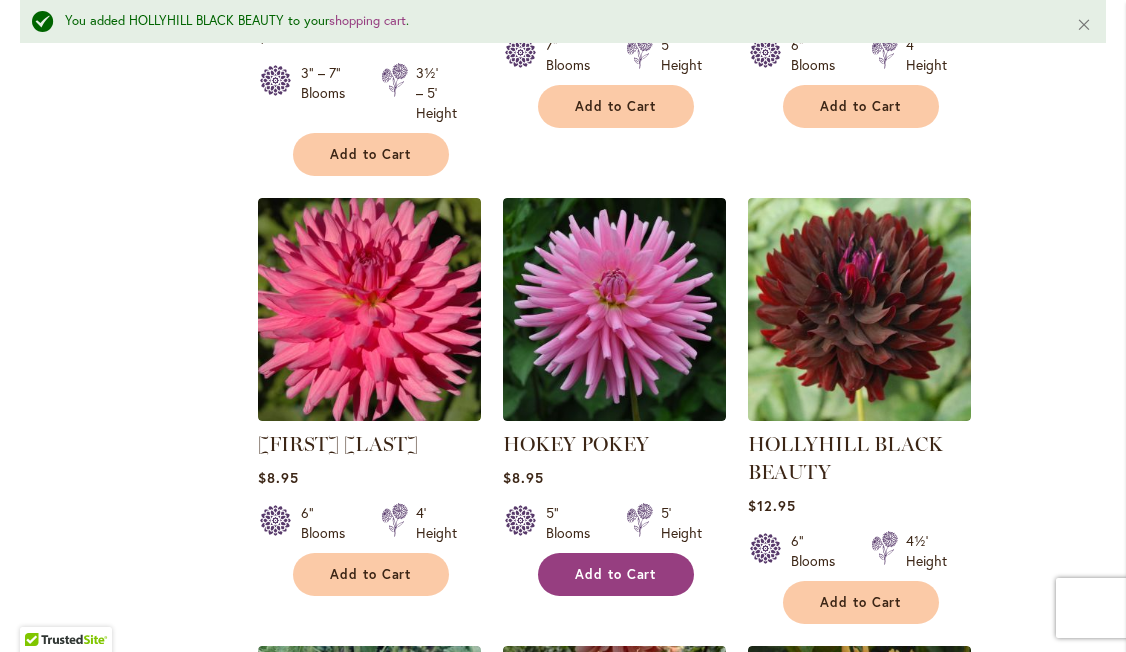 click on "Add to Cart" at bounding box center (616, 574) 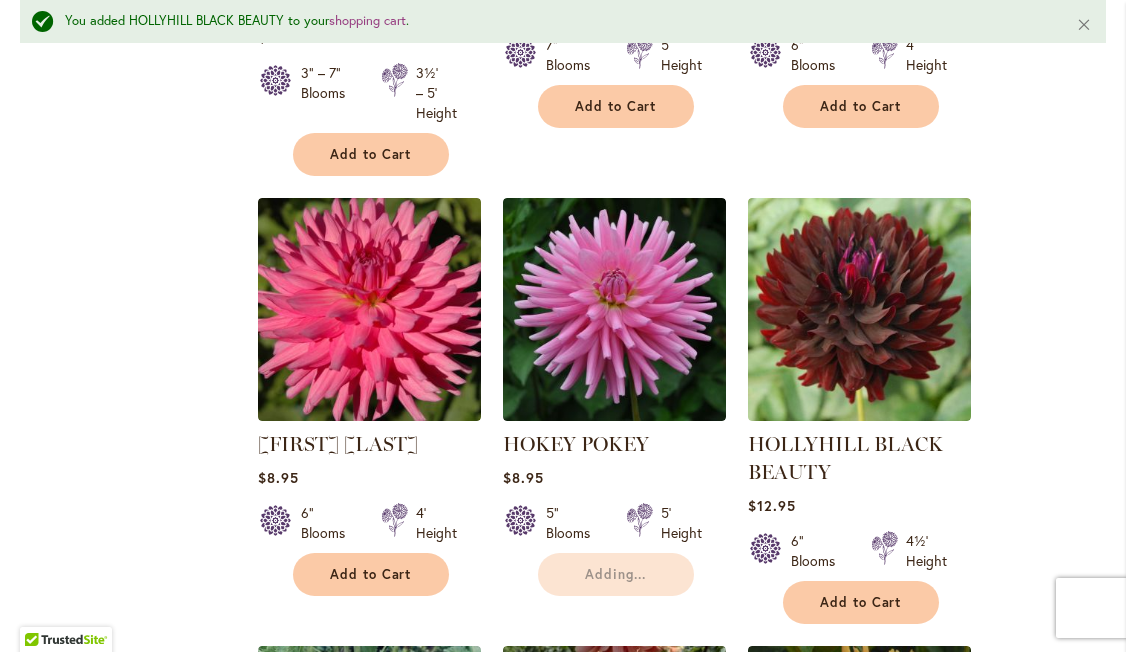 scroll, scrollTop: 0, scrollLeft: 0, axis: both 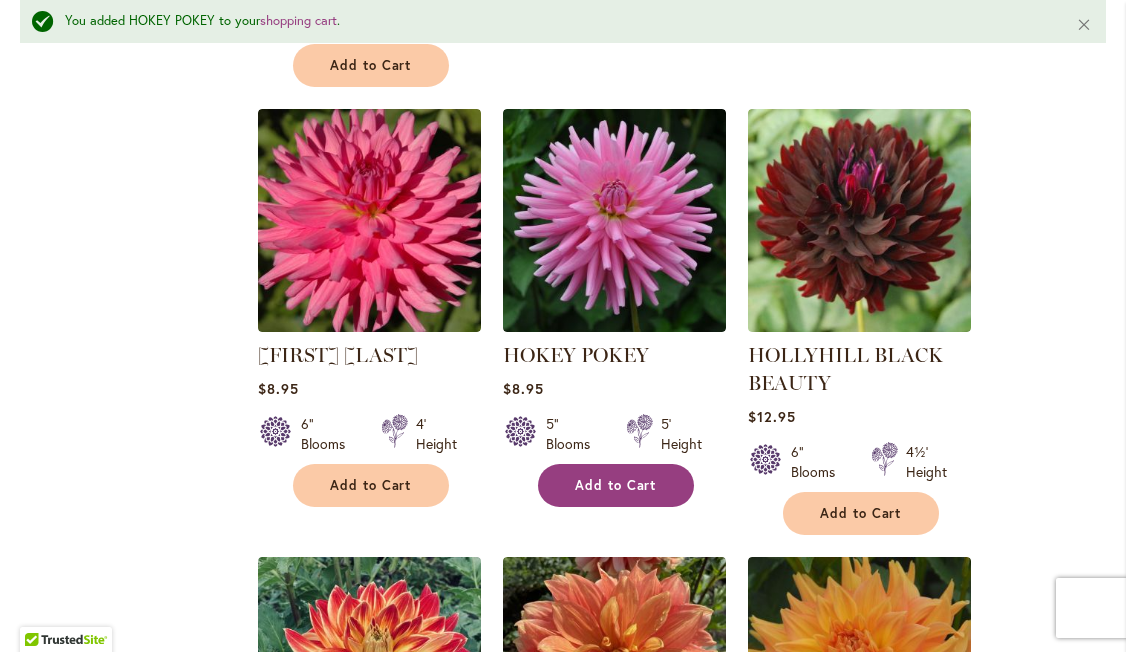 click on "Add to Cart" at bounding box center [616, 485] 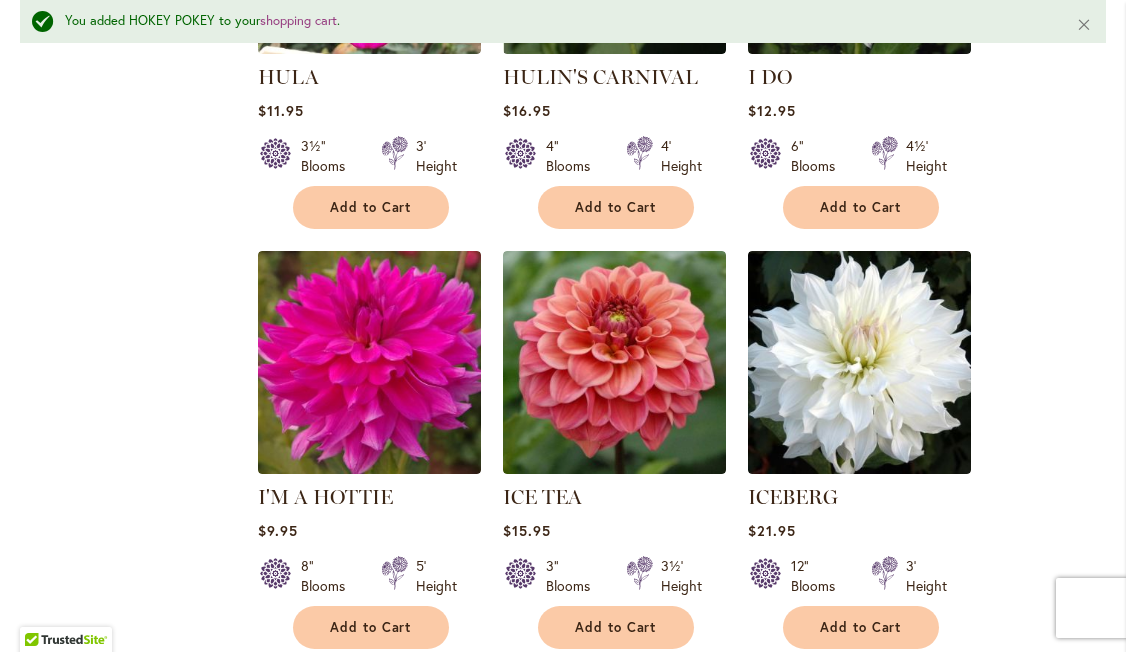 scroll, scrollTop: 6692, scrollLeft: 0, axis: vertical 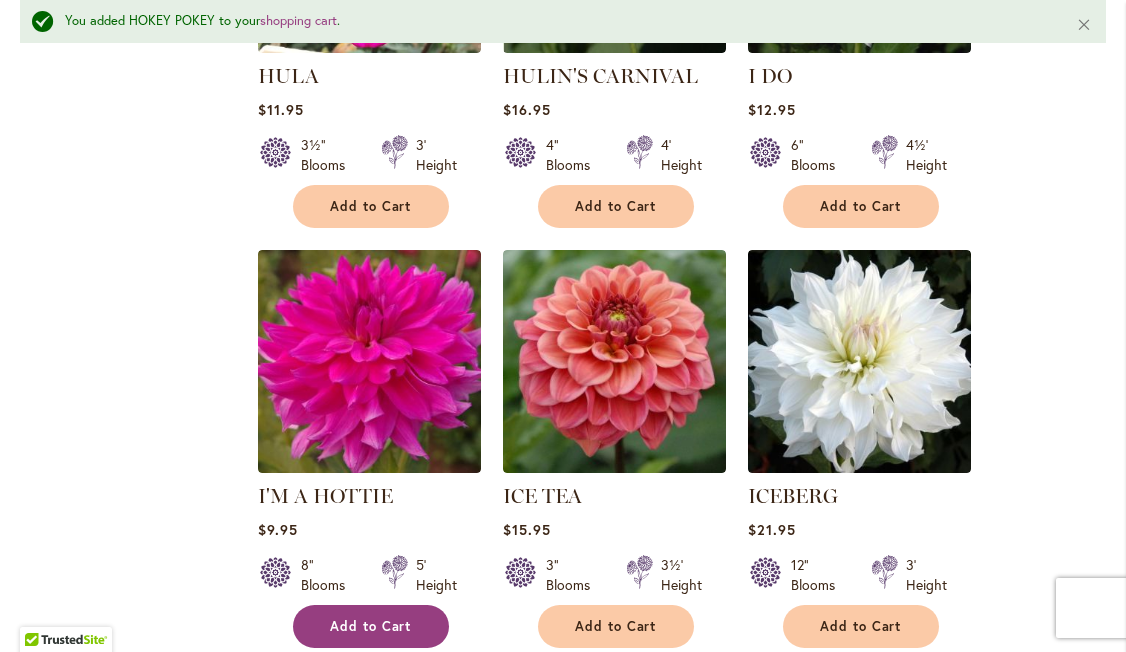click on "Add to Cart" at bounding box center [371, 626] 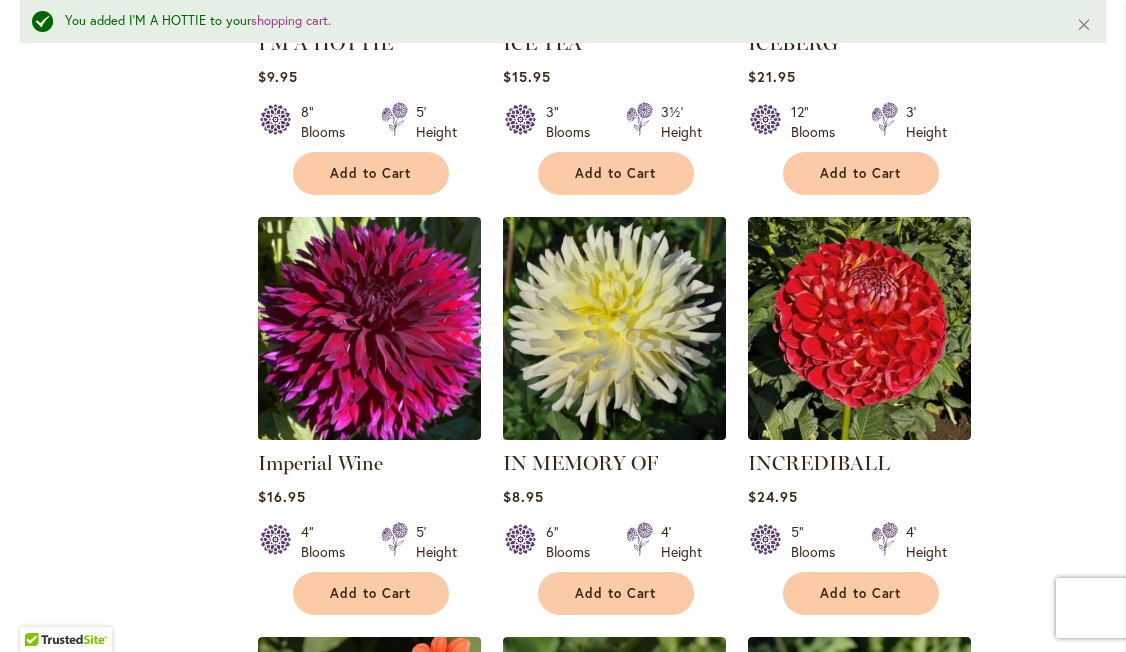 scroll, scrollTop: 7146, scrollLeft: 0, axis: vertical 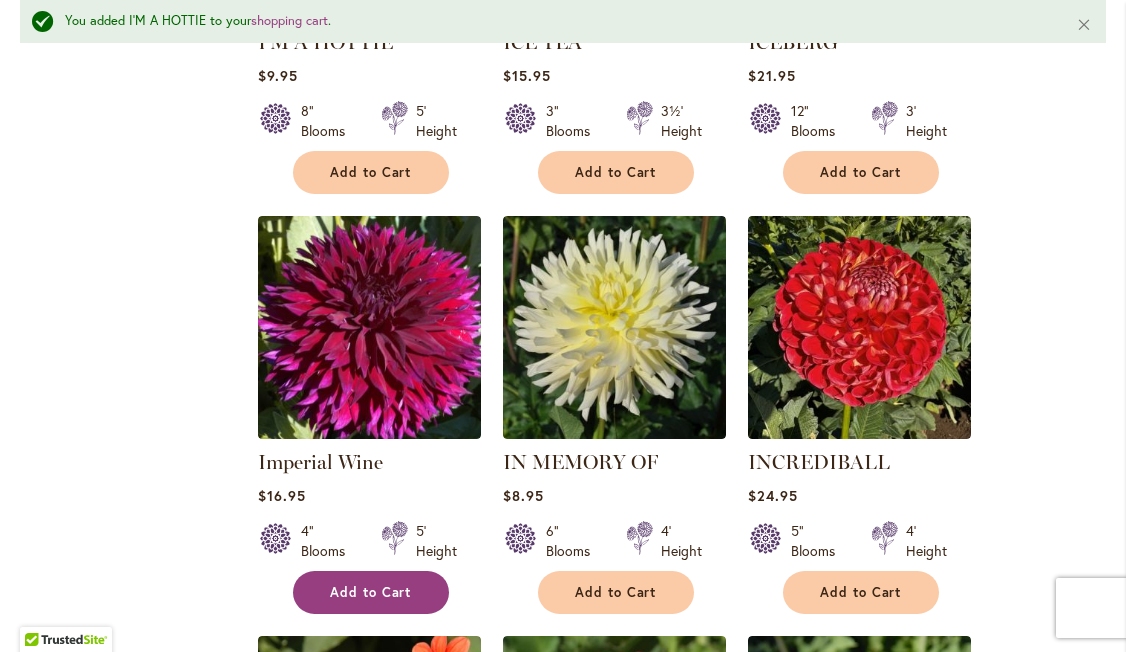 click on "Add to Cart" at bounding box center (371, 592) 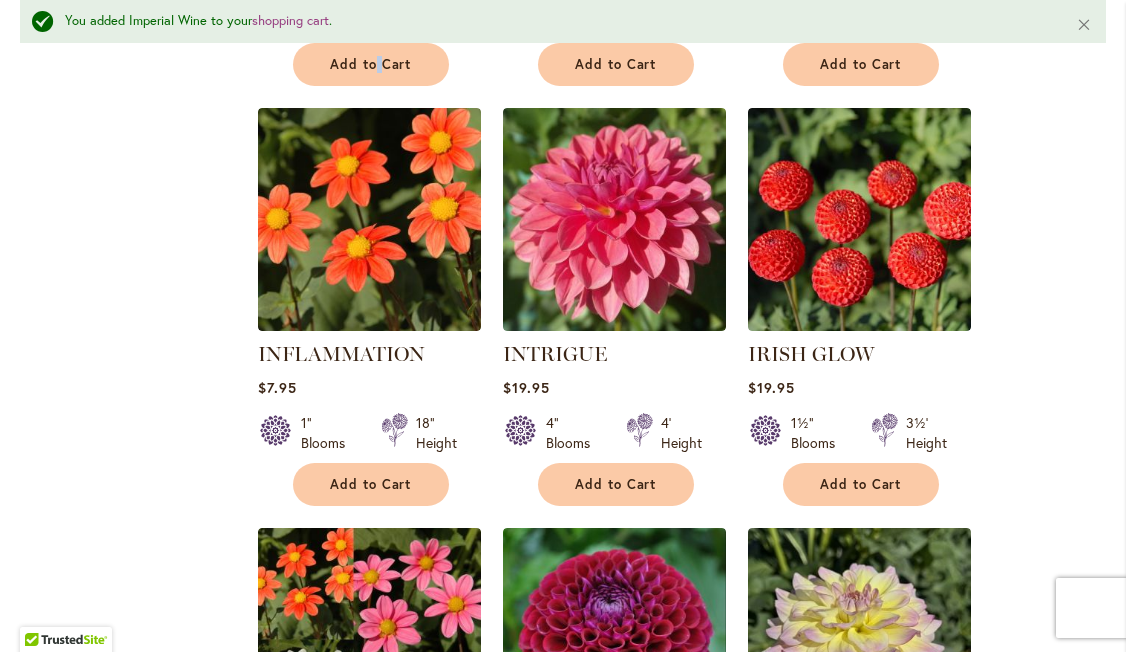 scroll, scrollTop: 7724, scrollLeft: 0, axis: vertical 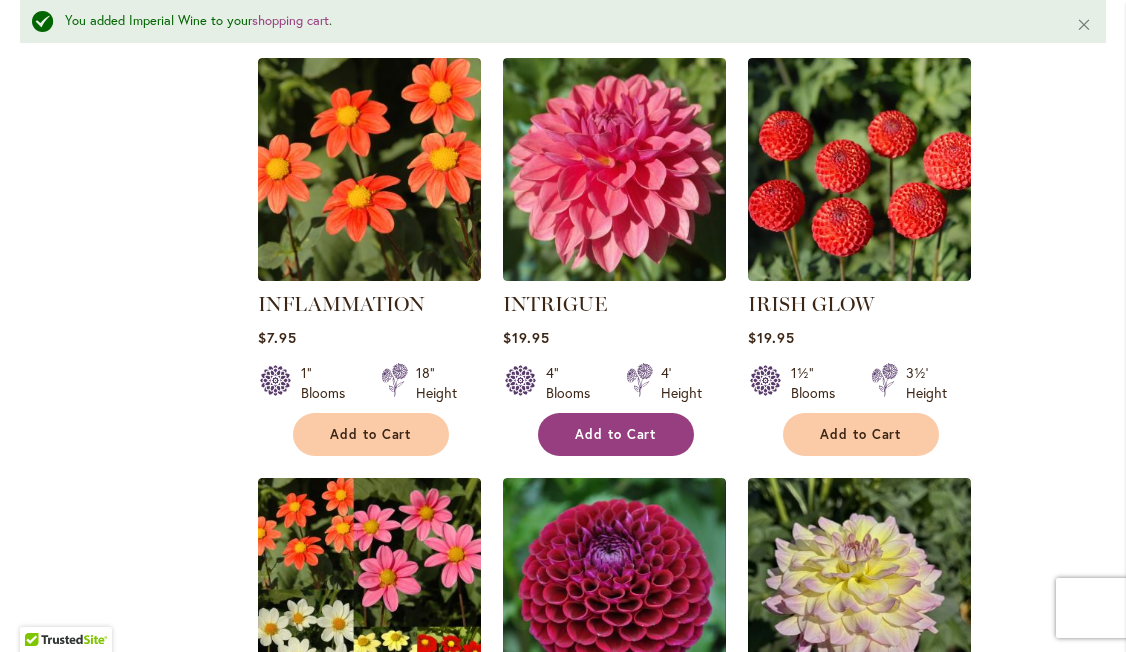 click on "Add to Cart" at bounding box center [616, 434] 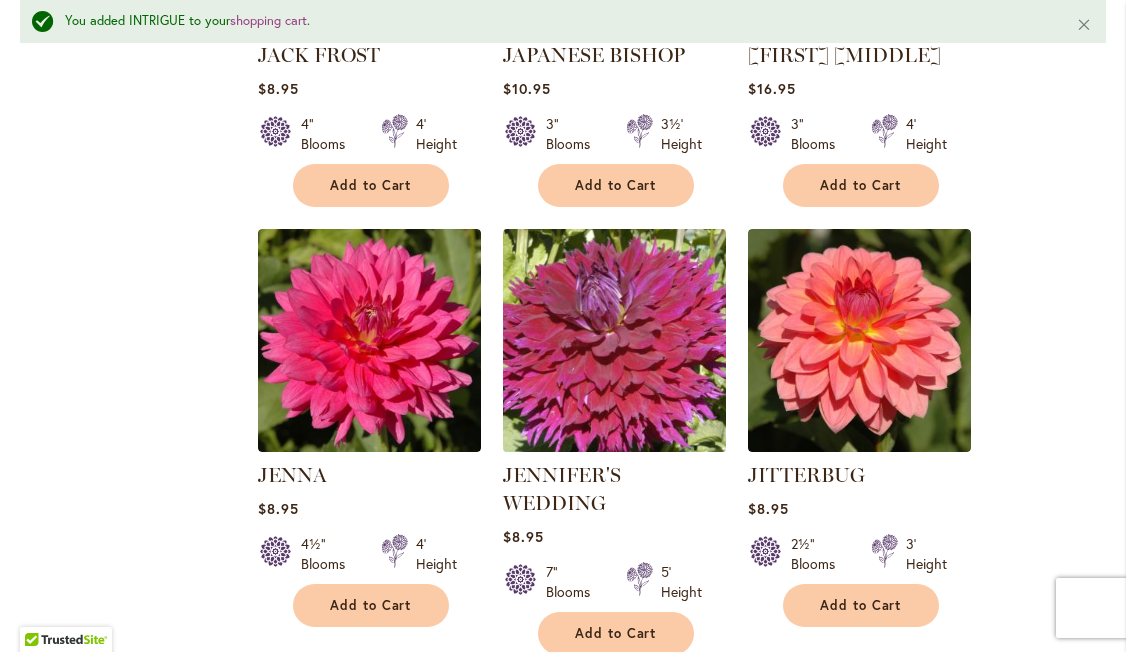 scroll, scrollTop: 8840, scrollLeft: 0, axis: vertical 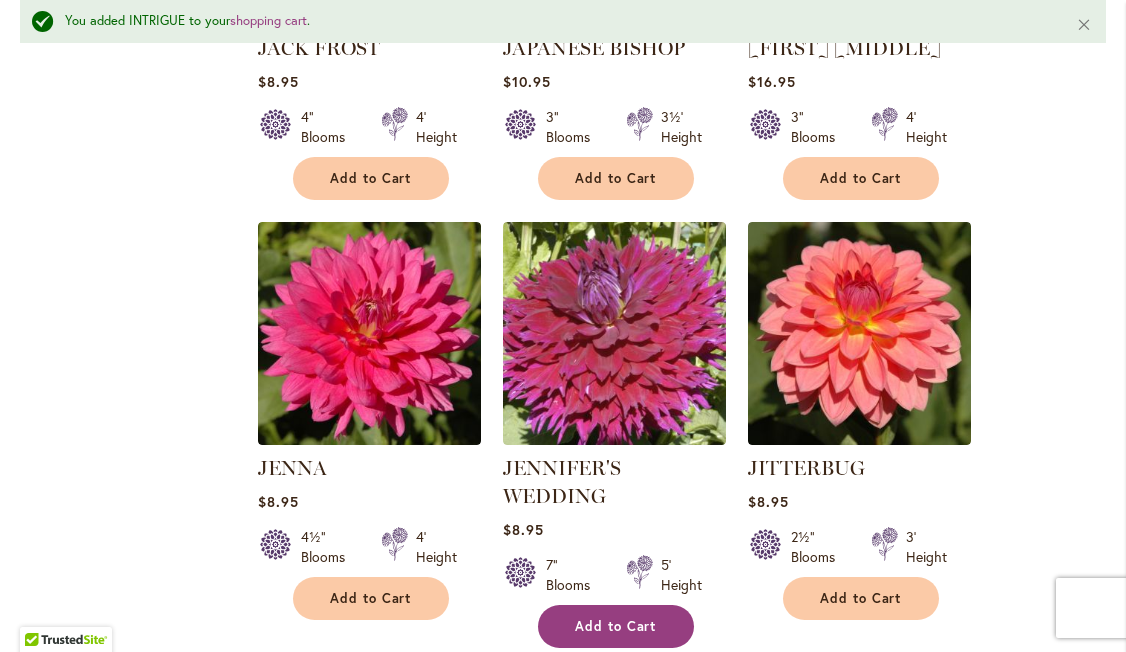 click on "Add to Cart" at bounding box center [616, 626] 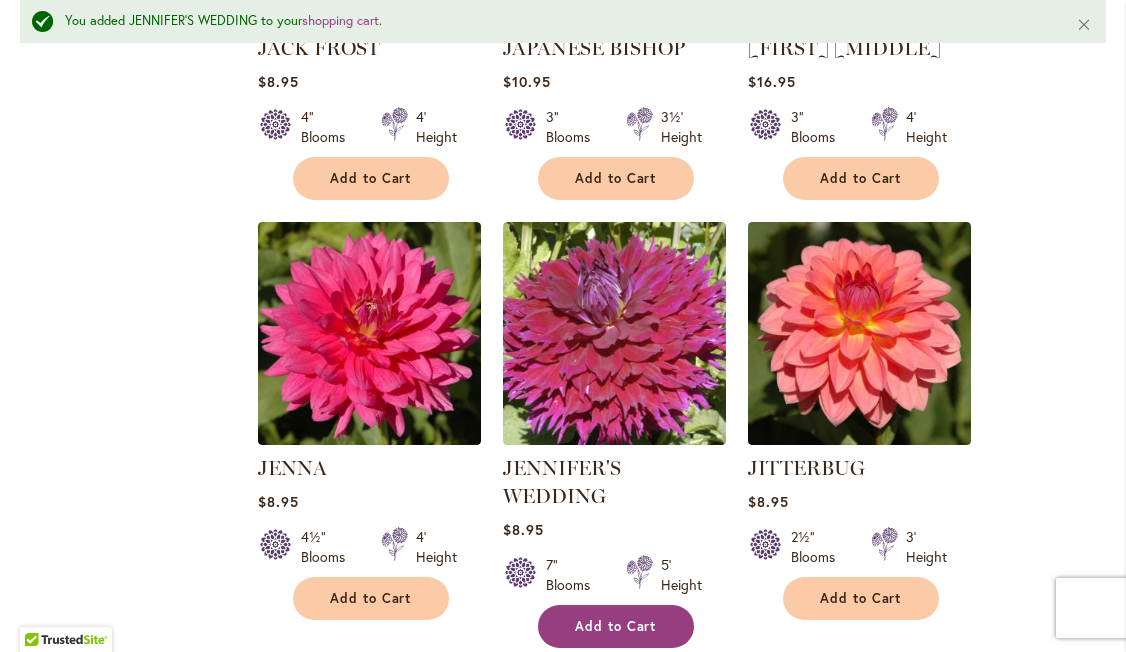 click on "Add to Cart" at bounding box center (616, 626) 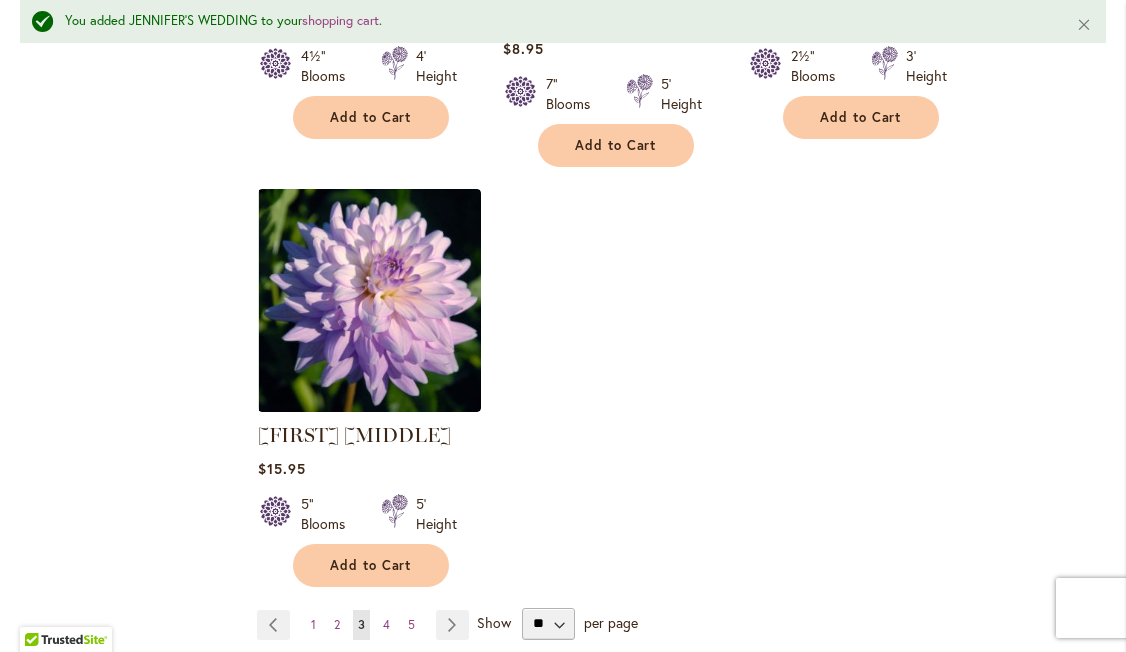 scroll, scrollTop: 9374, scrollLeft: 0, axis: vertical 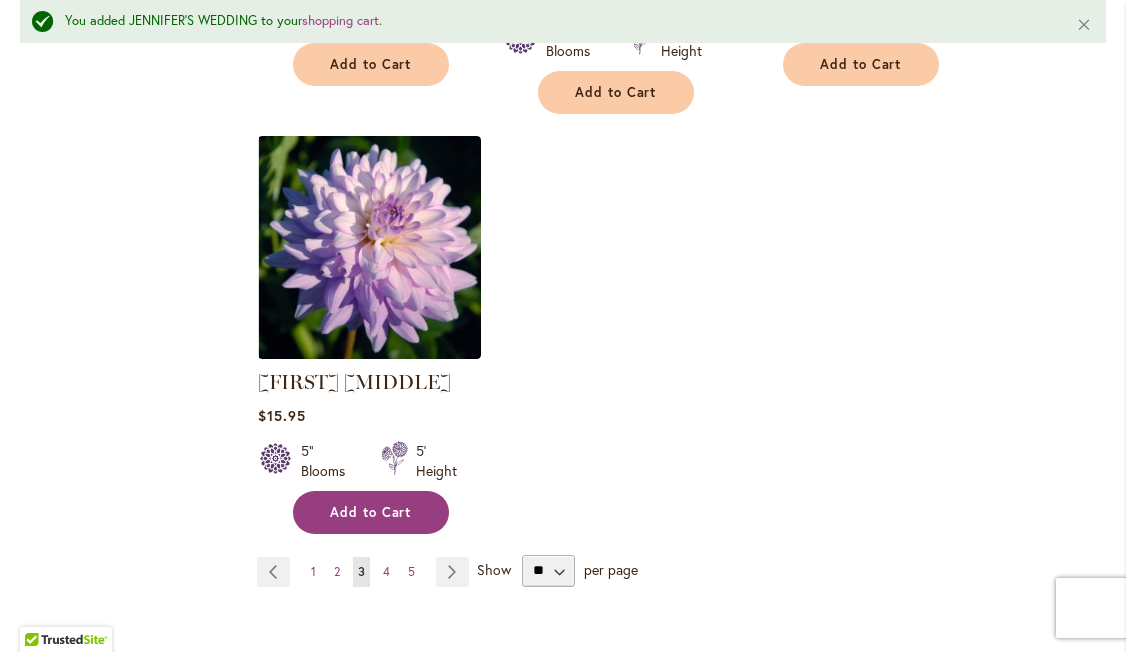 click on "Add to Cart" at bounding box center (371, 512) 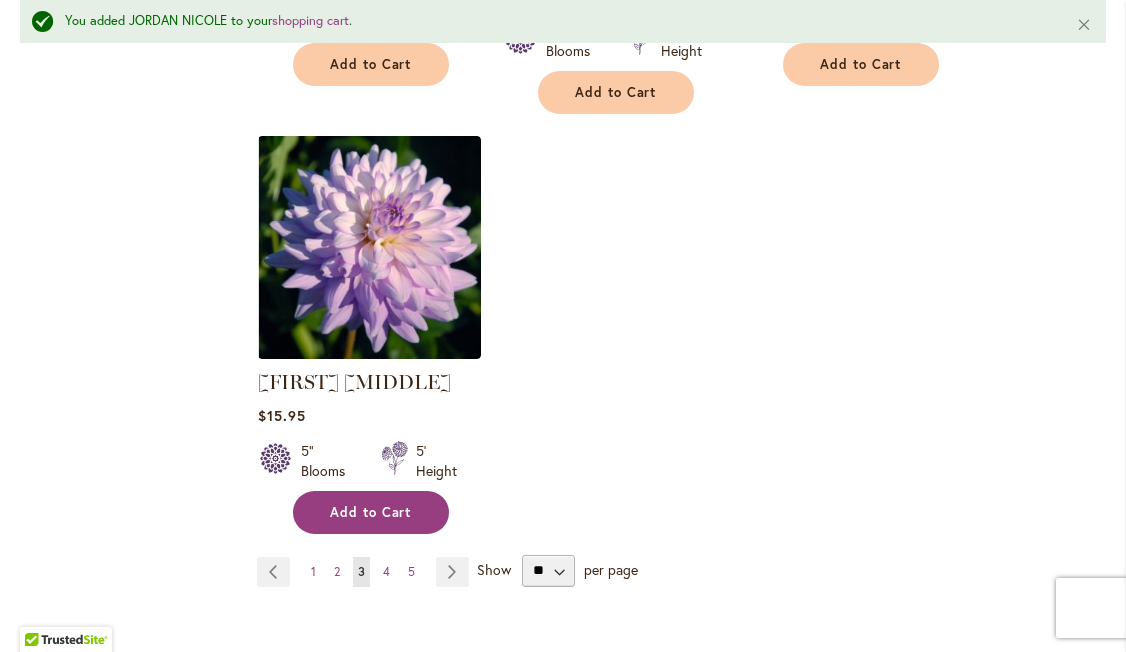 click on "Add to Cart" at bounding box center (371, 512) 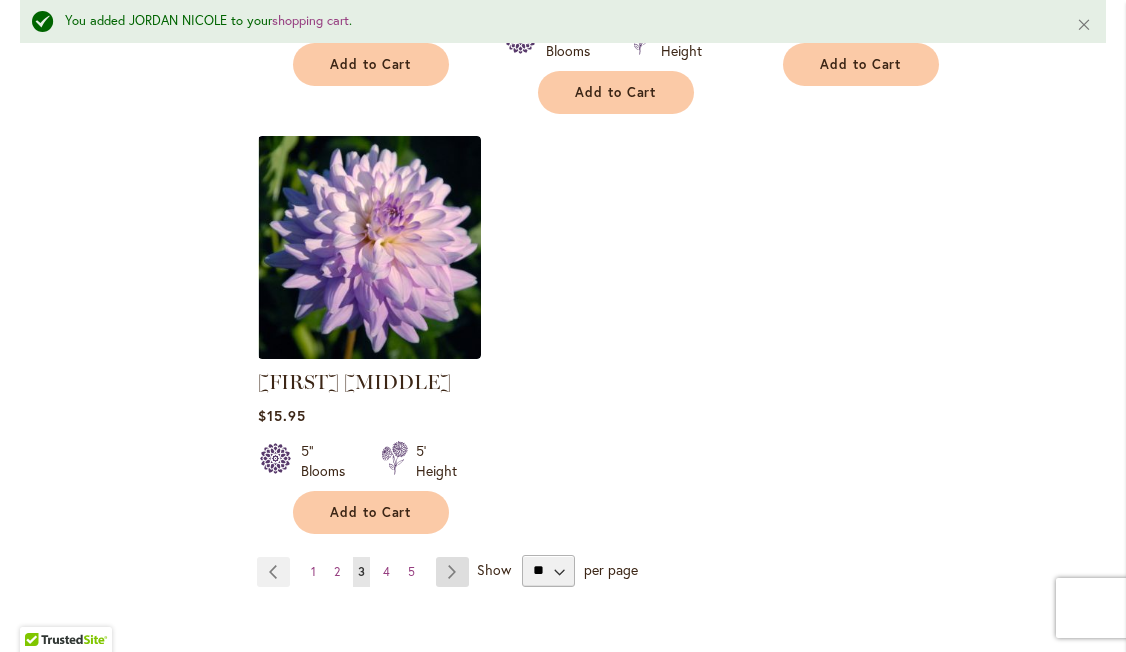 click on "Page
Next" at bounding box center [452, 572] 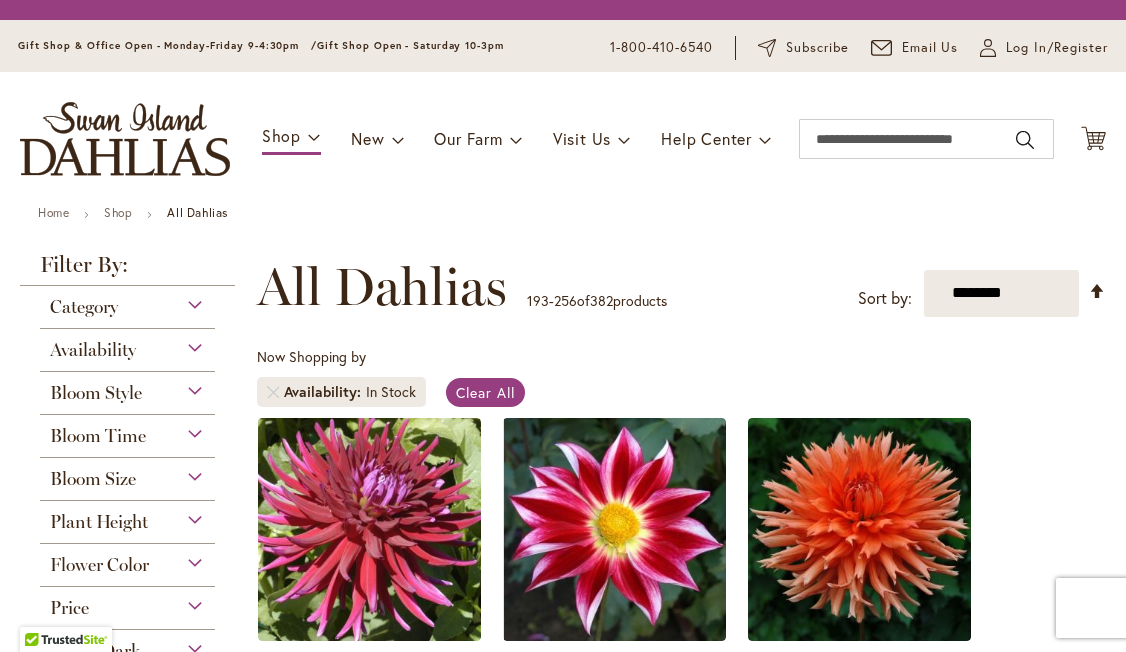 scroll, scrollTop: 0, scrollLeft: 0, axis: both 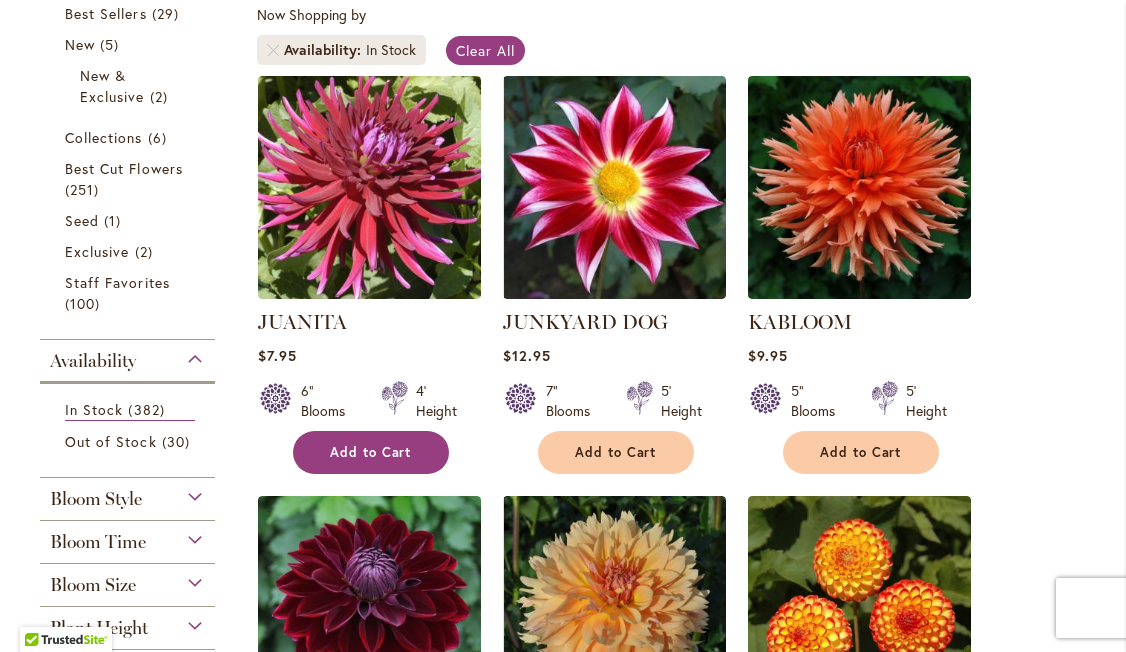 click on "Add to Cart" at bounding box center [371, 452] 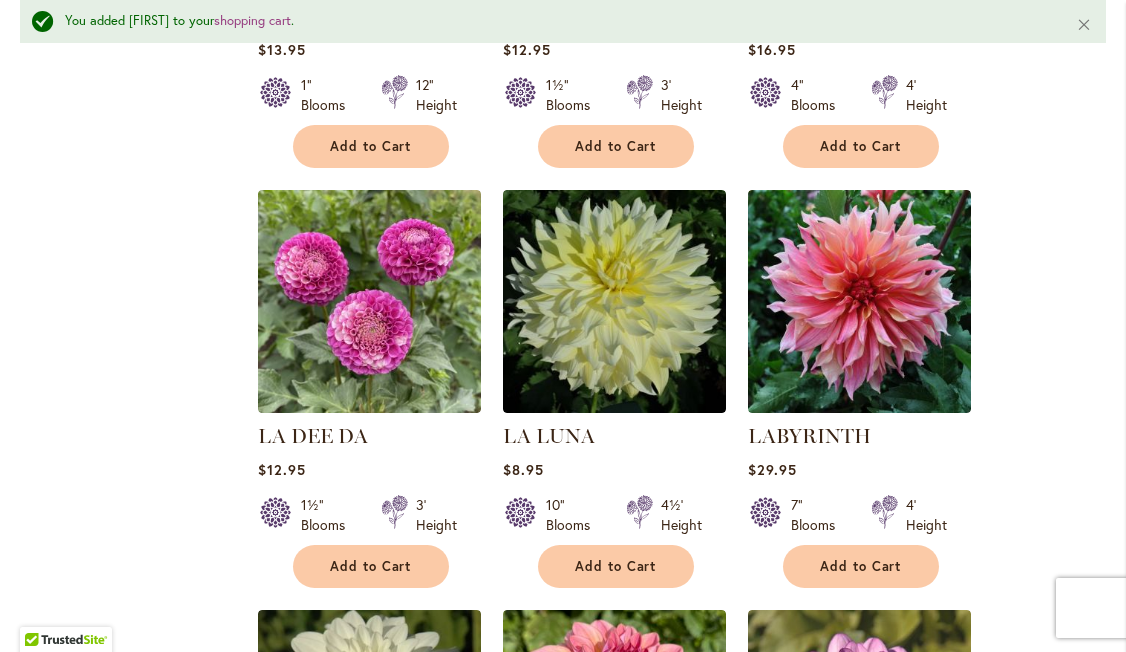 scroll, scrollTop: 1584, scrollLeft: 0, axis: vertical 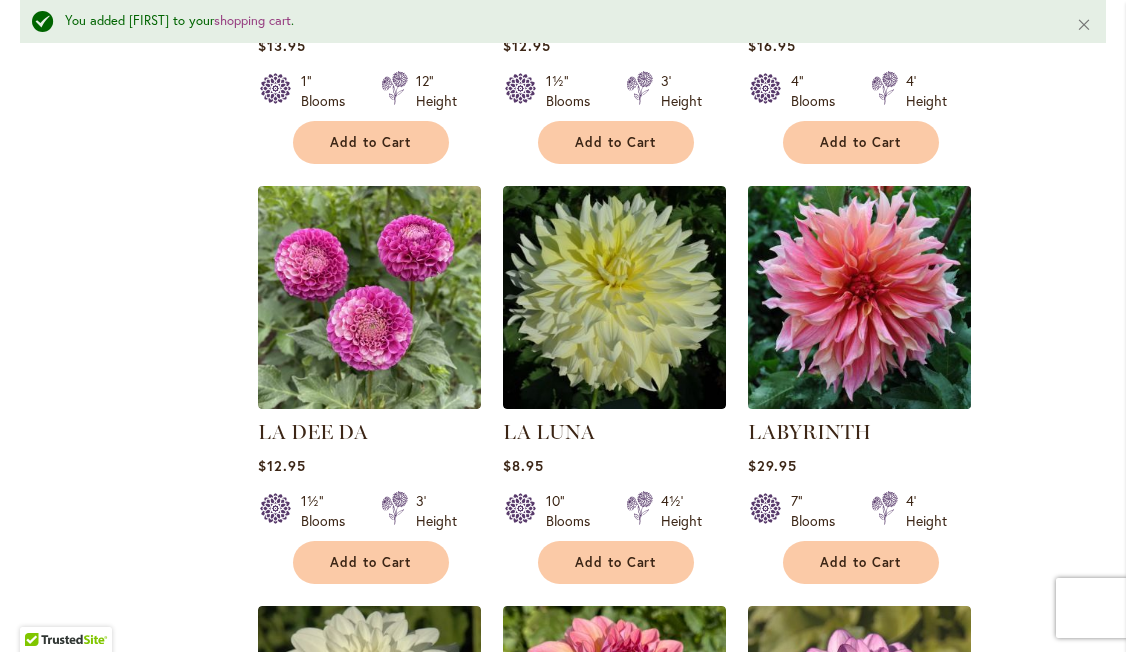click at bounding box center [860, 297] 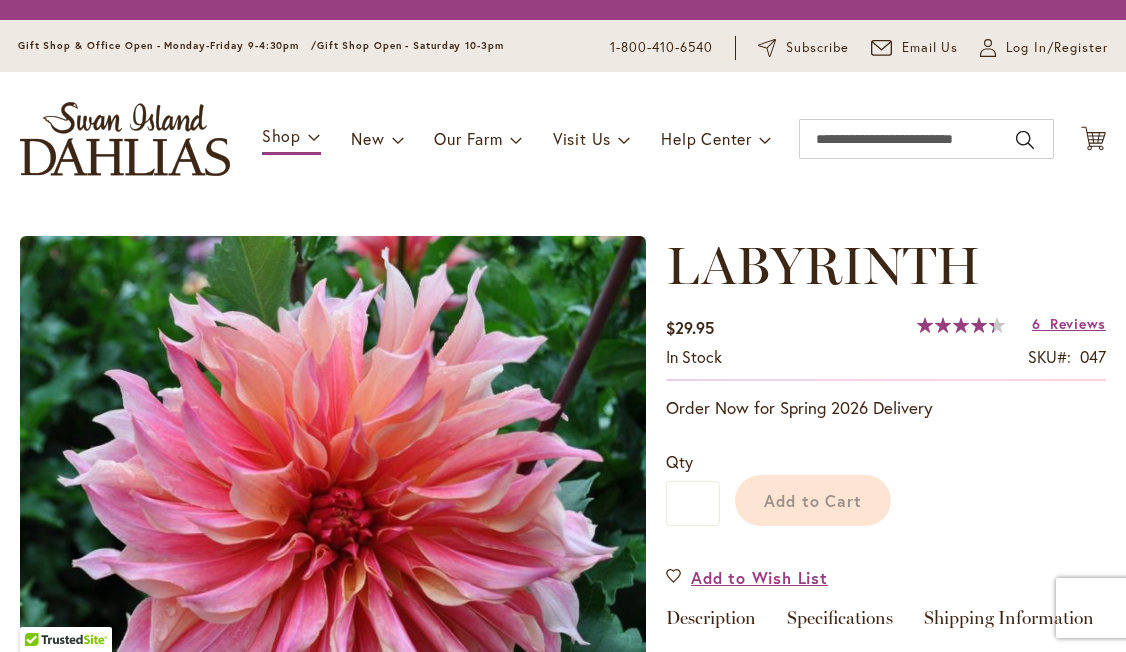 scroll, scrollTop: 0, scrollLeft: 0, axis: both 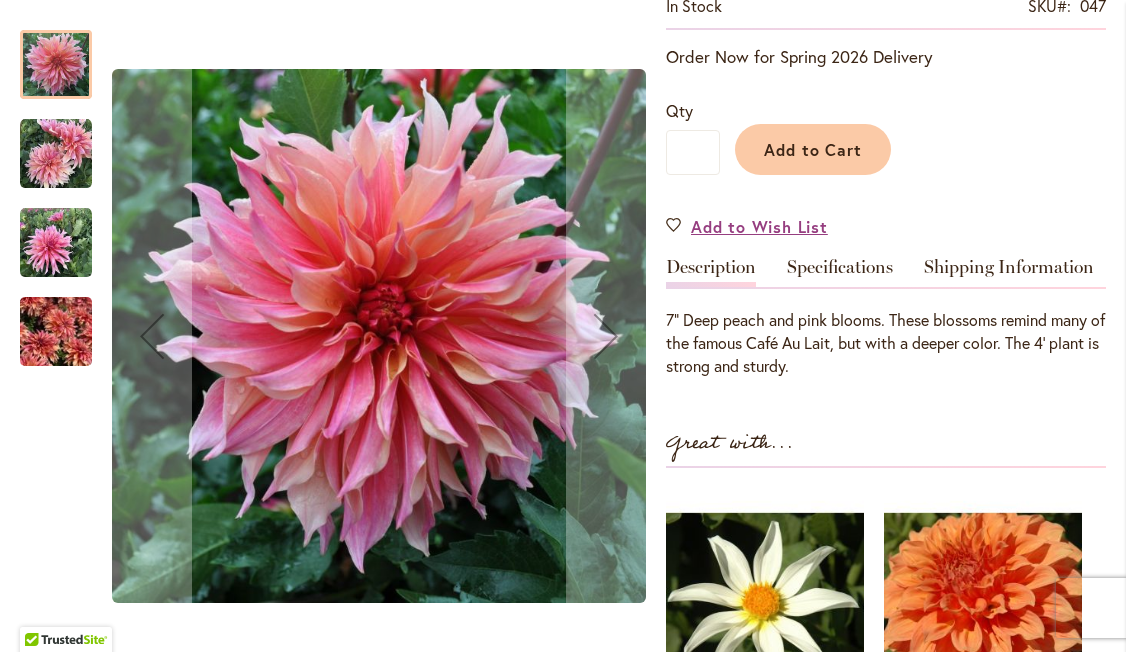 click at bounding box center (56, 243) 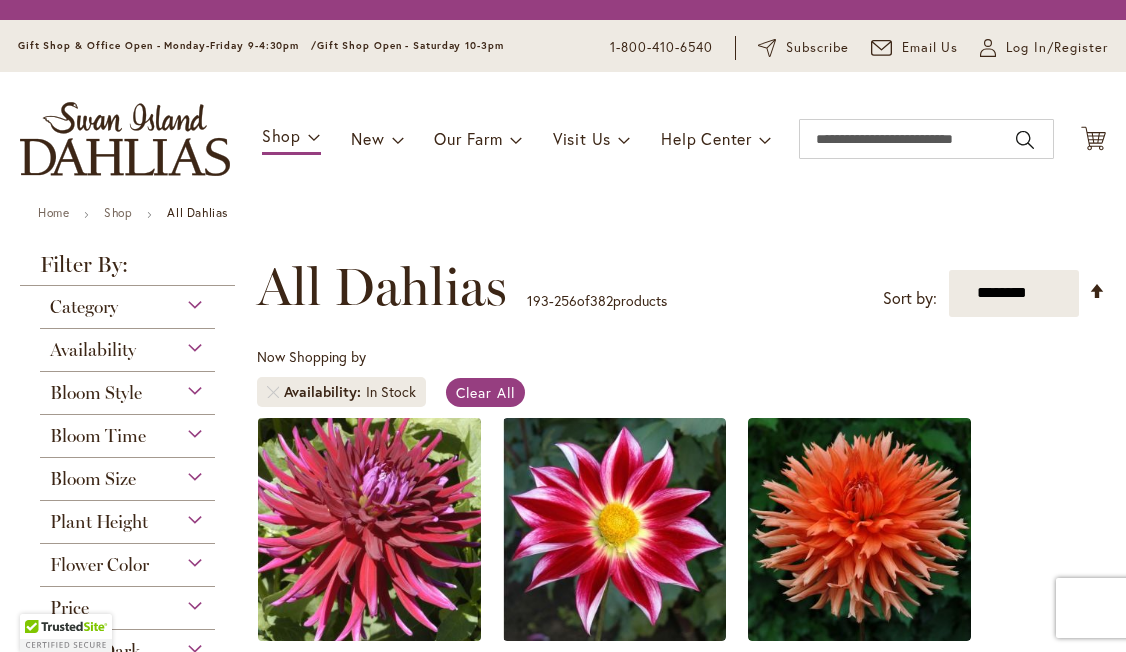 scroll, scrollTop: 0, scrollLeft: 0, axis: both 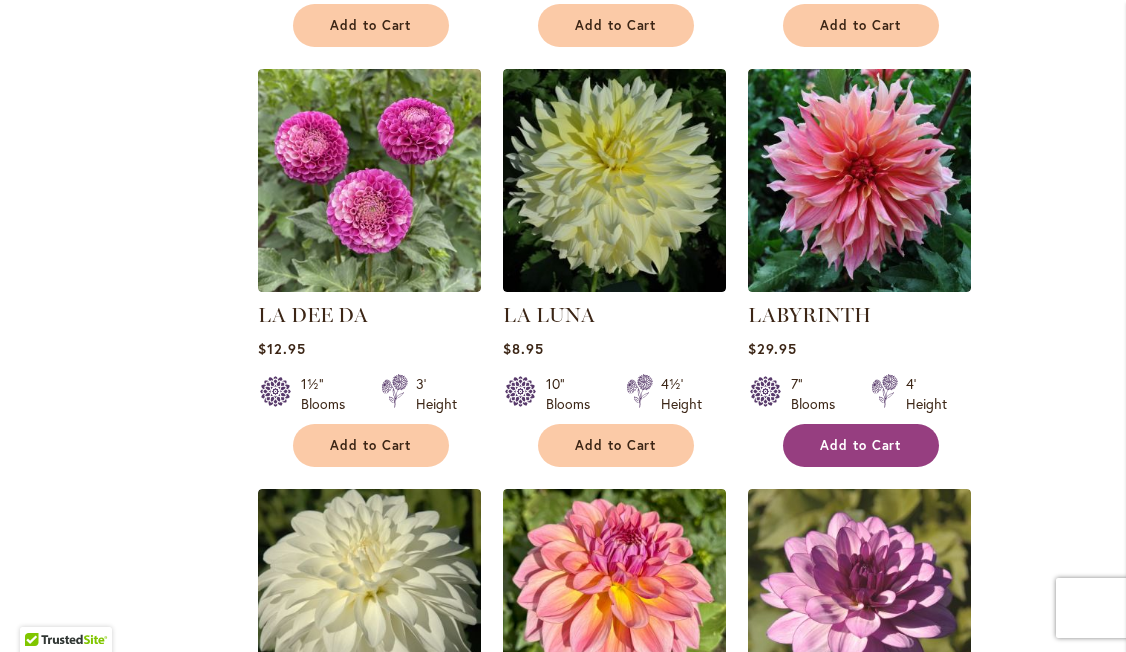 click on "Add to Cart" at bounding box center [861, 445] 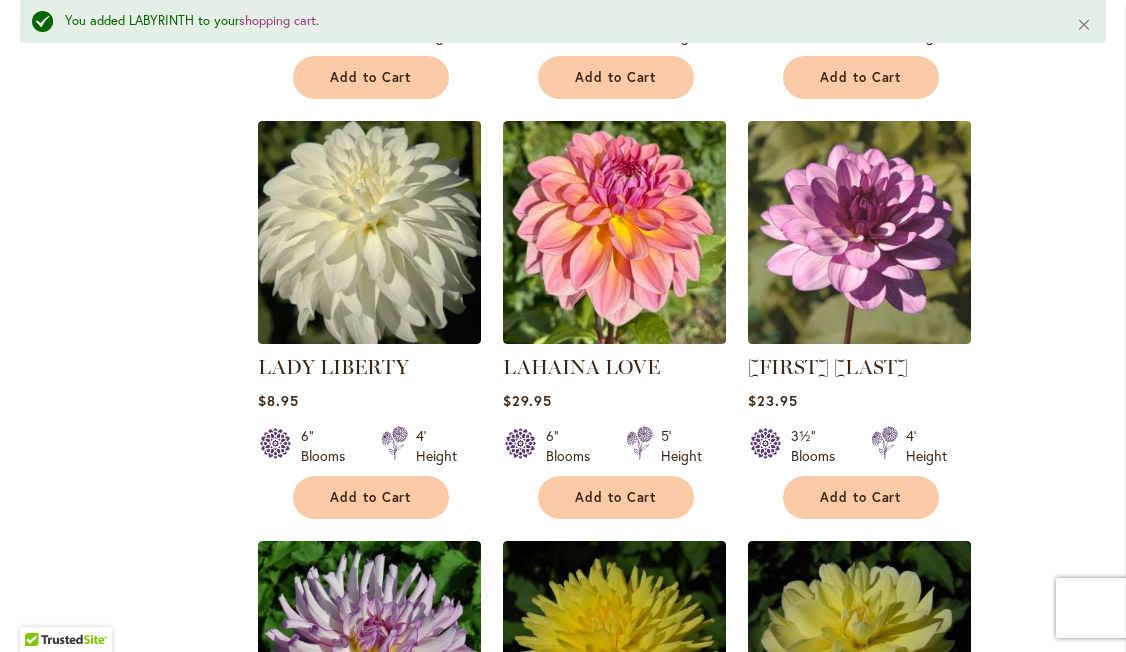 scroll, scrollTop: 2072, scrollLeft: 0, axis: vertical 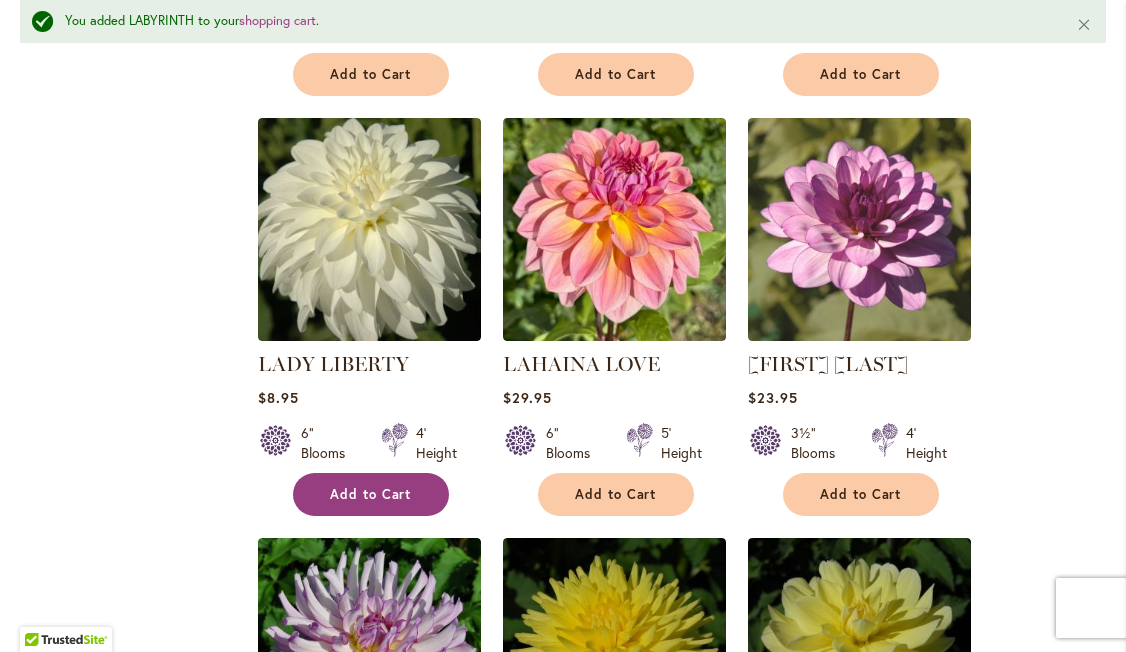click on "Add to Cart" at bounding box center (371, 494) 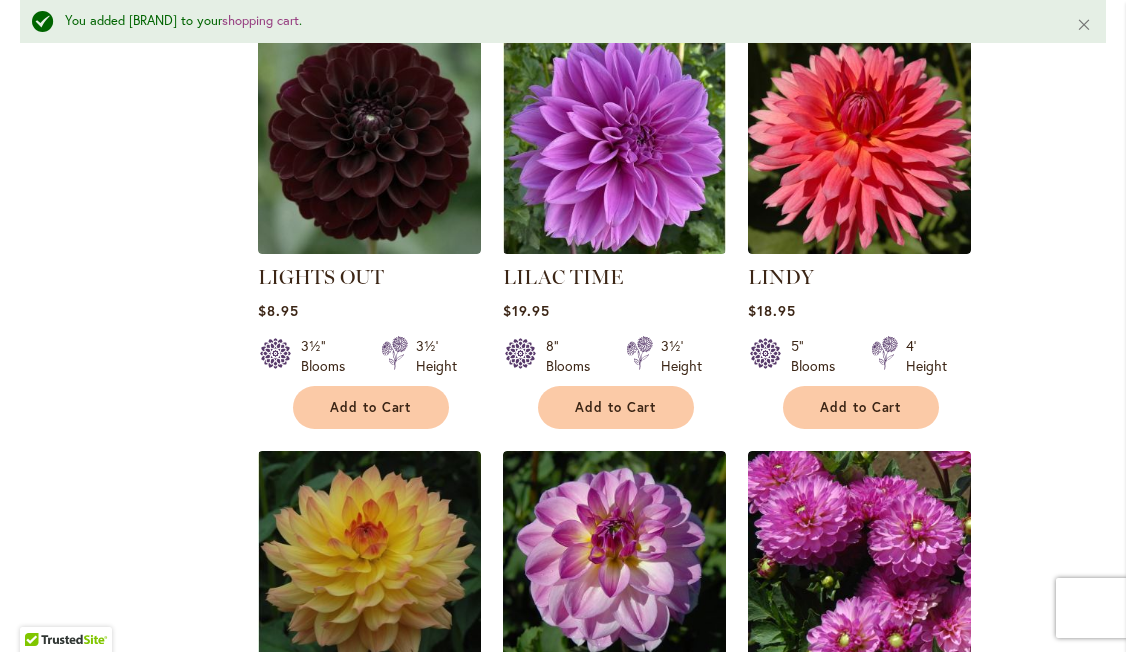 scroll, scrollTop: 2986, scrollLeft: 0, axis: vertical 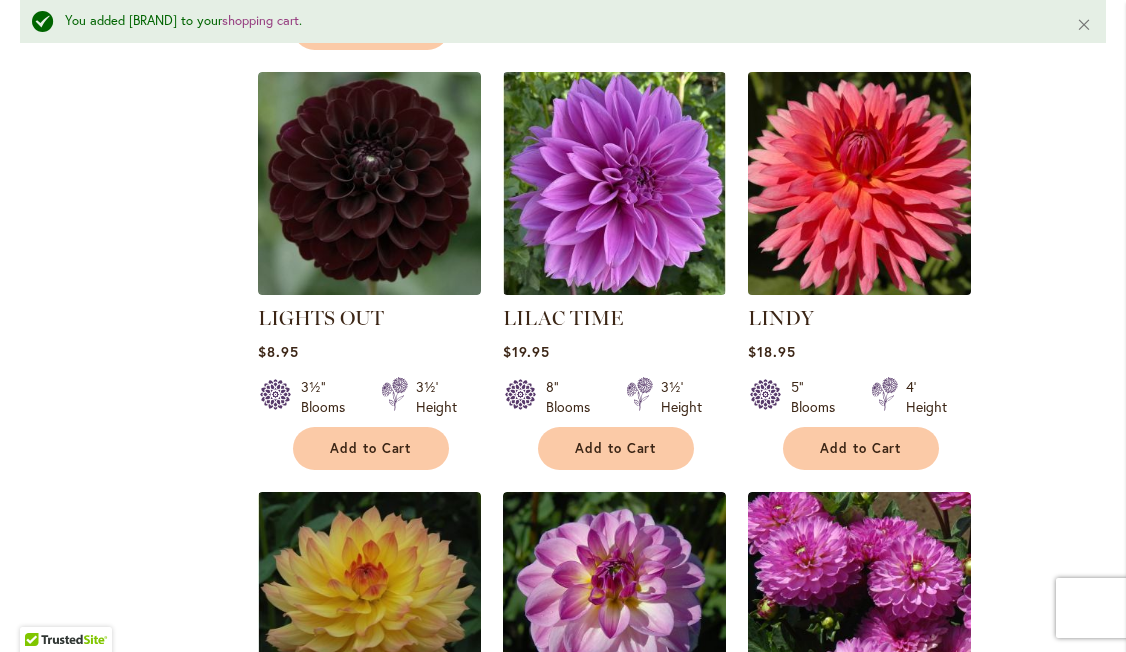 click at bounding box center (860, 183) 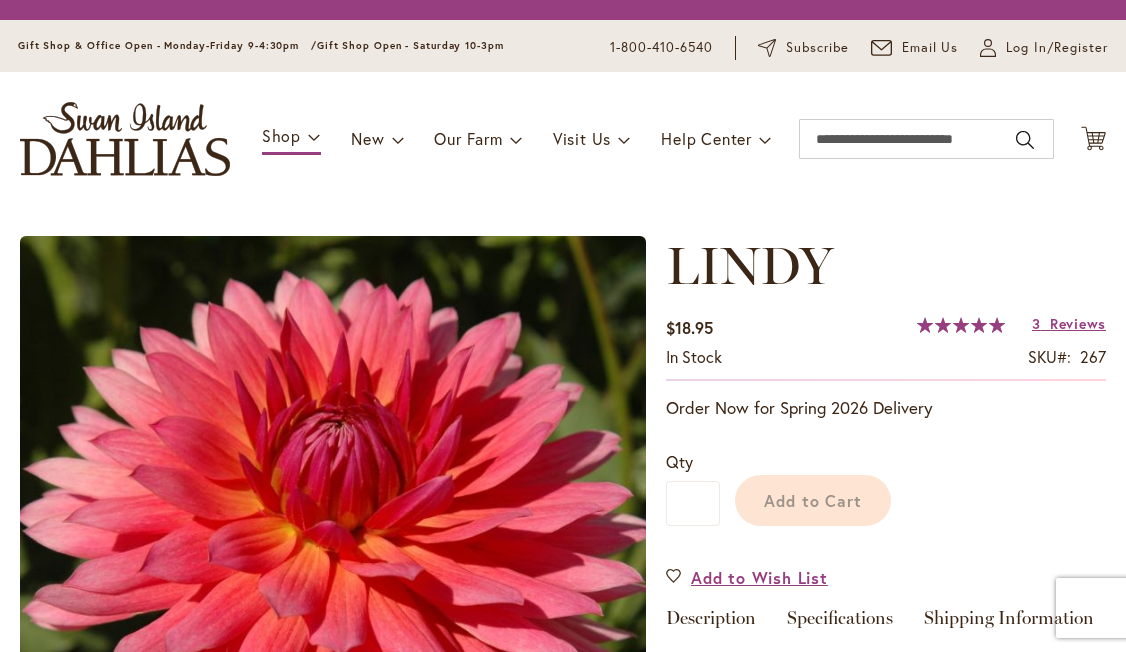 scroll, scrollTop: 0, scrollLeft: 0, axis: both 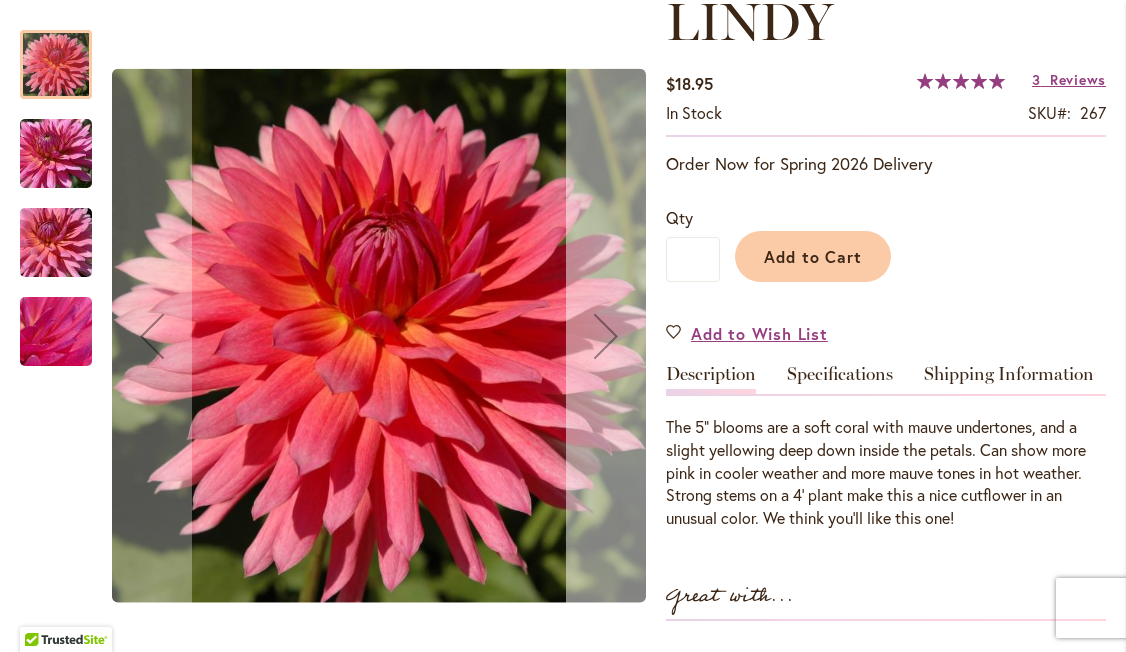 click at bounding box center [606, 336] 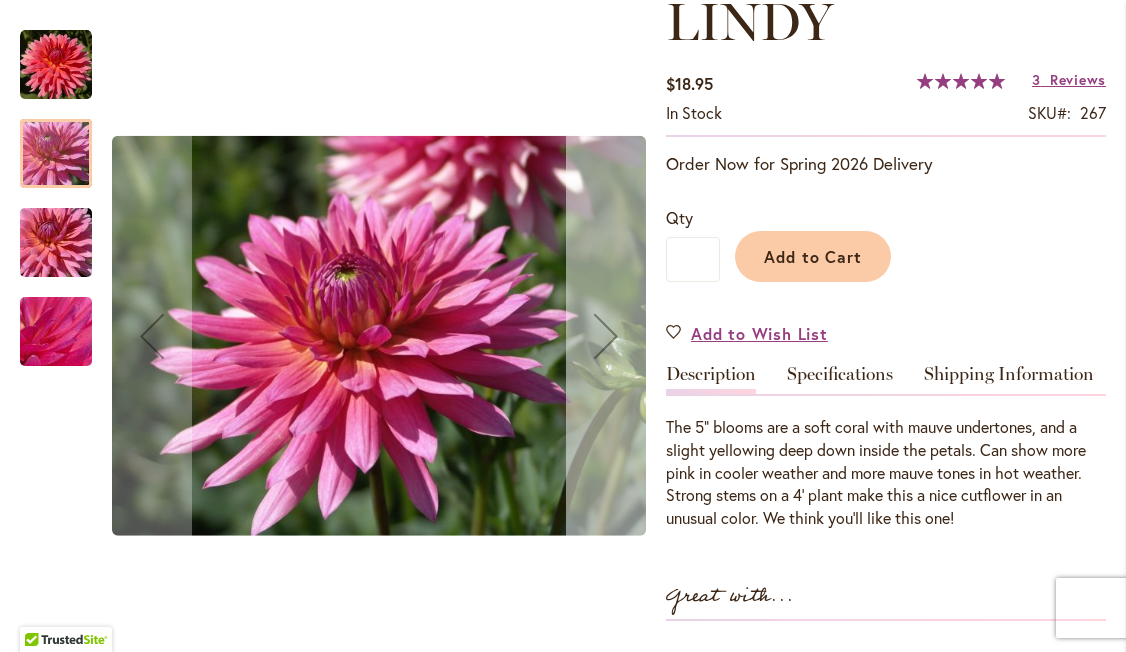 click at bounding box center (606, 336) 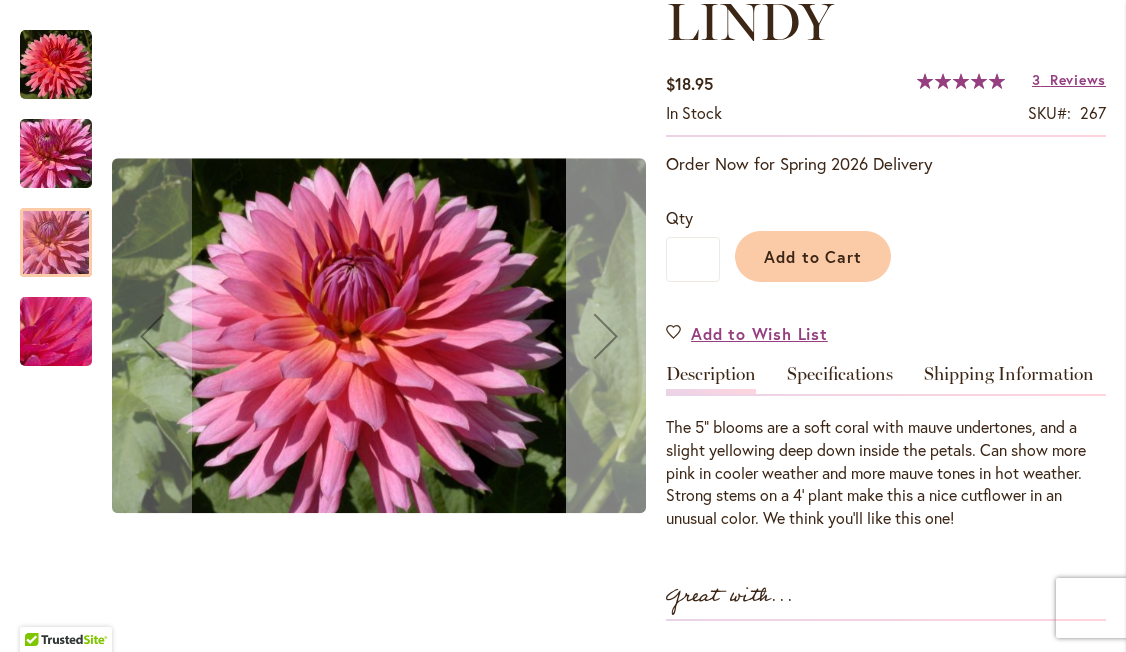 click at bounding box center [606, 336] 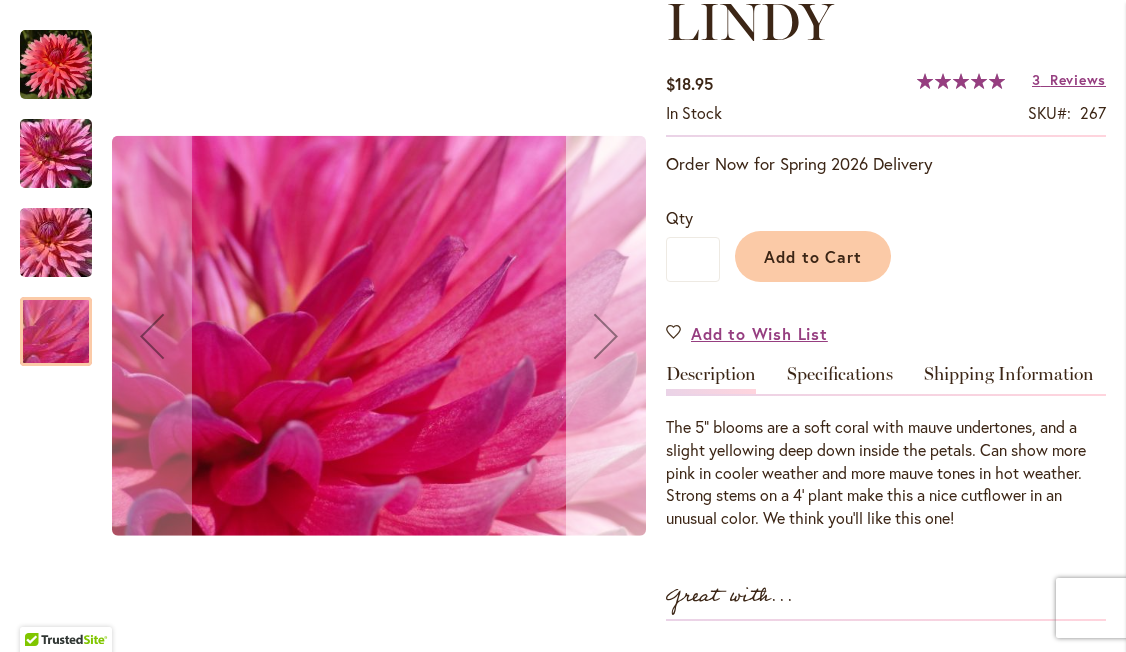 click at bounding box center [606, 336] 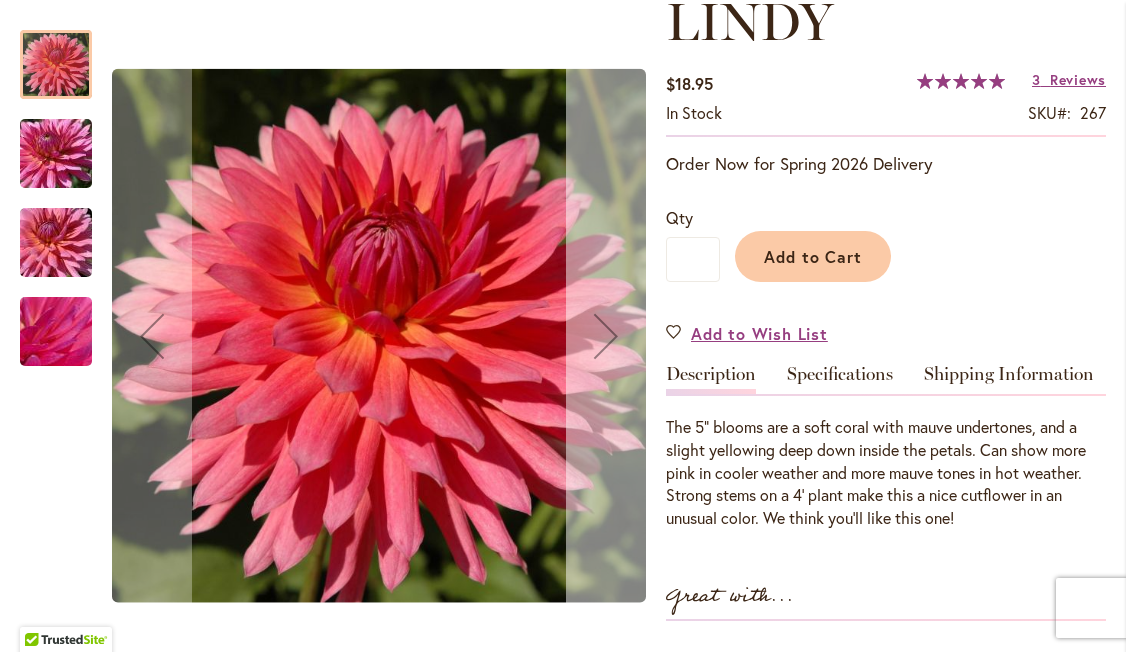 click at bounding box center [606, 336] 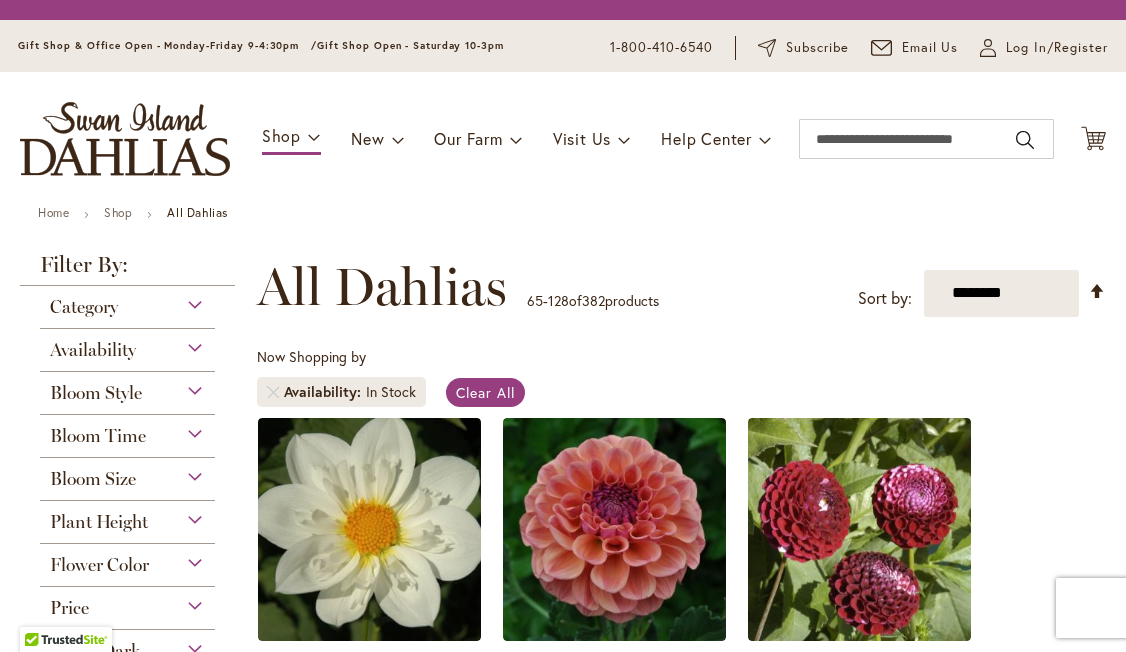 scroll, scrollTop: 0, scrollLeft: 0, axis: both 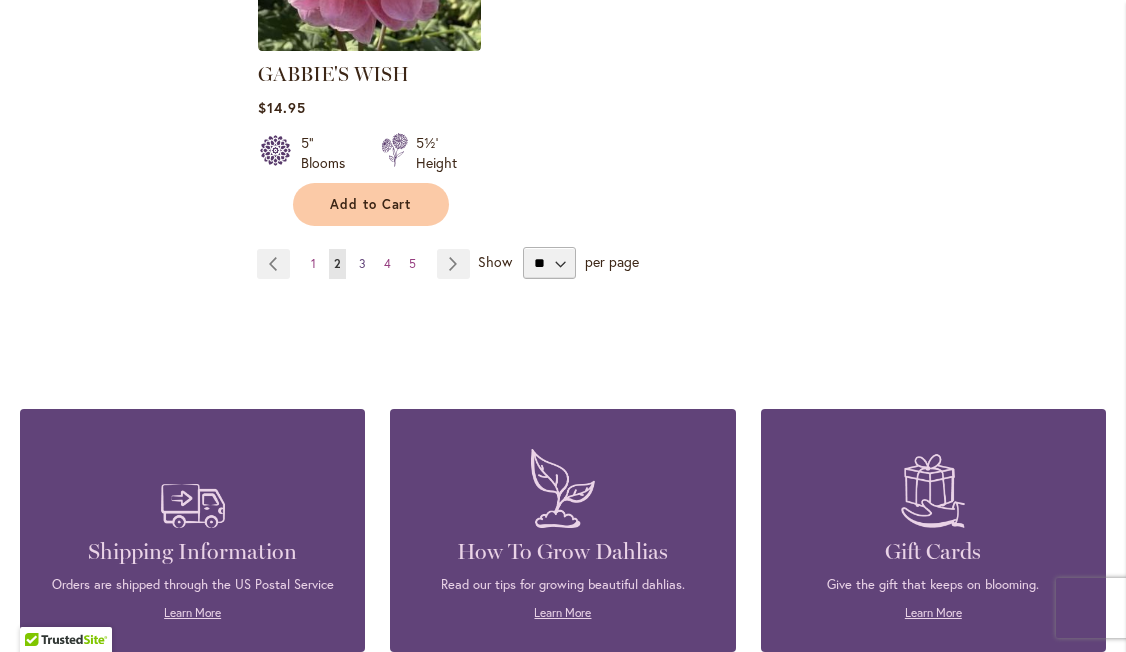 click on "3" at bounding box center (362, 263) 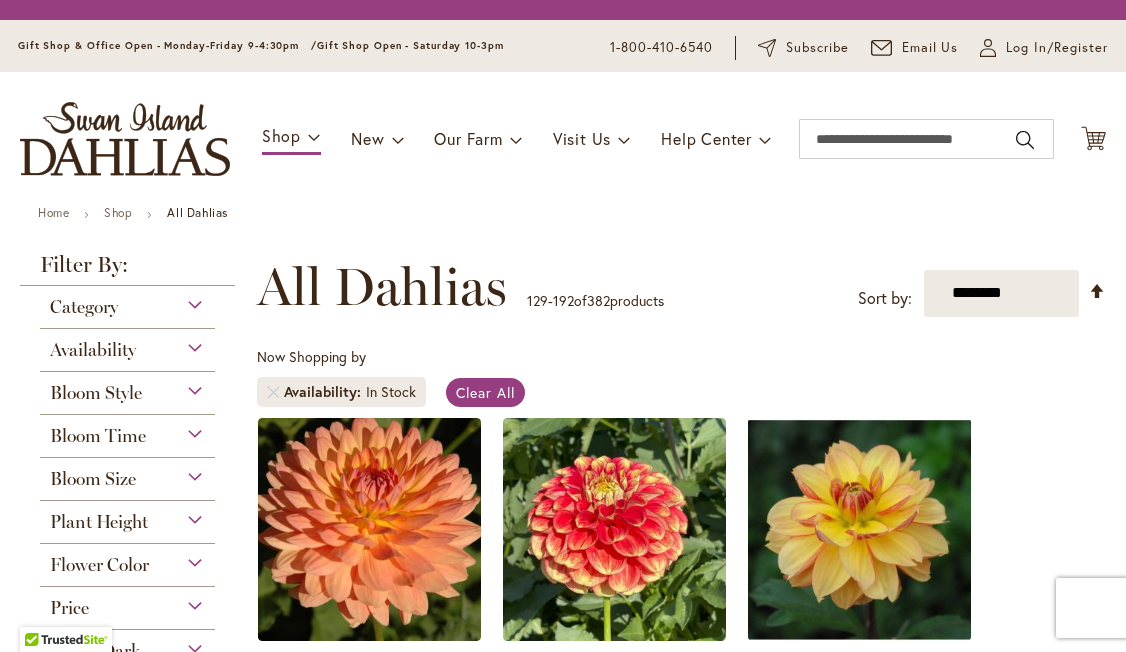 scroll, scrollTop: 0, scrollLeft: 0, axis: both 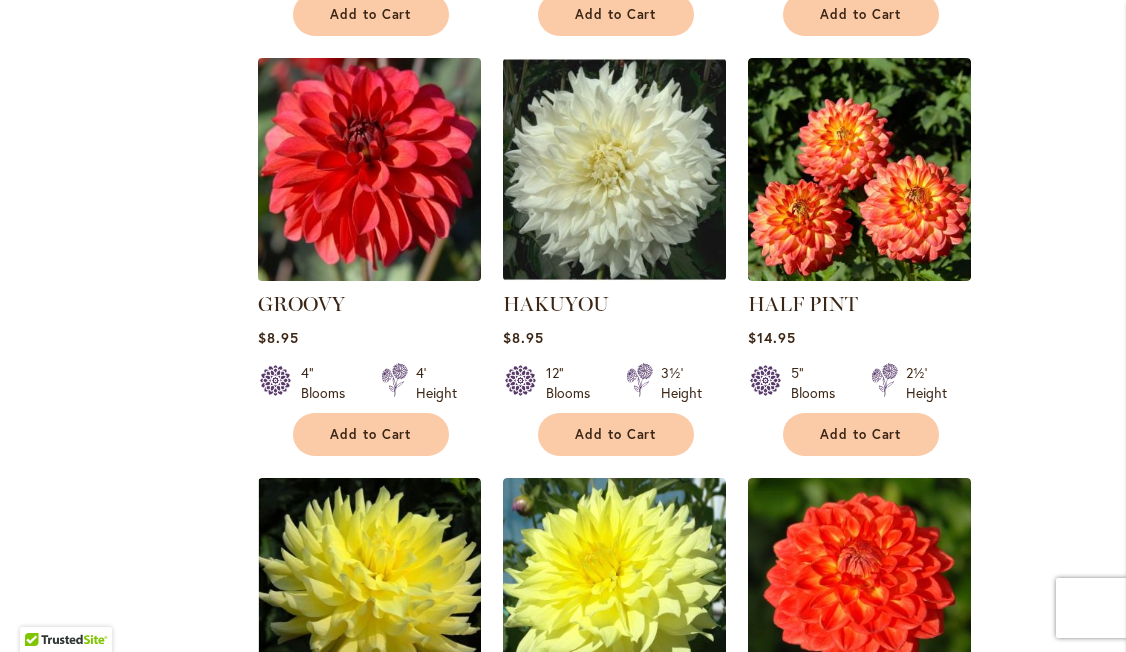 click at bounding box center [370, 169] 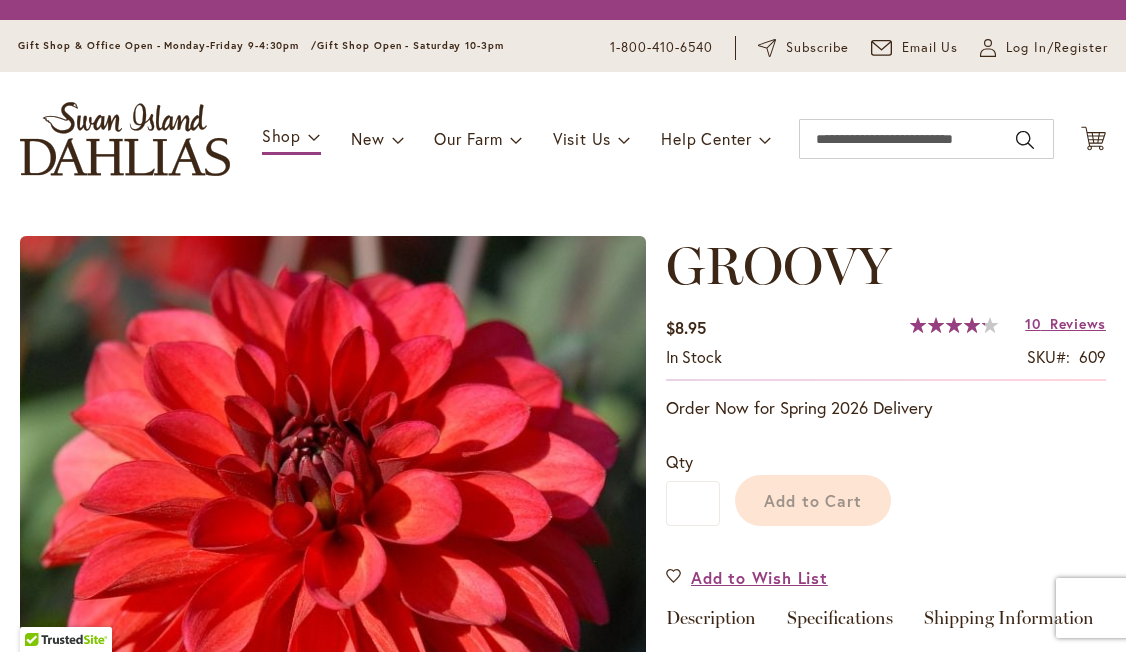 scroll, scrollTop: 0, scrollLeft: 0, axis: both 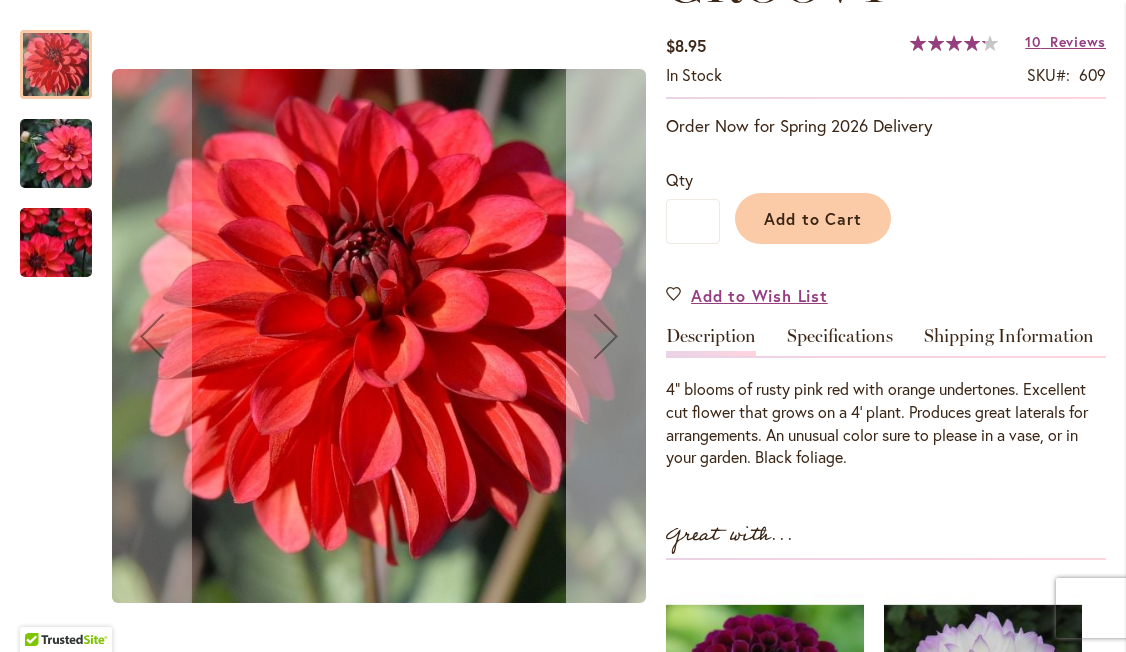 click at bounding box center (606, 336) 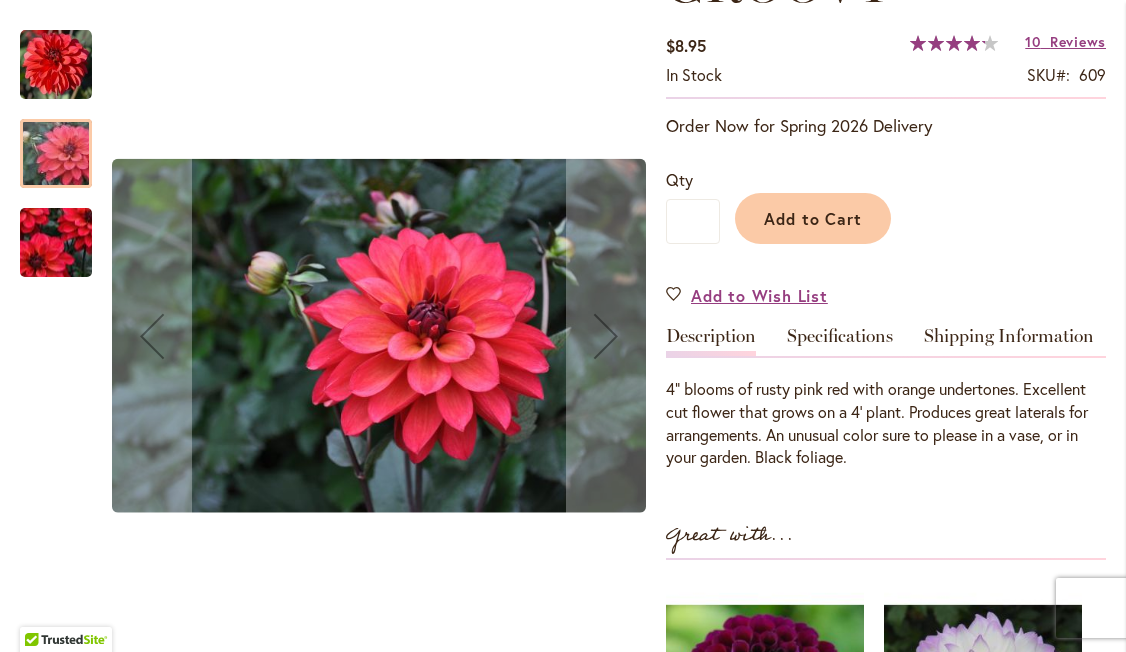 click at bounding box center (56, 242) 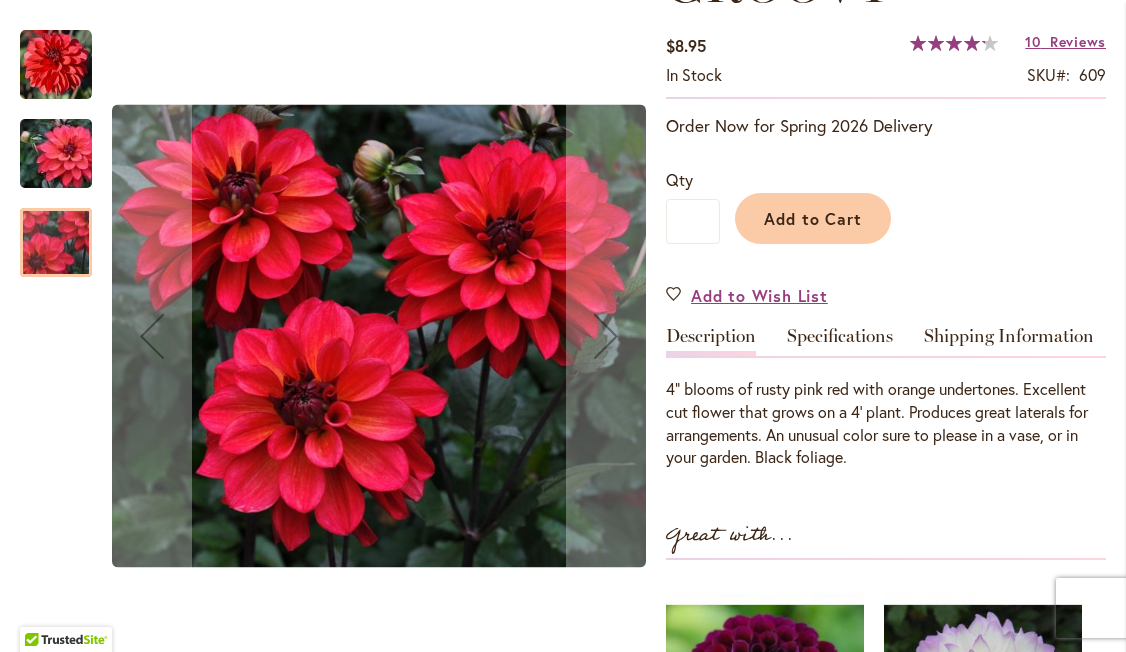 click at bounding box center (56, 154) 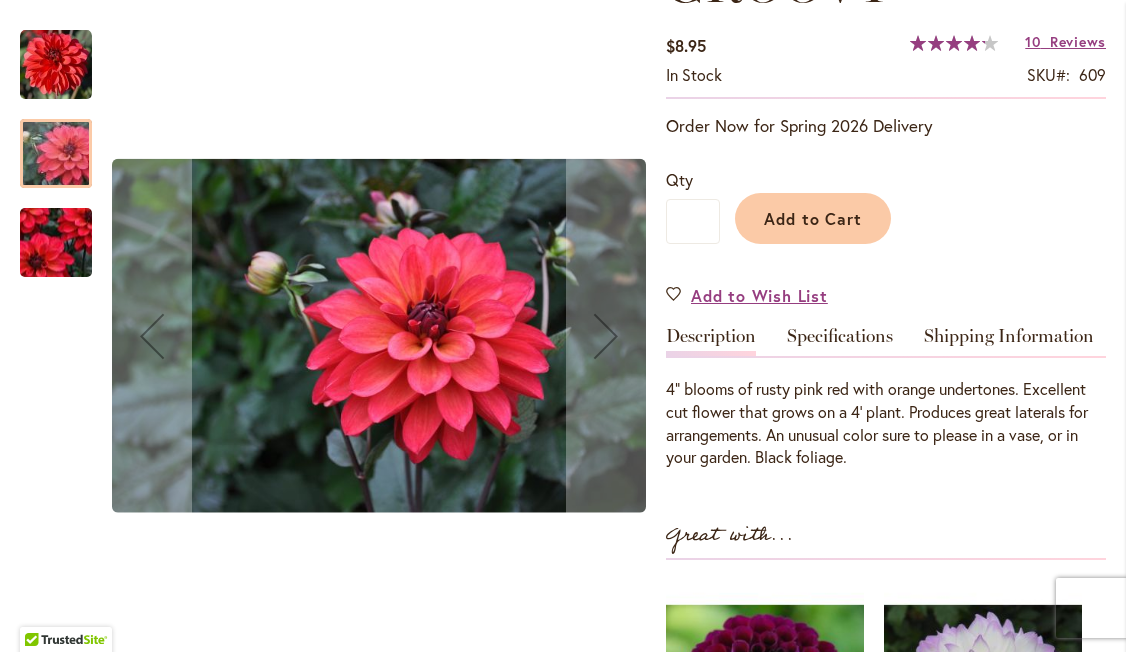 click at bounding box center [56, 65] 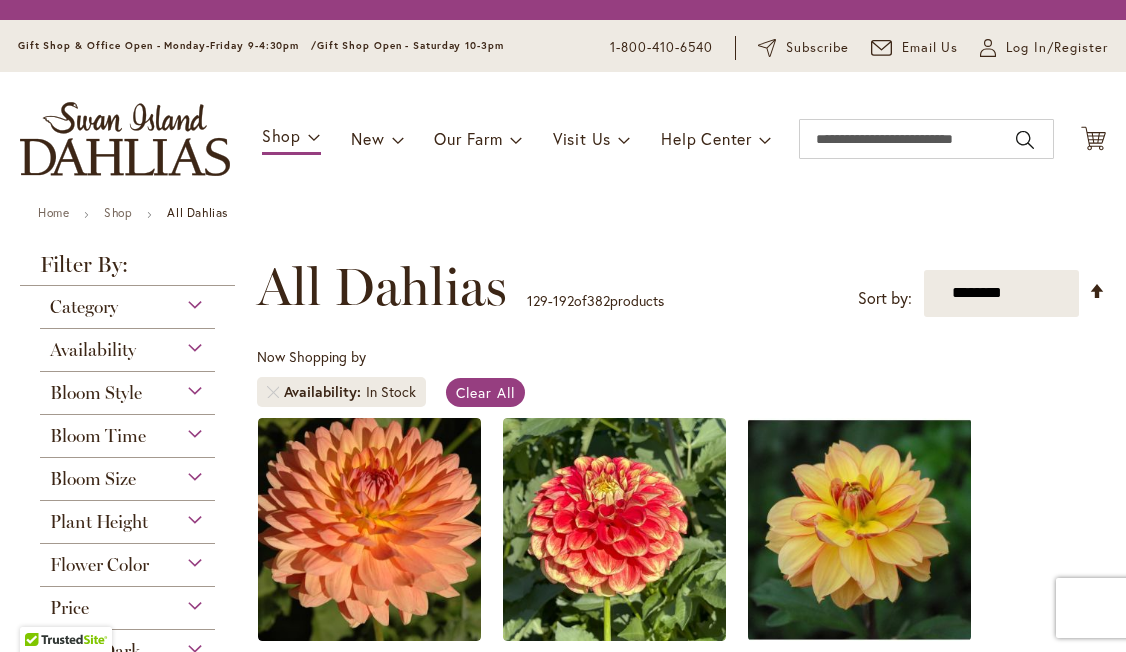 scroll, scrollTop: 0, scrollLeft: 0, axis: both 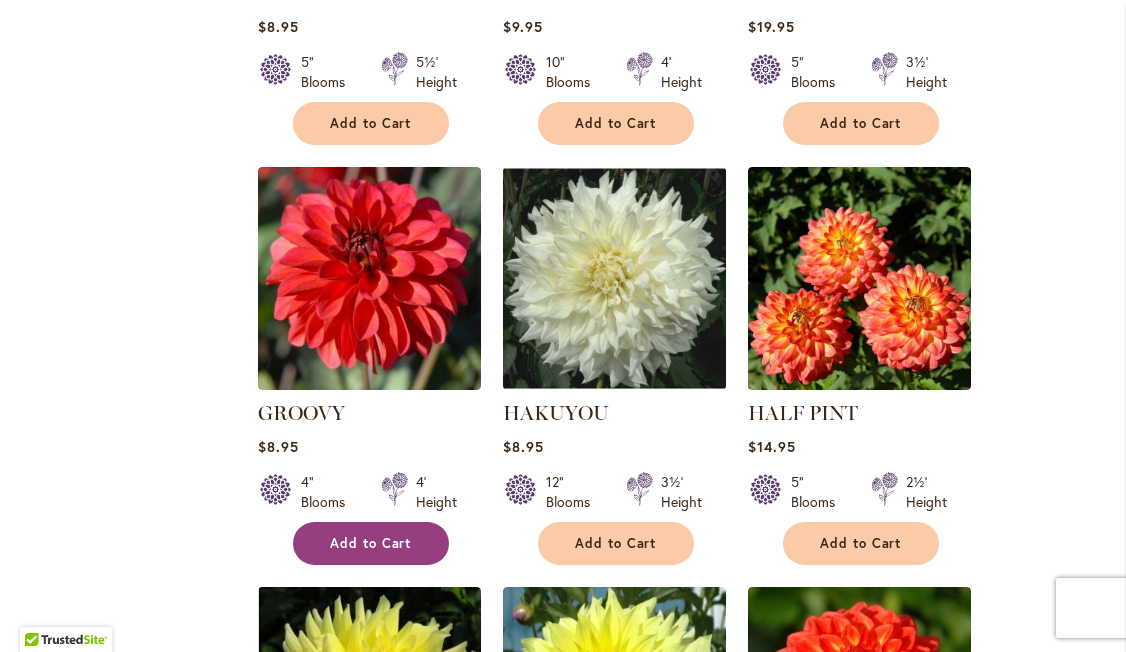 click on "Add to Cart" at bounding box center (371, 543) 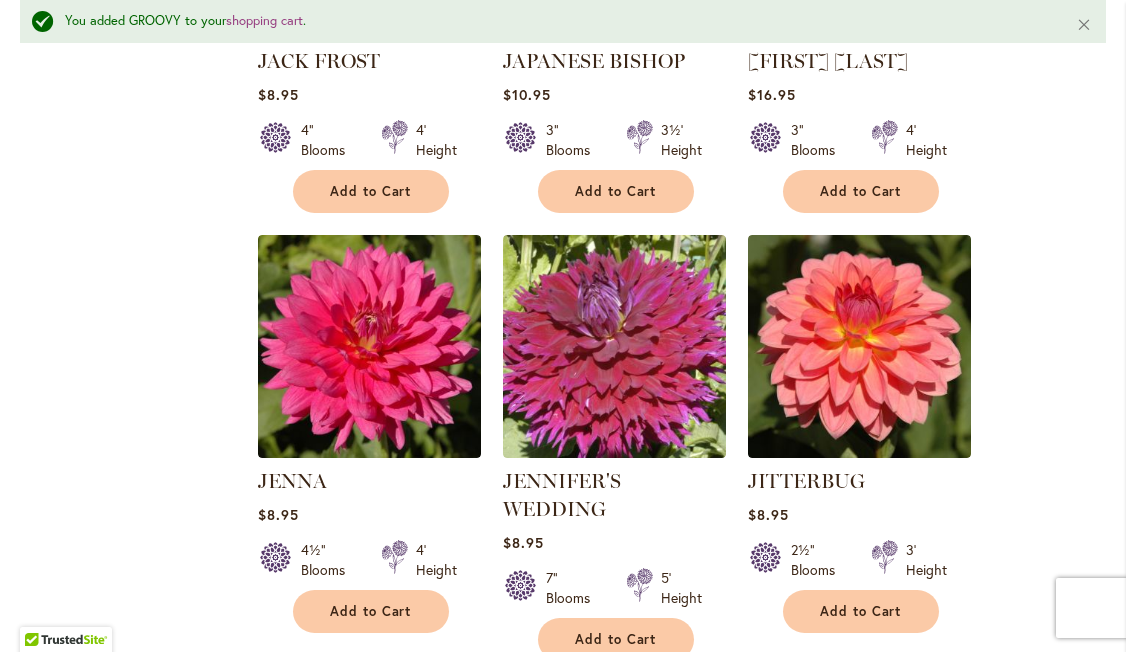 scroll, scrollTop: 8841, scrollLeft: 0, axis: vertical 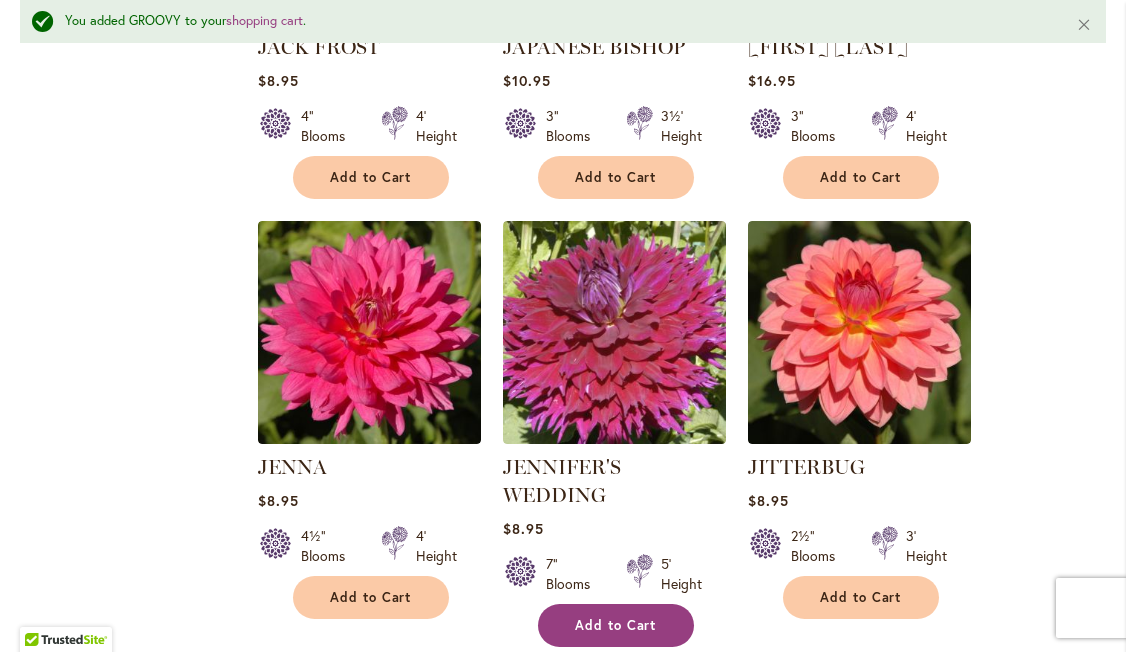 click on "Add to Cart" at bounding box center (616, 625) 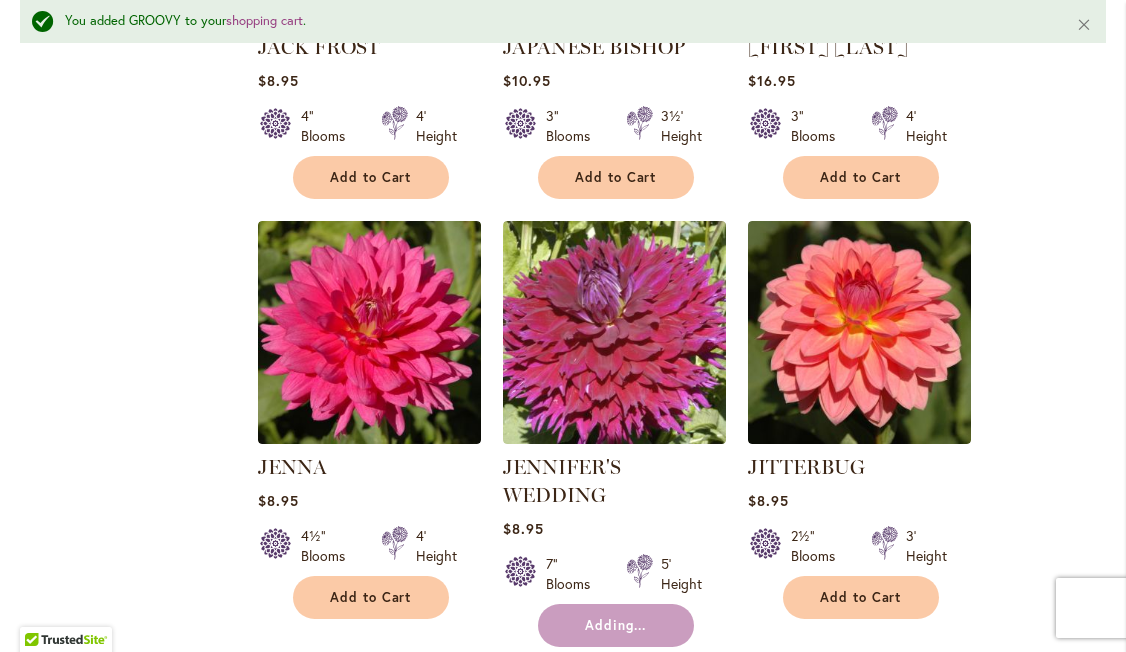 click on "Adding..." at bounding box center (616, 625) 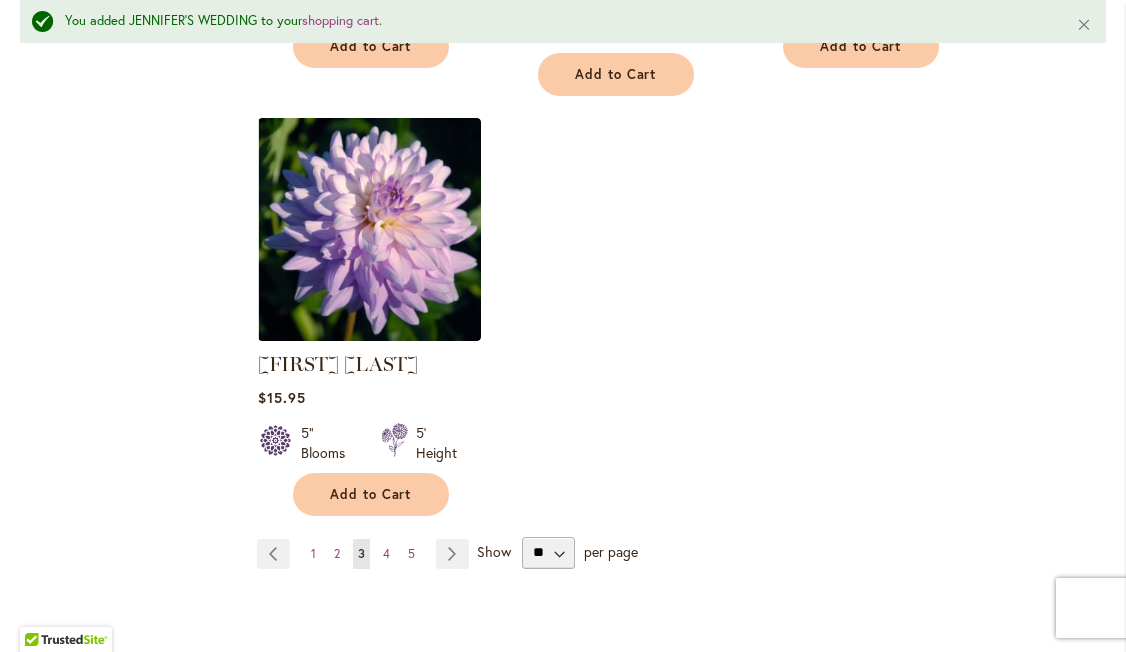 scroll, scrollTop: 9400, scrollLeft: 0, axis: vertical 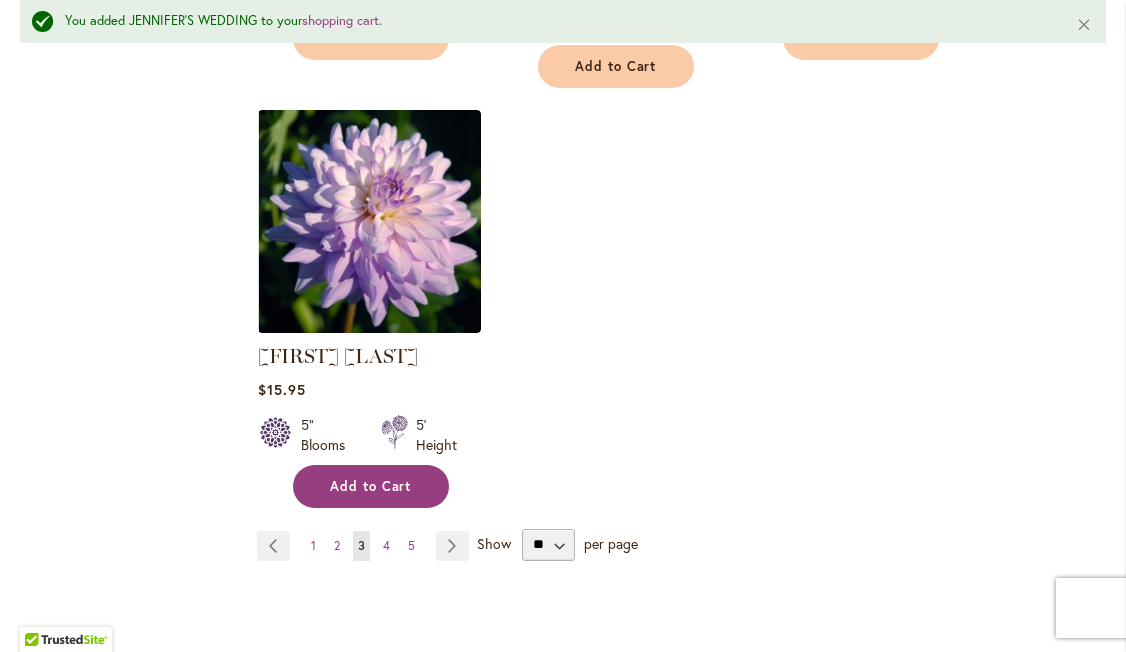 click on "Add to Cart" at bounding box center [371, 486] 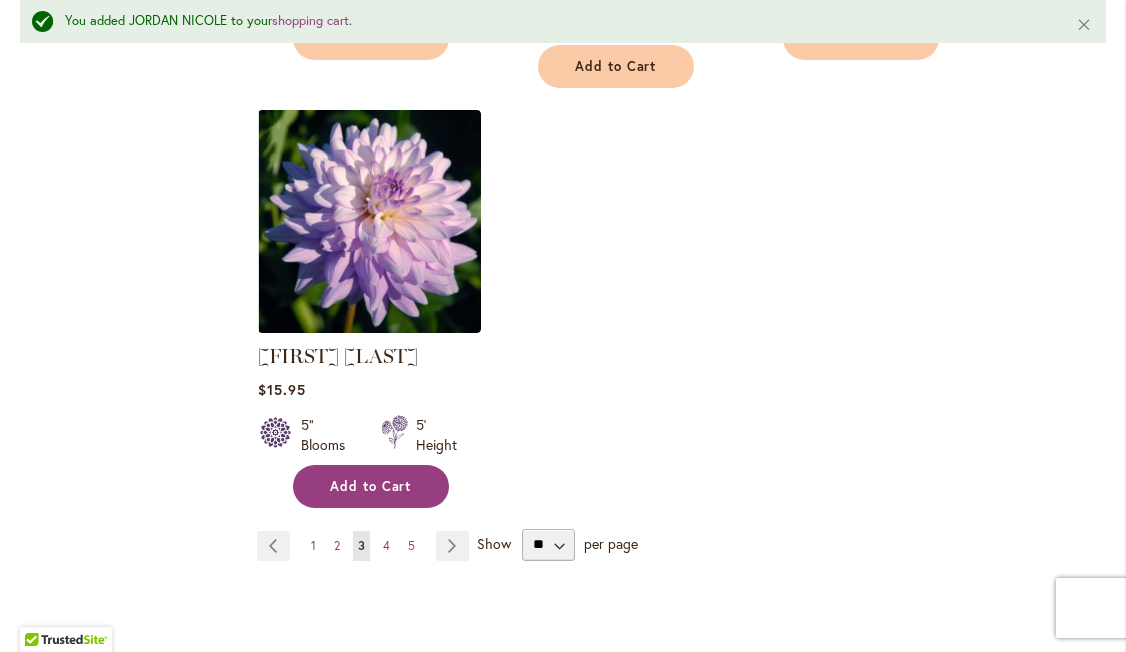 click on "Add to Cart" at bounding box center [371, 486] 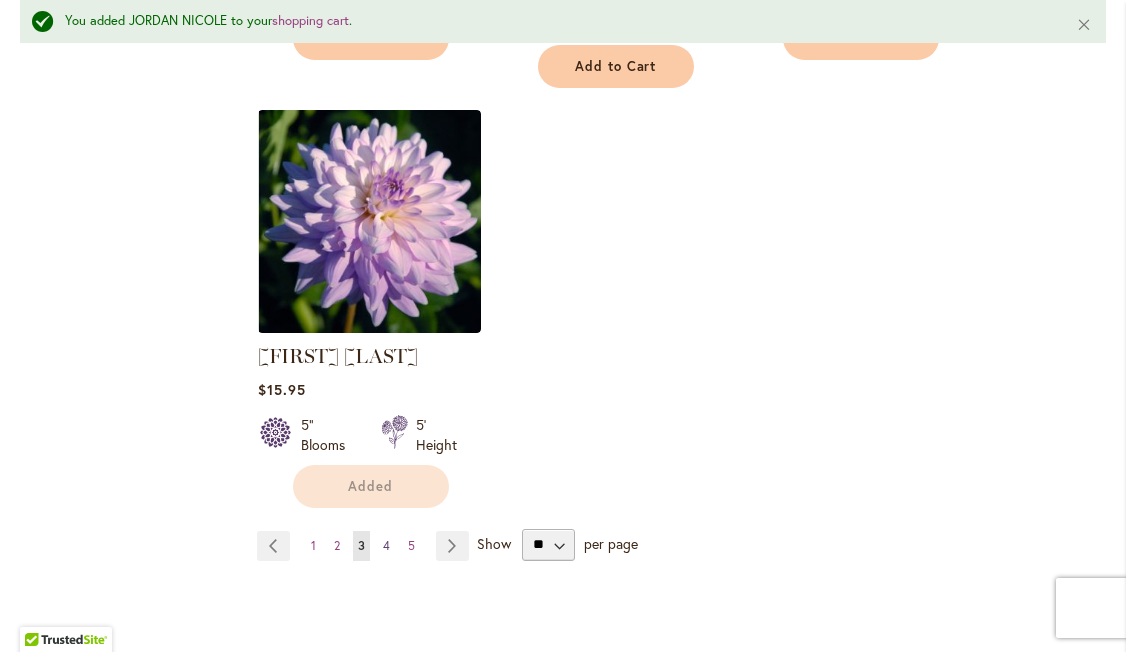 click on "4" at bounding box center [386, 545] 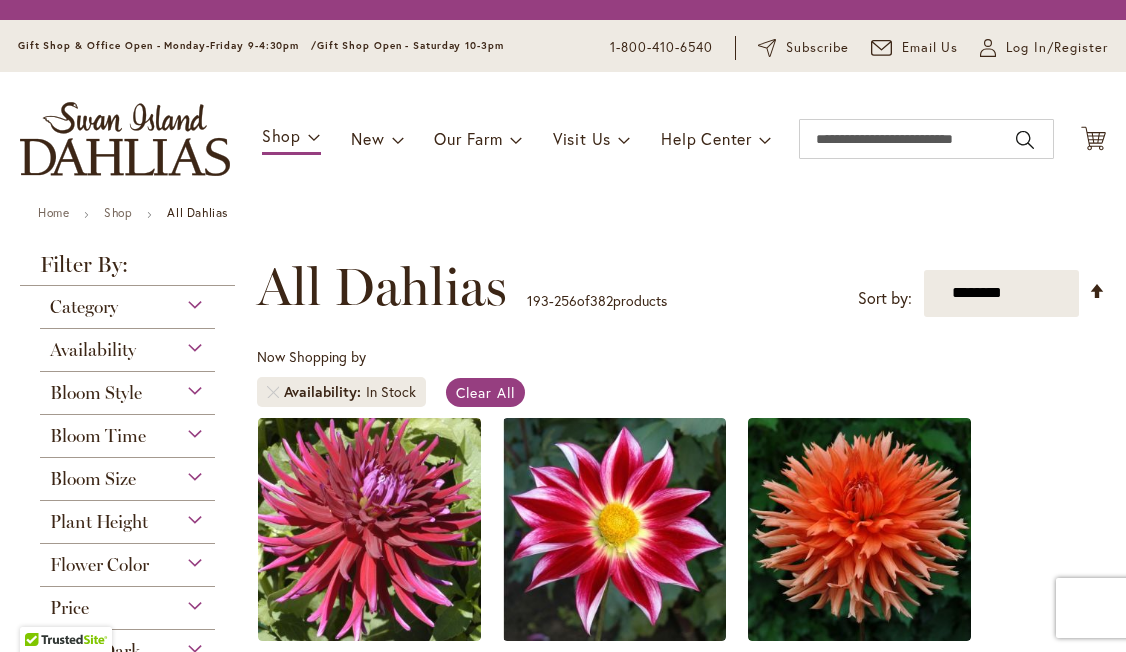 scroll, scrollTop: 0, scrollLeft: 0, axis: both 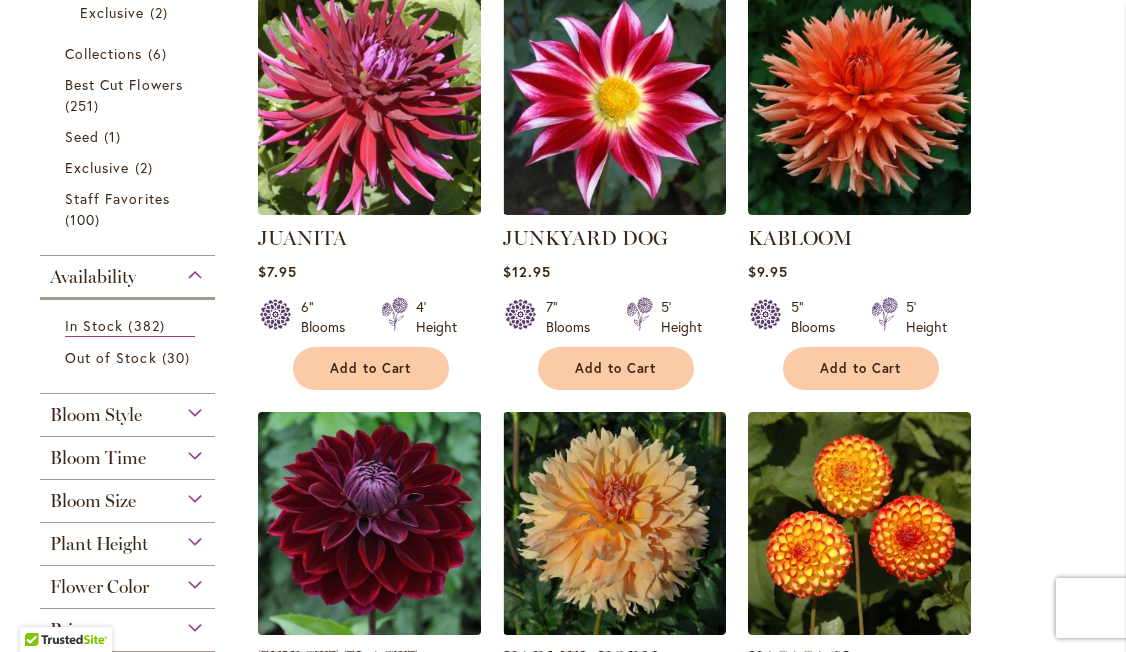 click at bounding box center [370, 523] 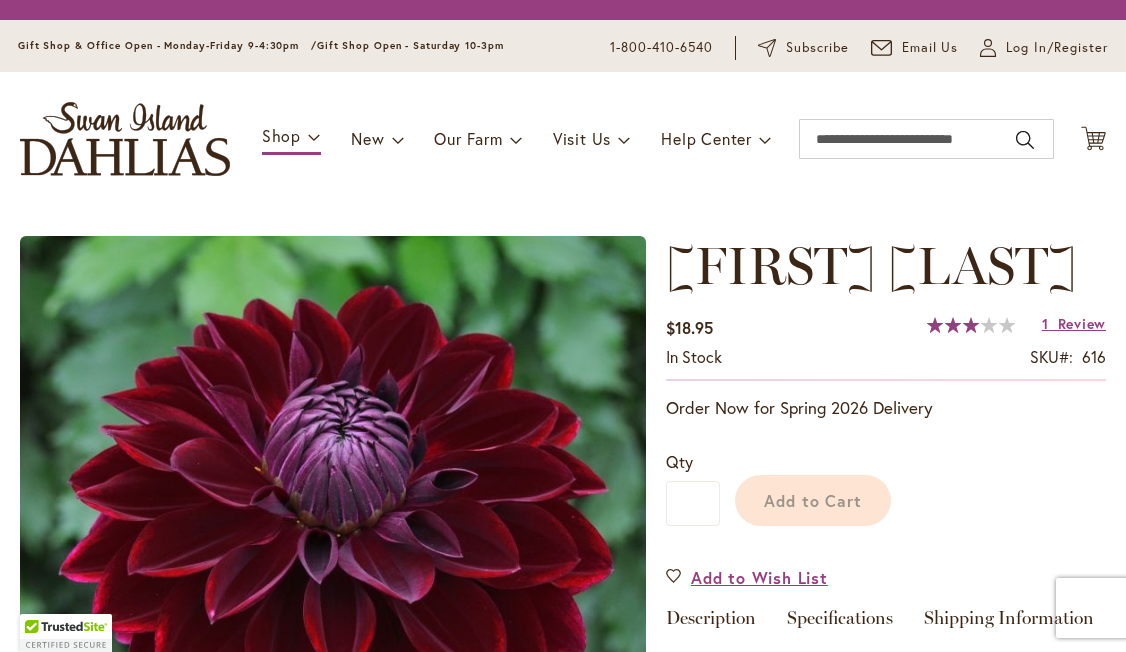 scroll, scrollTop: 0, scrollLeft: 0, axis: both 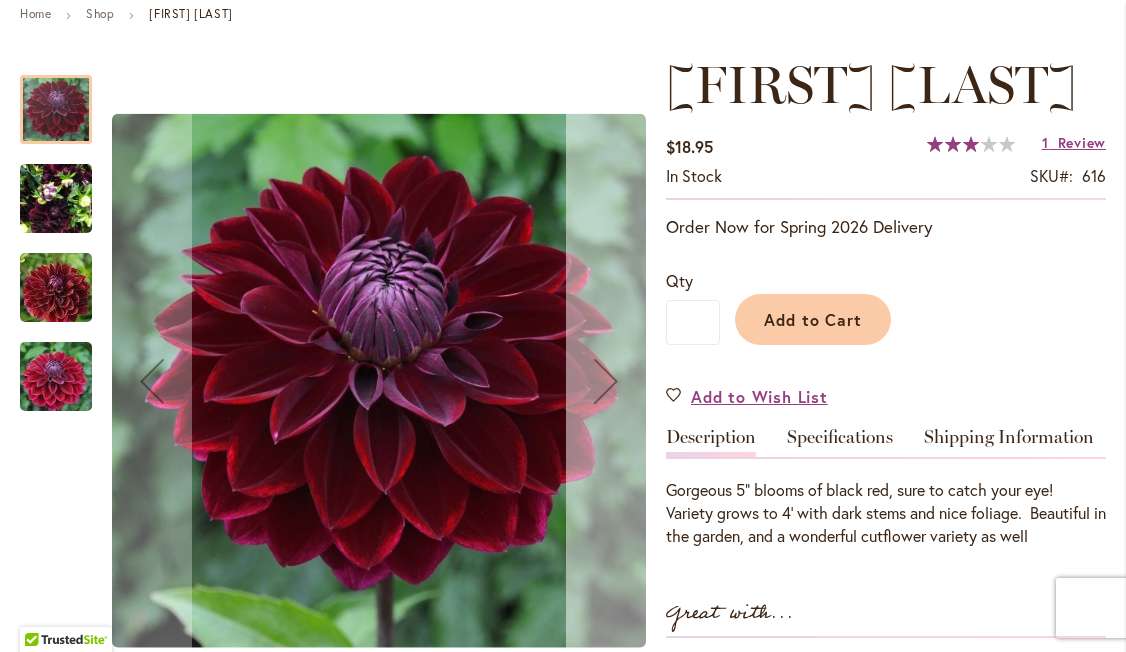 click at bounding box center (606, 381) 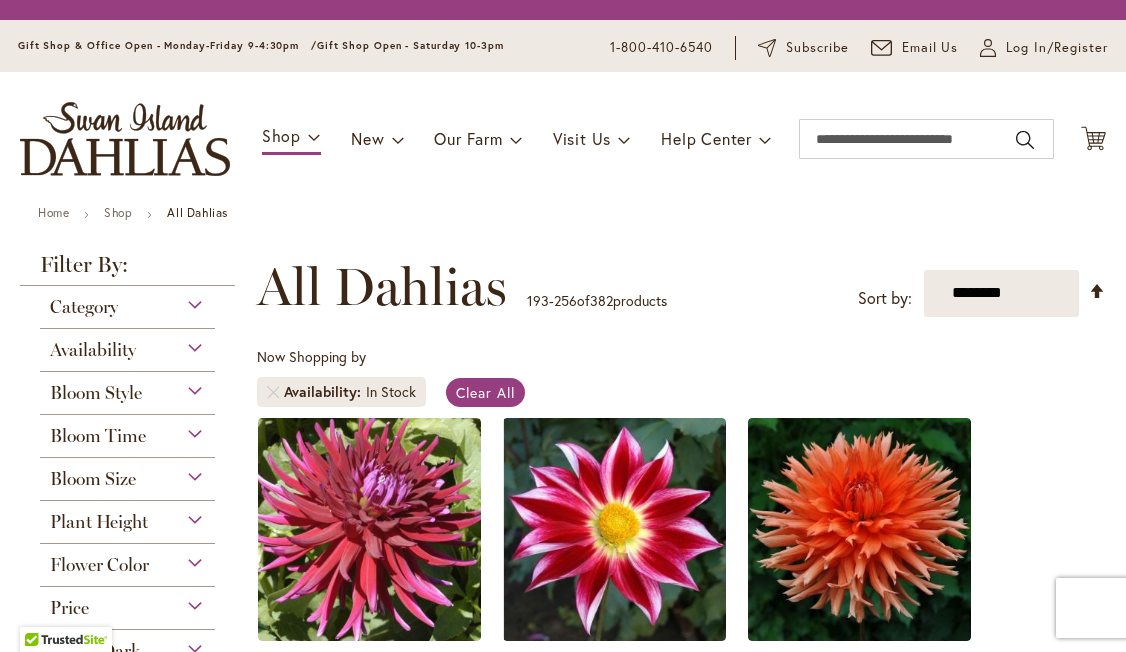scroll, scrollTop: 0, scrollLeft: 0, axis: both 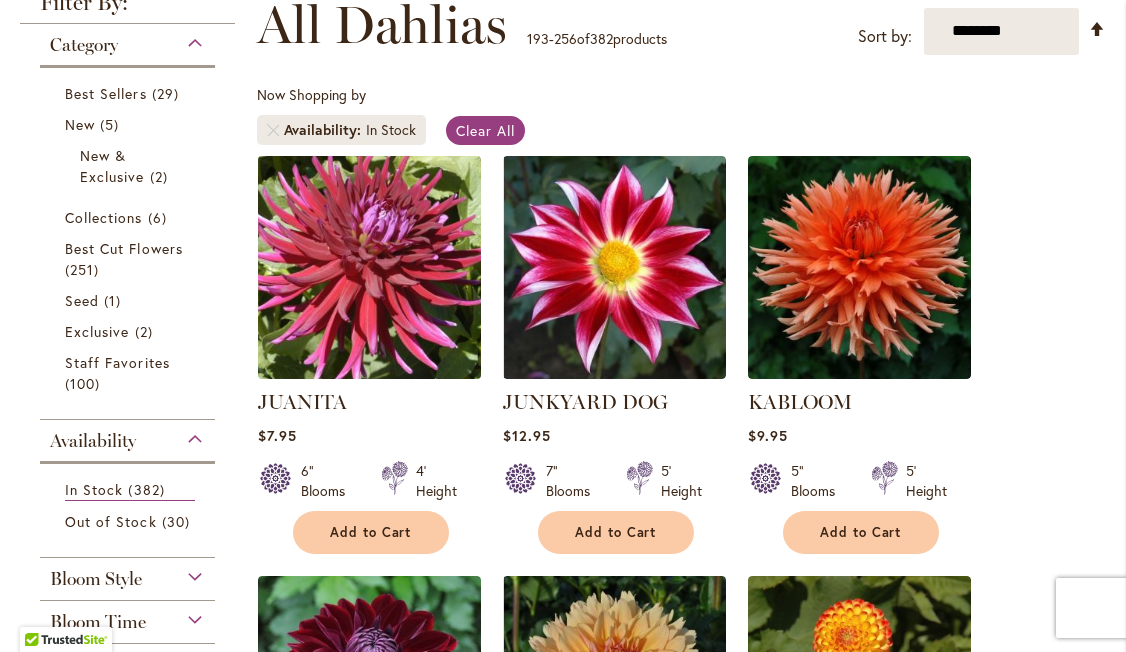 click at bounding box center [370, 267] 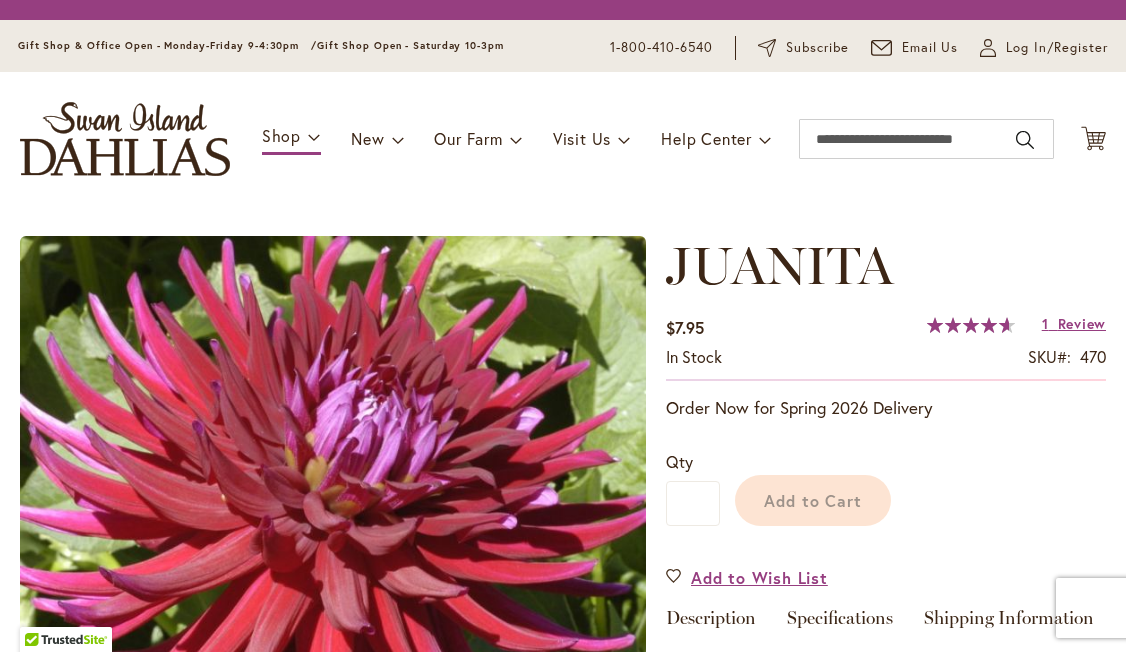 scroll, scrollTop: 0, scrollLeft: 0, axis: both 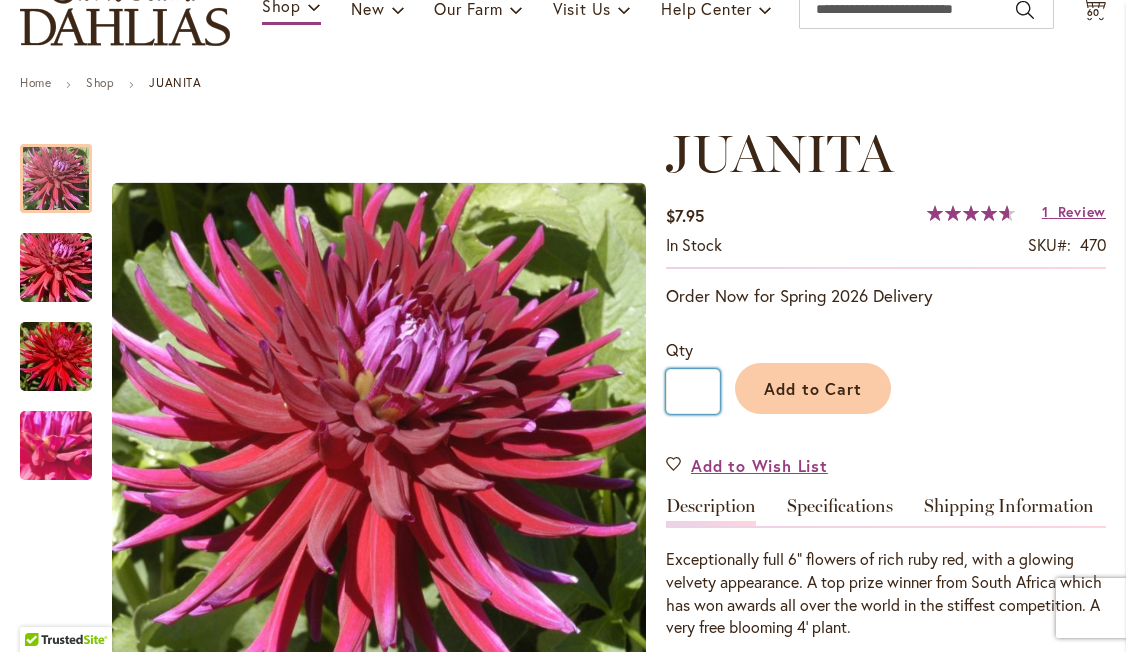 click on "*" at bounding box center (693, 391) 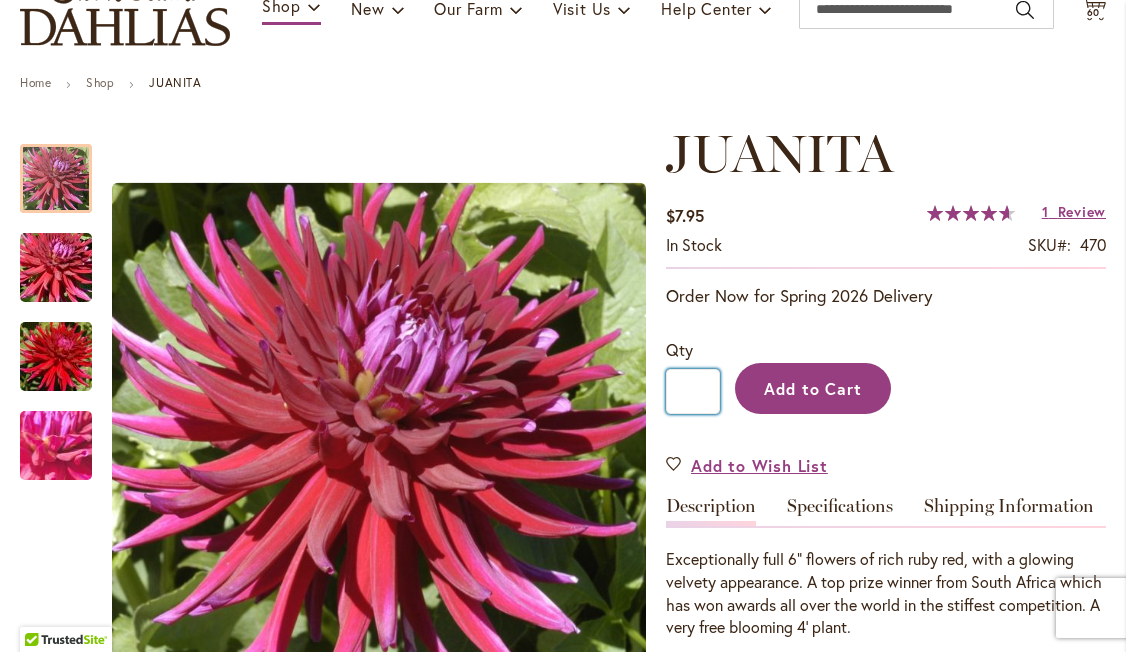 type on "*" 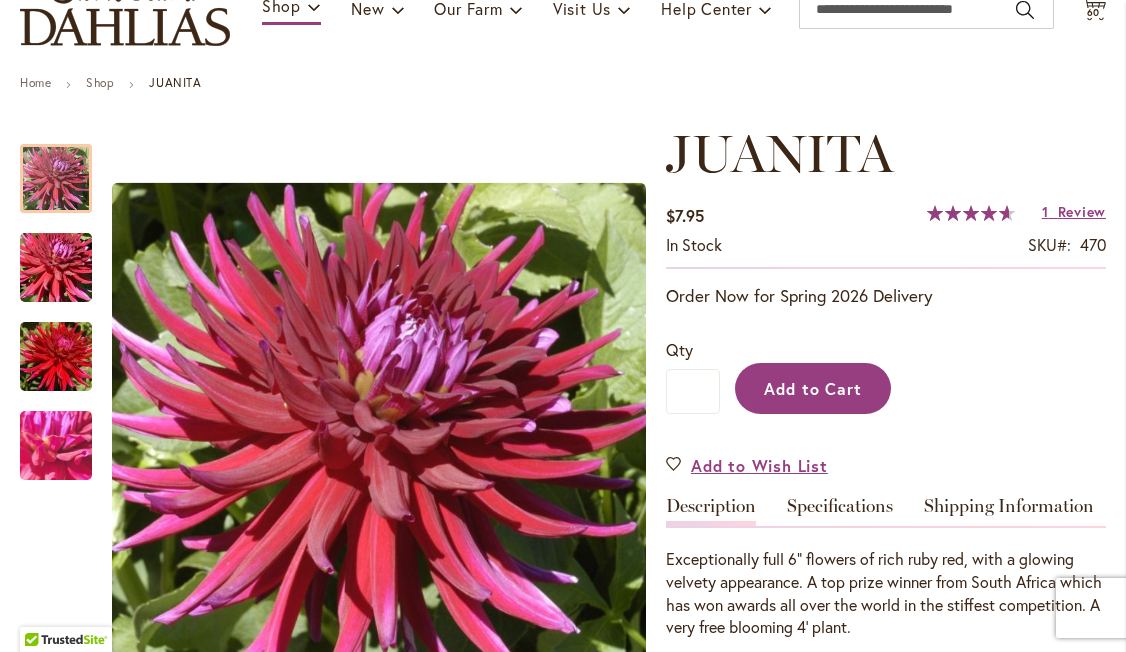 click on "Add to Cart" at bounding box center (813, 388) 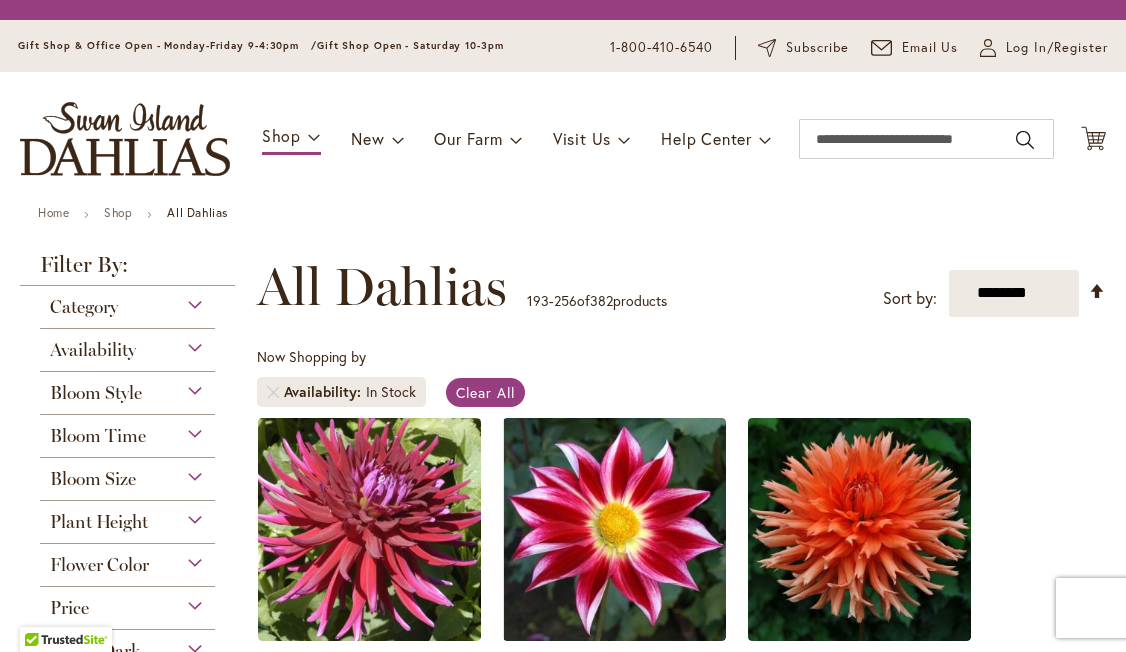 scroll, scrollTop: 0, scrollLeft: 0, axis: both 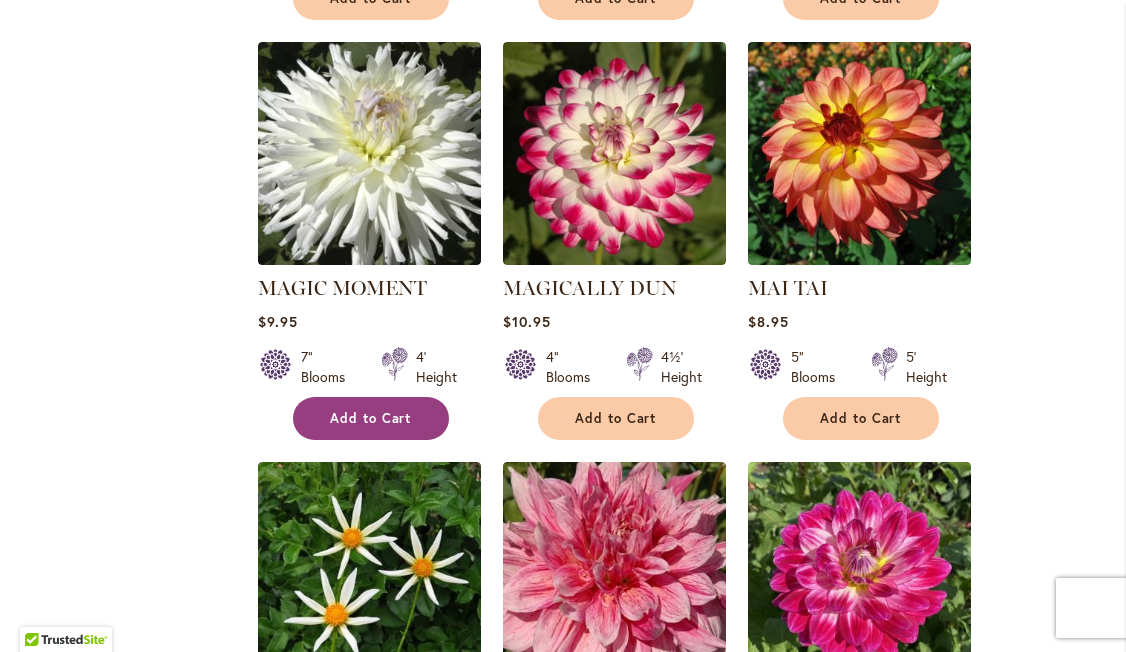 click on "Add to Cart" at bounding box center [371, 418] 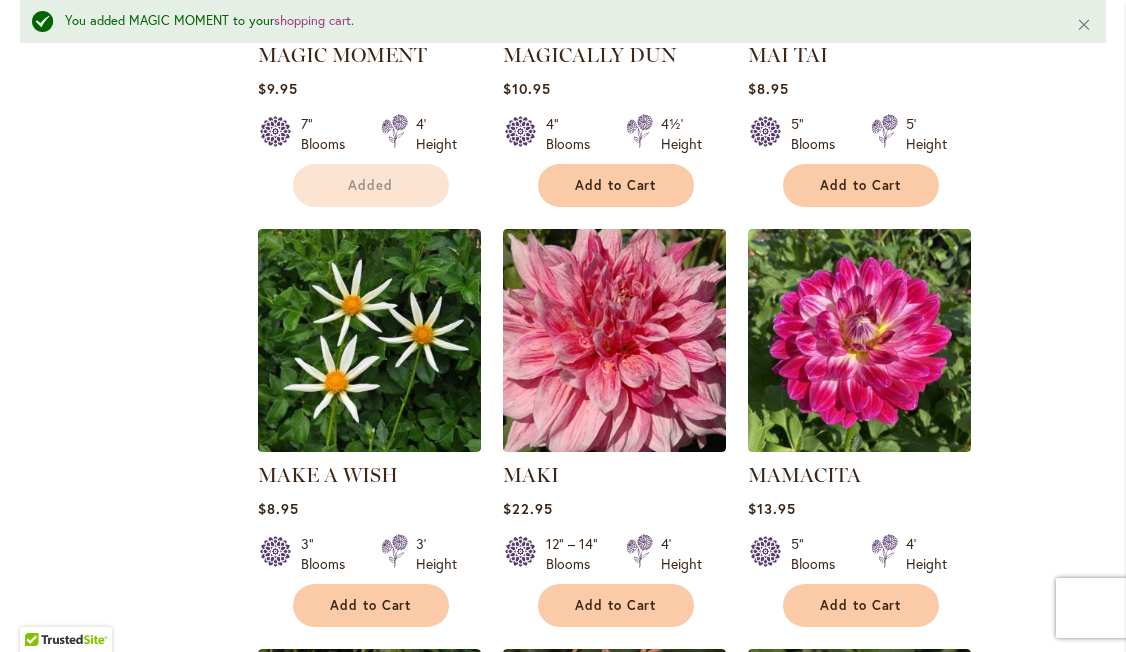 scroll, scrollTop: 5354, scrollLeft: 0, axis: vertical 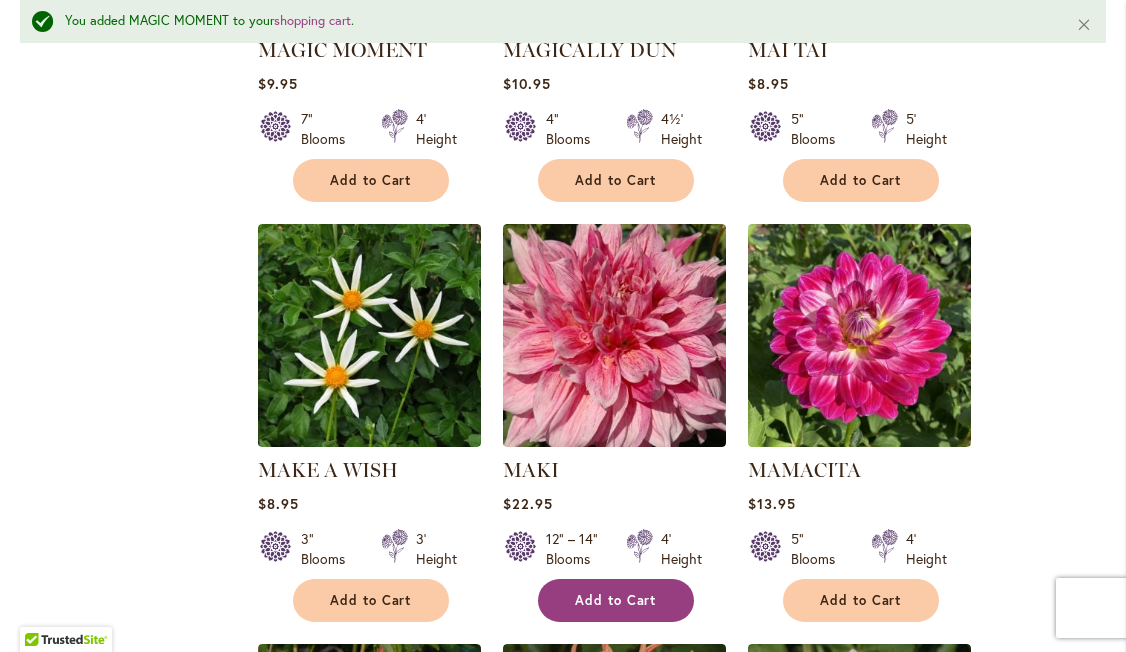 click on "Add to Cart" at bounding box center [616, 600] 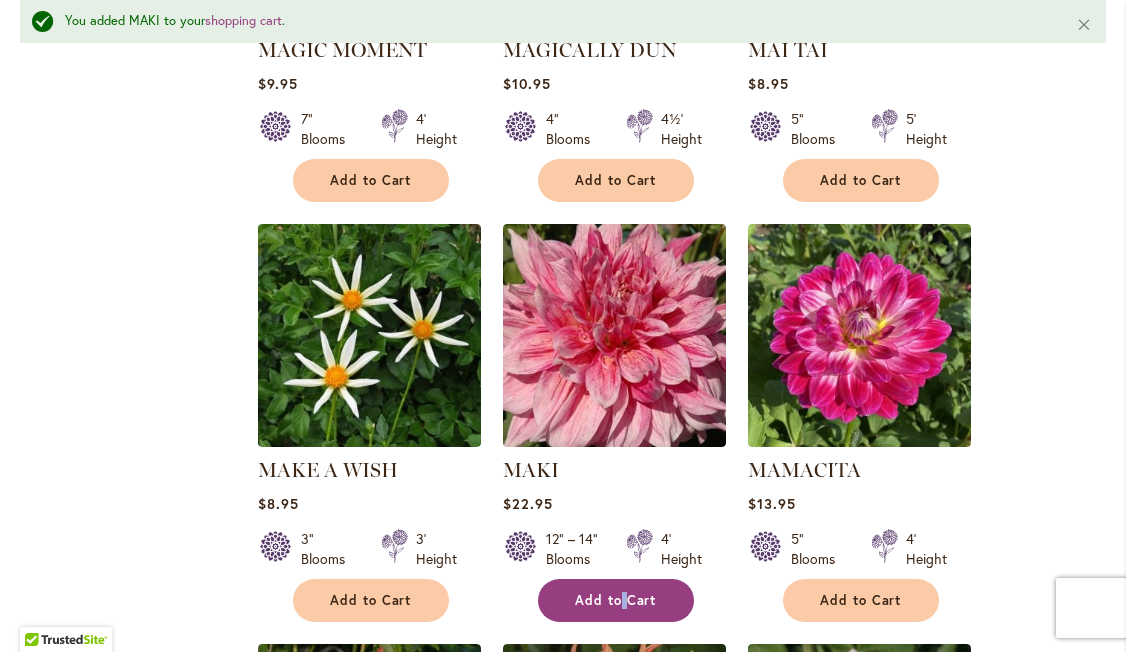 click on "Add to Cart" at bounding box center (616, 600) 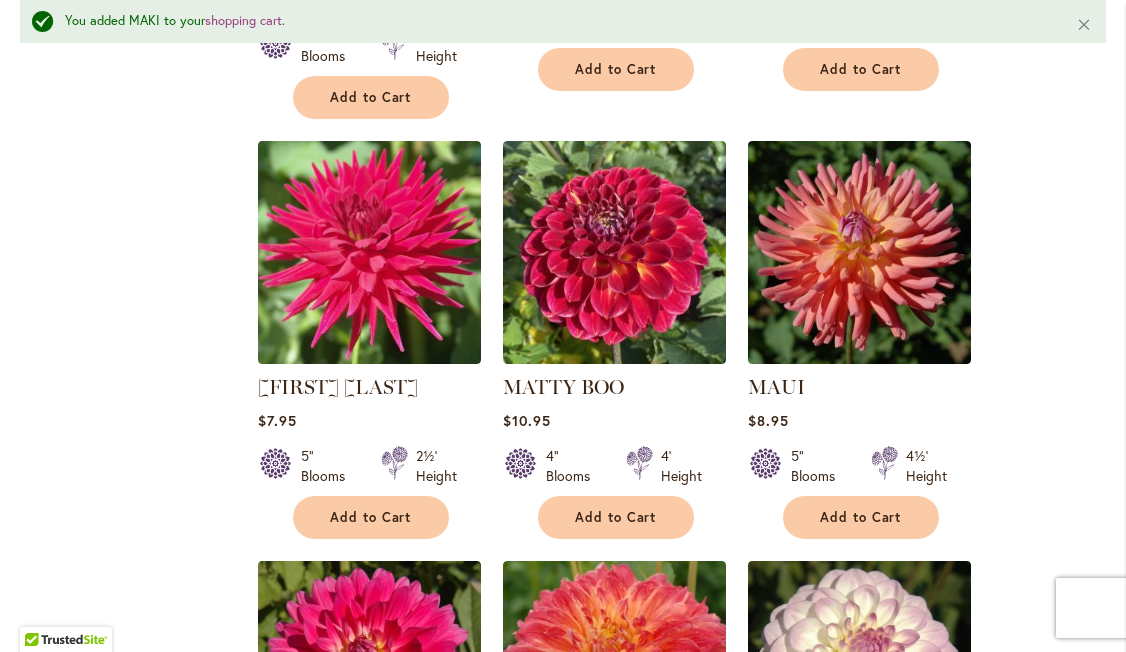 scroll, scrollTop: 6722, scrollLeft: 0, axis: vertical 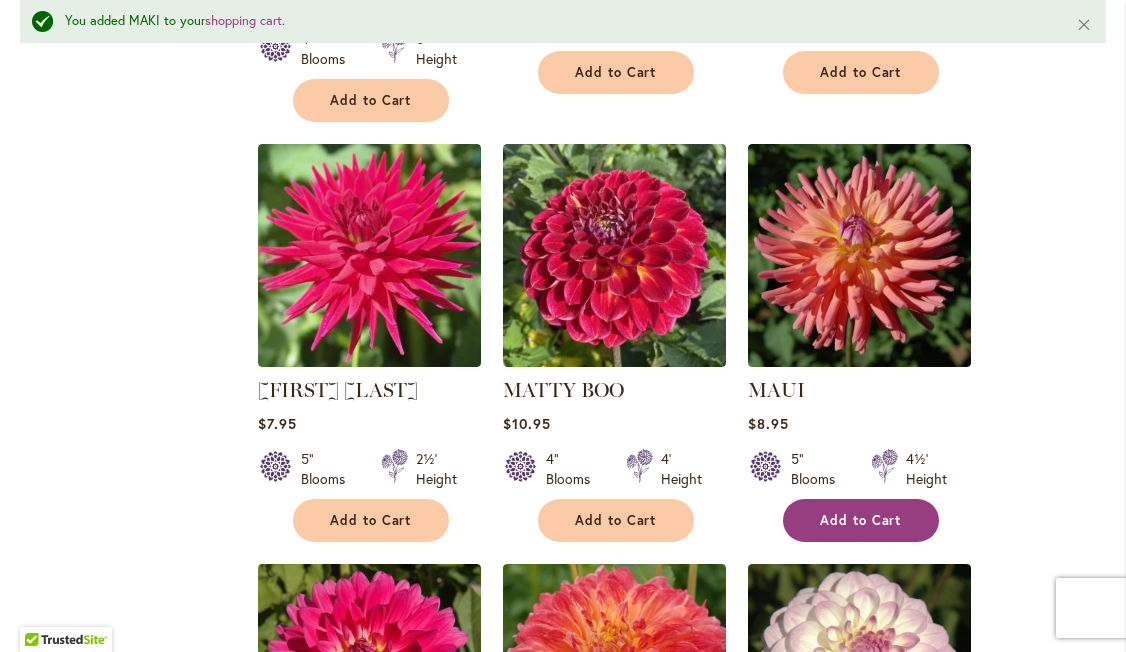 click on "Add to Cart" at bounding box center [861, 520] 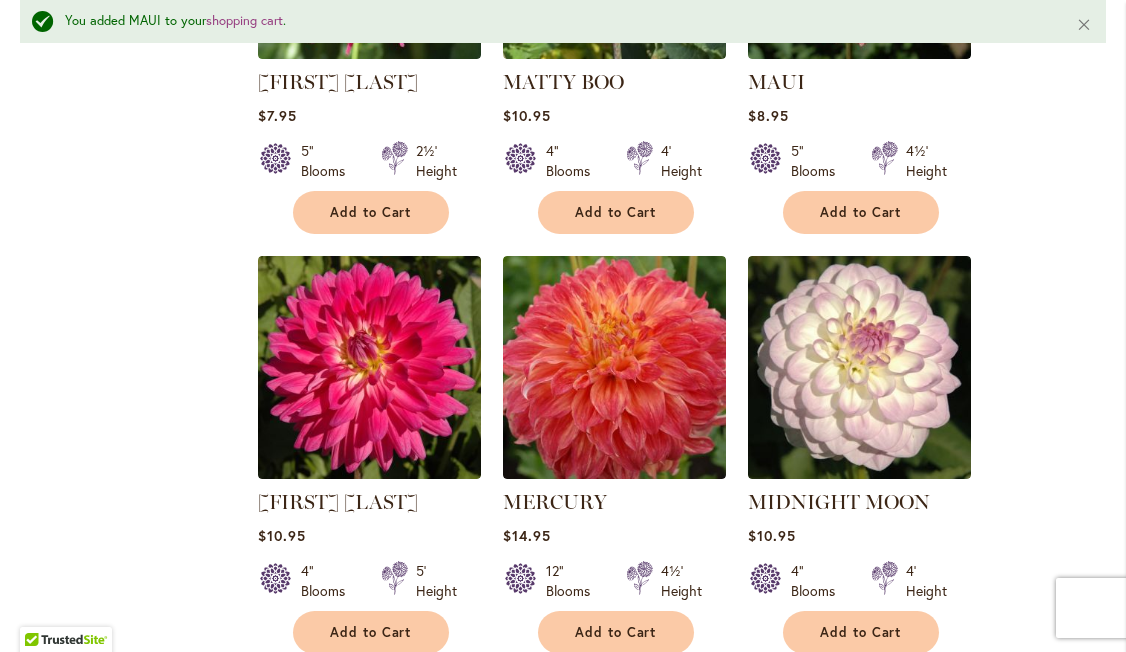 scroll, scrollTop: 7031, scrollLeft: 0, axis: vertical 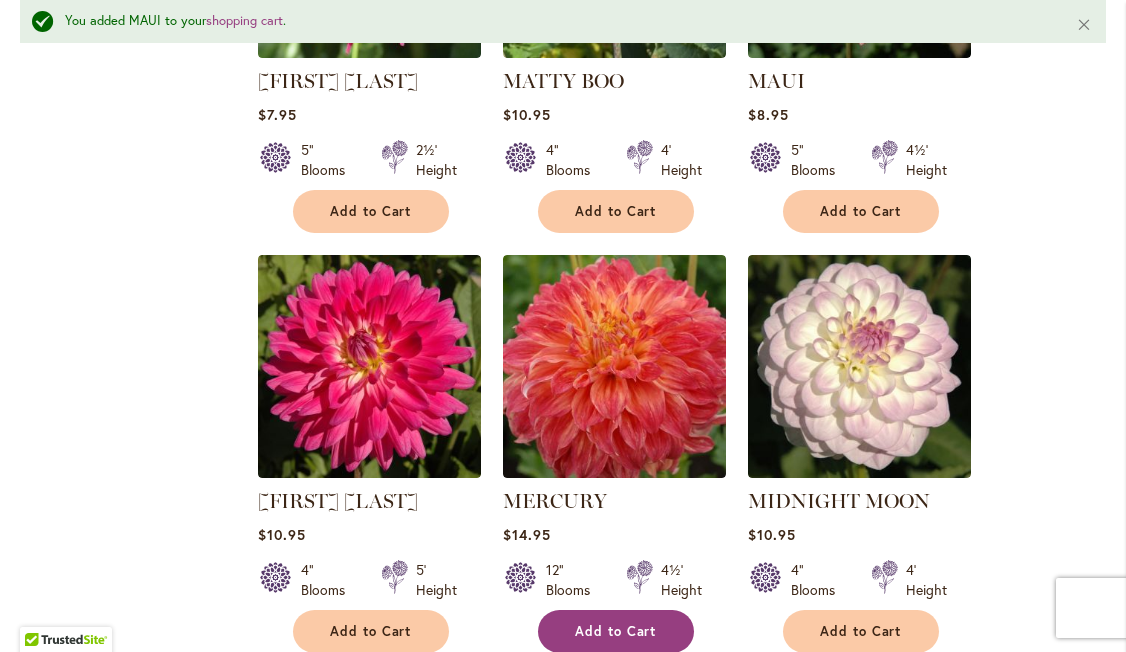click on "Add to Cart" at bounding box center (616, 631) 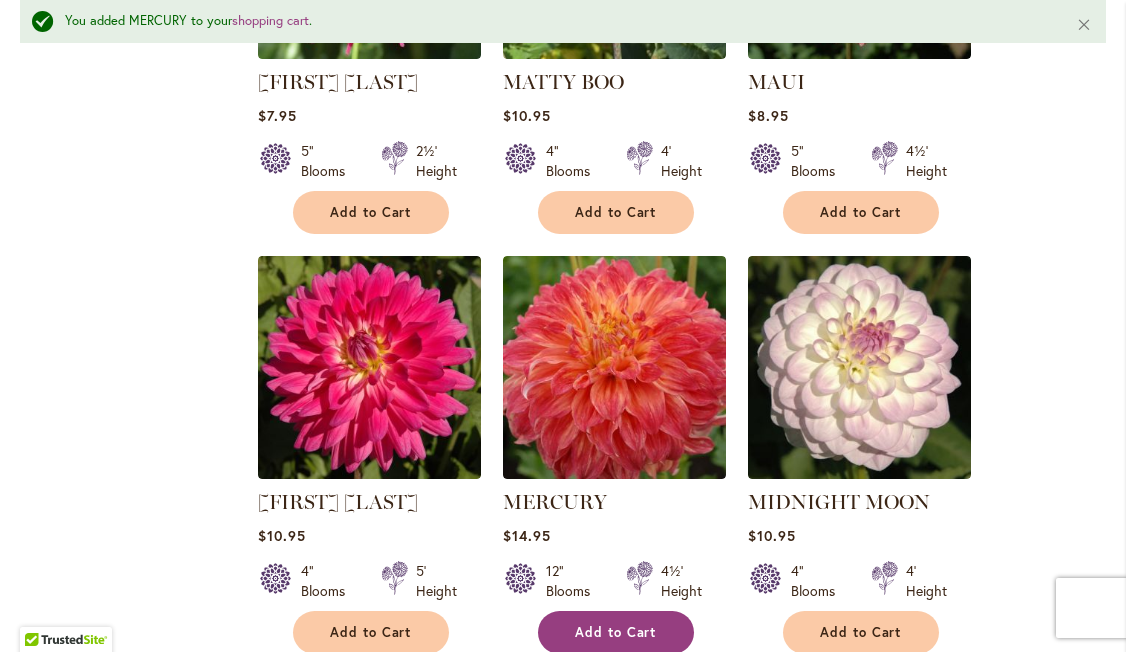 scroll, scrollTop: 7029, scrollLeft: 0, axis: vertical 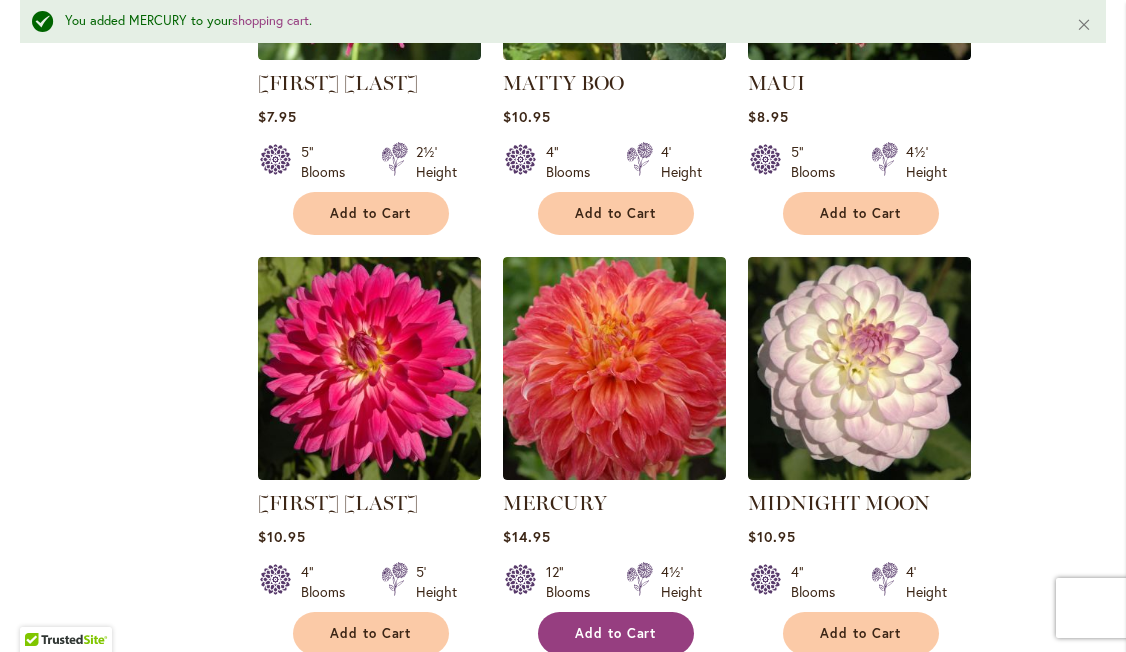 click on "Add to Cart" at bounding box center (616, 633) 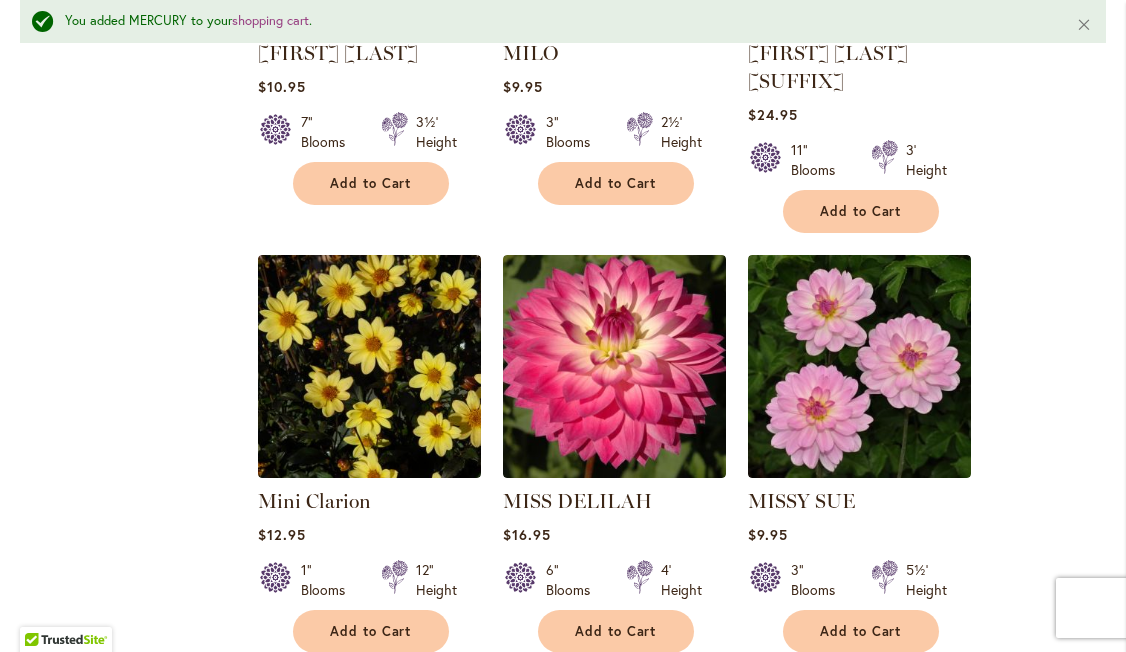 scroll, scrollTop: 7967, scrollLeft: 0, axis: vertical 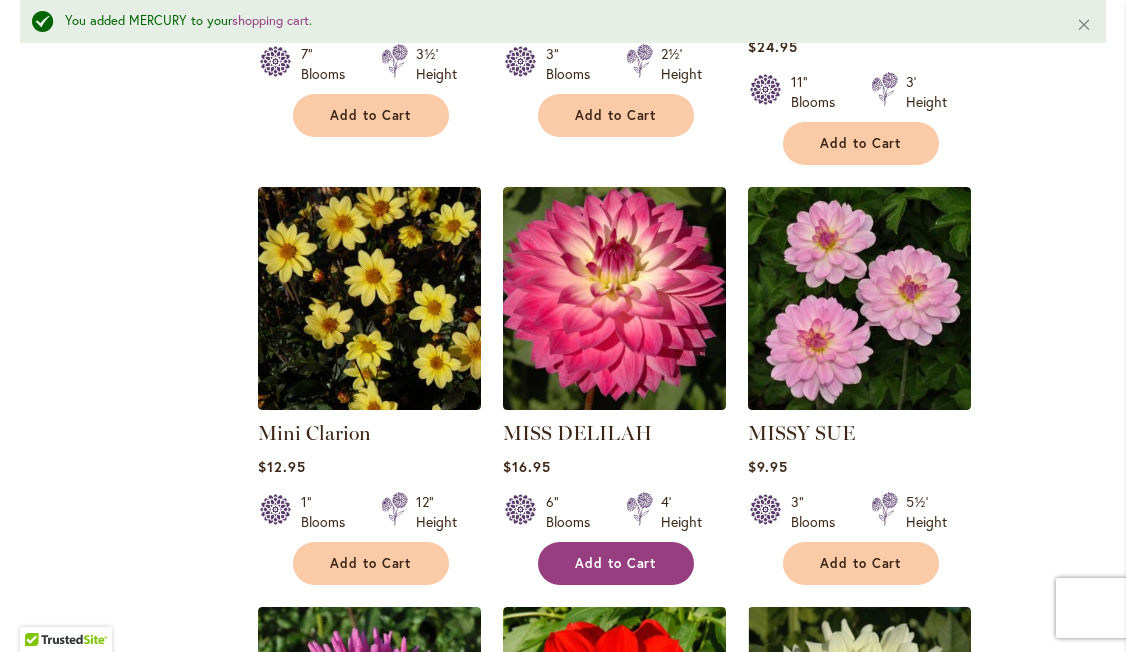 click on "Add to Cart" at bounding box center (616, 563) 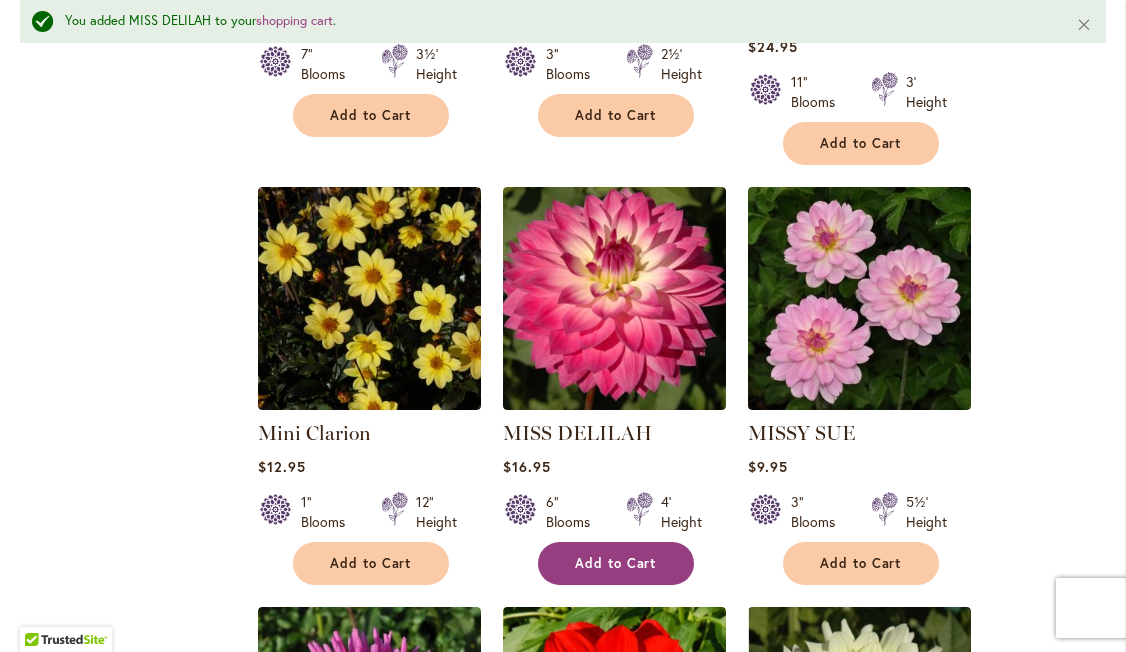 click on "Add to Cart" at bounding box center (616, 563) 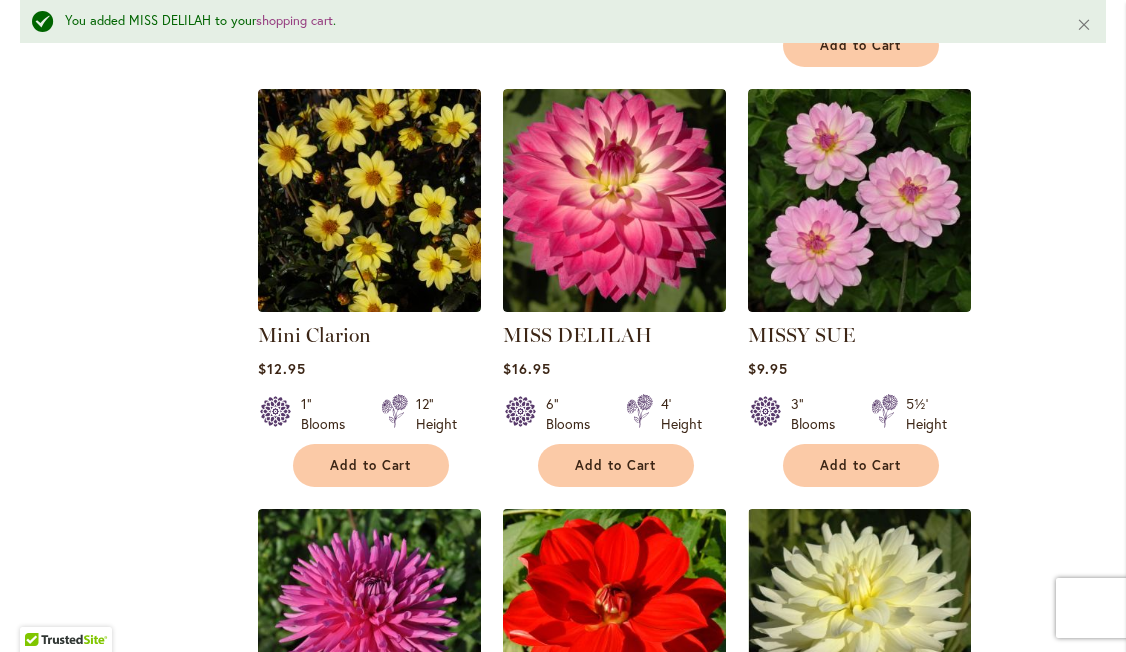 scroll, scrollTop: 8062, scrollLeft: 0, axis: vertical 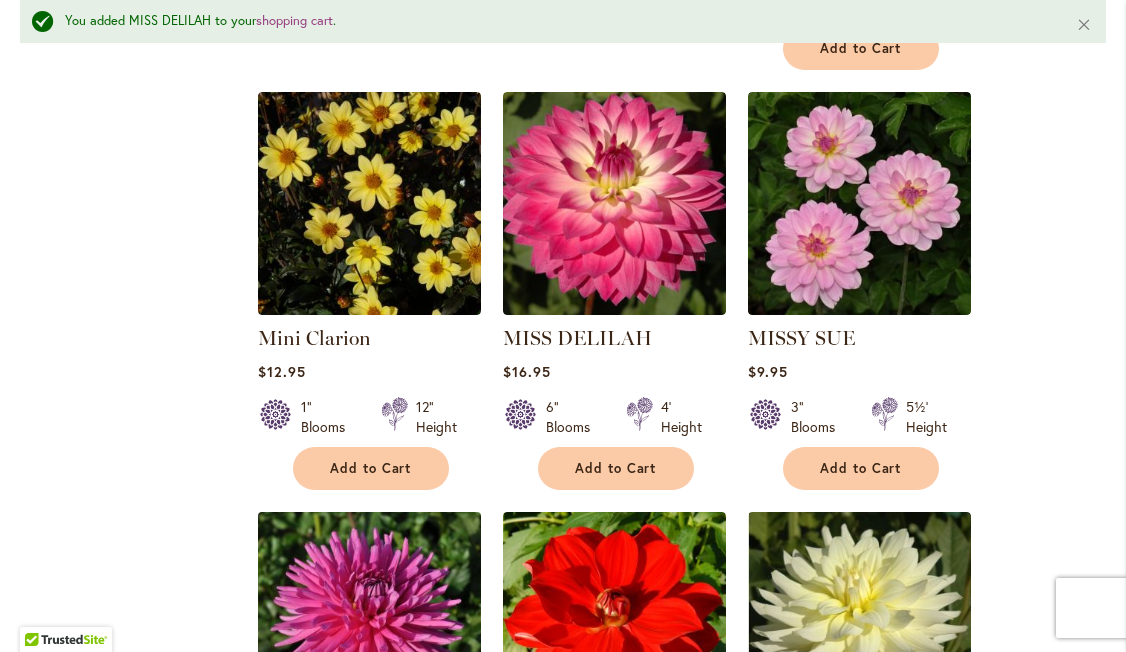 click at bounding box center [370, 623] 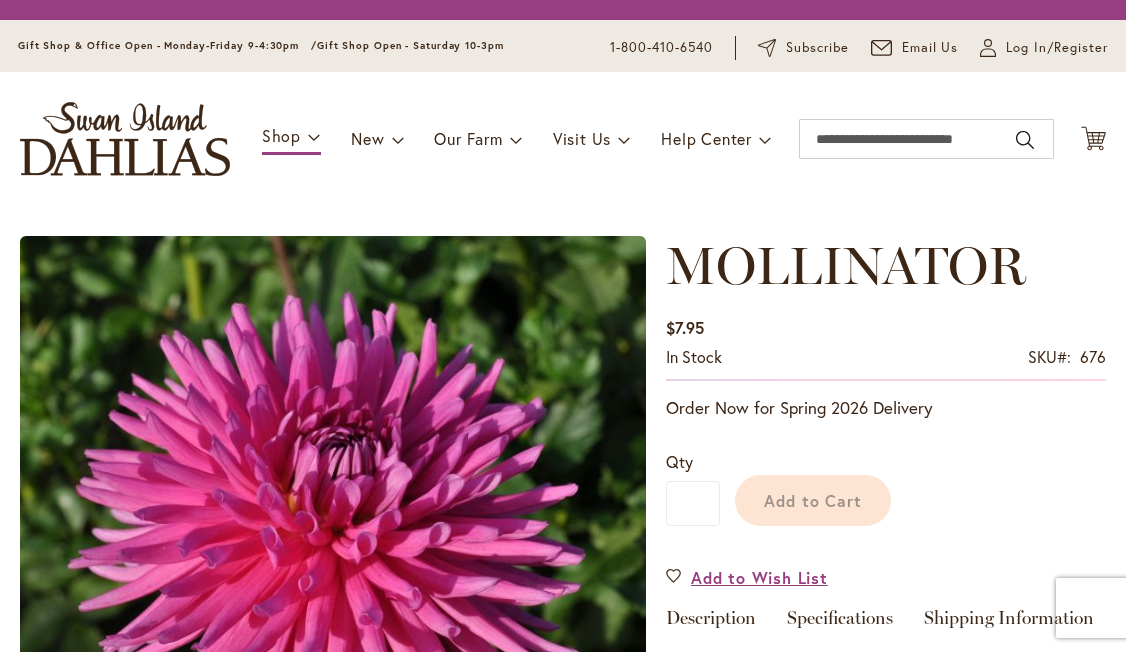 scroll, scrollTop: 0, scrollLeft: 0, axis: both 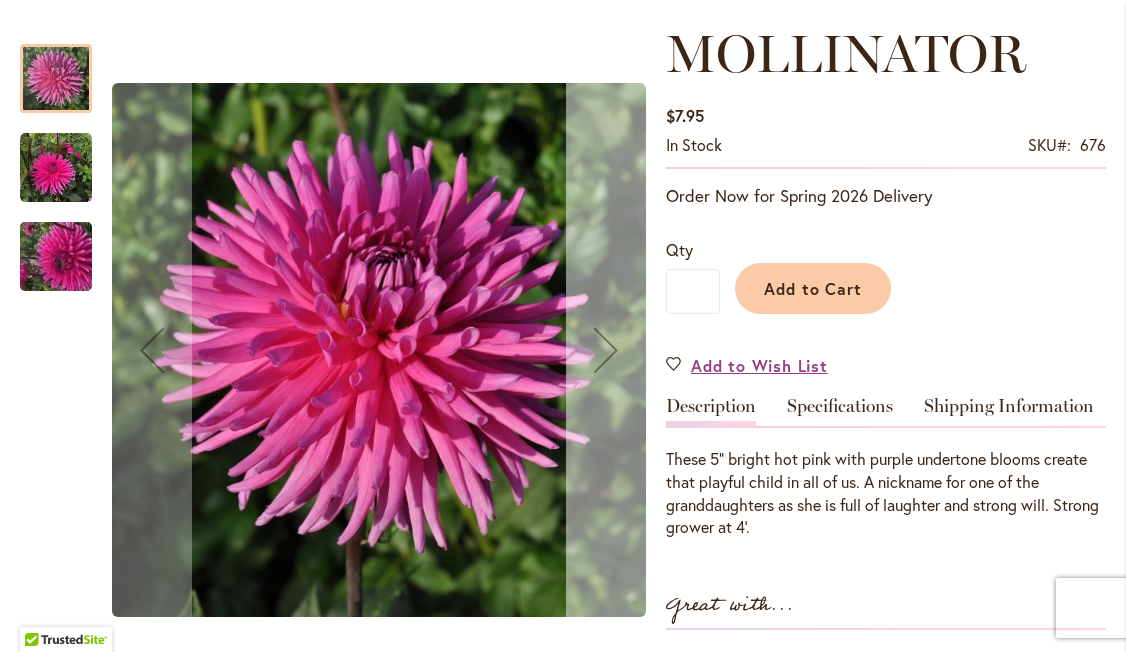 click at bounding box center (606, 350) 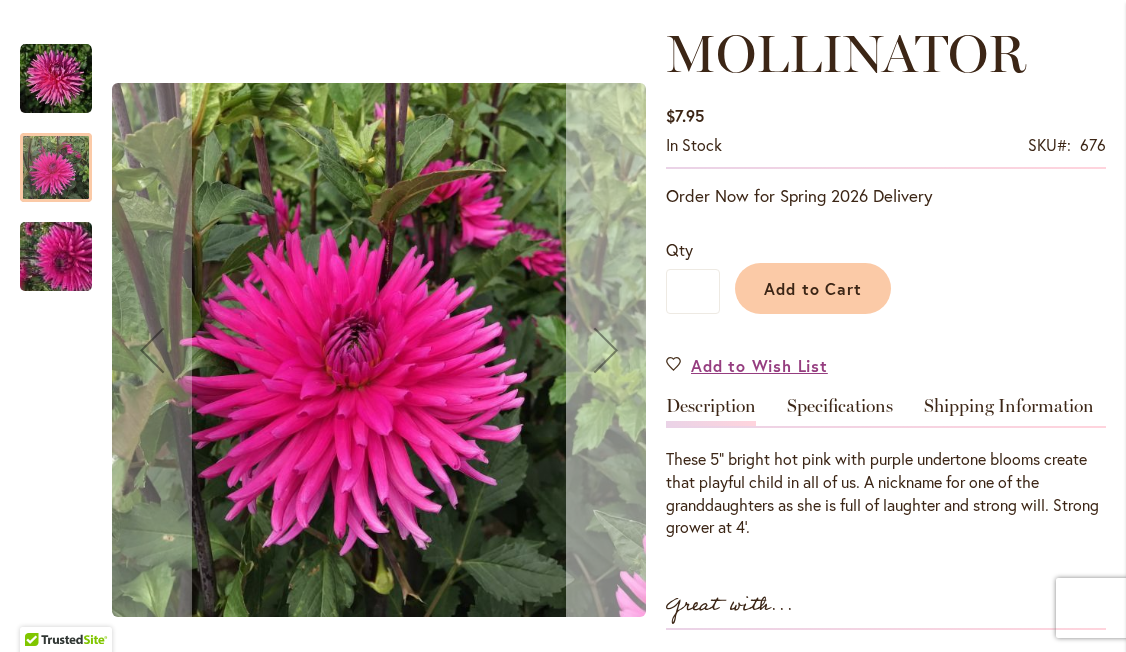 click at bounding box center (606, 350) 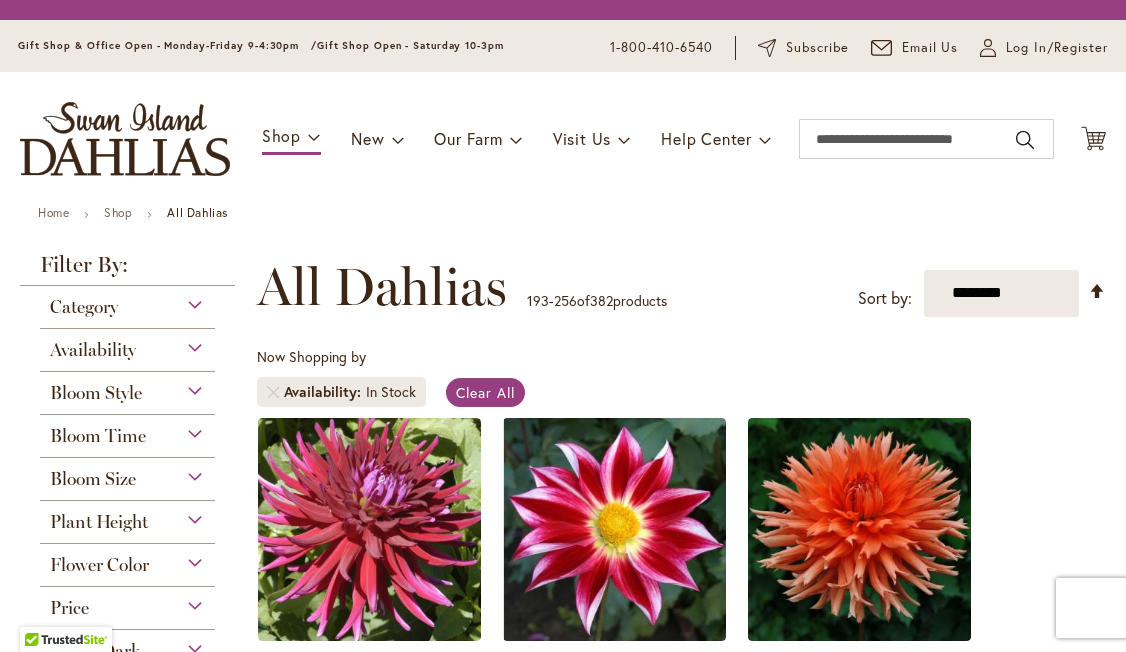 scroll, scrollTop: 0, scrollLeft: 0, axis: both 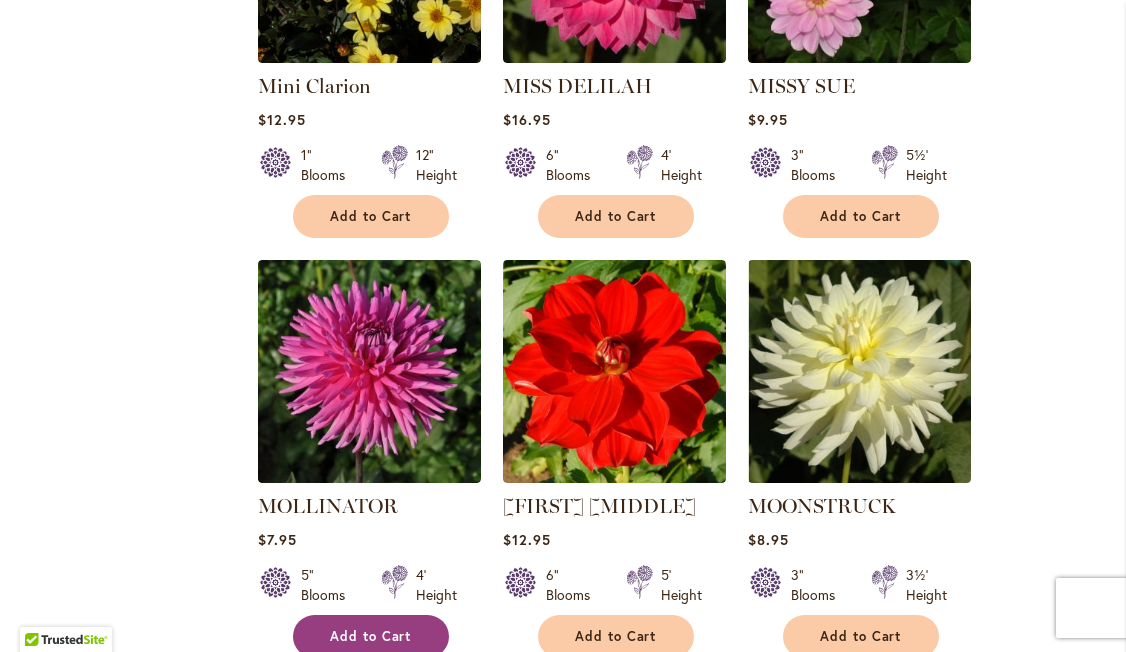click on "Add to Cart" at bounding box center [371, 636] 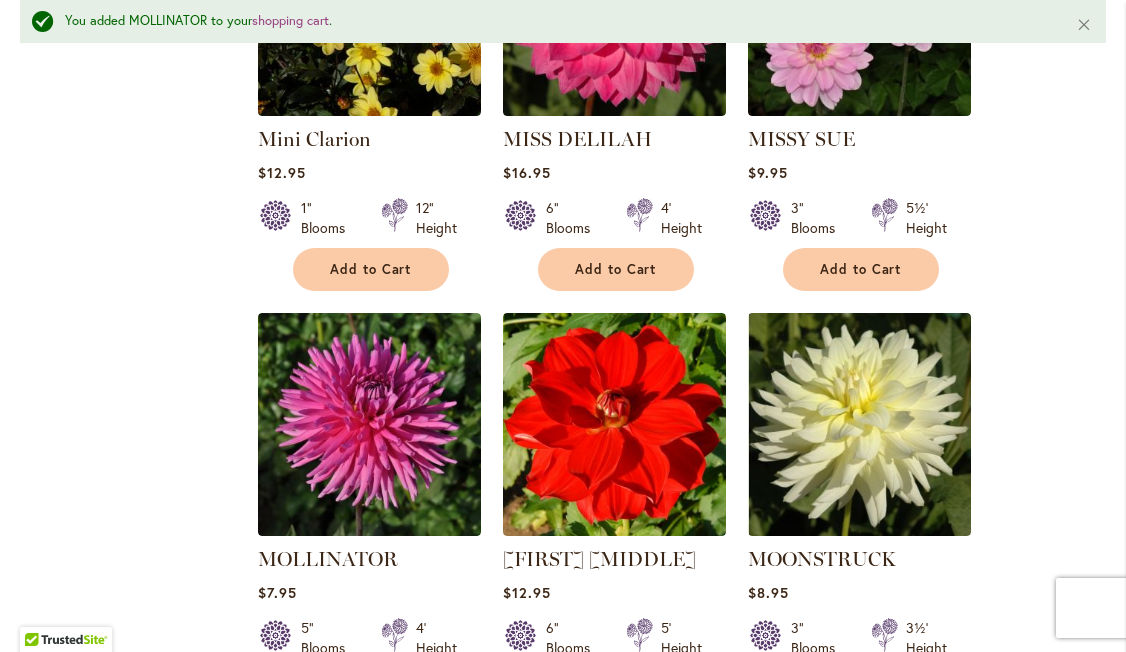 click on "Add to Cart" at bounding box center [616, 689] 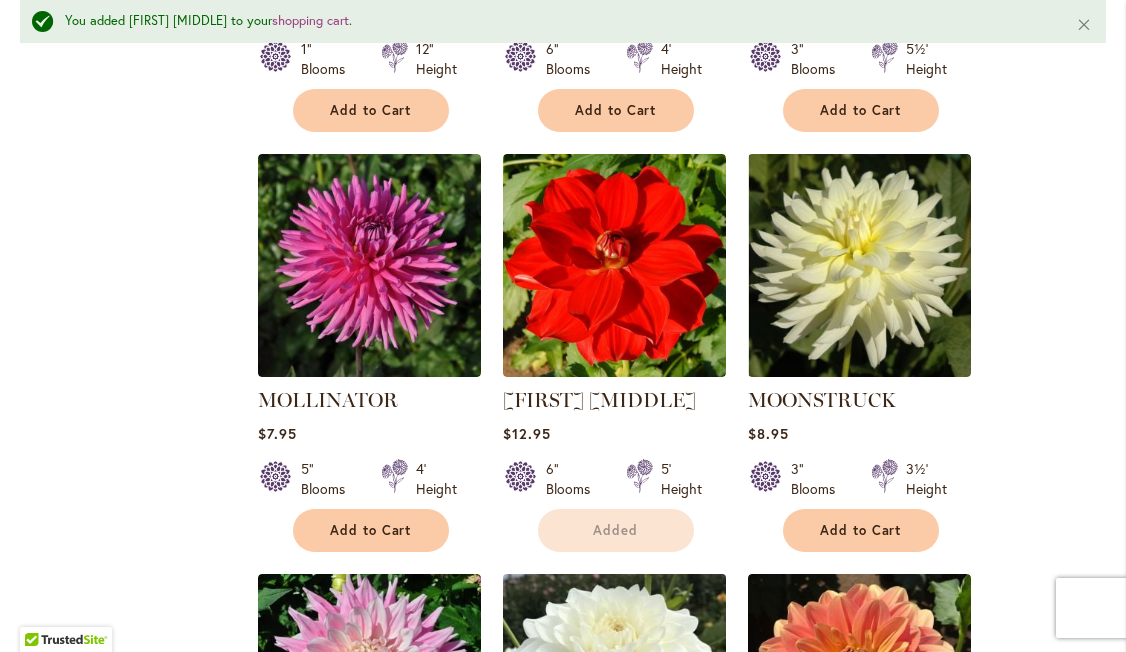 scroll, scrollTop: 8732, scrollLeft: 0, axis: vertical 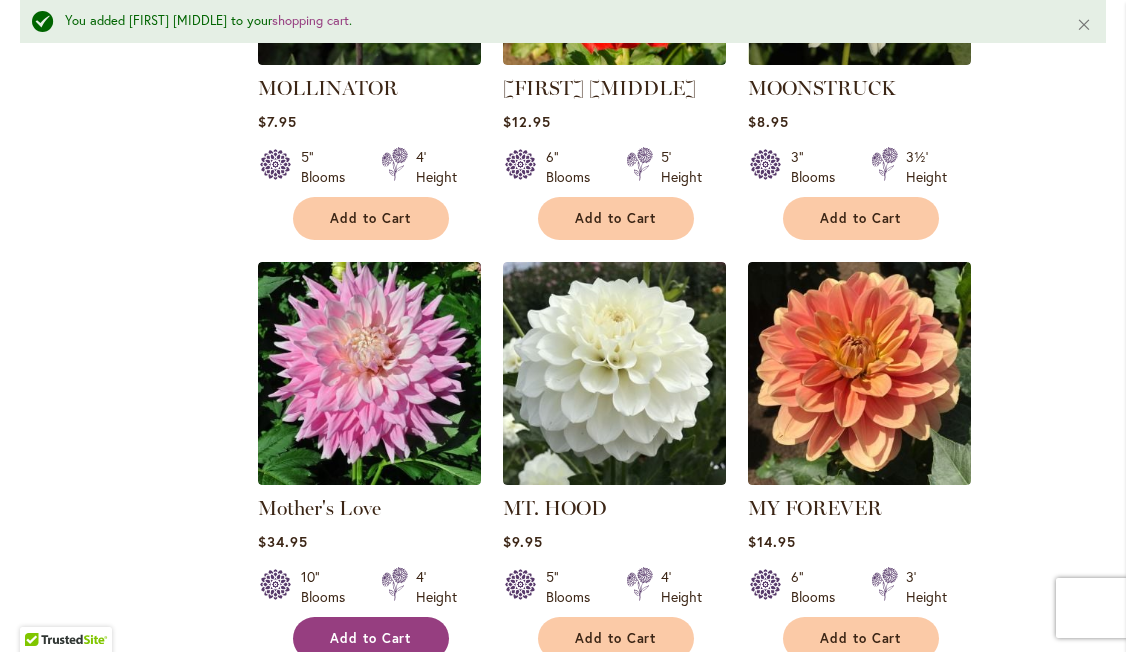 click on "Add to Cart" at bounding box center (371, 638) 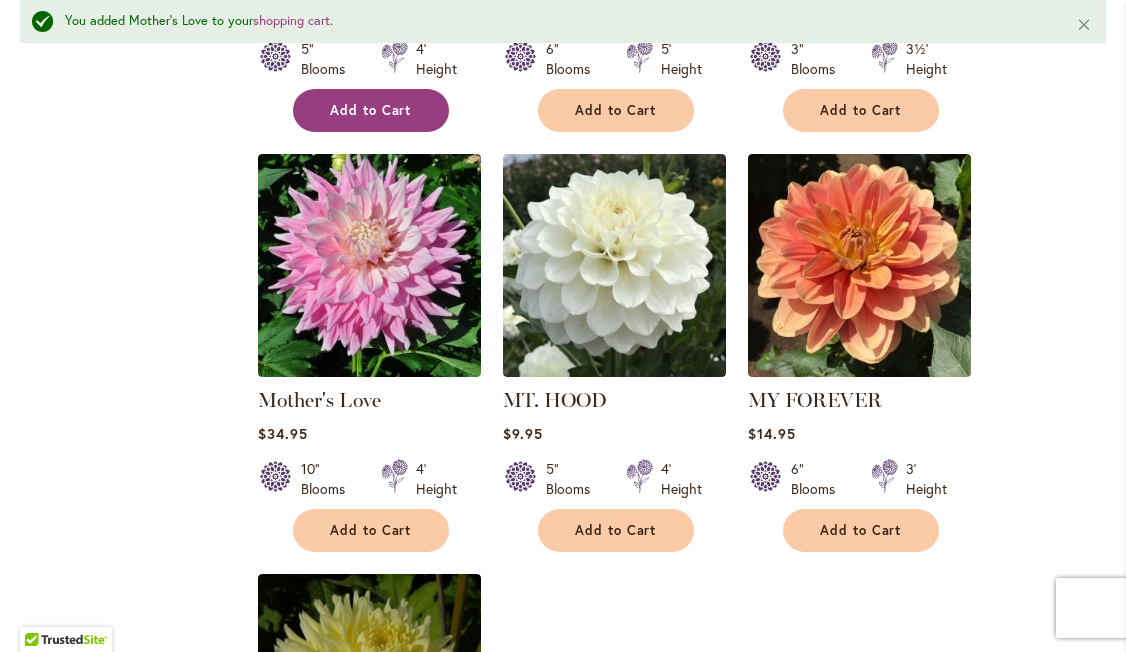 scroll, scrollTop: 8844, scrollLeft: 0, axis: vertical 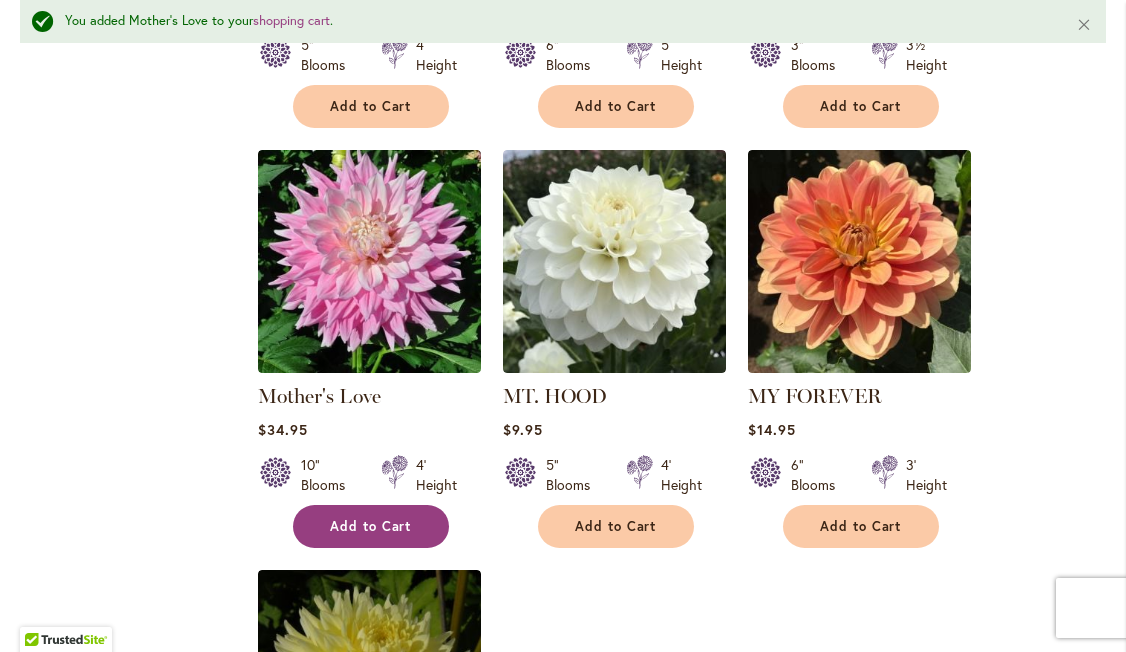 click on "Add to Cart" at bounding box center [371, 526] 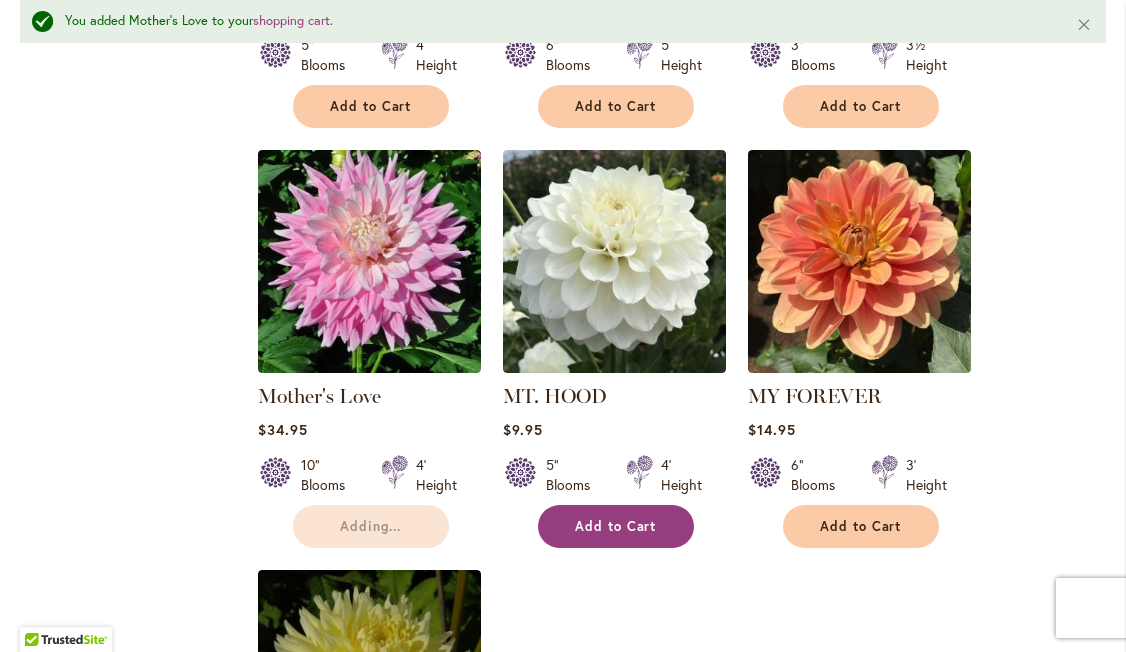 click on "Add to Cart" at bounding box center (616, 526) 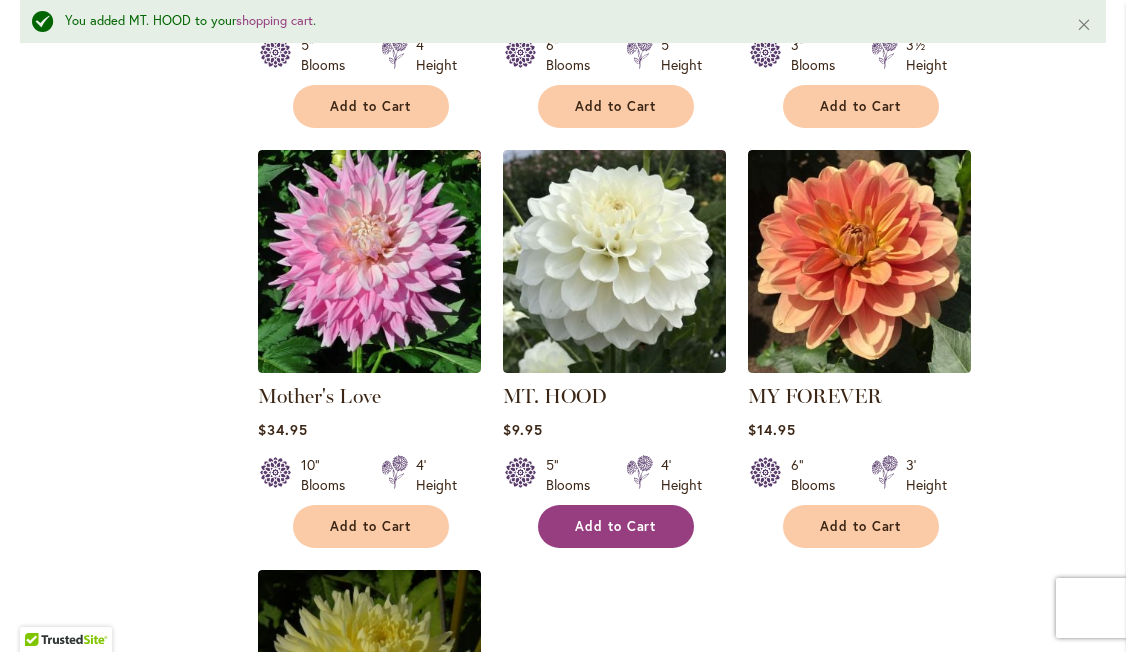 click on "Add to Cart" at bounding box center [616, 526] 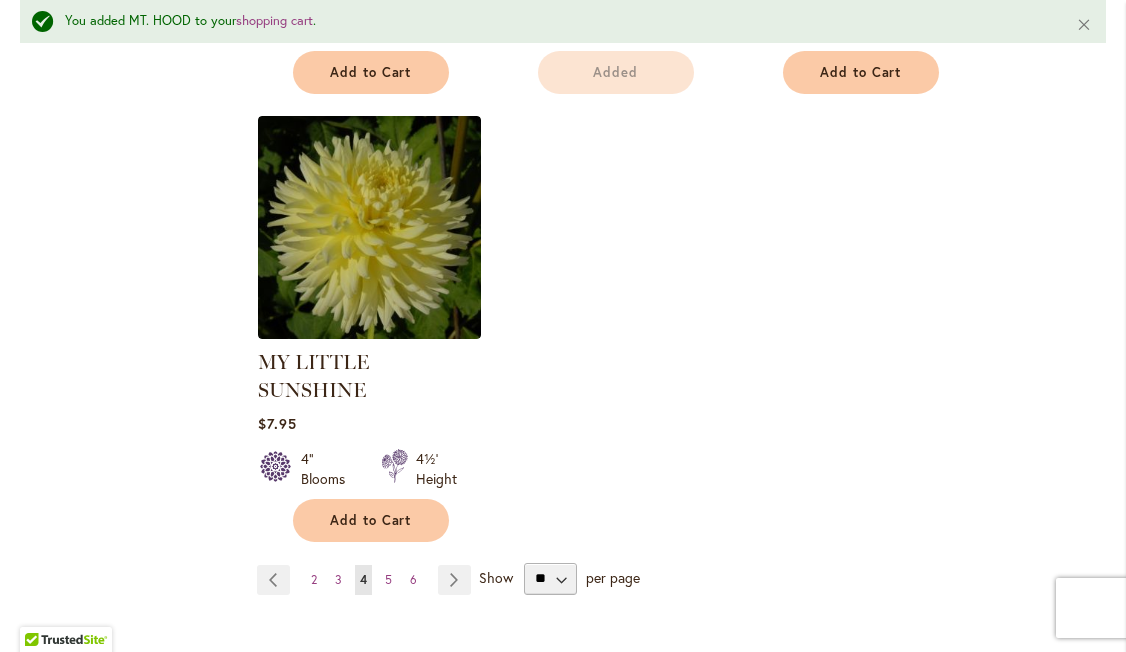 scroll, scrollTop: 9301, scrollLeft: 0, axis: vertical 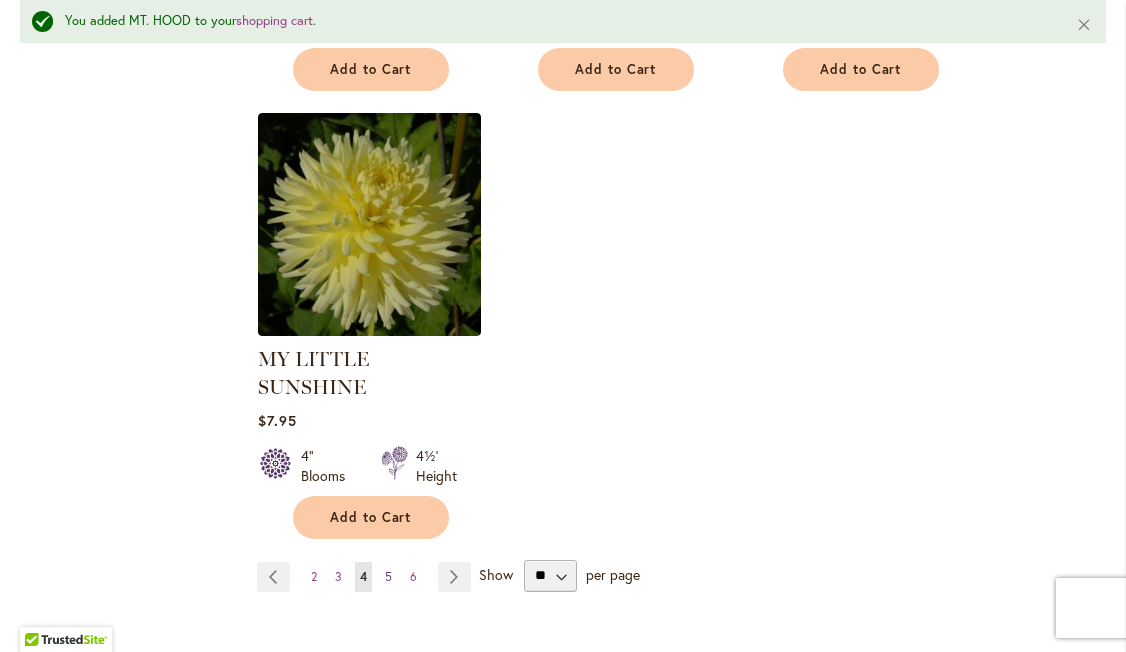 click on "5" at bounding box center [388, 576] 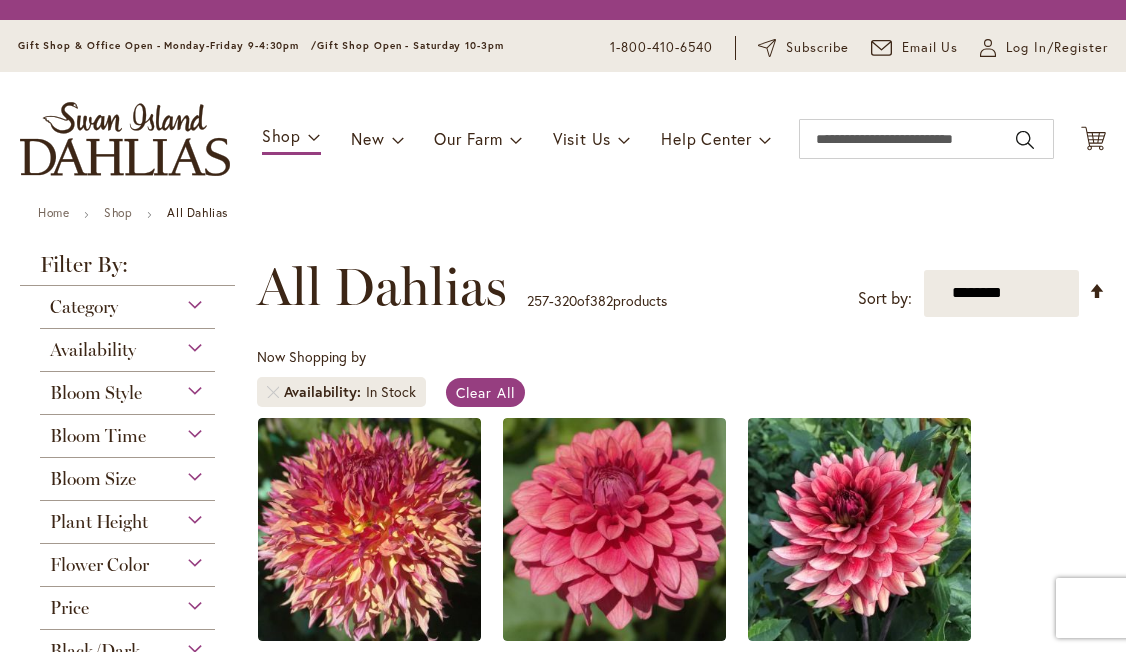 scroll, scrollTop: 0, scrollLeft: 0, axis: both 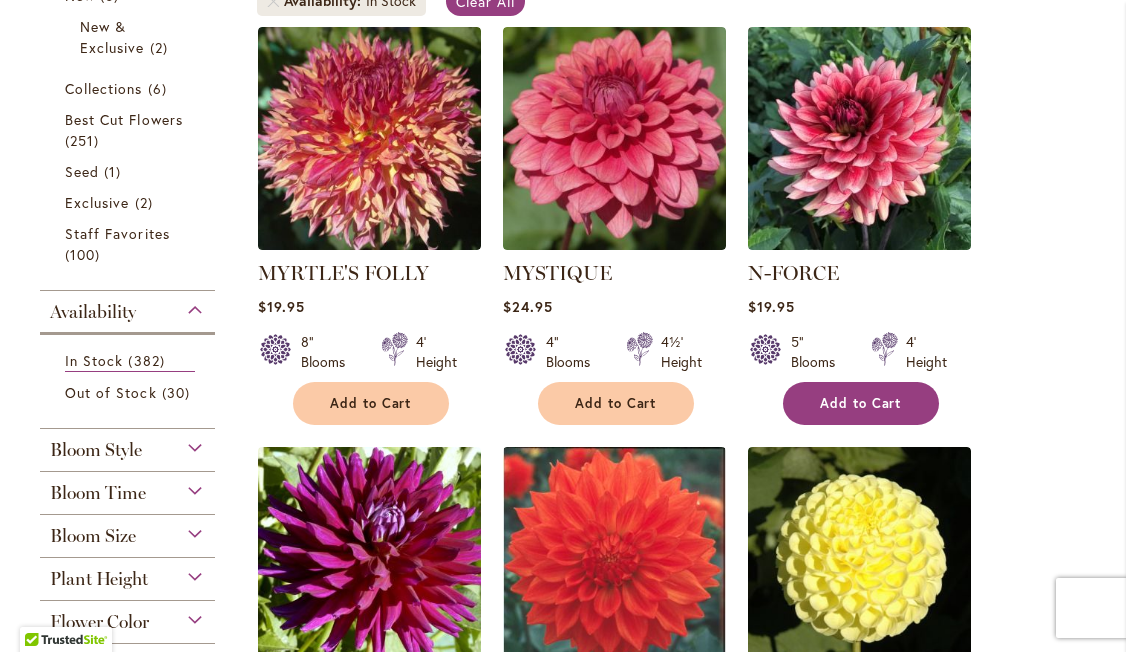 click on "Add to Cart" at bounding box center (861, 403) 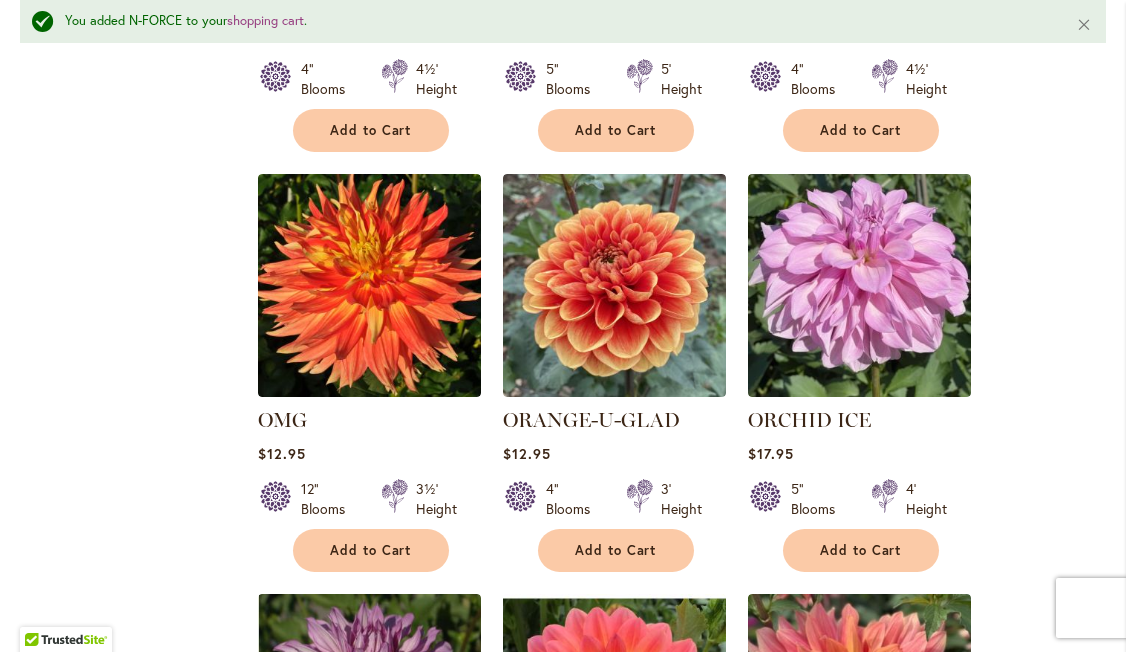 scroll, scrollTop: 2043, scrollLeft: 0, axis: vertical 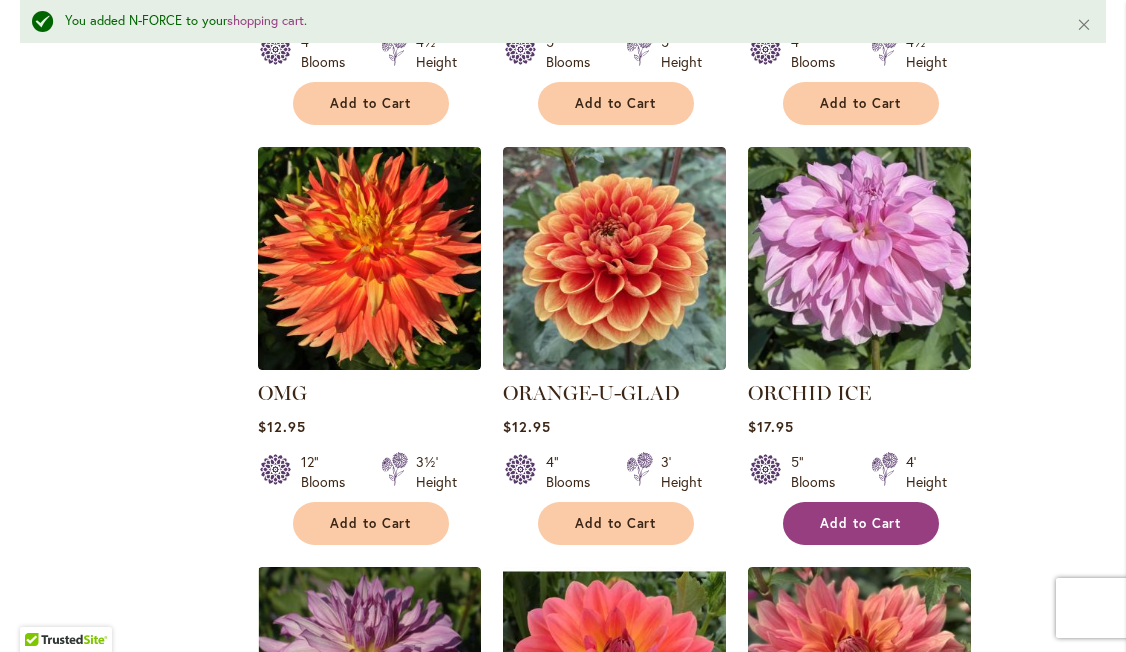 click on "Add to Cart" at bounding box center [861, 523] 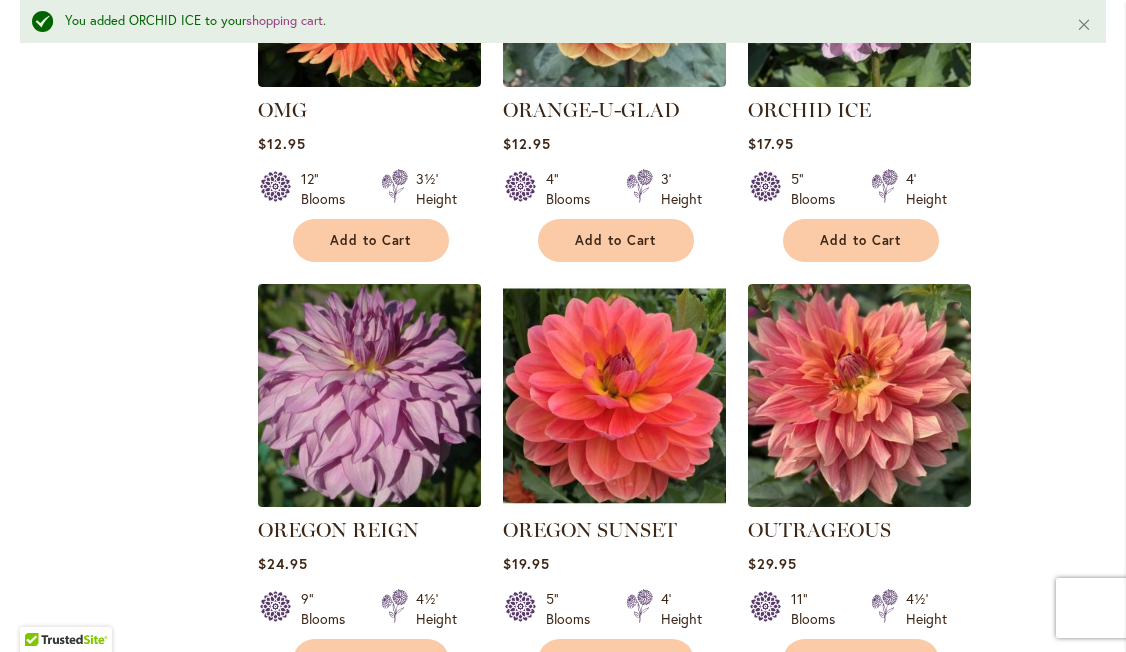 scroll, scrollTop: 2342, scrollLeft: 0, axis: vertical 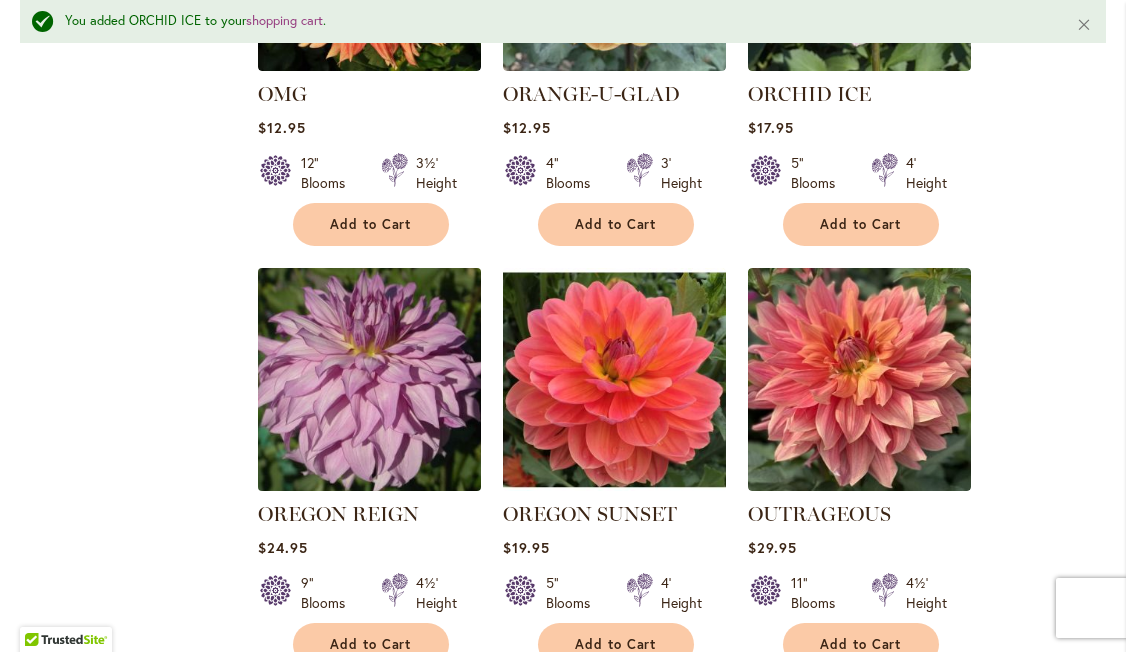 click at bounding box center [370, 379] 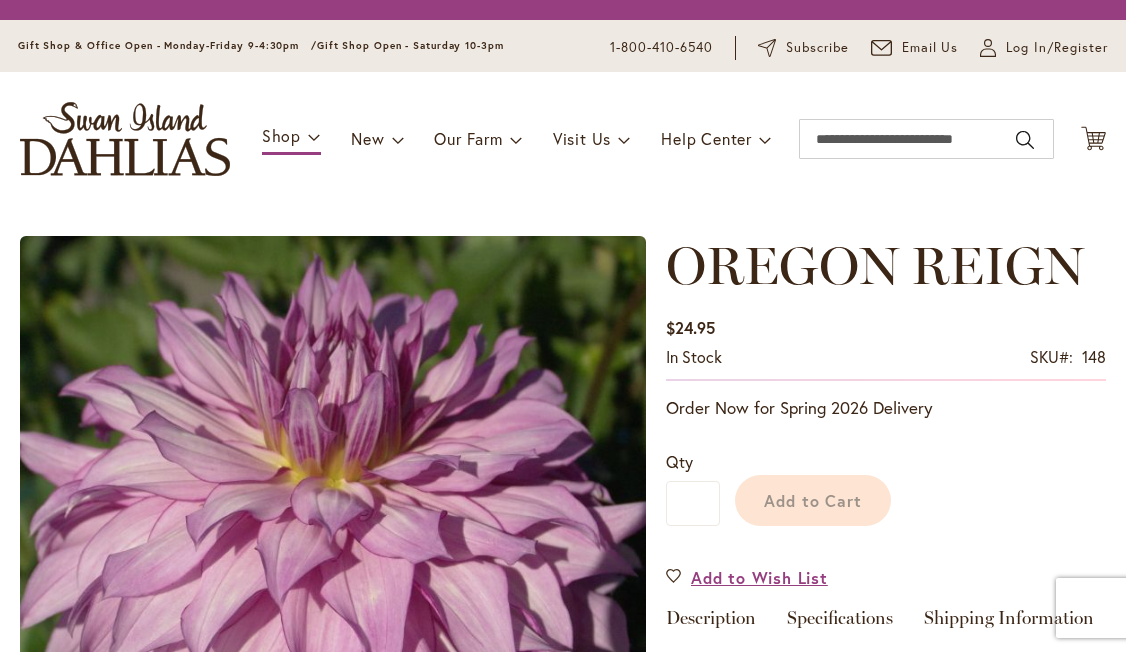 scroll, scrollTop: 0, scrollLeft: 0, axis: both 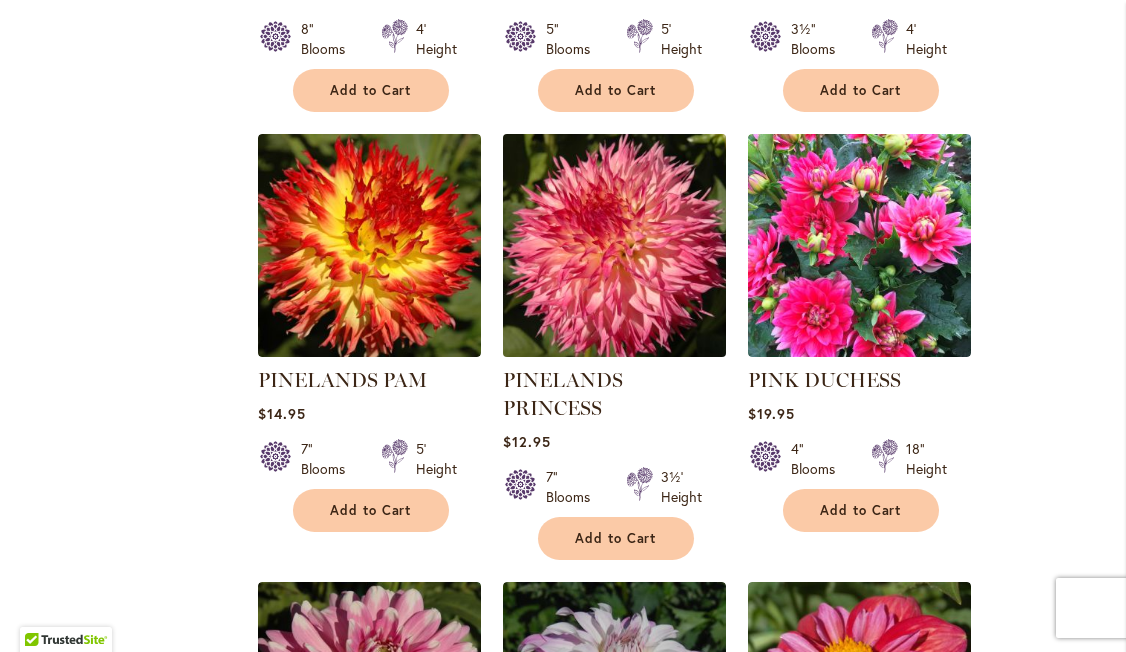 click at bounding box center [615, 245] 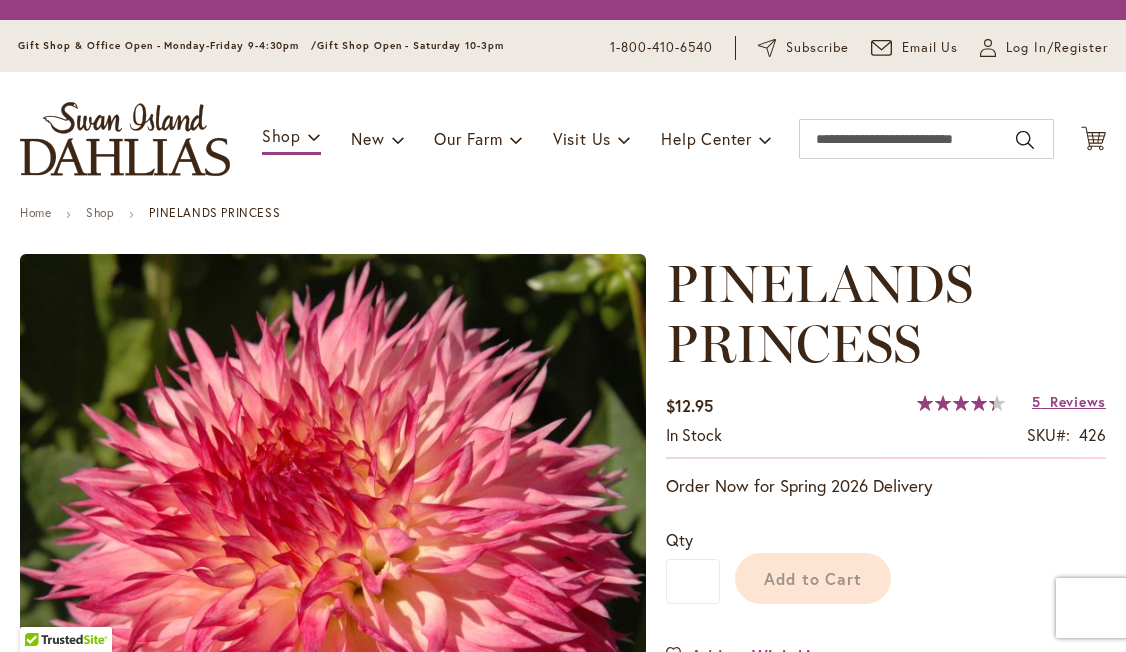 scroll, scrollTop: 0, scrollLeft: 0, axis: both 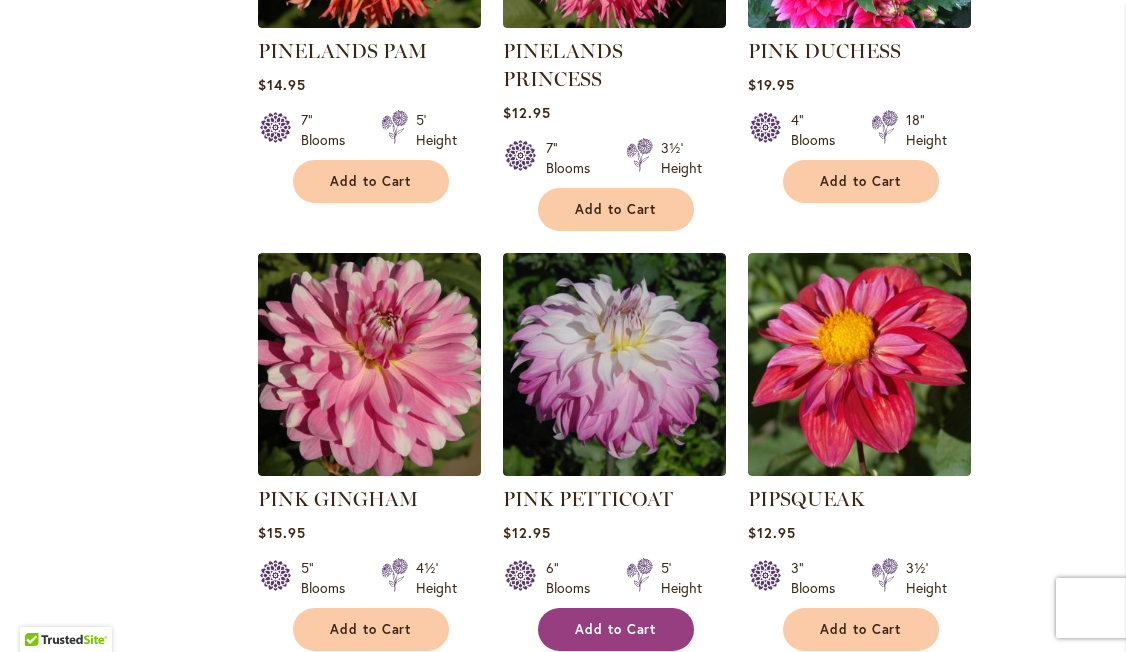 click on "Add to Cart" at bounding box center (616, 629) 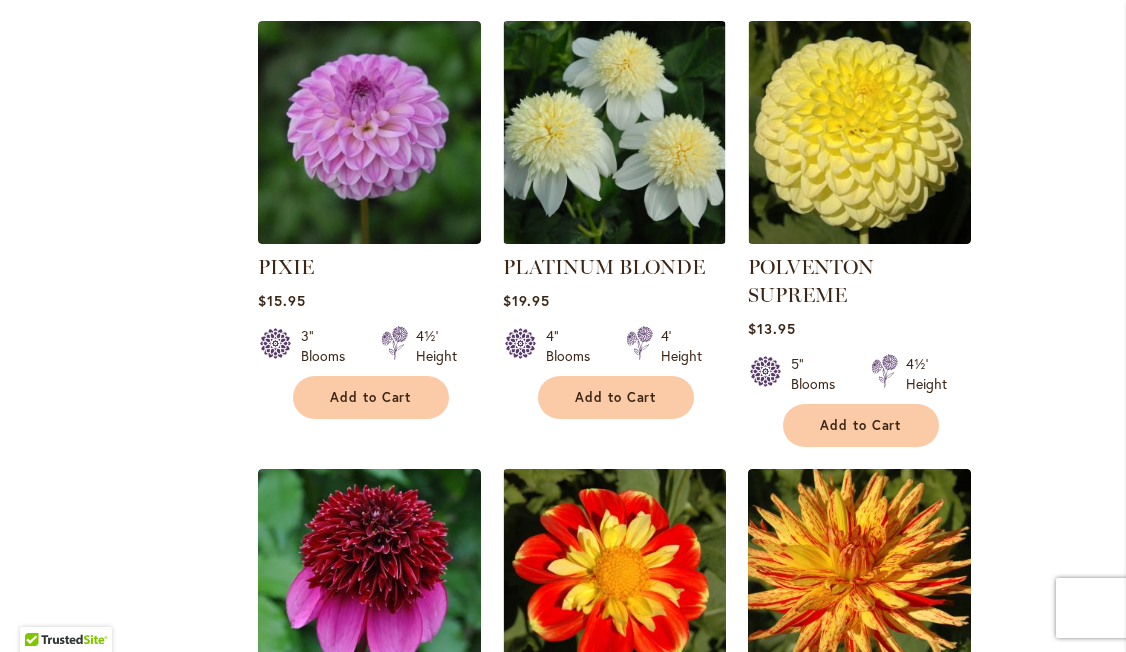 scroll, scrollTop: 5981, scrollLeft: 0, axis: vertical 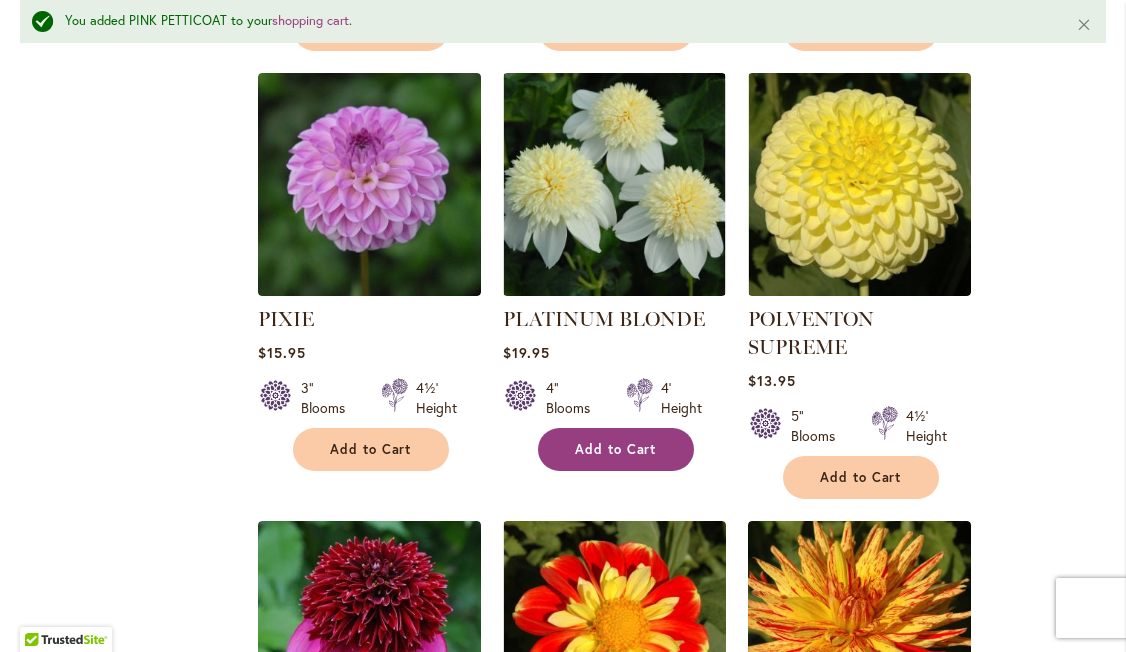 click on "Add to Cart" at bounding box center (616, 449) 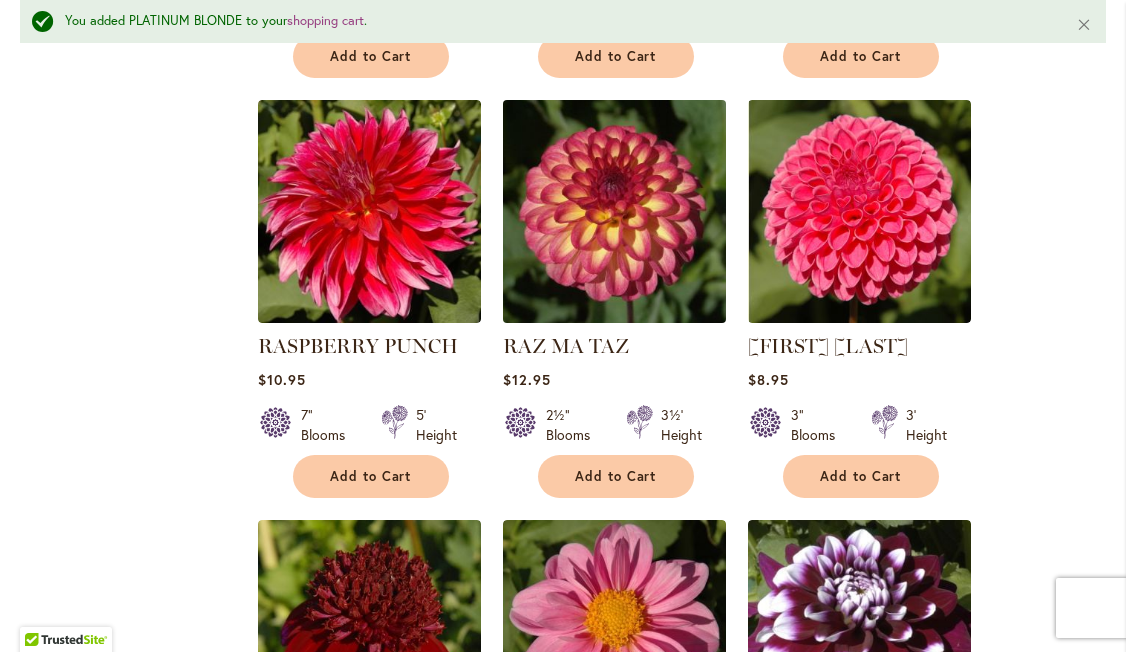 scroll, scrollTop: 7248, scrollLeft: 0, axis: vertical 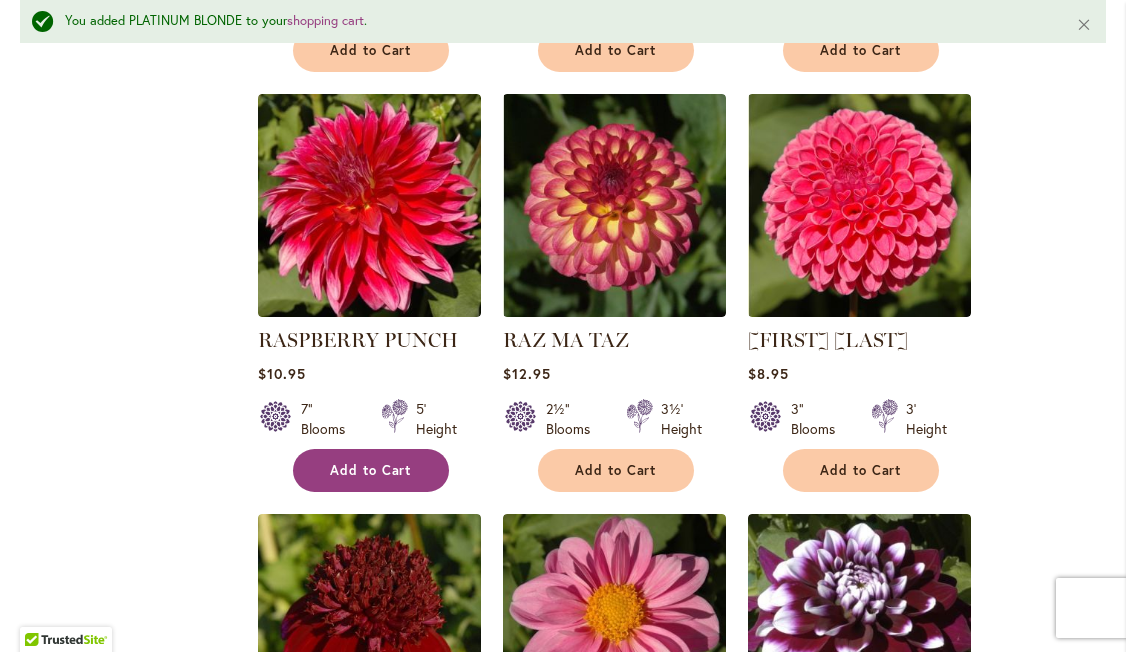 click on "Add to Cart" at bounding box center (371, 470) 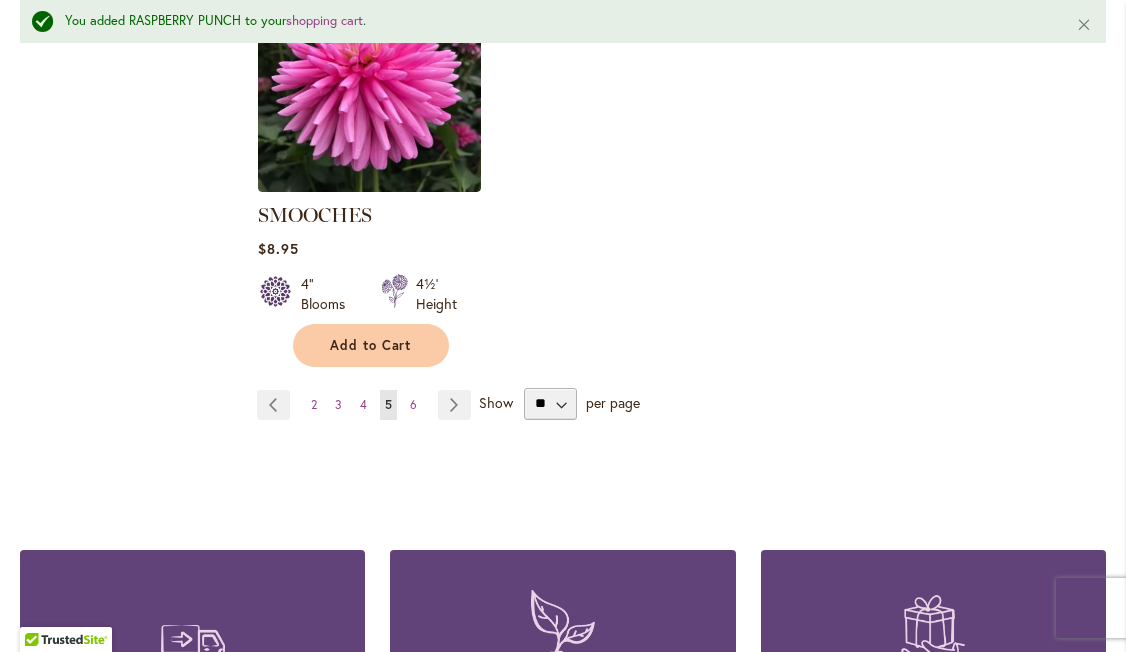 scroll, scrollTop: 9498, scrollLeft: 0, axis: vertical 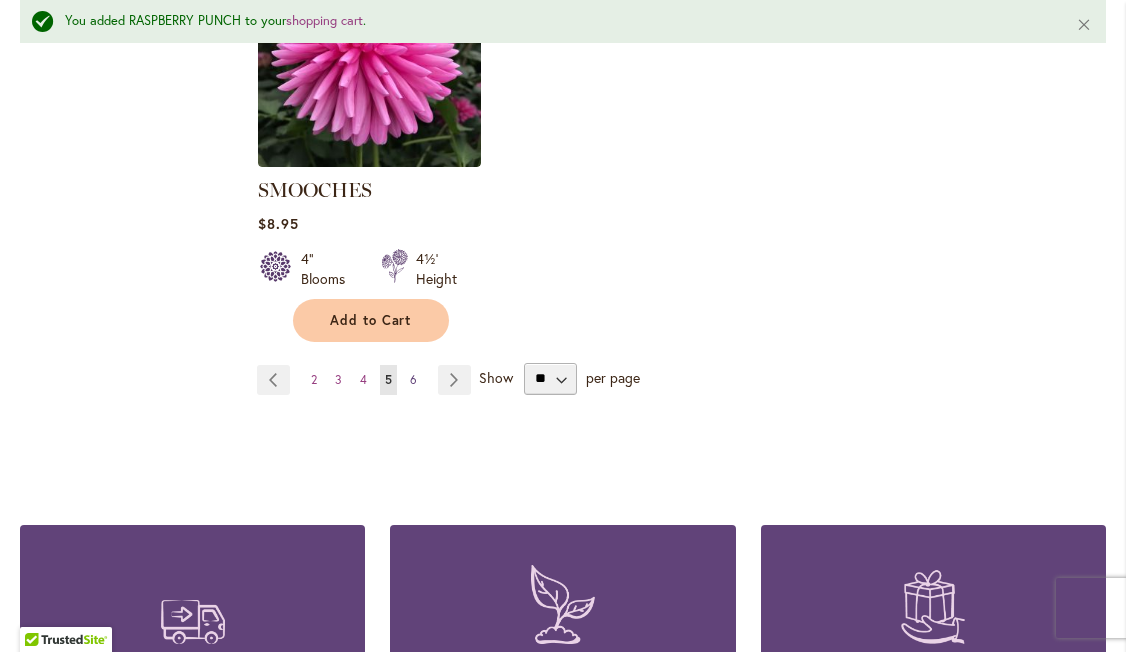 click on "6" at bounding box center (413, 379) 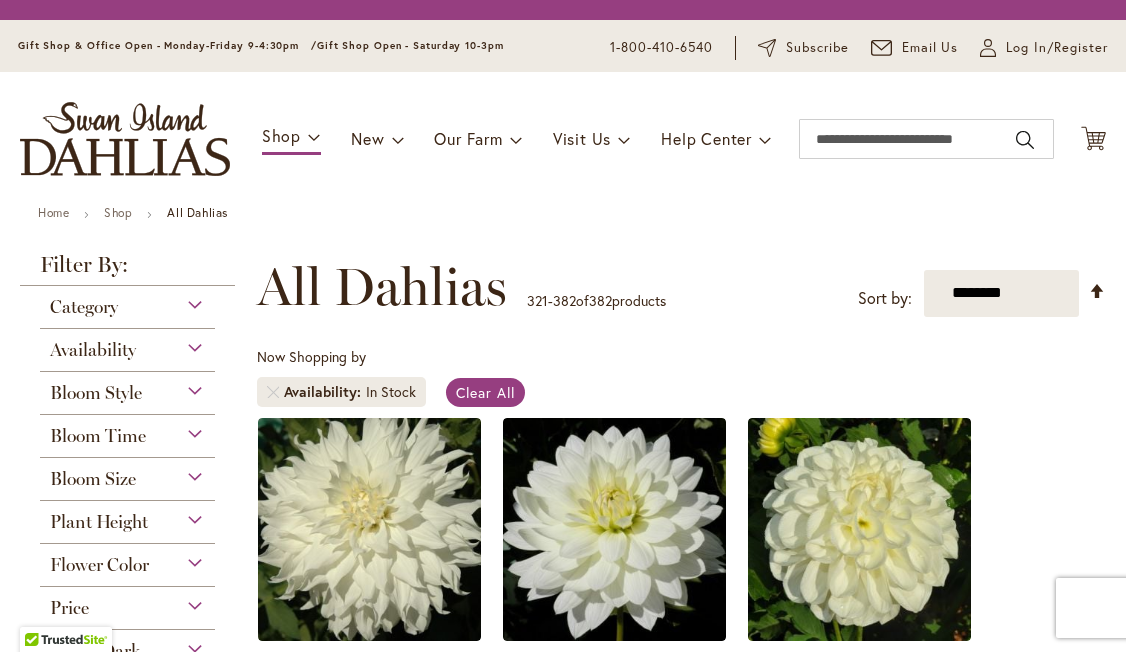 scroll, scrollTop: 0, scrollLeft: 0, axis: both 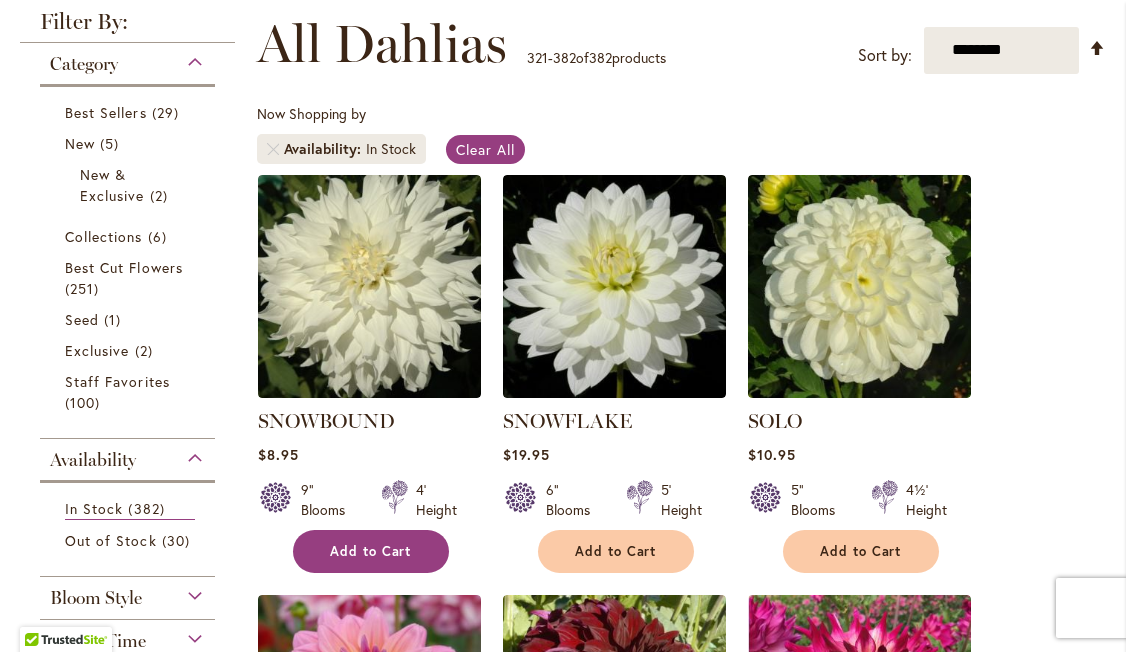 click on "Add to Cart" at bounding box center (371, 551) 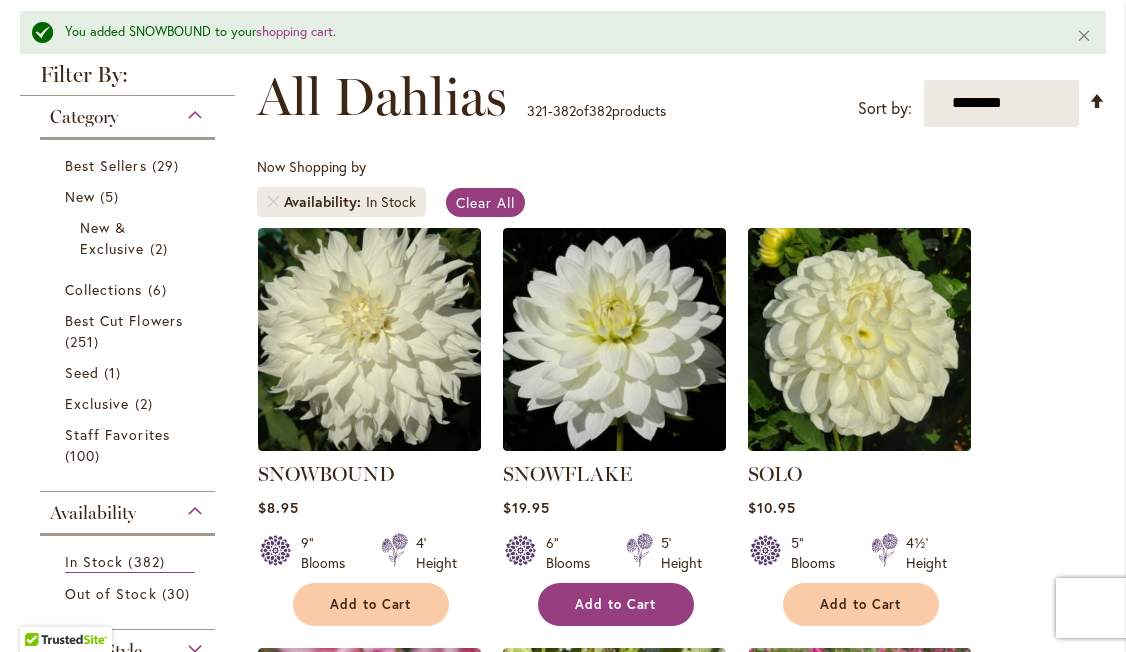 click on "Add to Cart" at bounding box center [616, 604] 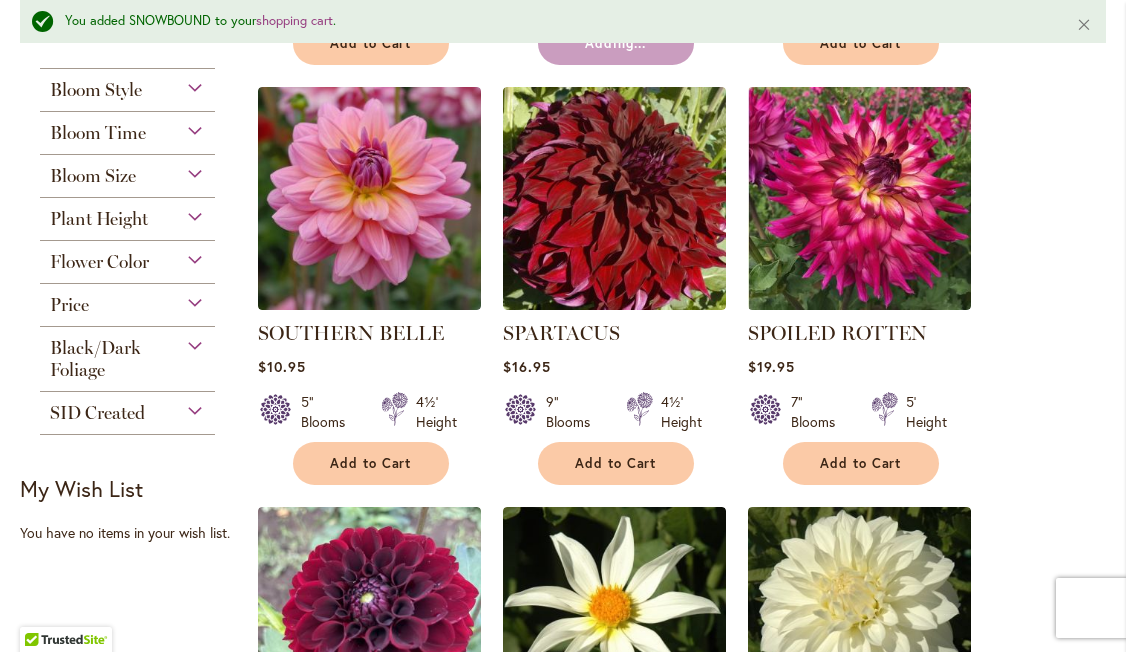 scroll, scrollTop: 845, scrollLeft: 0, axis: vertical 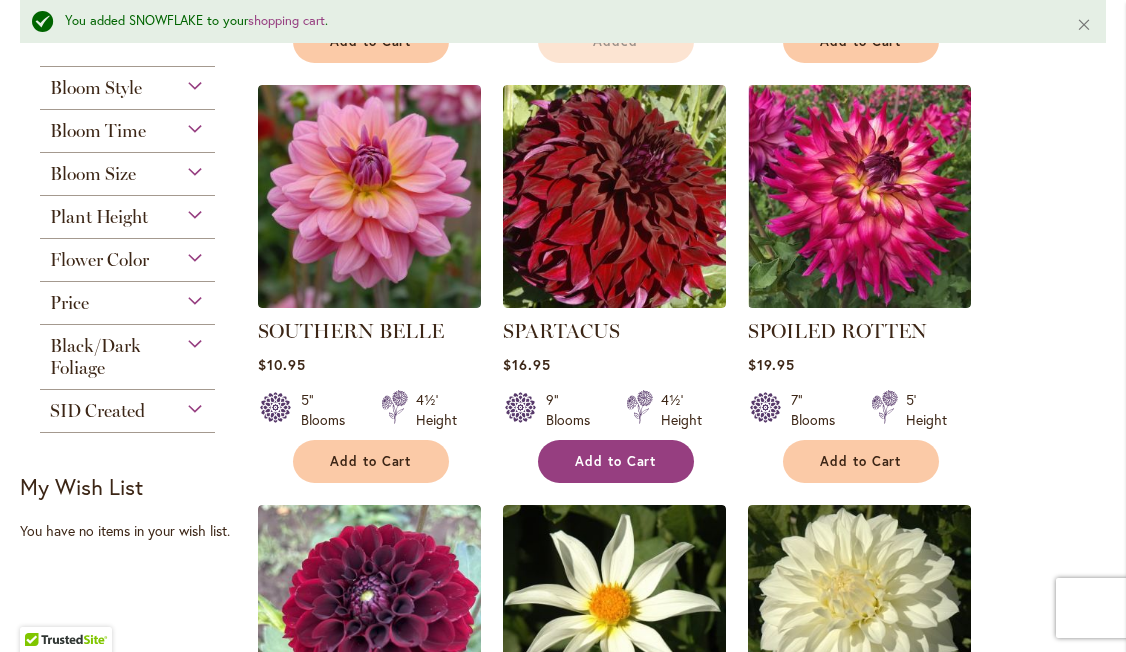 click on "Add to Cart" at bounding box center [616, 461] 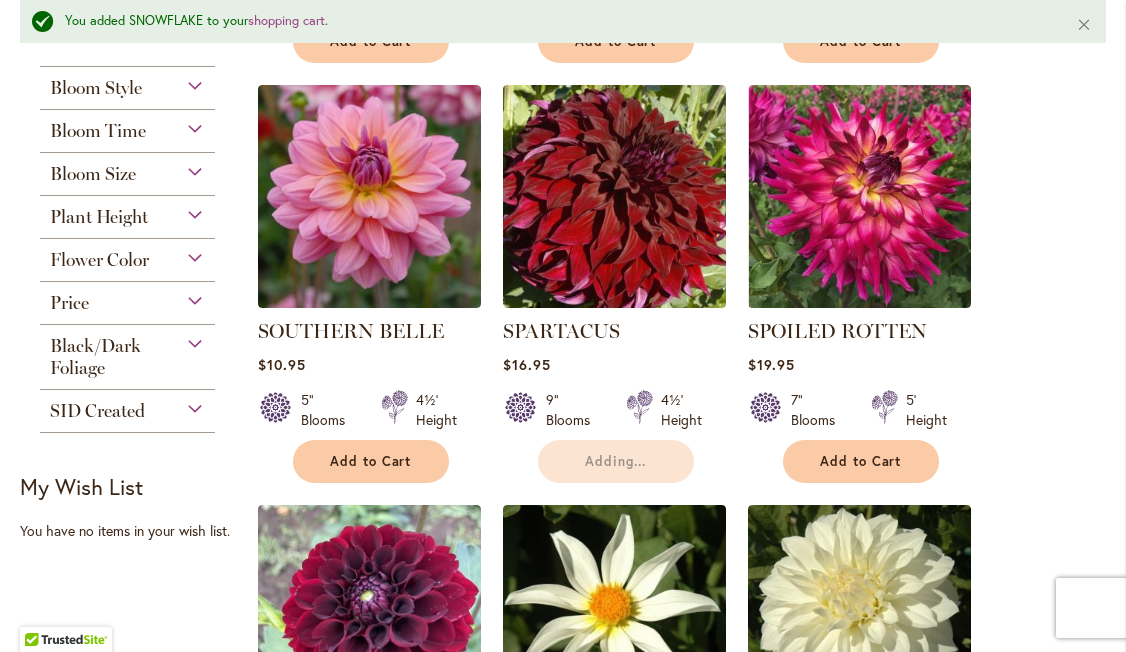click on "Adding..." at bounding box center [616, 461] 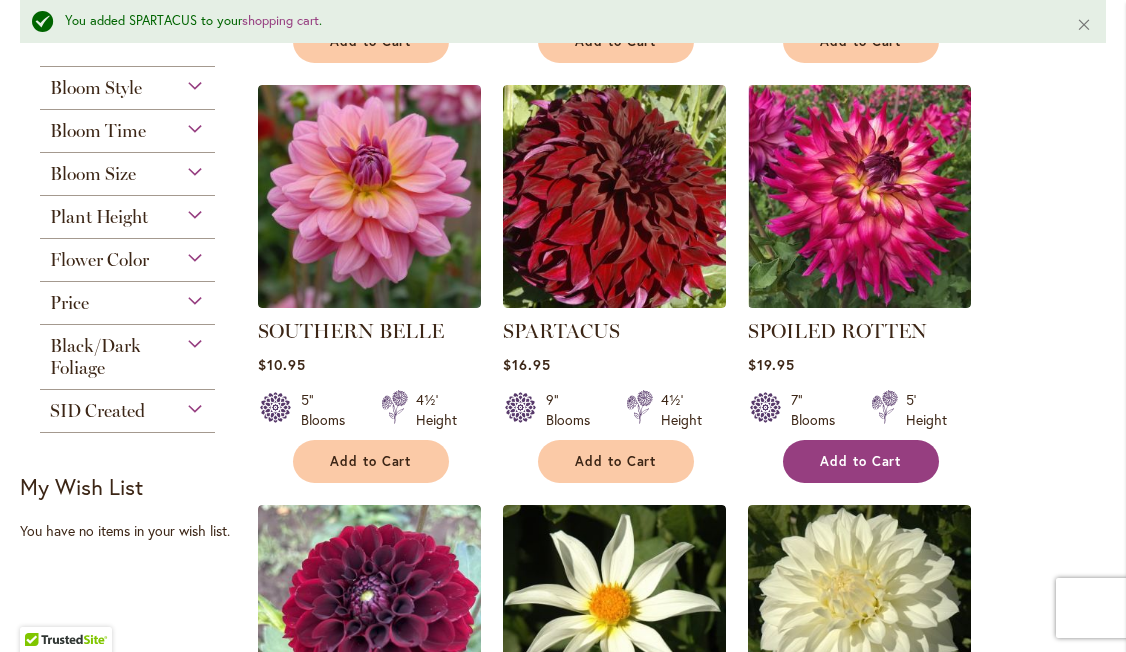 click on "Add to Cart" at bounding box center [861, 461] 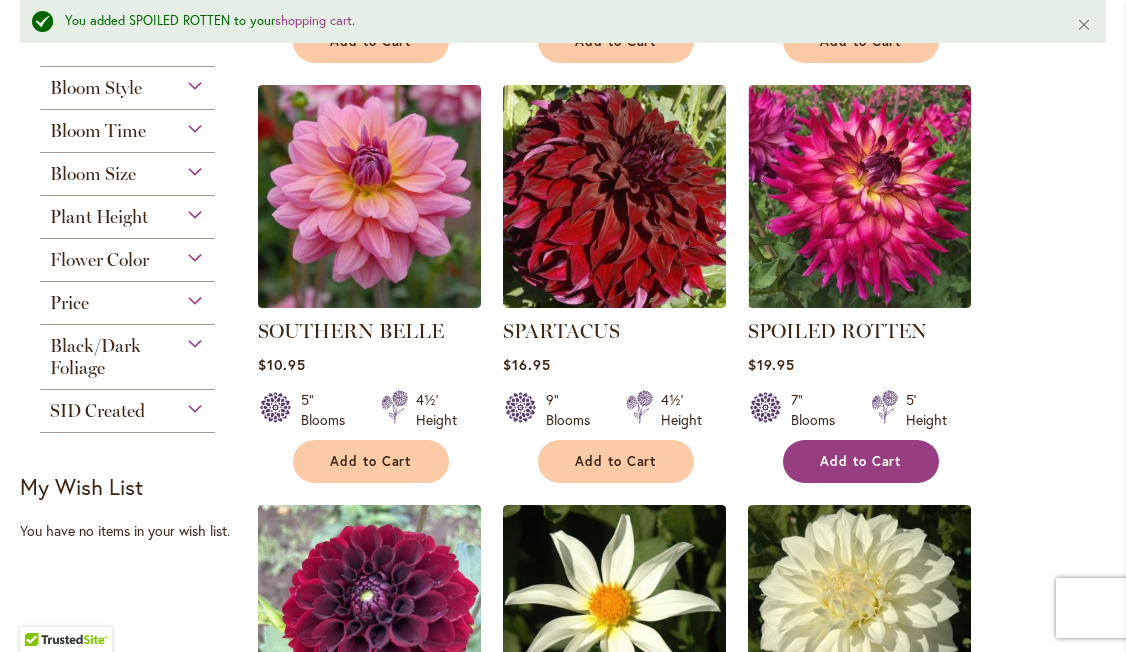 click on "Add to Cart" at bounding box center [861, 461] 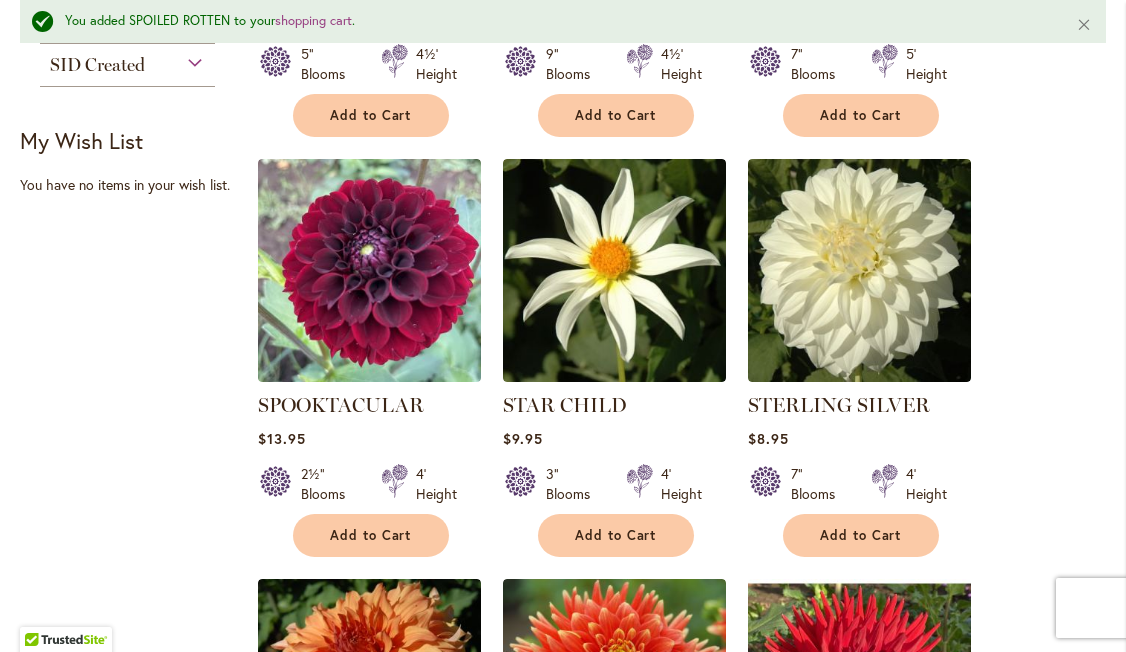 scroll, scrollTop: 1193, scrollLeft: 0, axis: vertical 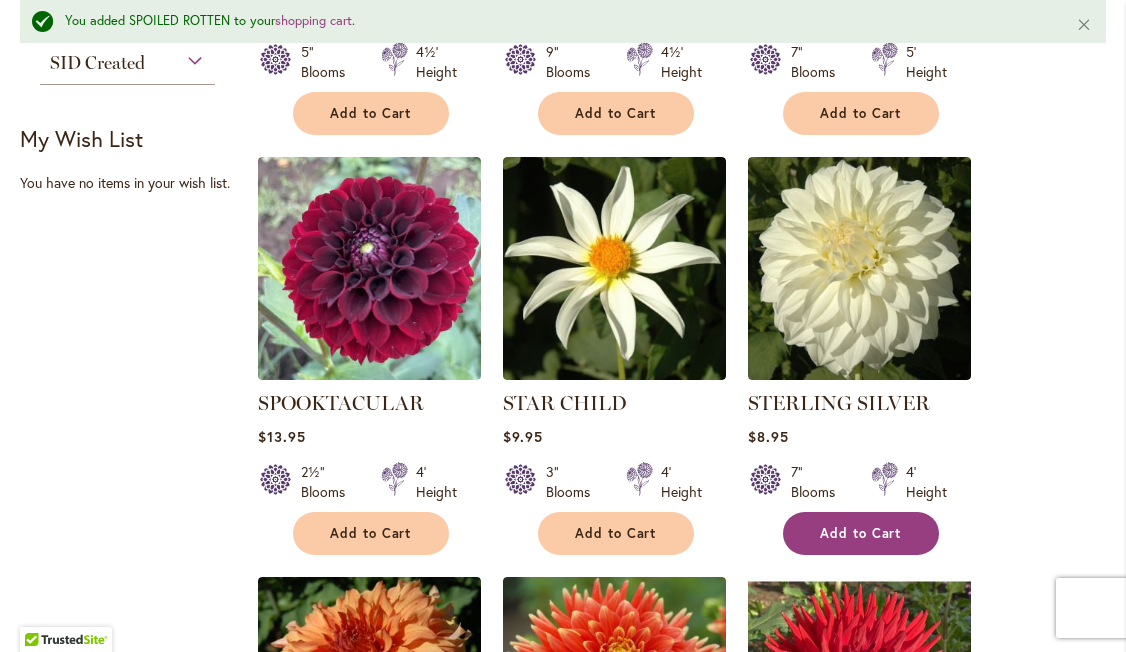 click on "Add to Cart" at bounding box center (861, 533) 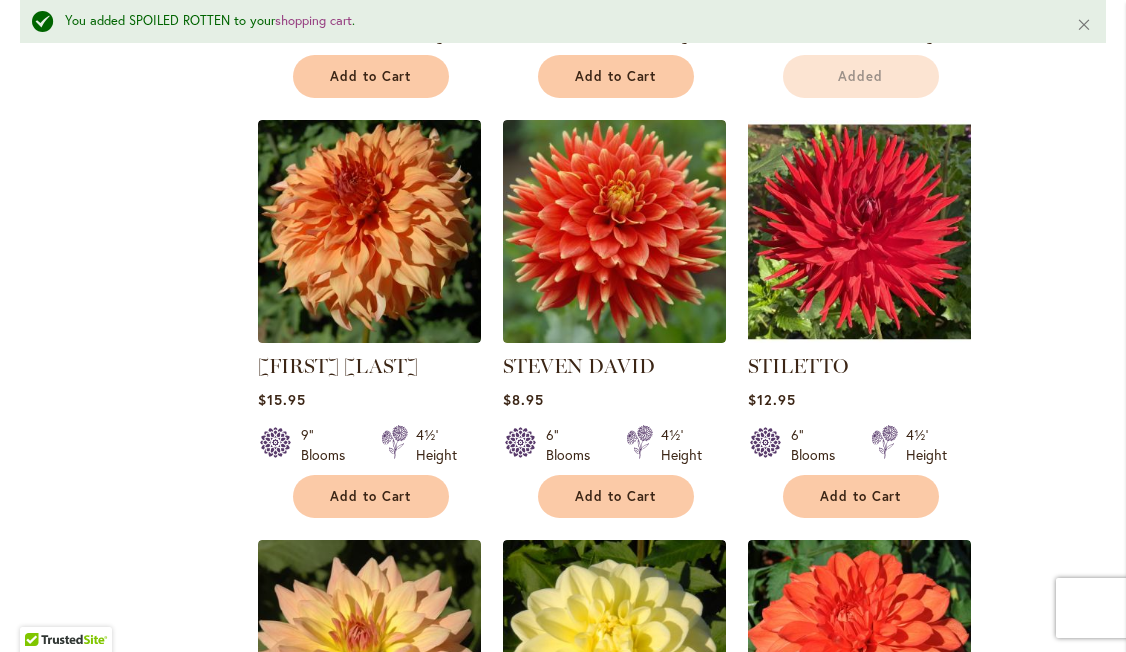 scroll, scrollTop: 1648, scrollLeft: 0, axis: vertical 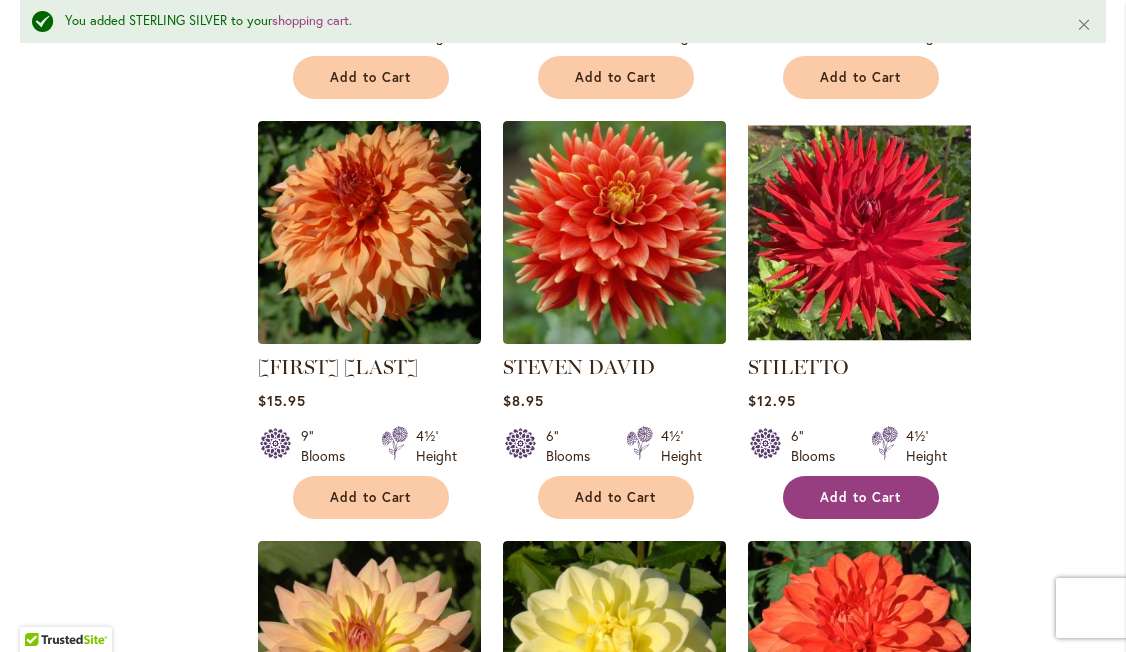 click on "Add to Cart" at bounding box center [861, 497] 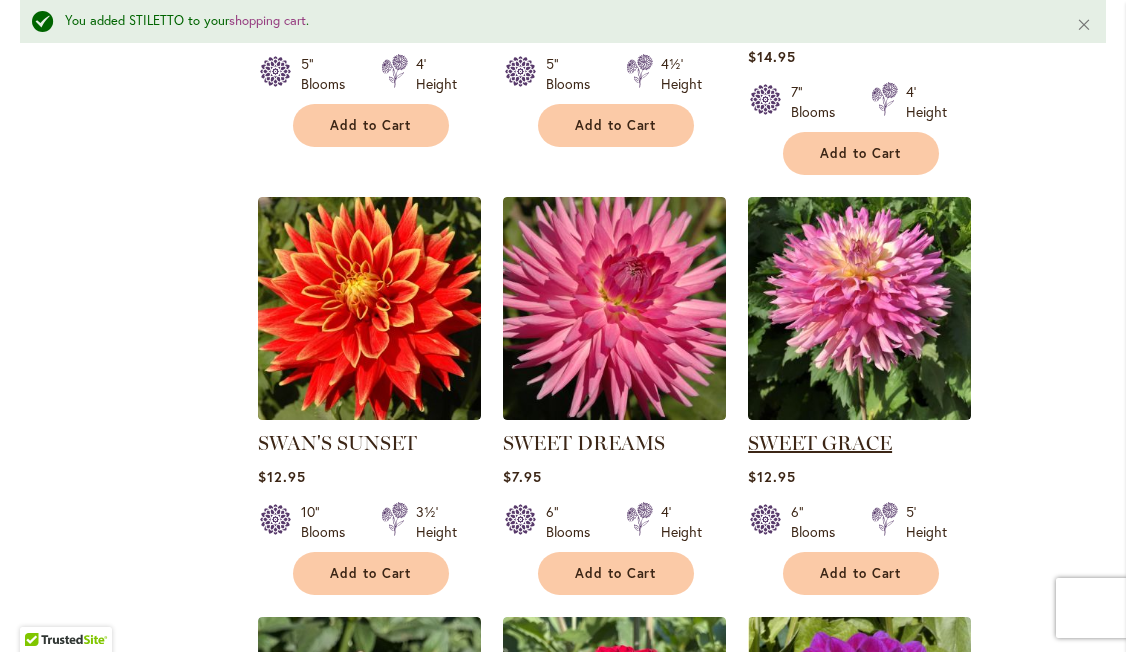 scroll, scrollTop: 2444, scrollLeft: 0, axis: vertical 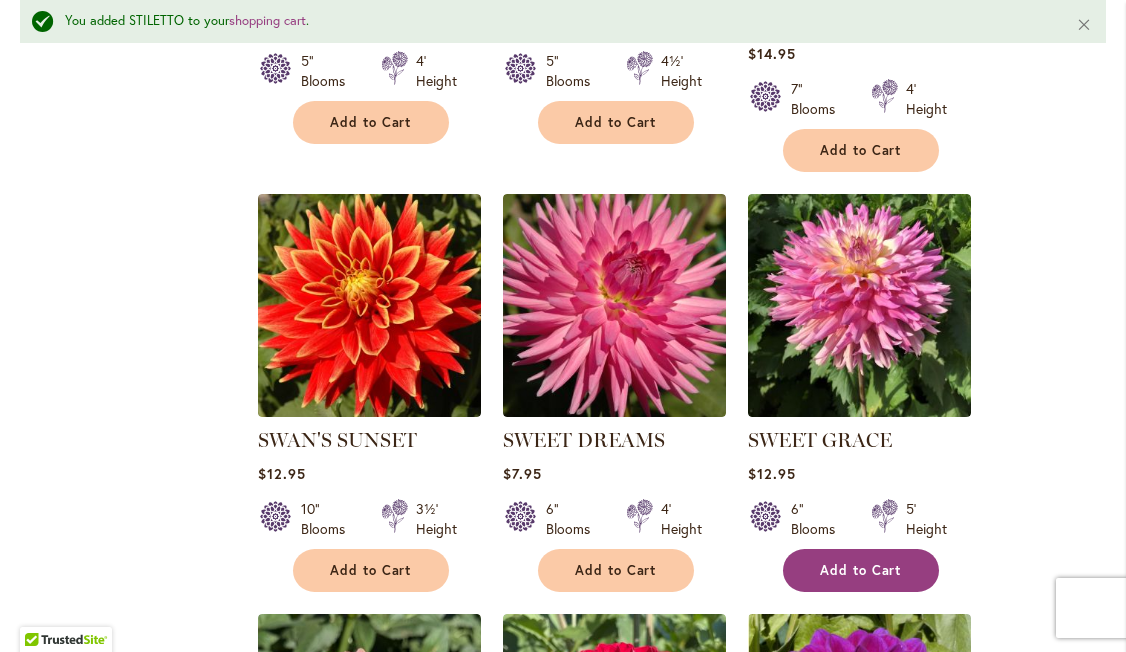 click on "Add to Cart" at bounding box center (861, 570) 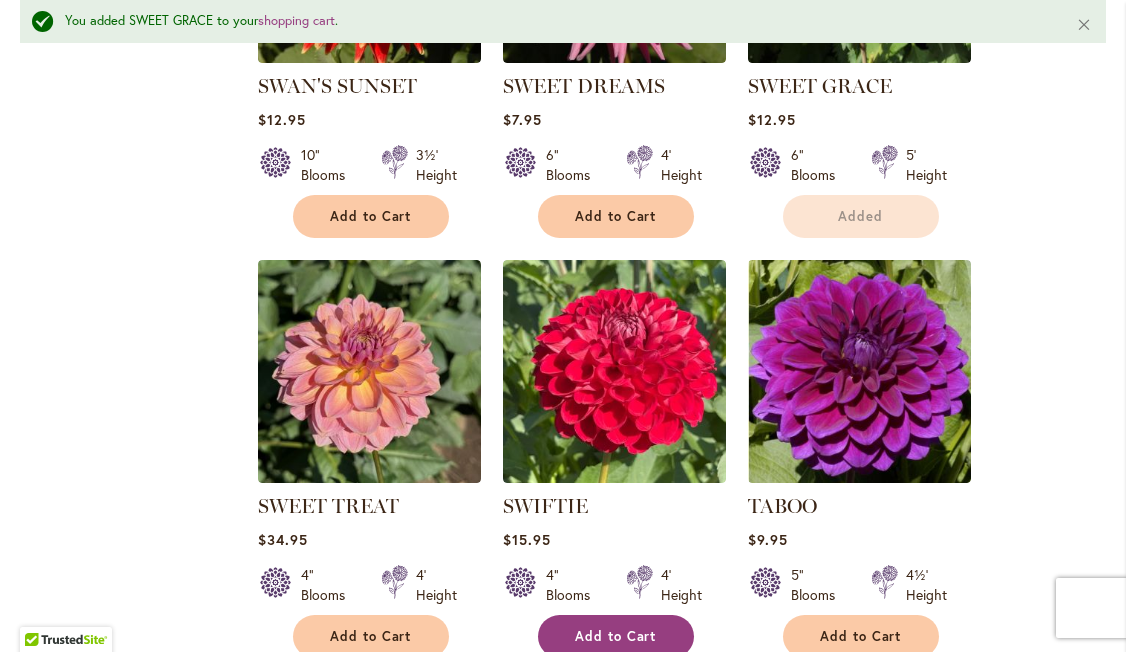 scroll, scrollTop: 2818, scrollLeft: 0, axis: vertical 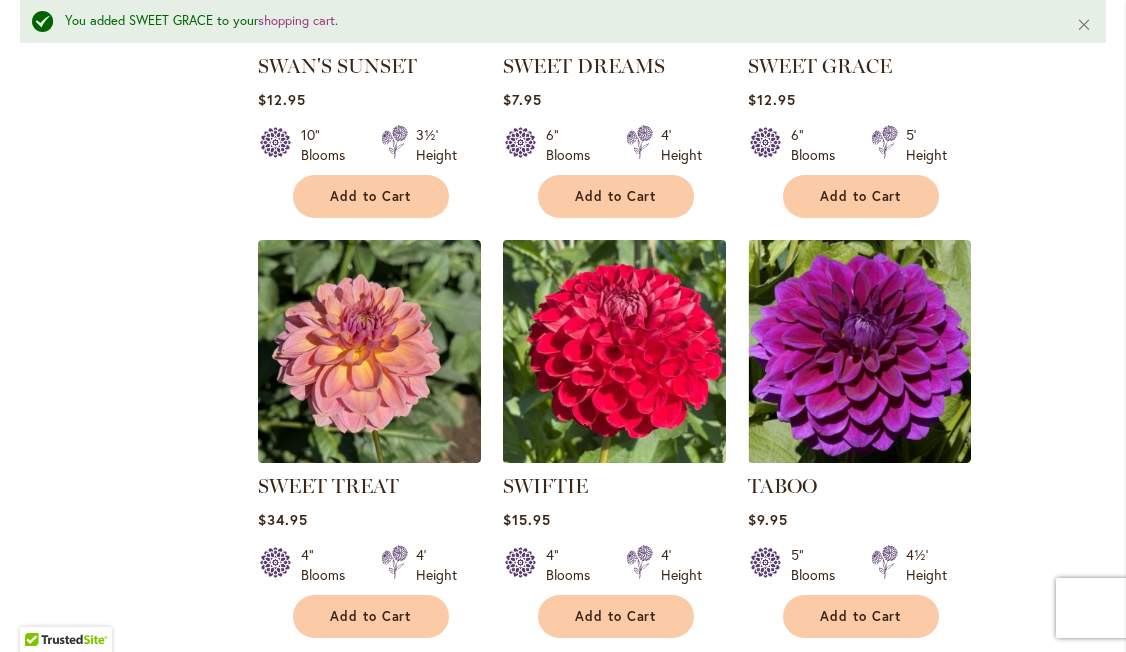 click at bounding box center [615, 351] 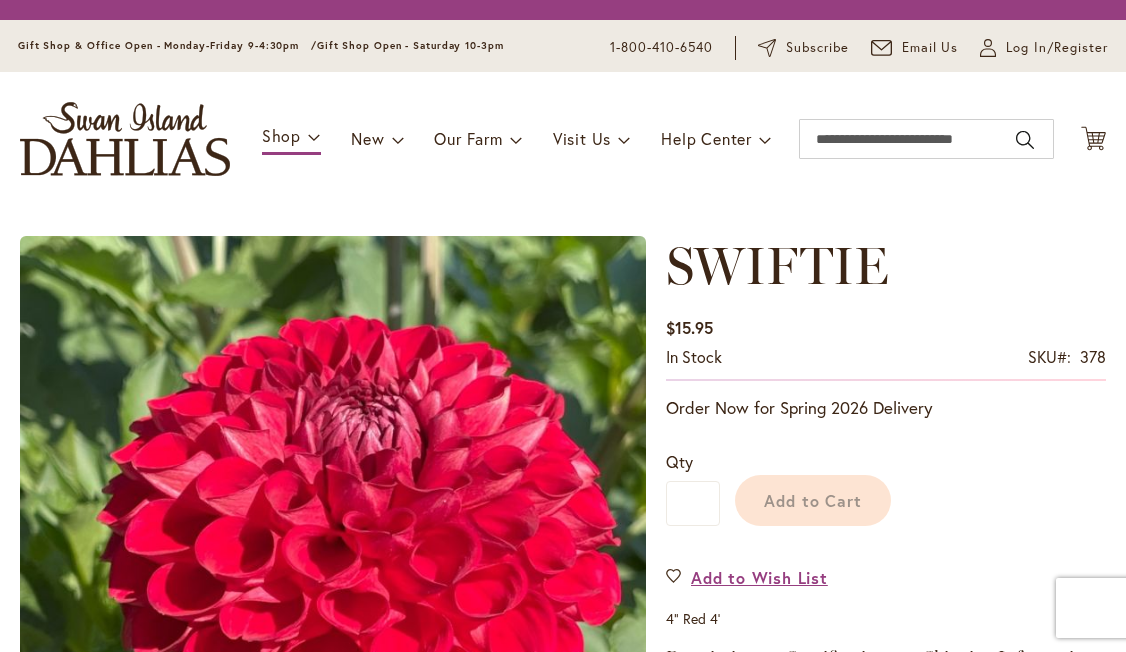 scroll, scrollTop: 0, scrollLeft: 0, axis: both 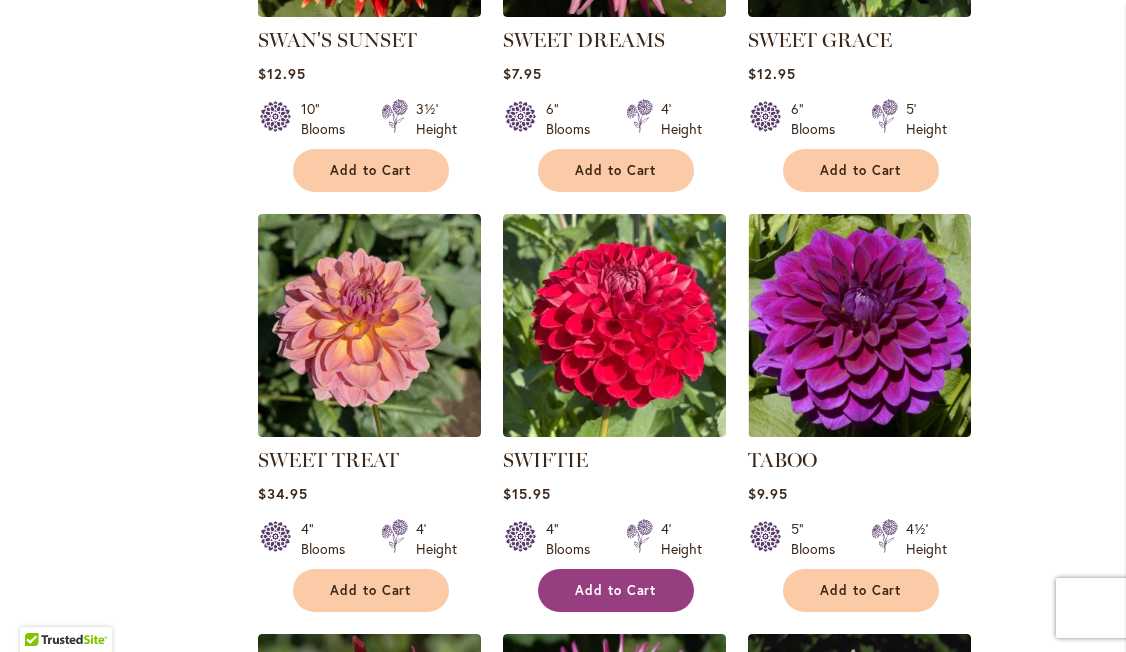 click on "Add to Cart" at bounding box center [616, 590] 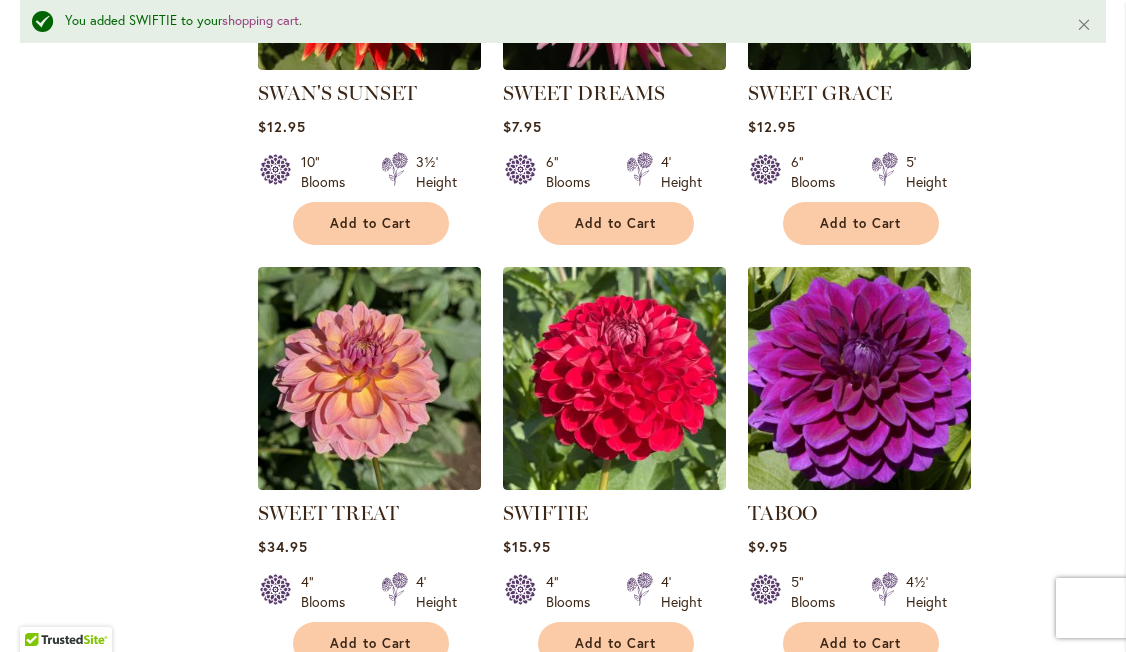 click at bounding box center (860, 378) 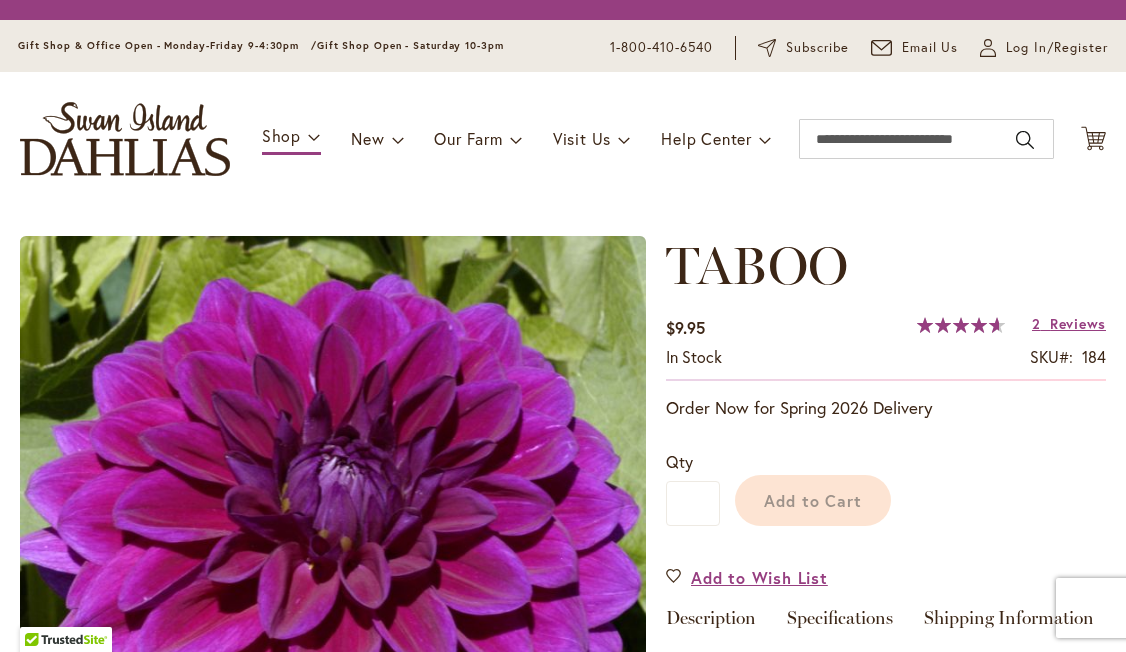 scroll, scrollTop: 0, scrollLeft: 0, axis: both 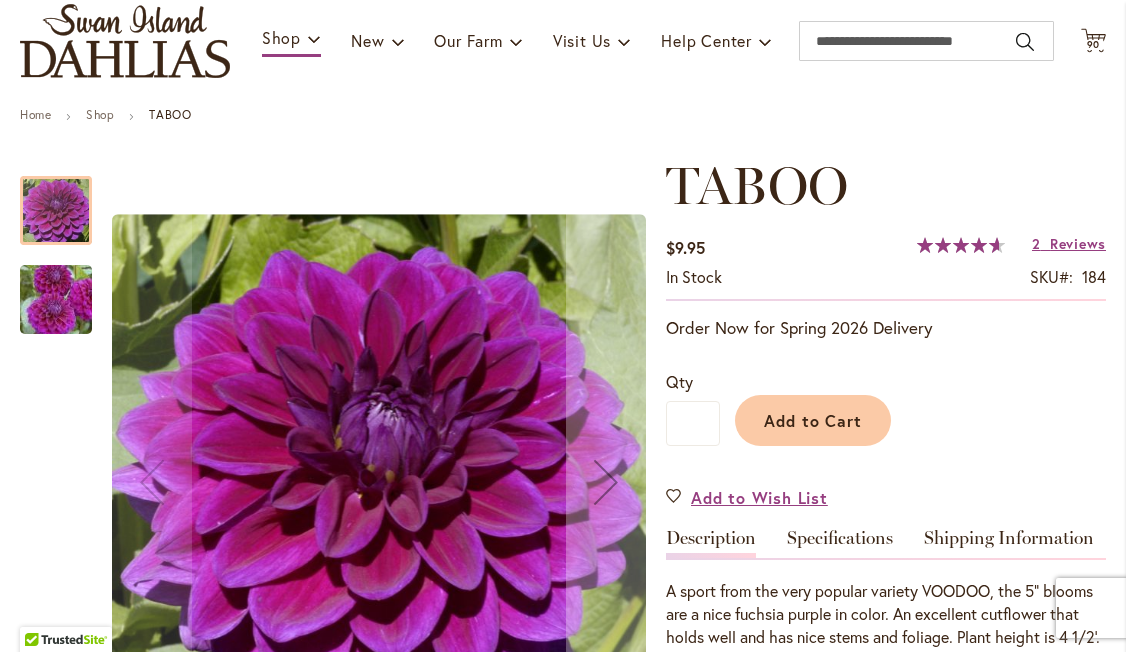 click at bounding box center (56, 210) 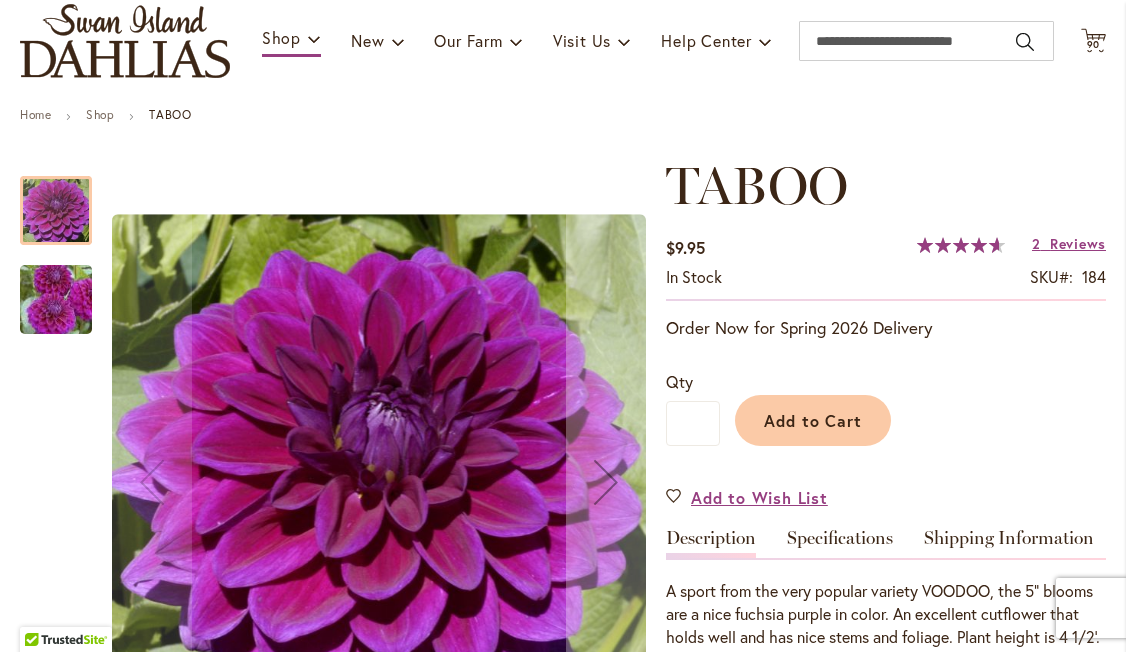 click at bounding box center [56, 300] 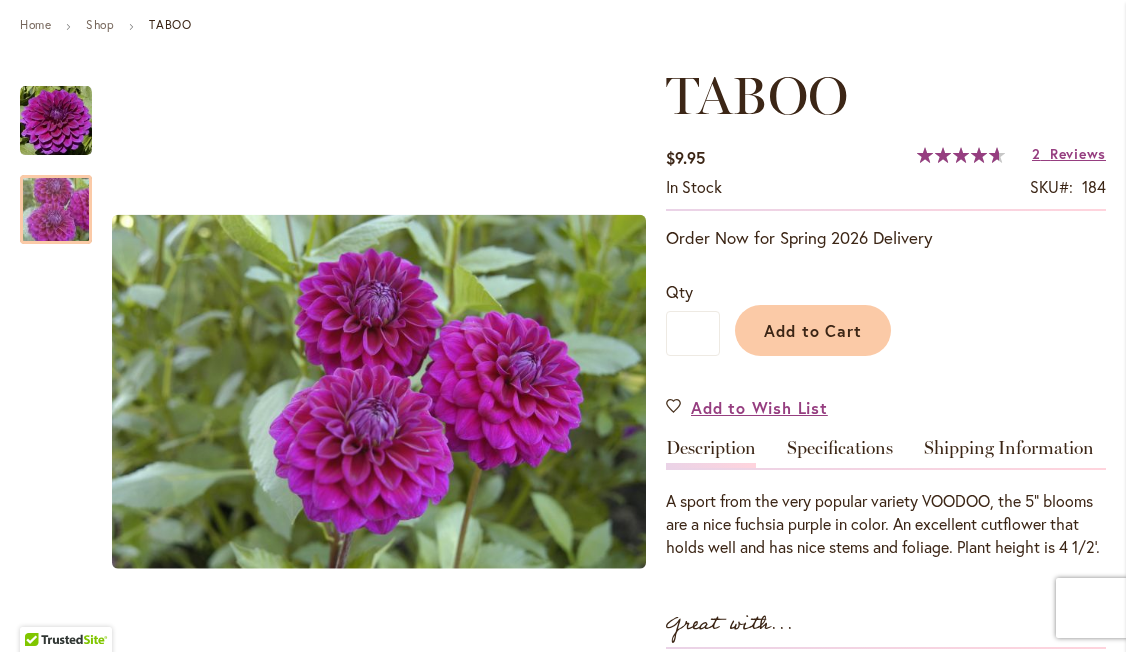 scroll, scrollTop: 233, scrollLeft: 0, axis: vertical 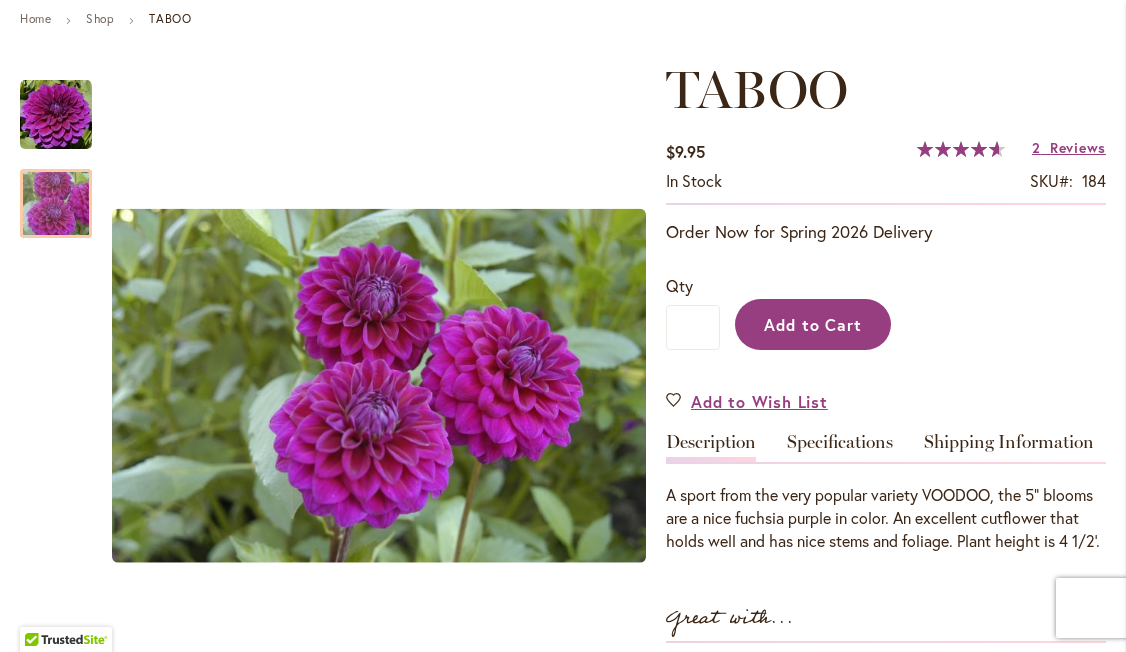 click on "Add to Cart" at bounding box center (813, 324) 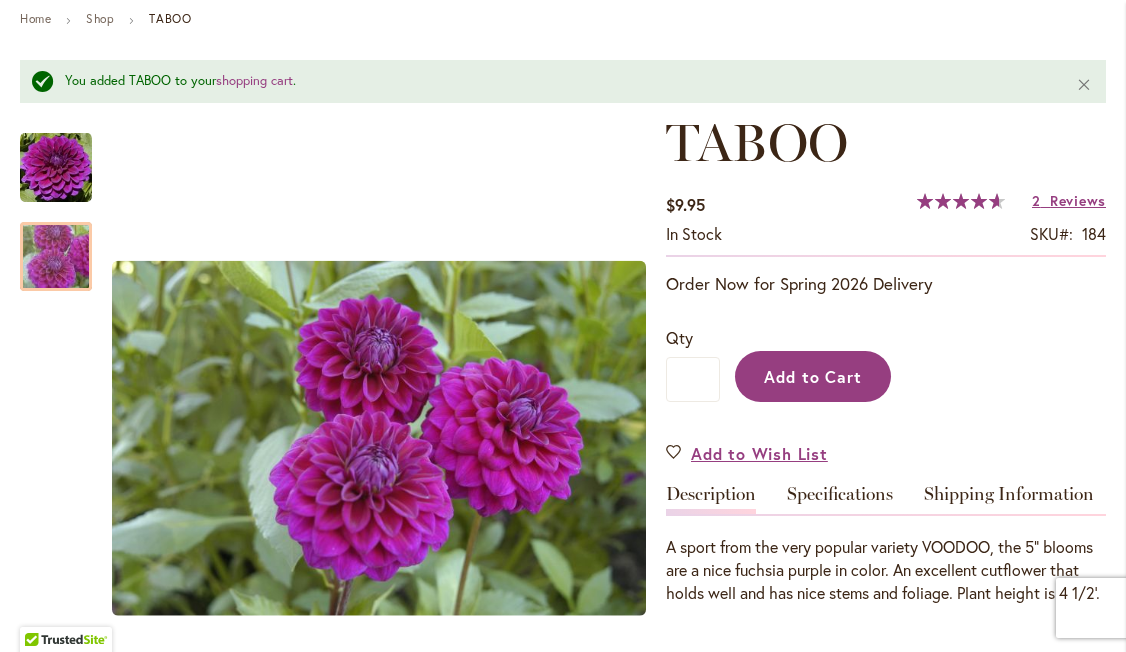click on "Add to Cart" at bounding box center [813, 376] 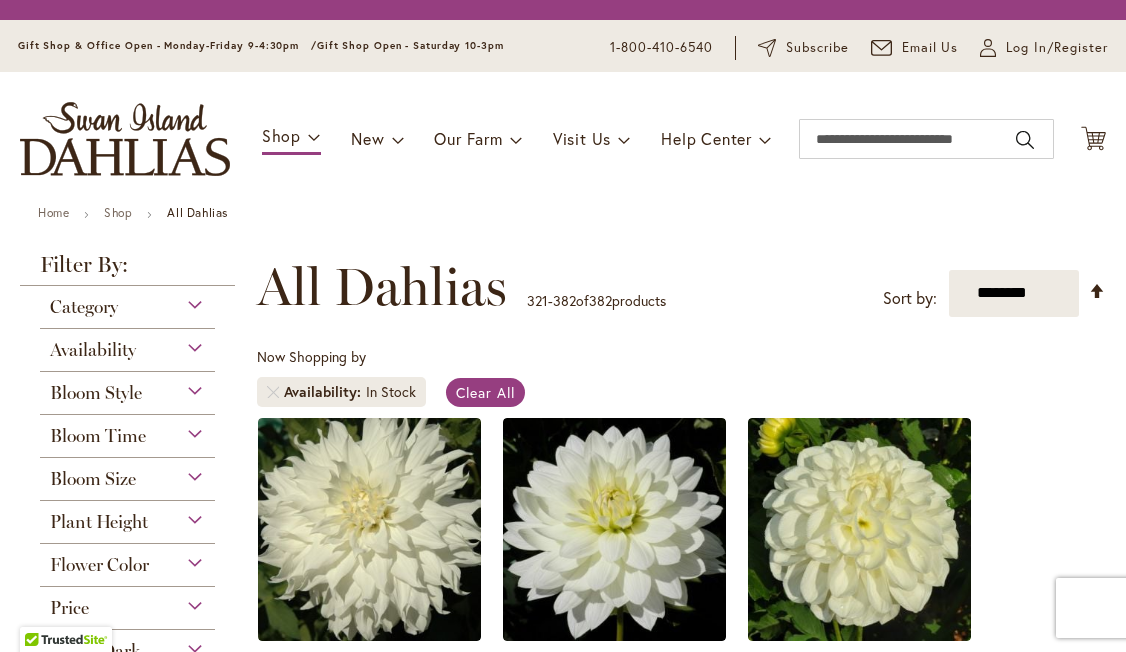 scroll, scrollTop: 0, scrollLeft: 0, axis: both 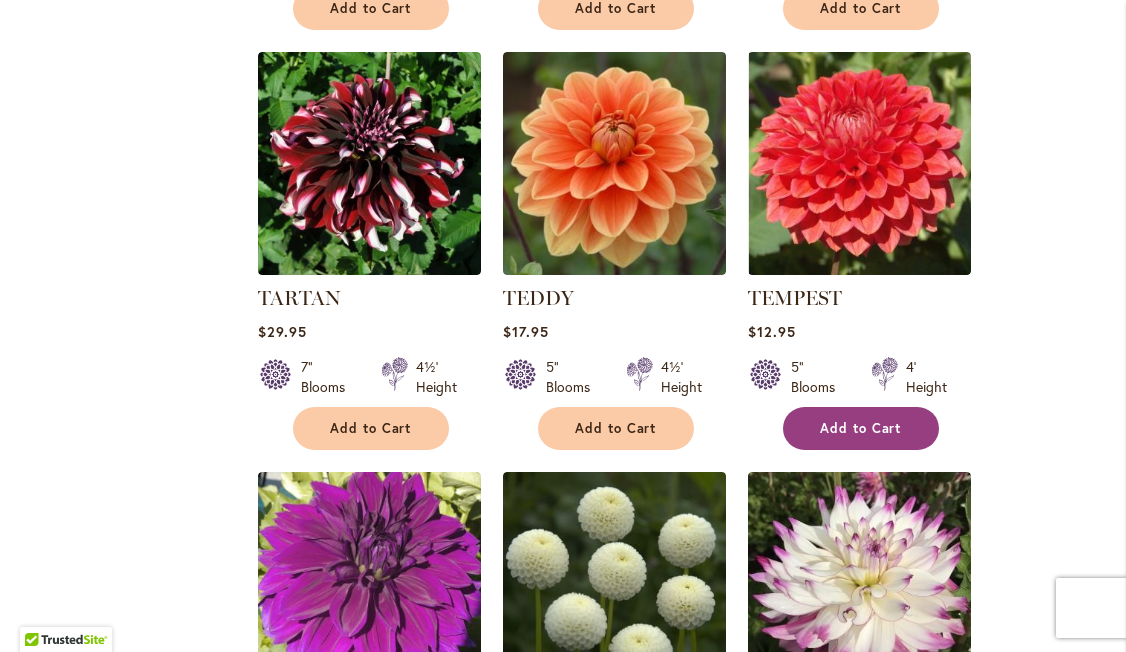 click on "Add to Cart" at bounding box center [861, 428] 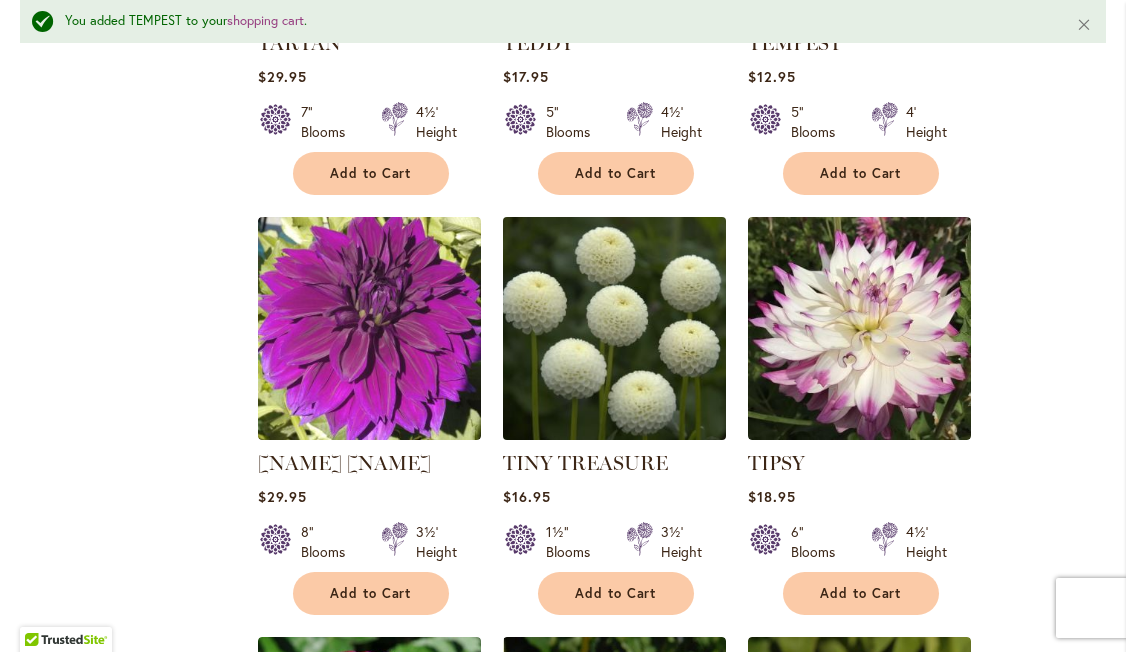 scroll, scrollTop: 4104, scrollLeft: 0, axis: vertical 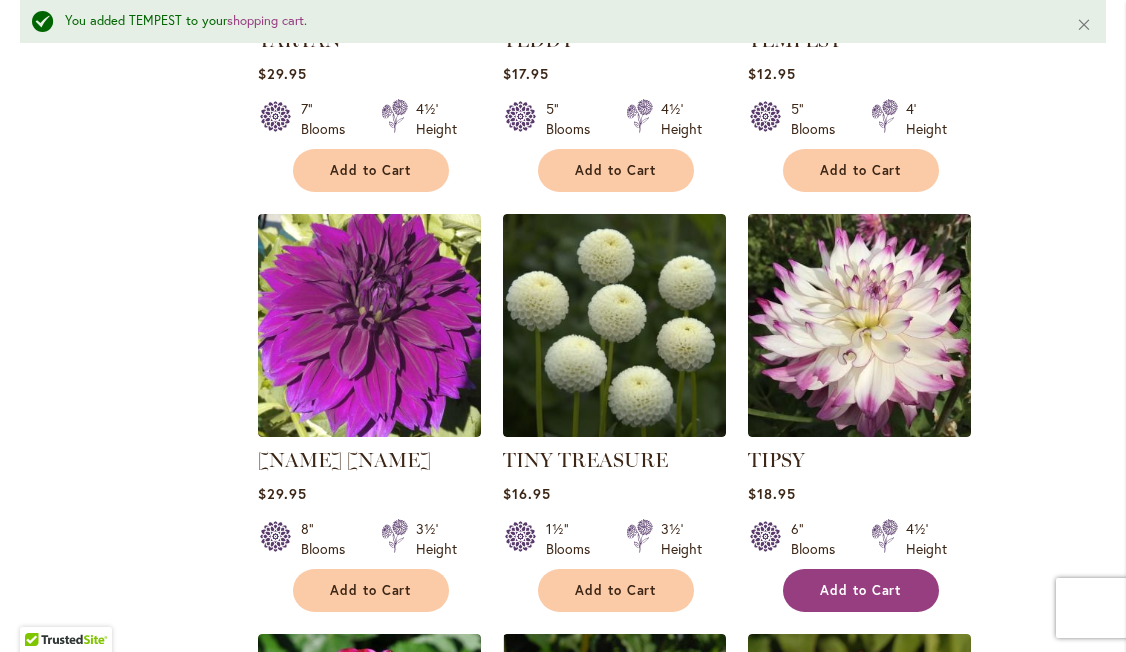 click on "Add to Cart" at bounding box center (861, 590) 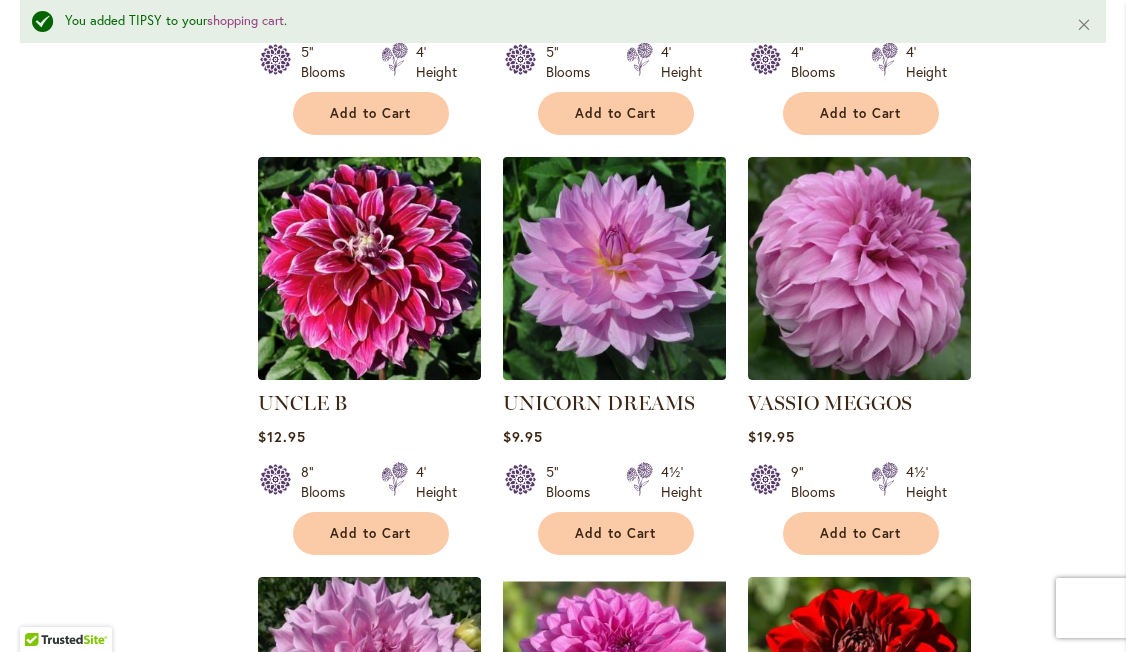 scroll, scrollTop: 5424, scrollLeft: 0, axis: vertical 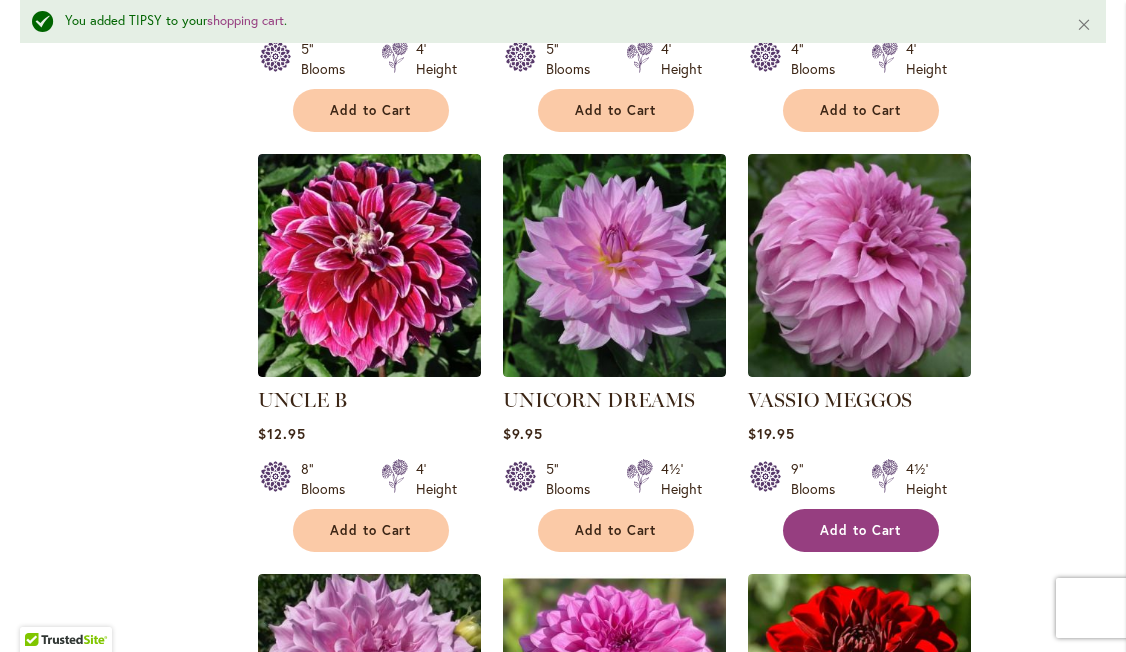 click on "Add to Cart" at bounding box center (861, 530) 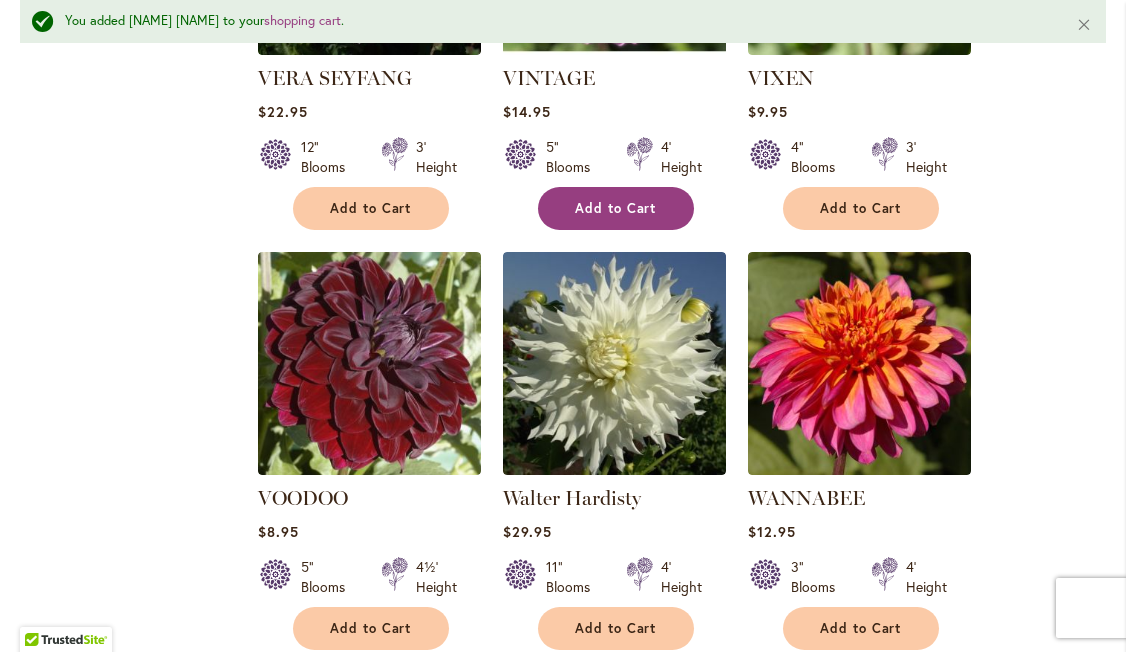 scroll, scrollTop: 6179, scrollLeft: 0, axis: vertical 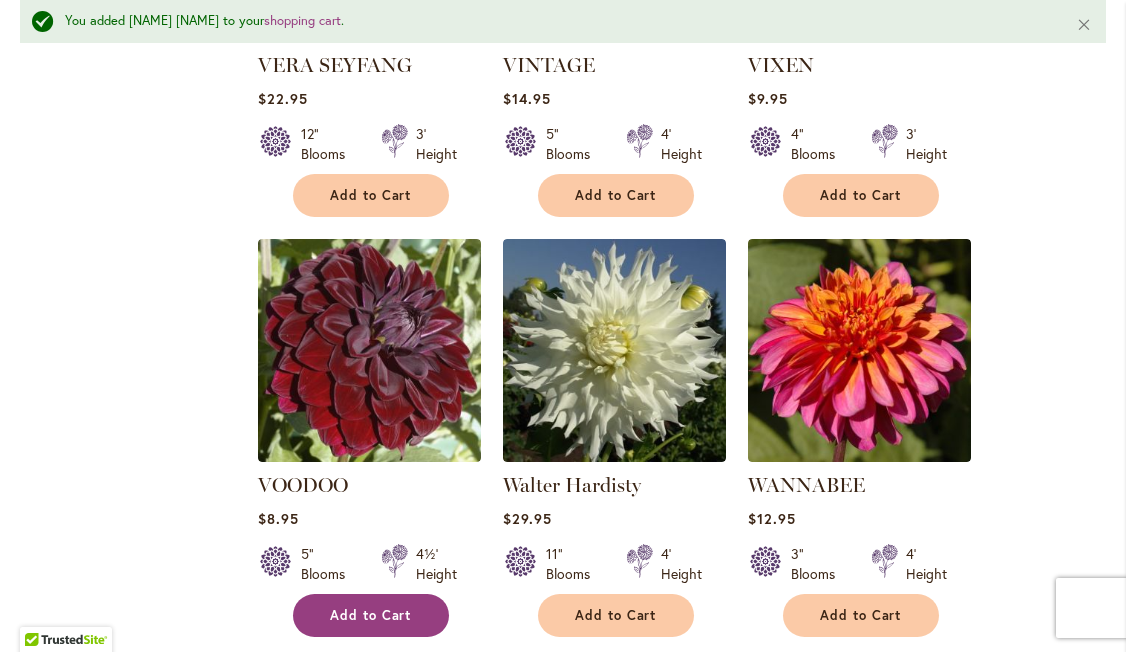 click on "Add to Cart" at bounding box center [371, 615] 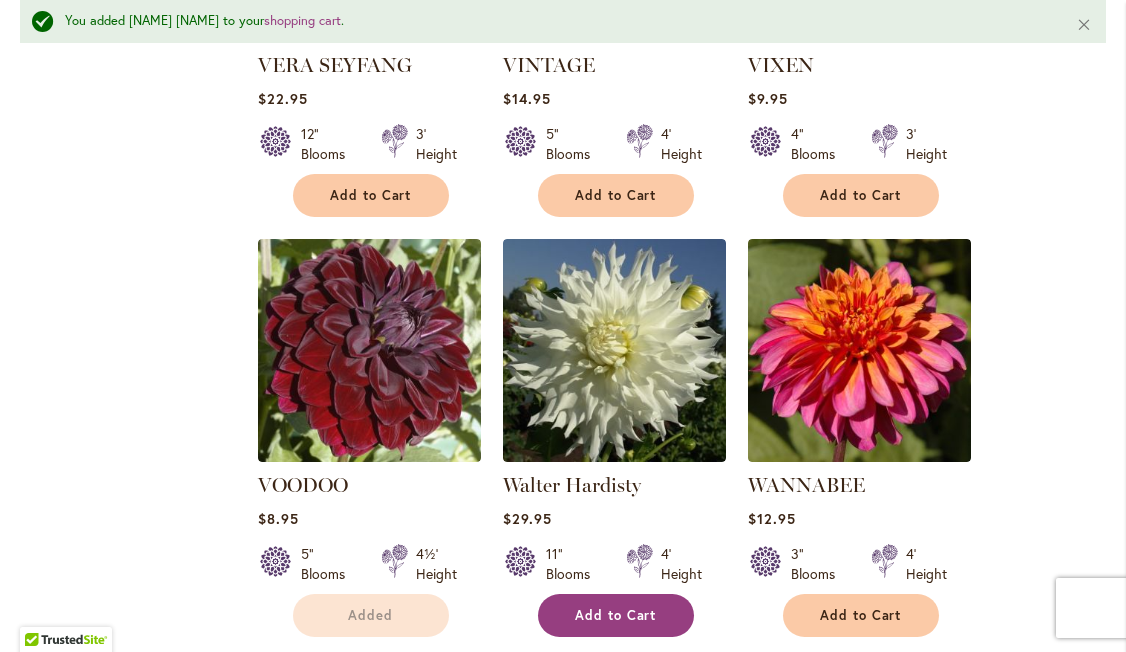 click on "Add to Cart" at bounding box center (616, 615) 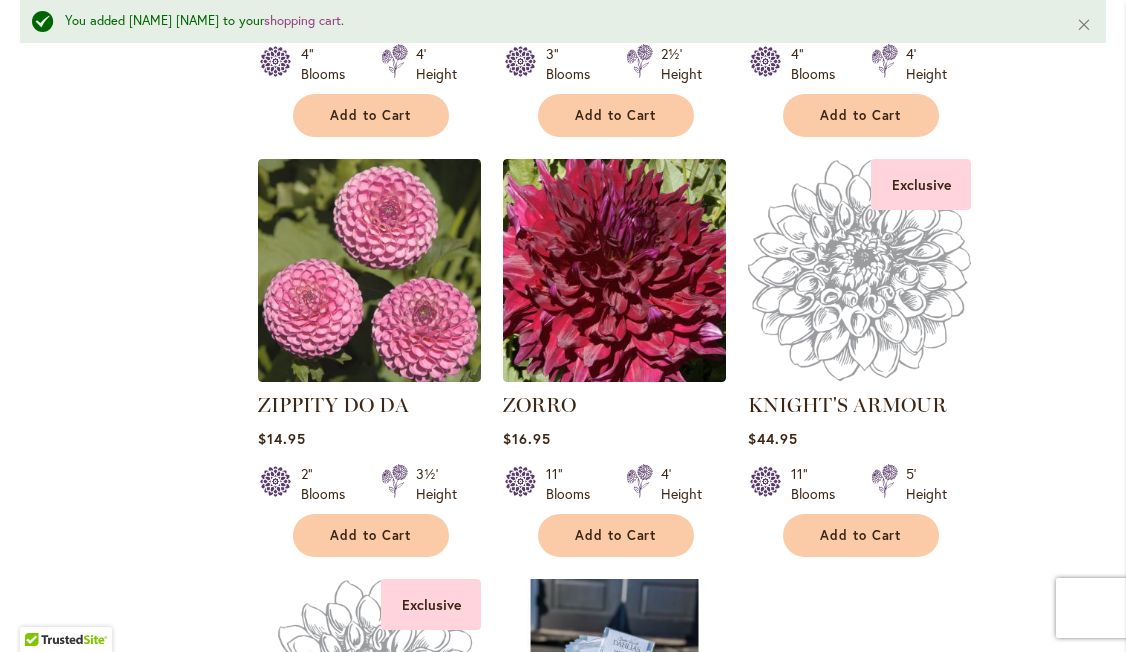 scroll, scrollTop: 8362, scrollLeft: 0, axis: vertical 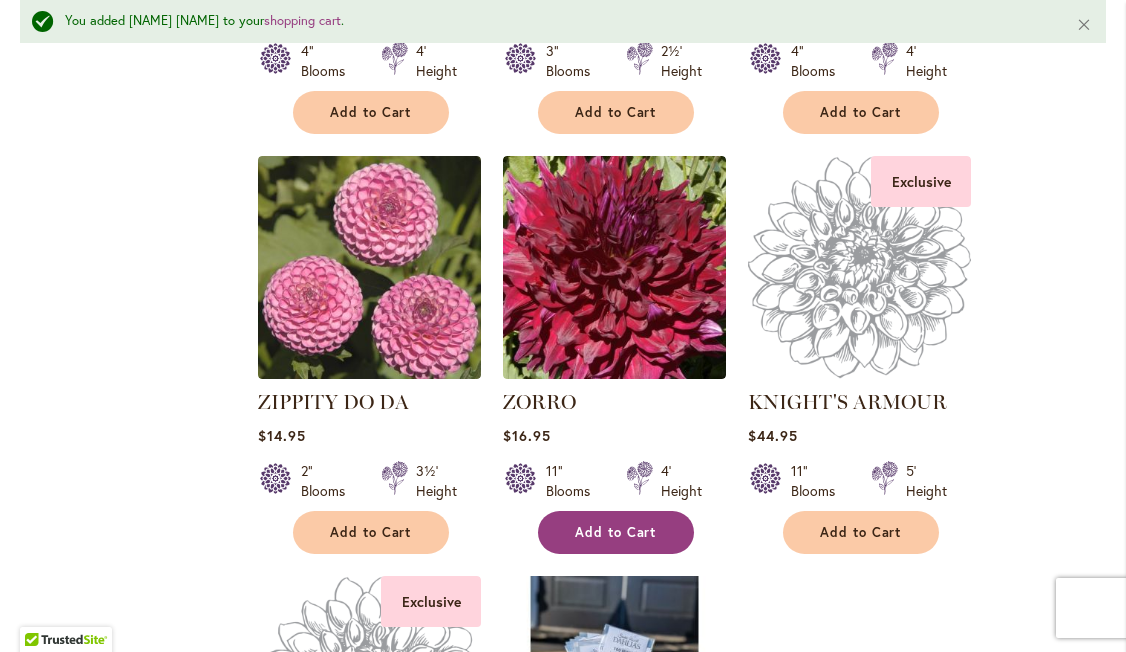 click on "Add to Cart" at bounding box center (616, 532) 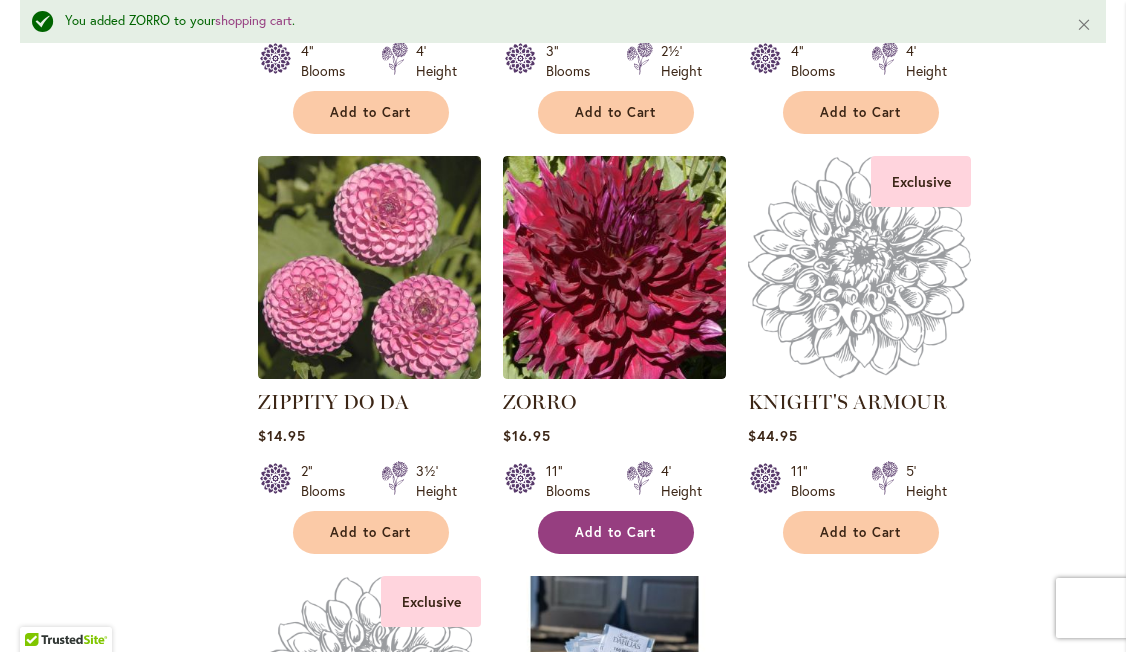 click on "Add to Cart" at bounding box center [616, 532] 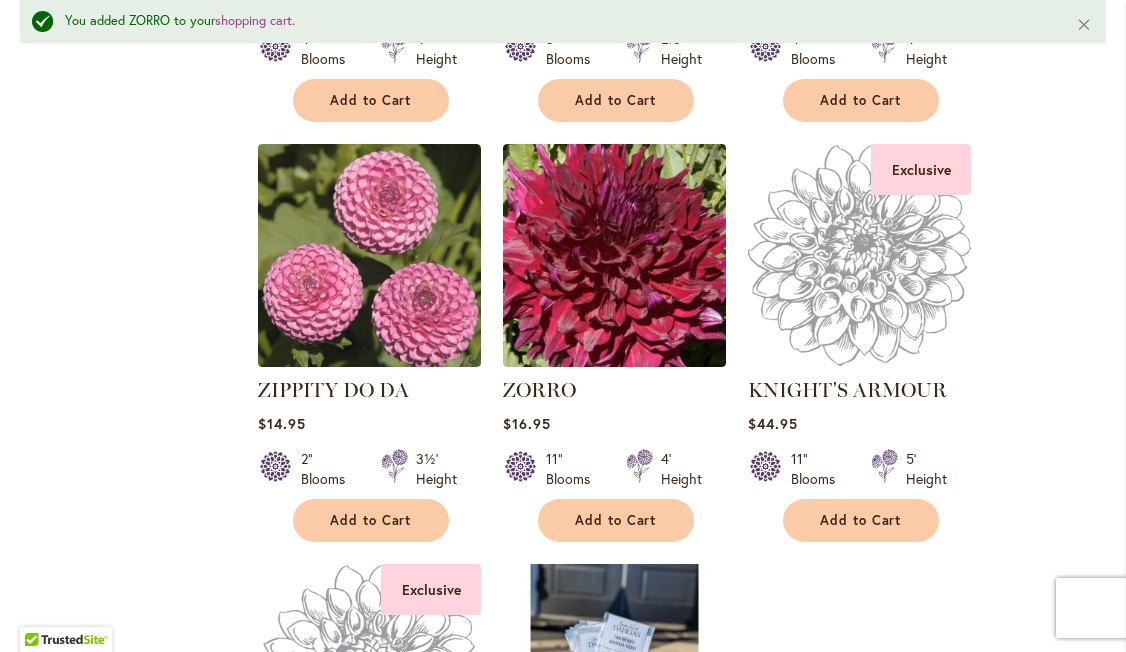 scroll, scrollTop: 8327, scrollLeft: 0, axis: vertical 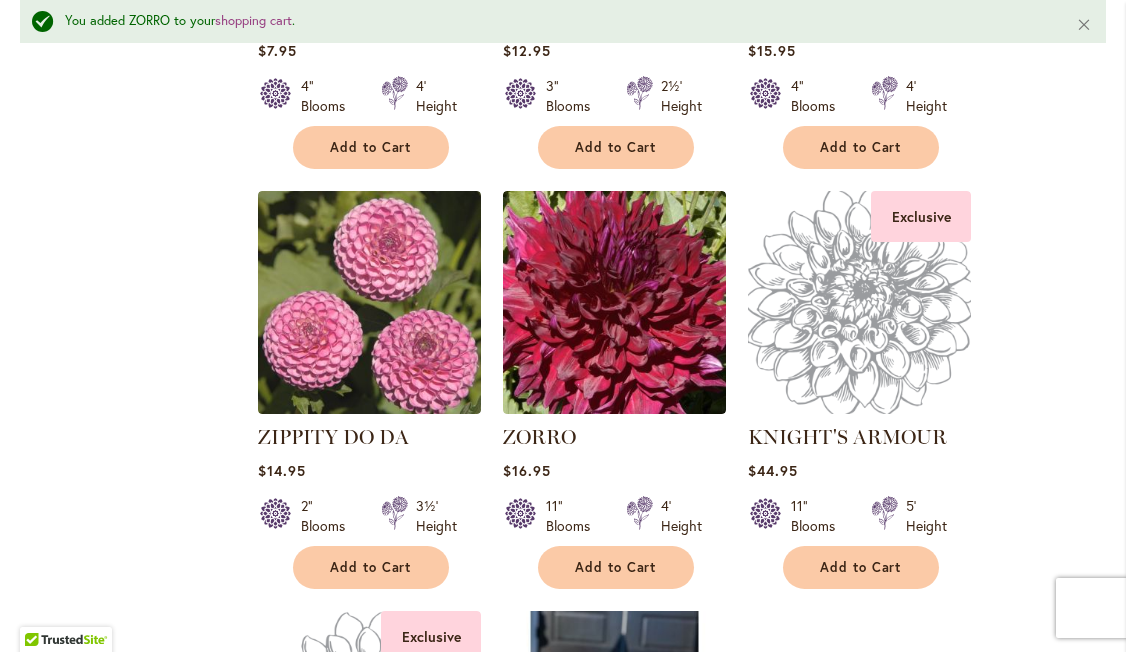 click at bounding box center (860, 302) 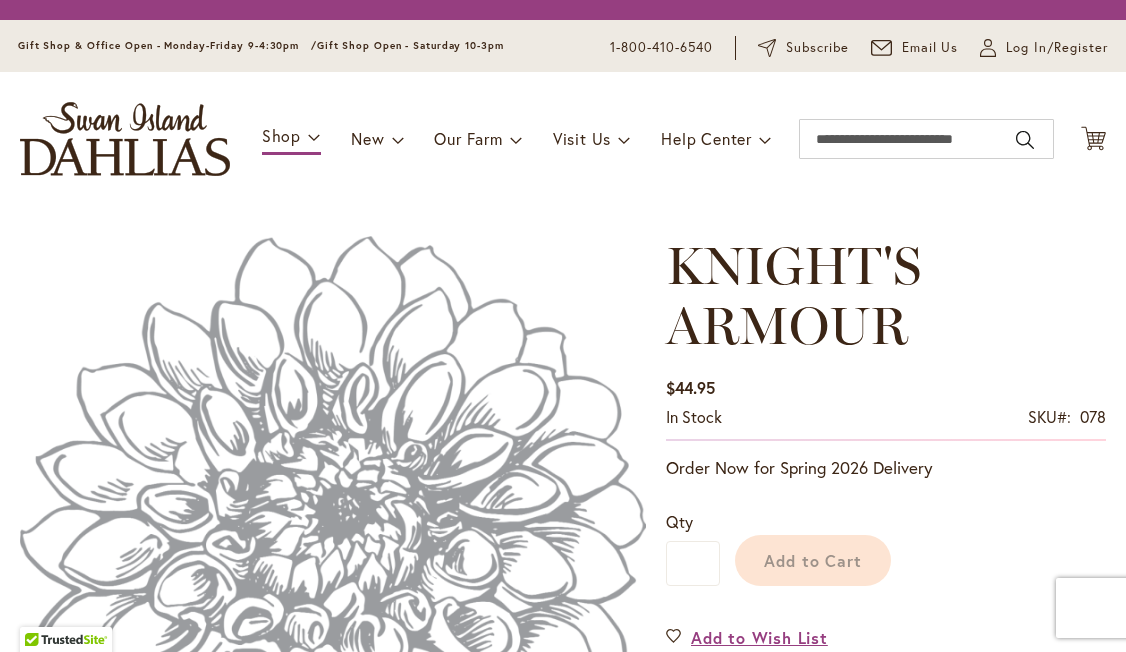 scroll, scrollTop: 0, scrollLeft: 0, axis: both 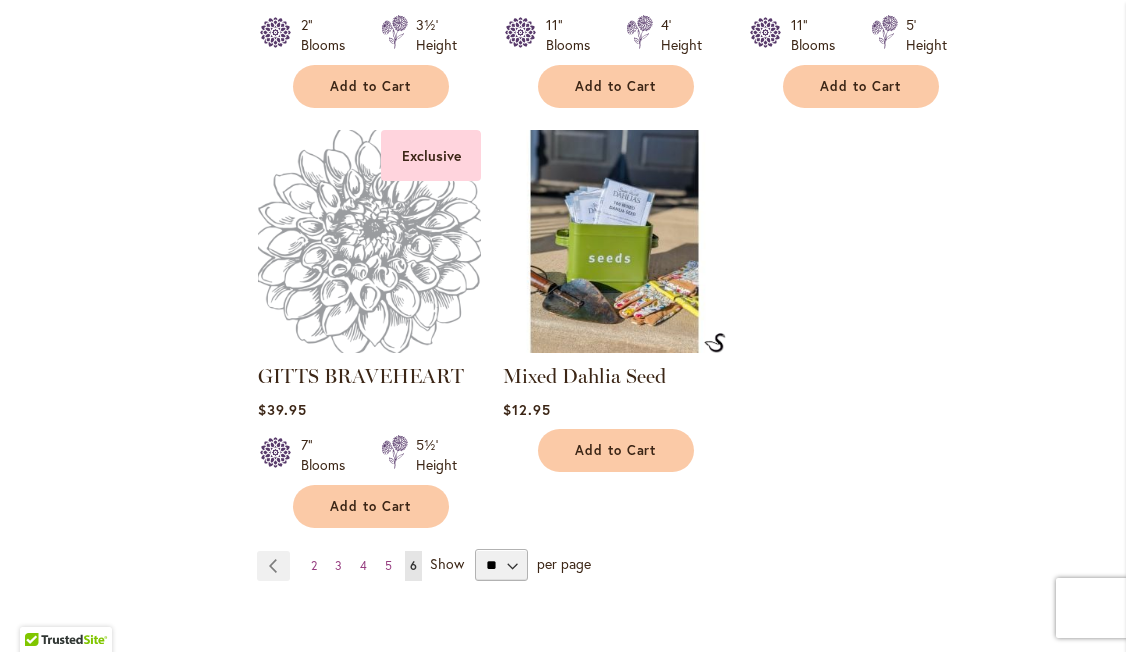 click at bounding box center (370, 241) 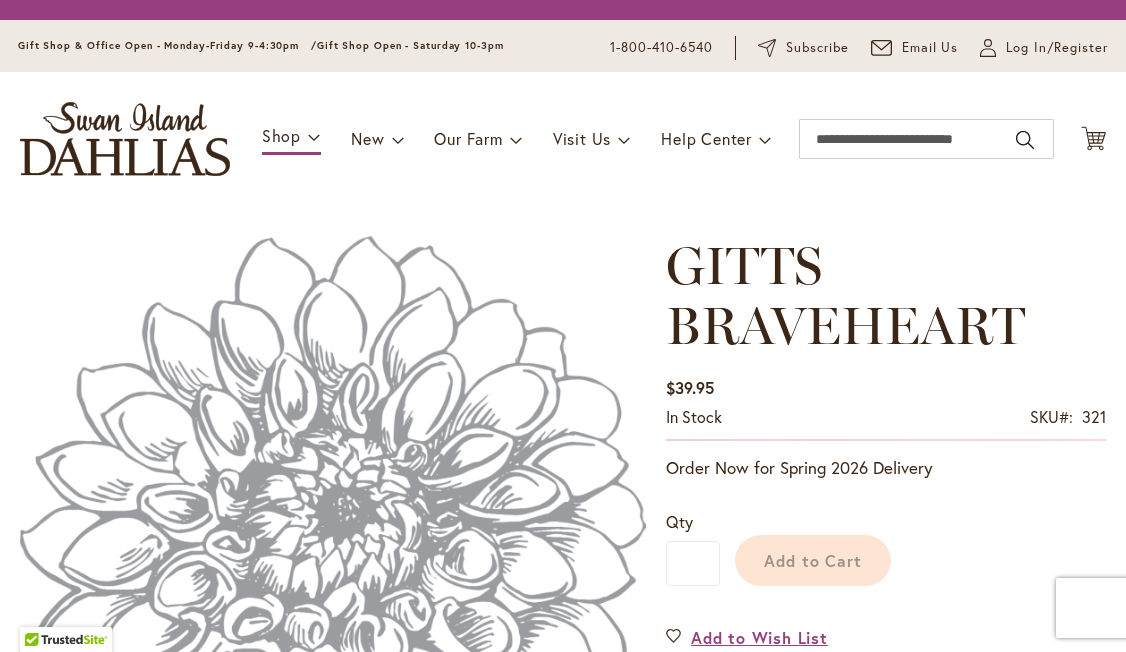 scroll, scrollTop: 0, scrollLeft: 0, axis: both 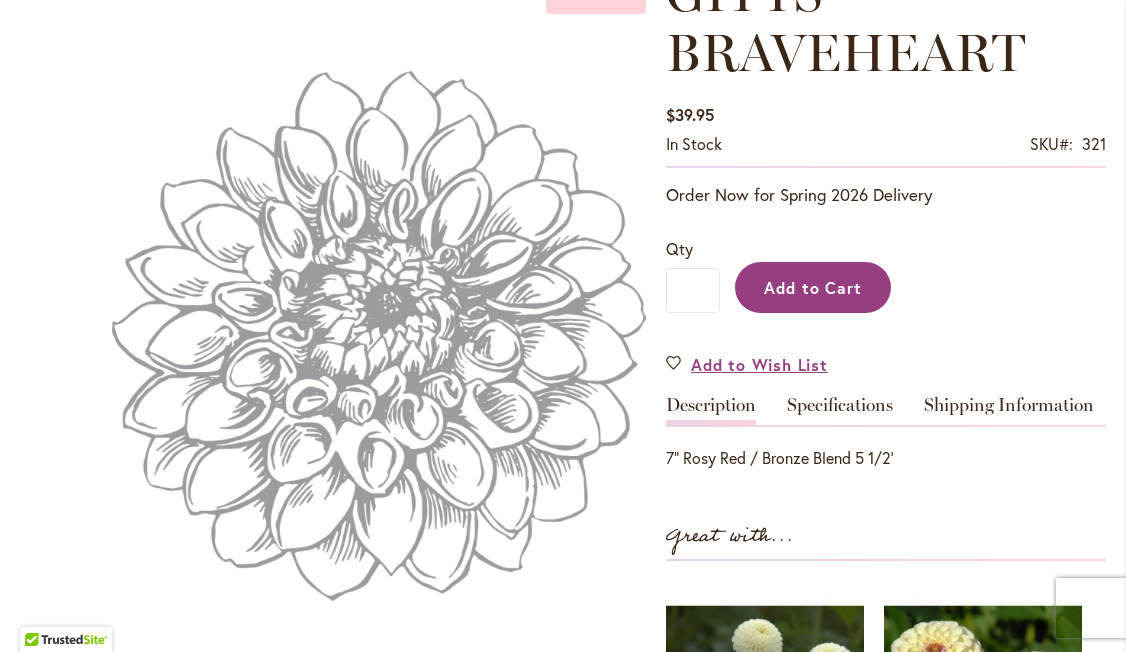 click on "Add to Cart" at bounding box center [813, 287] 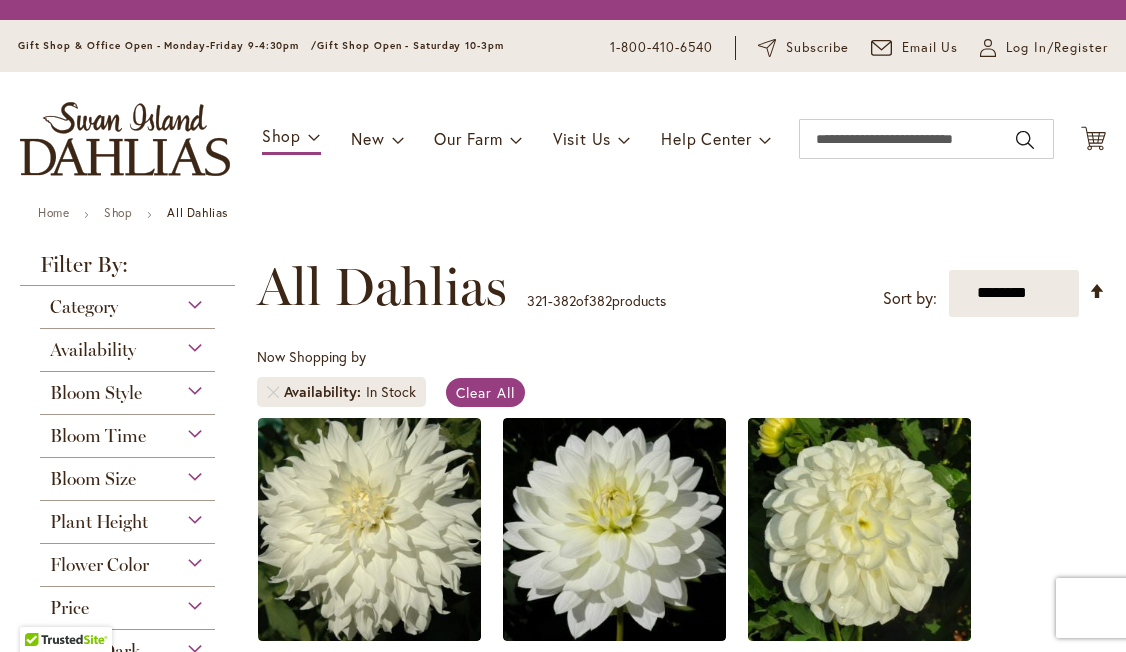scroll, scrollTop: 0, scrollLeft: 0, axis: both 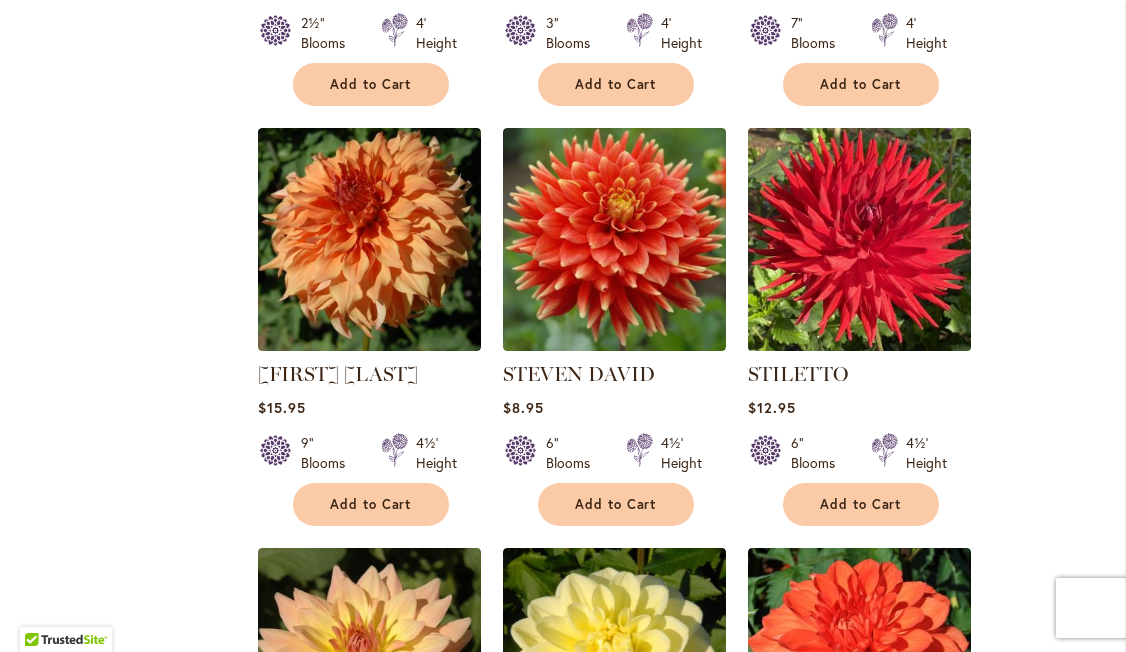 click at bounding box center [860, 239] 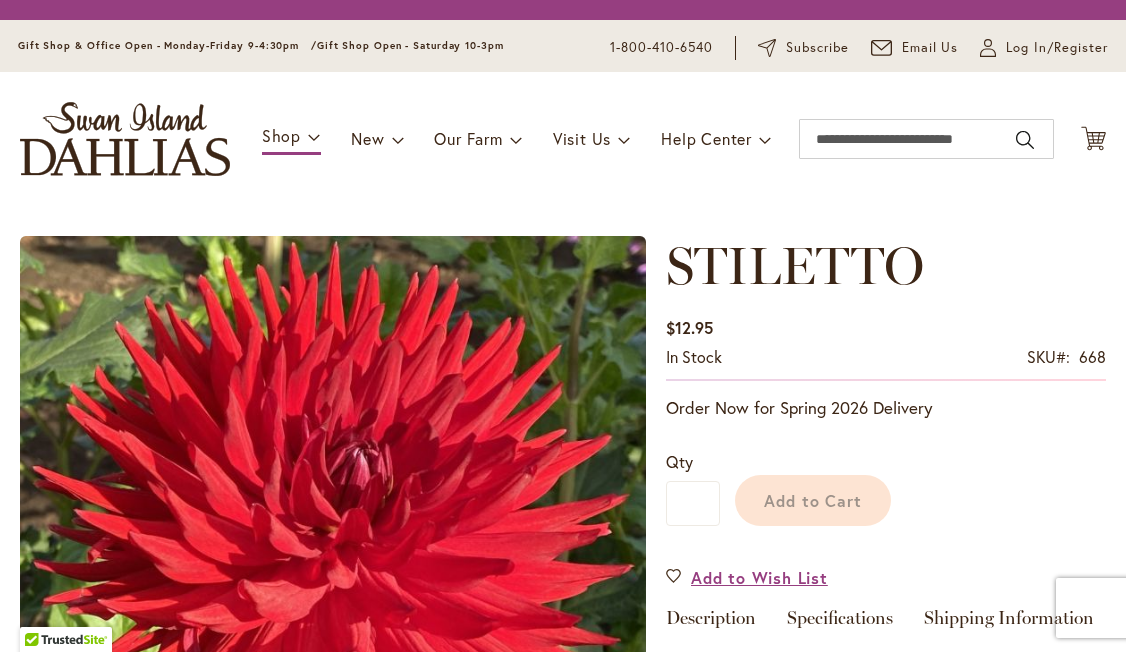 scroll, scrollTop: 0, scrollLeft: 0, axis: both 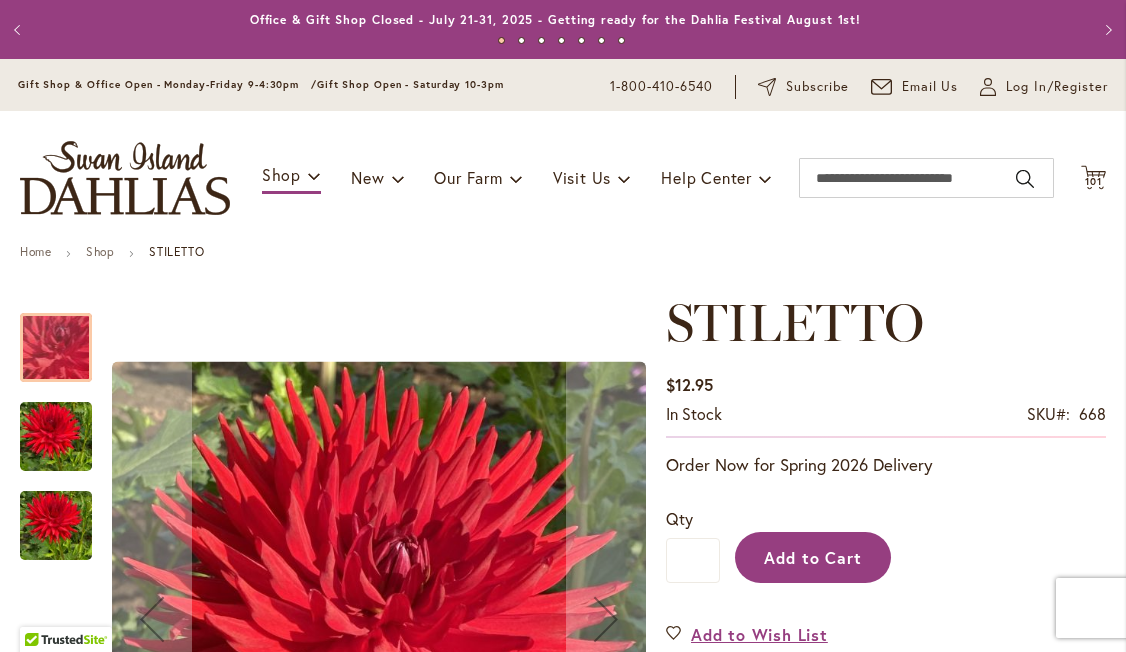 click on "Add to Cart" at bounding box center (813, 557) 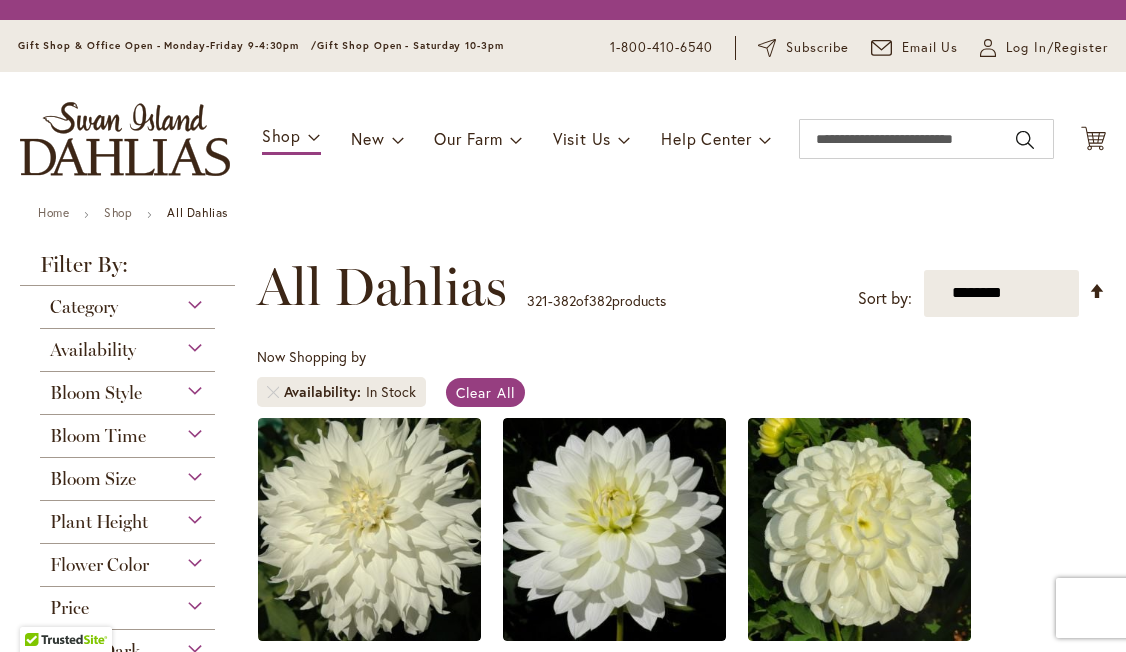 scroll, scrollTop: 0, scrollLeft: 0, axis: both 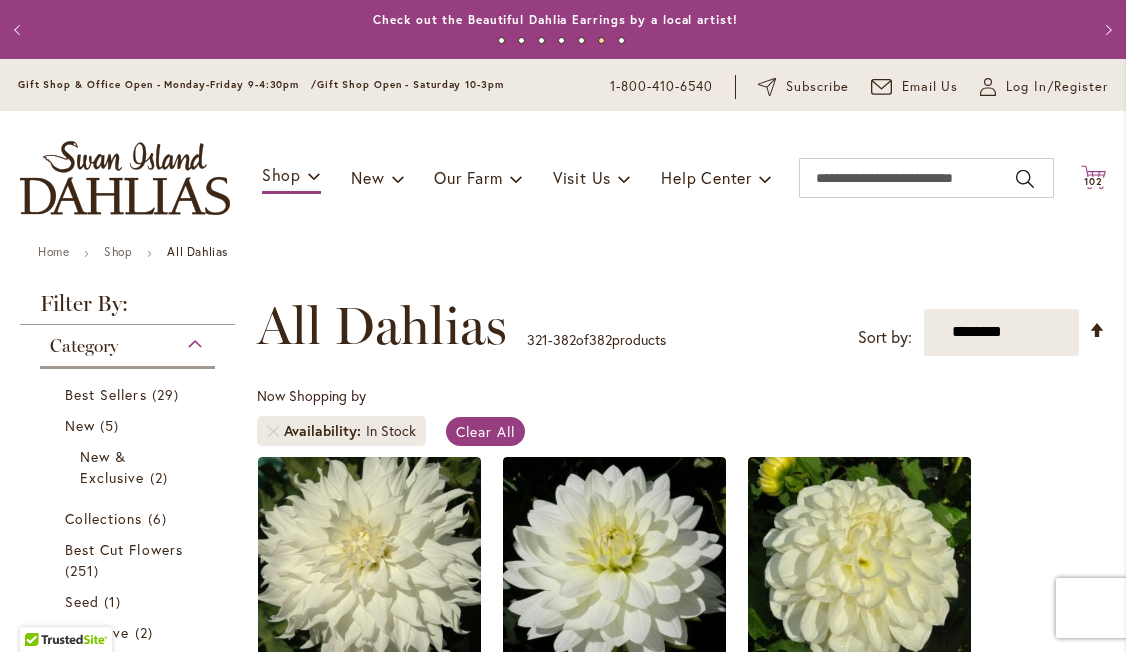 click on "102" at bounding box center (1093, 181) 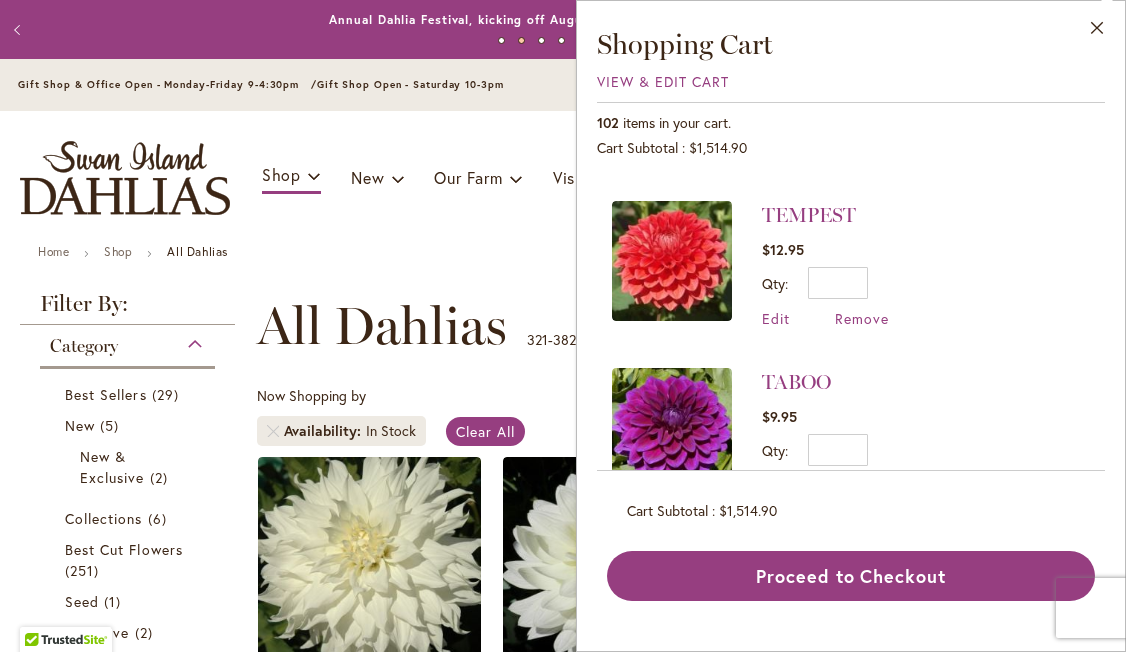 scroll, scrollTop: 988, scrollLeft: 0, axis: vertical 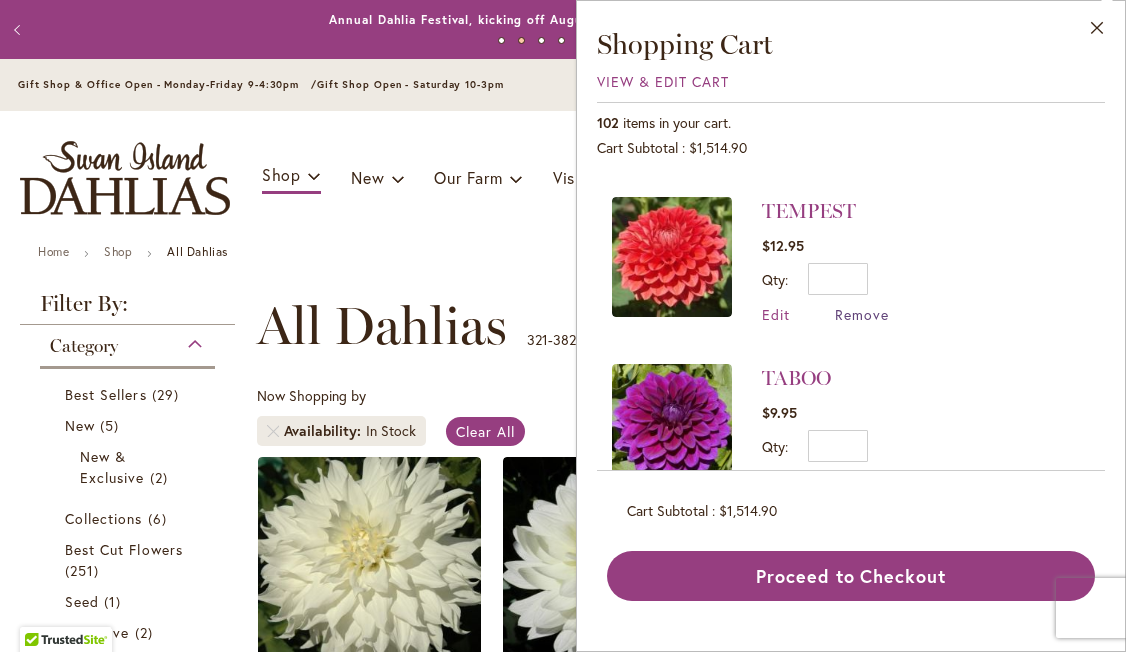 click on "Remove" at bounding box center (862, 314) 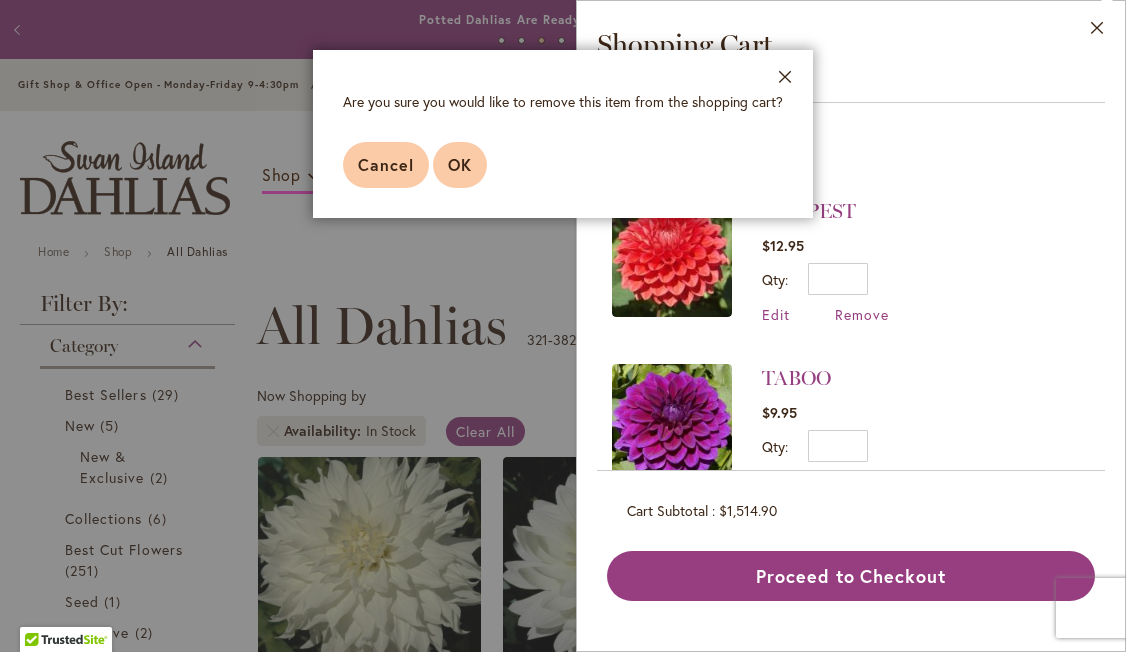 click on "OK" at bounding box center [460, 164] 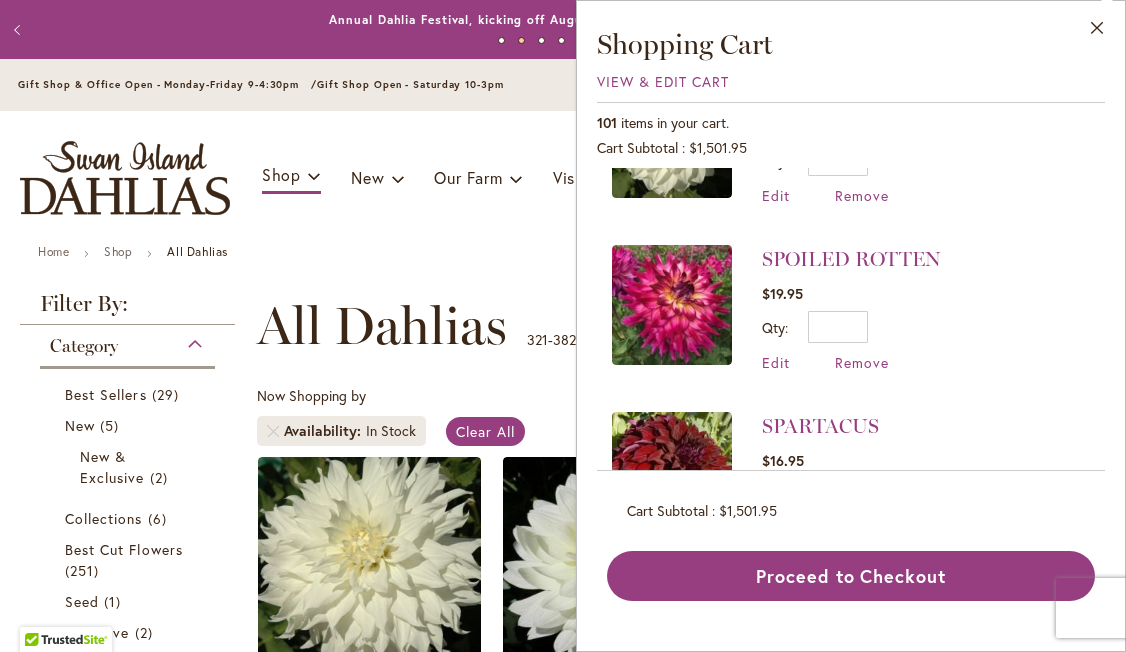 scroll, scrollTop: 1776, scrollLeft: 0, axis: vertical 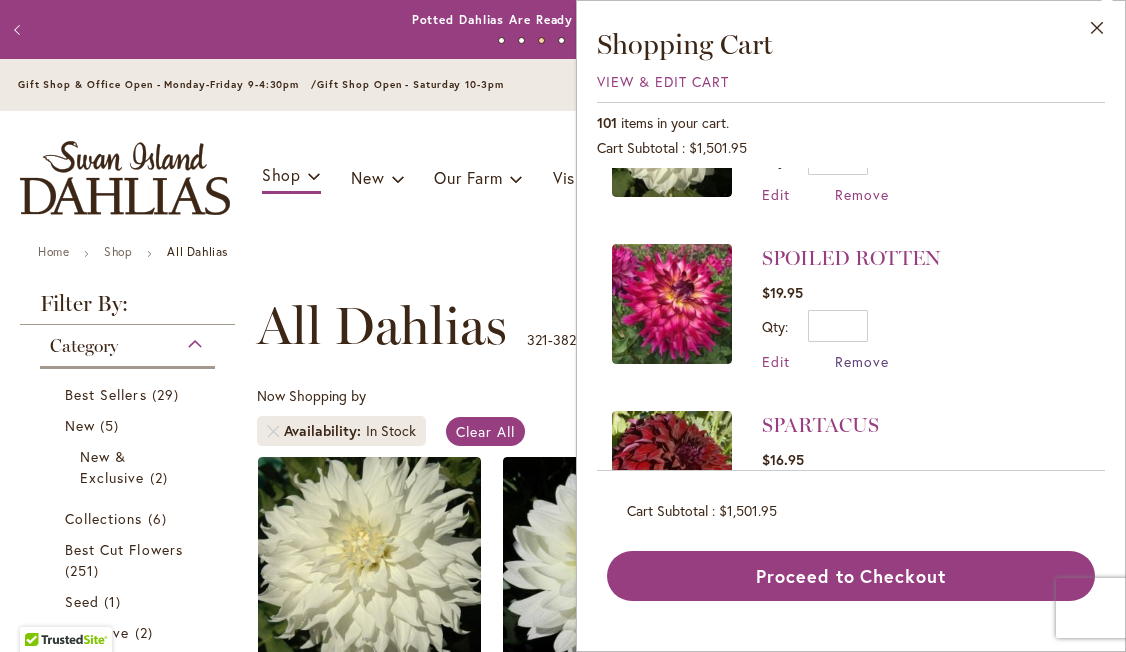 click on "Remove" at bounding box center [862, 361] 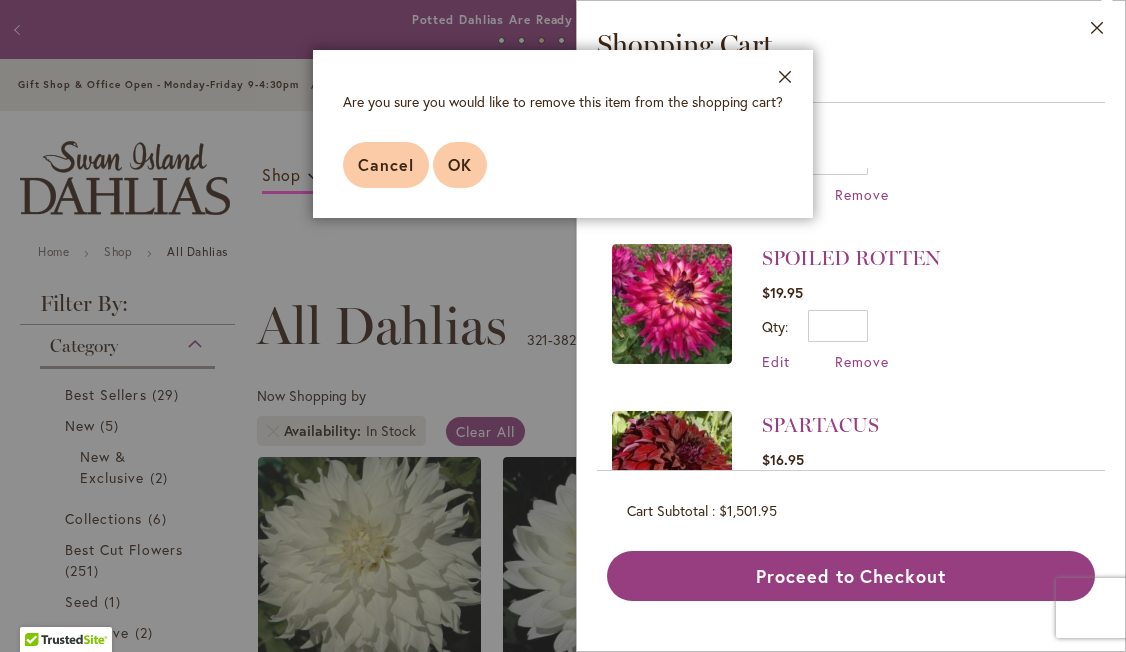 click on "OK" at bounding box center [460, 164] 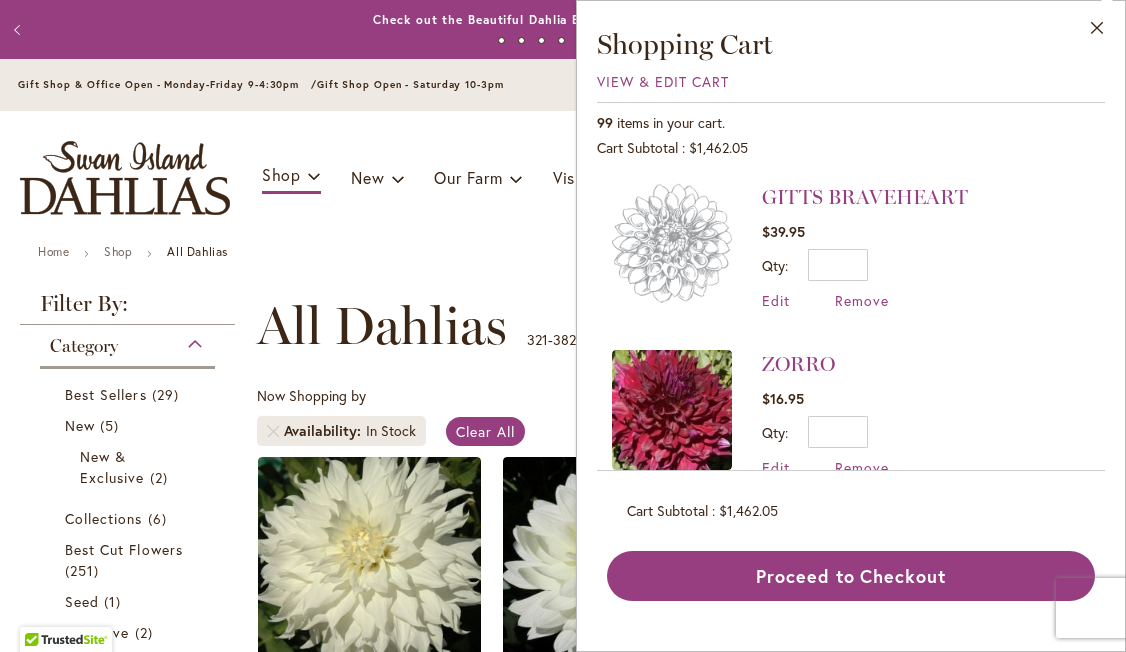 scroll, scrollTop: 0, scrollLeft: 0, axis: both 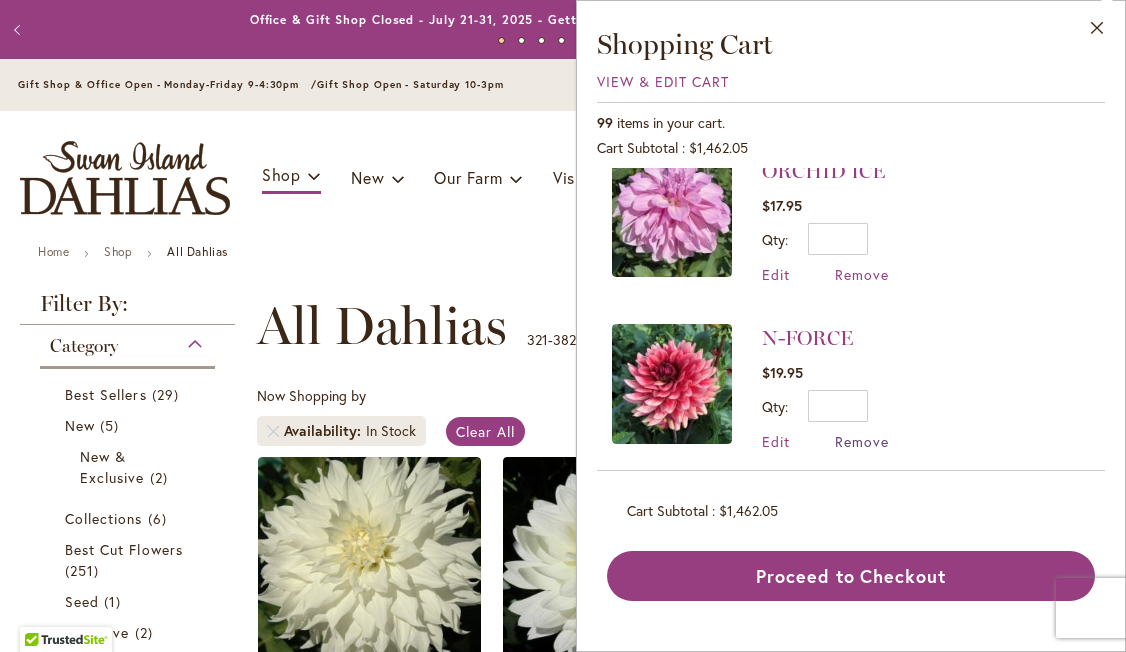 click on "Remove" at bounding box center (862, 441) 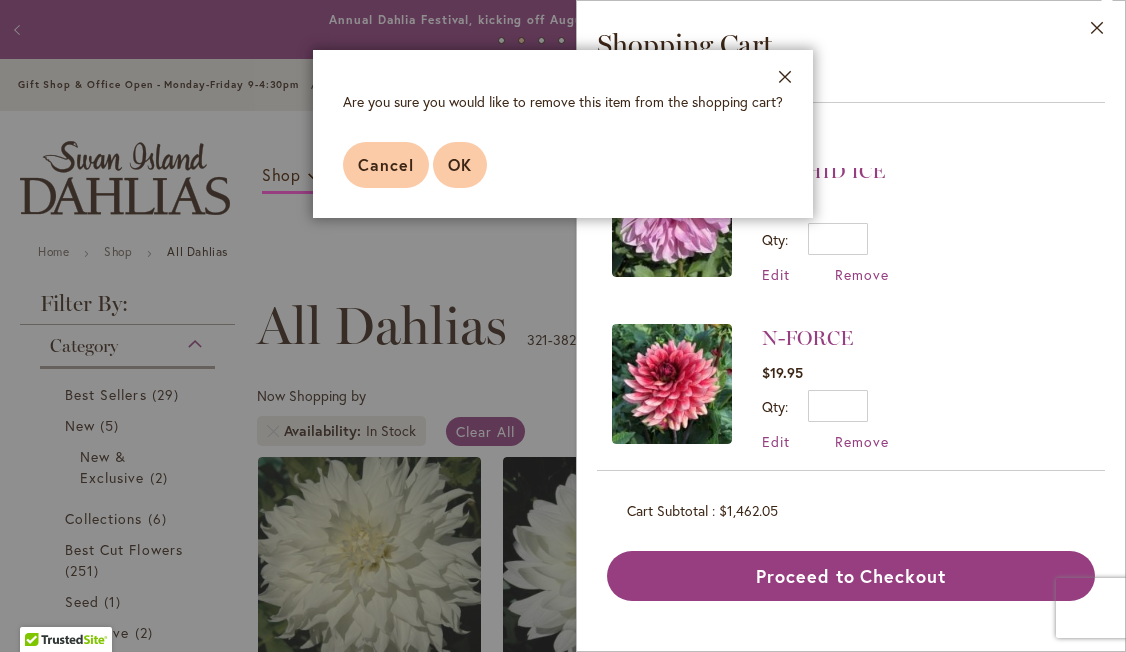click on "OK" at bounding box center (460, 164) 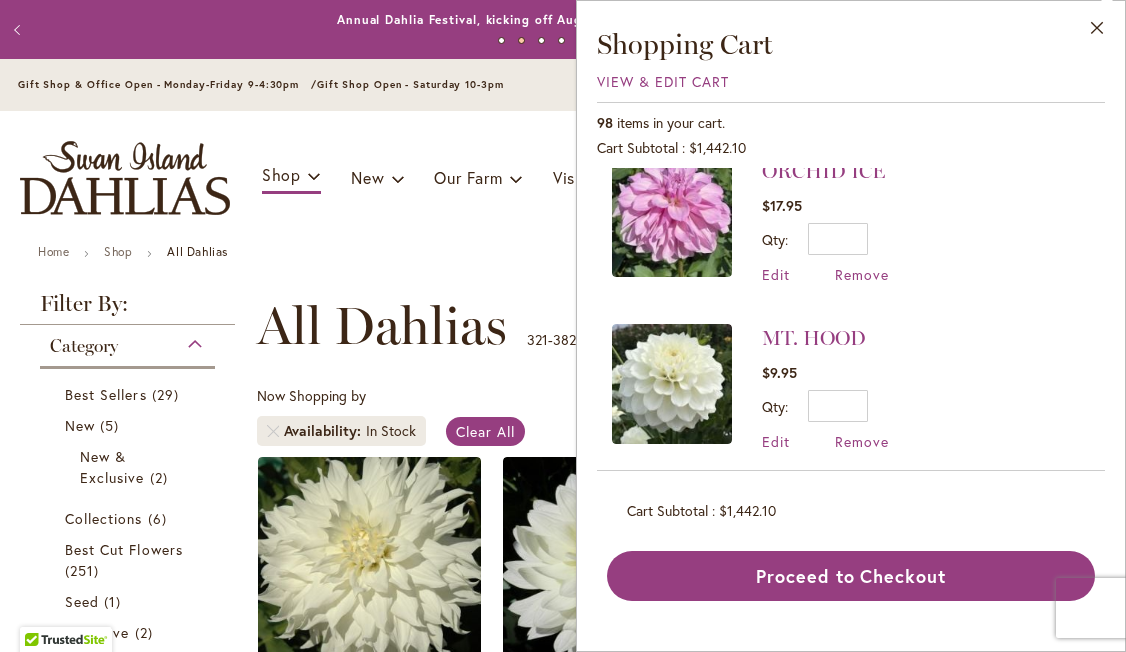 scroll, scrollTop: 0, scrollLeft: 0, axis: both 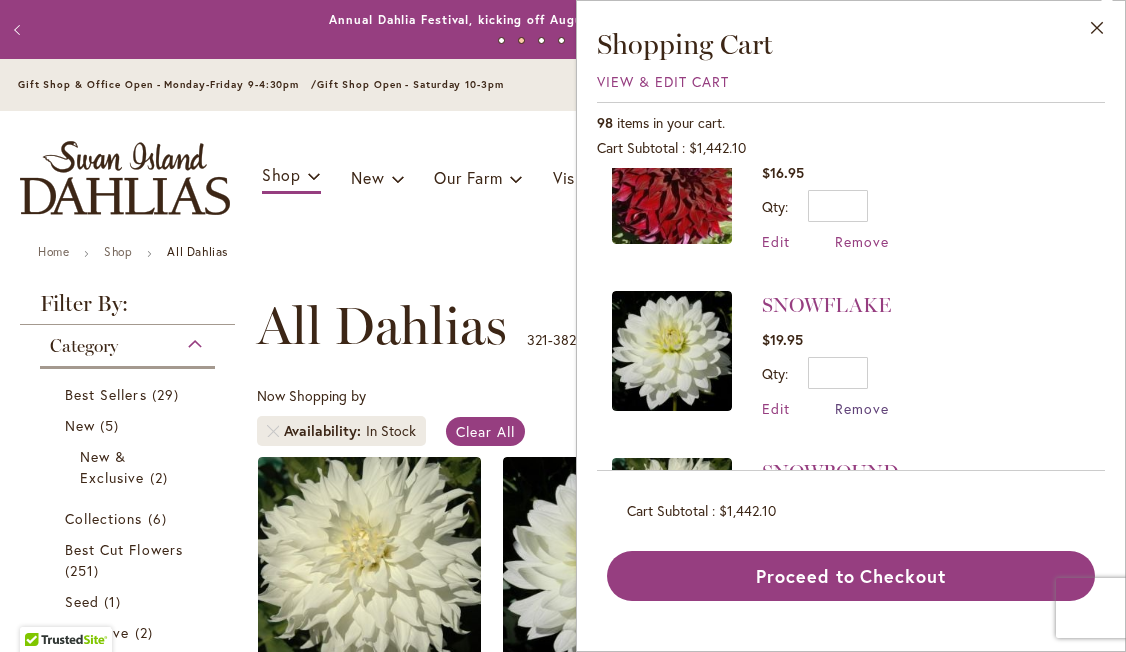 click on "Remove" at bounding box center [862, 408] 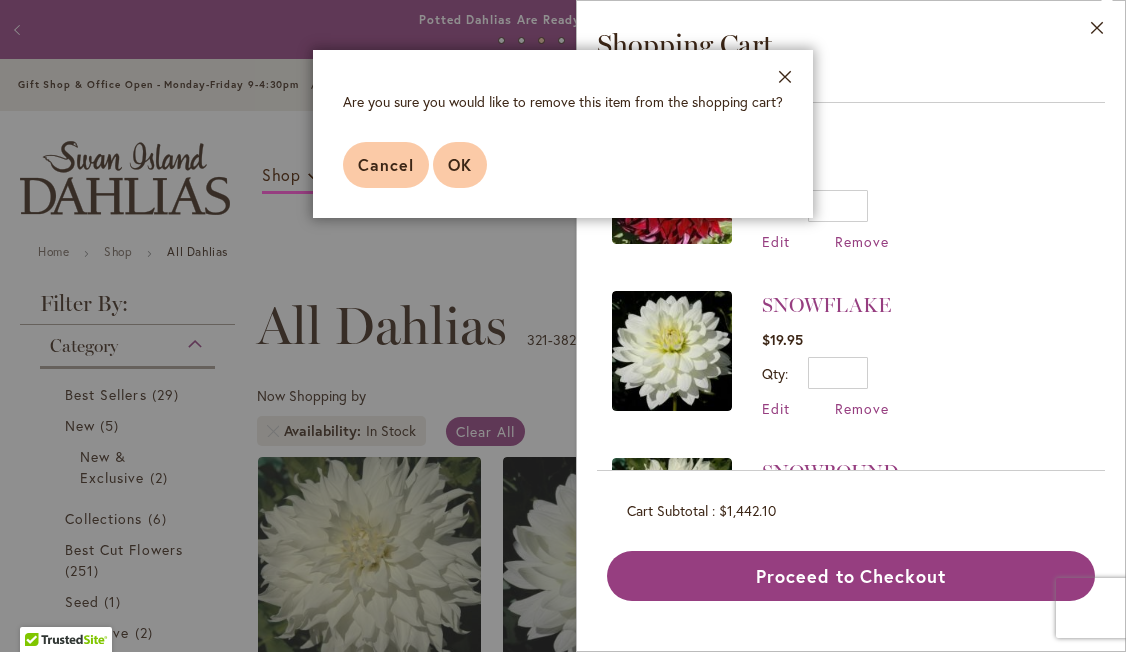 click on "OK" at bounding box center (460, 164) 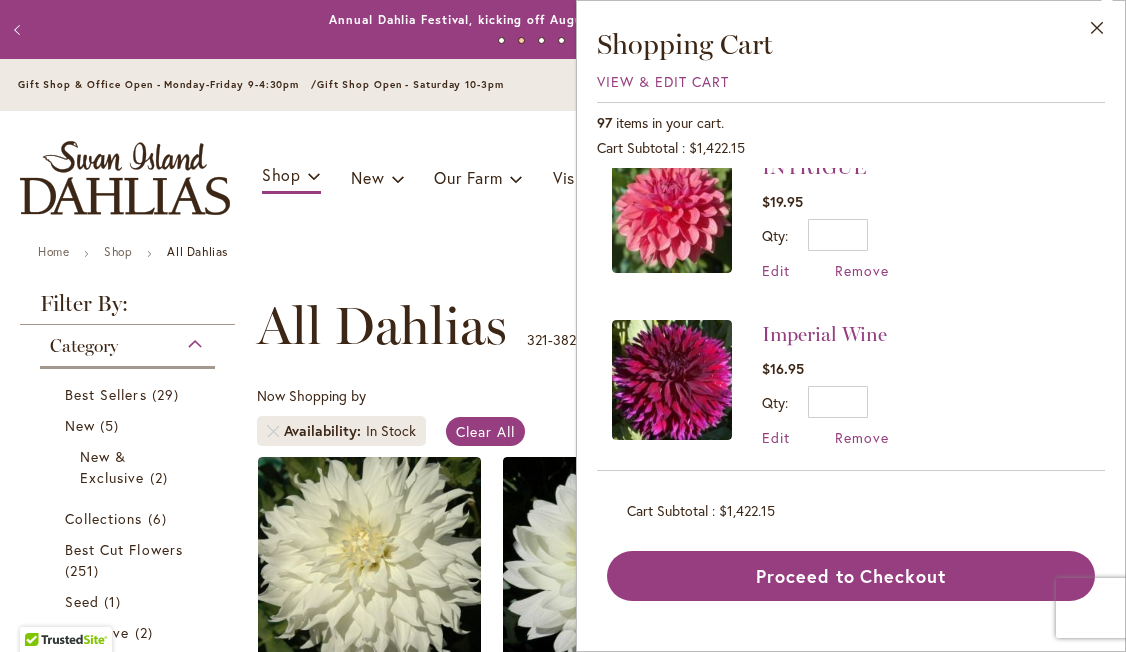 scroll, scrollTop: 5341, scrollLeft: 0, axis: vertical 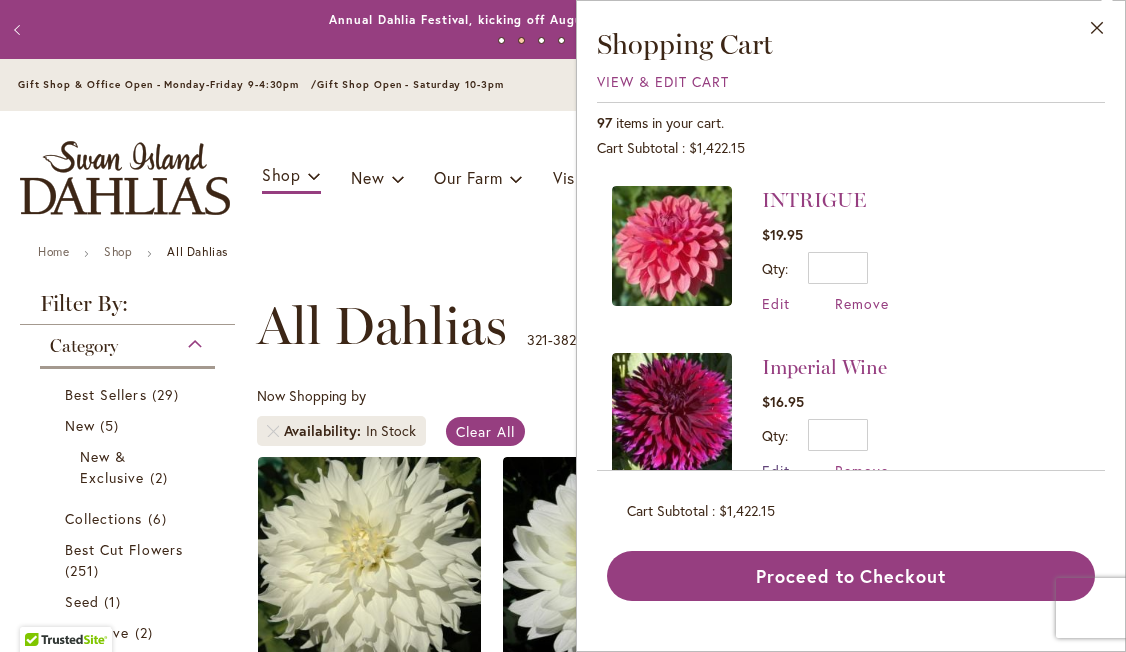 click on "Edit" at bounding box center [776, 470] 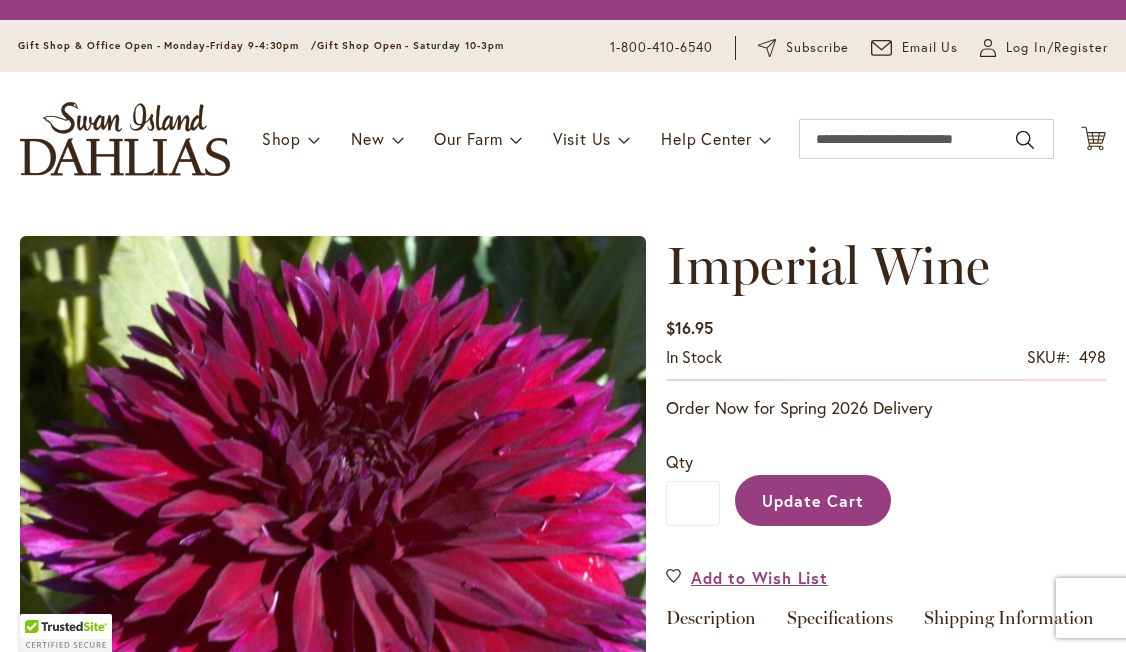 scroll, scrollTop: 0, scrollLeft: 0, axis: both 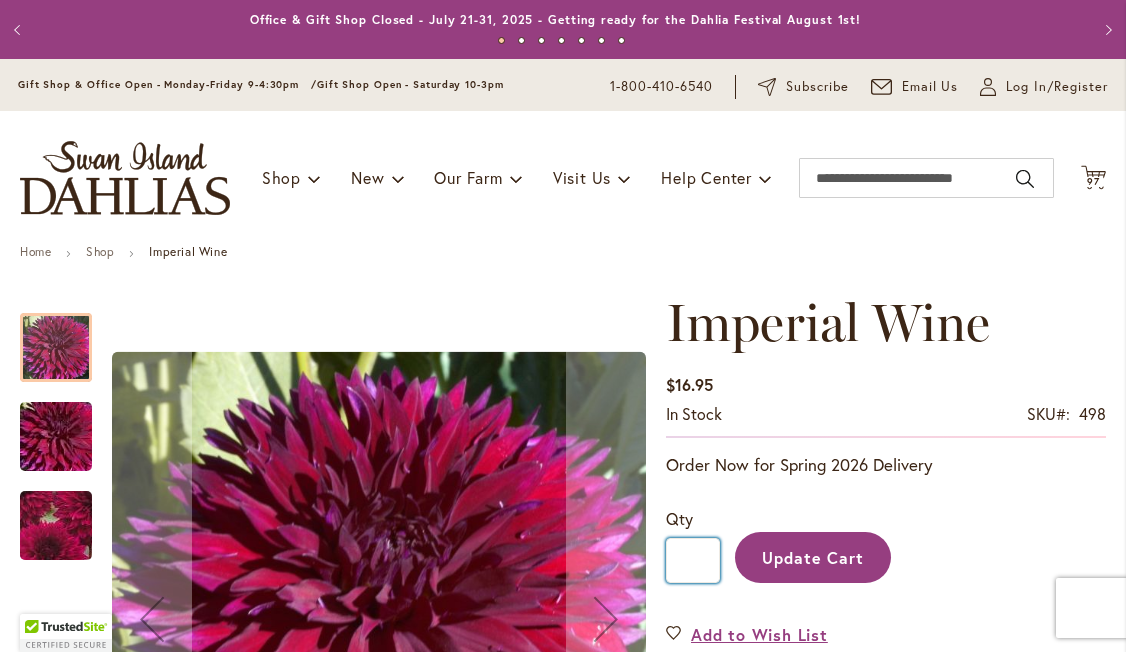 click on "*" at bounding box center (693, 560) 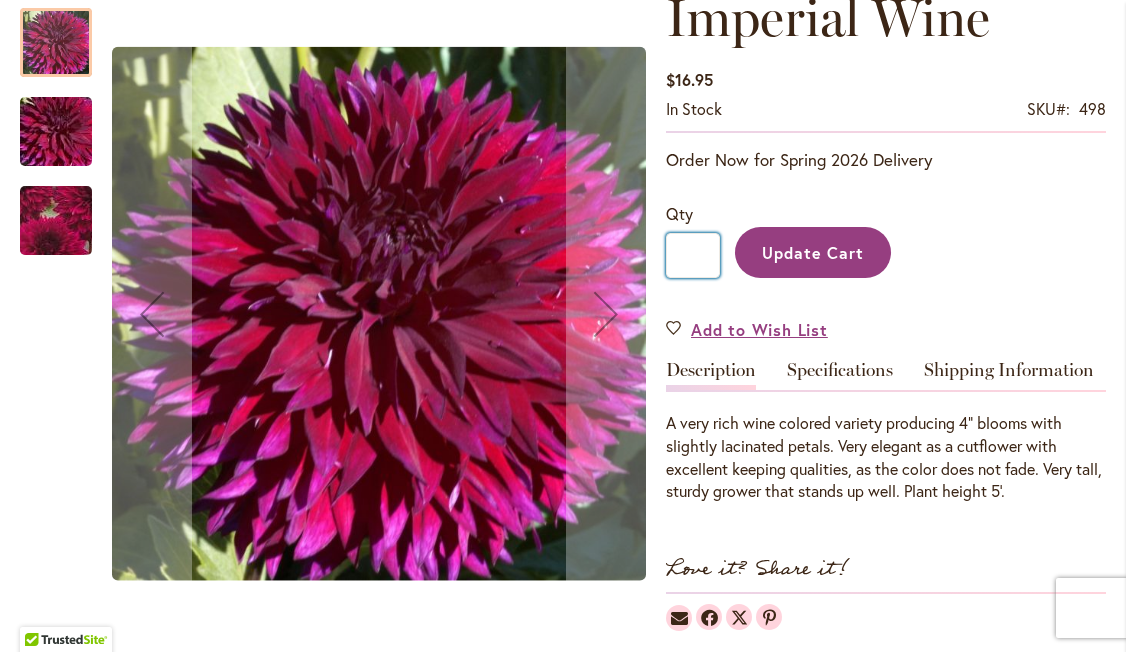 scroll, scrollTop: 310, scrollLeft: 0, axis: vertical 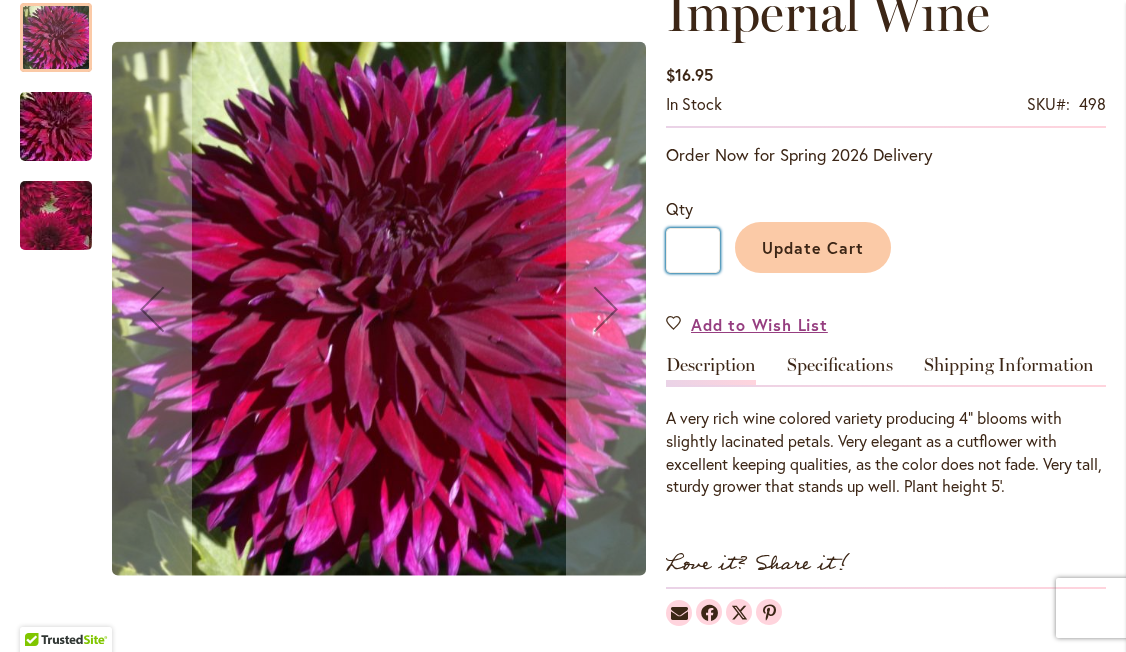 type on "*" 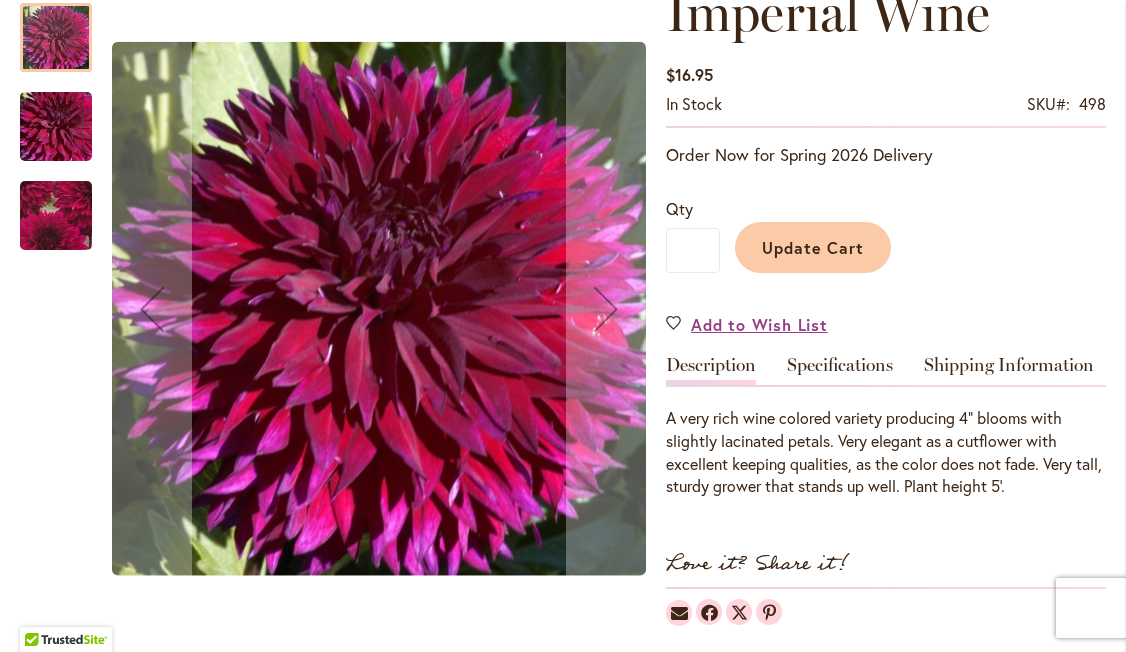click on "Update Cart" at bounding box center [813, 247] 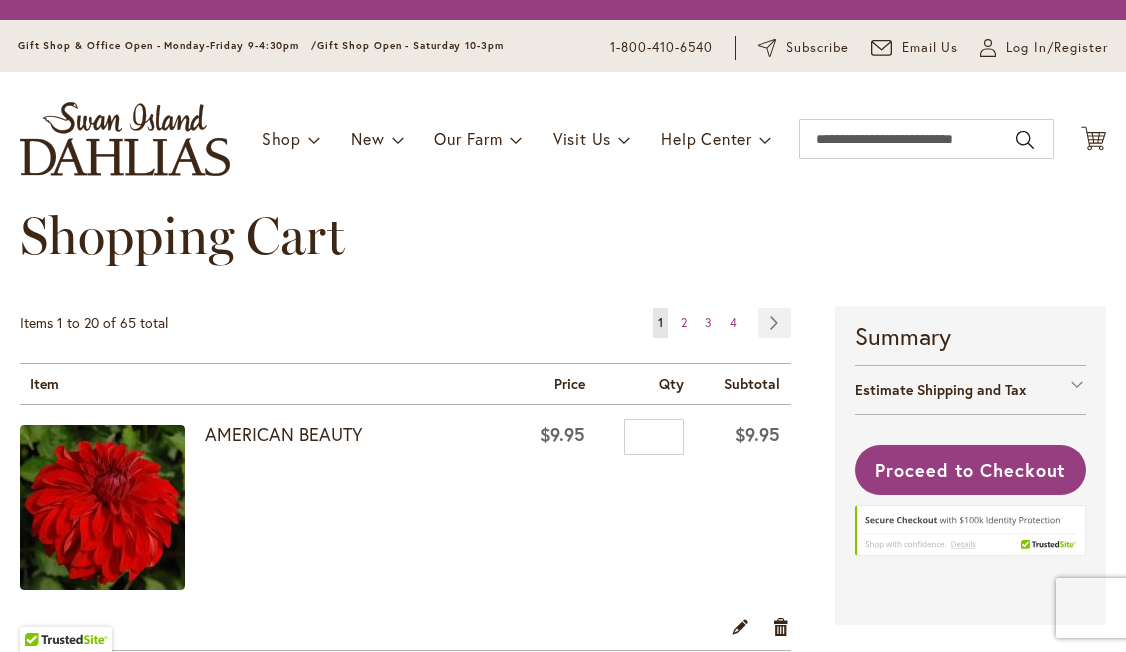 scroll, scrollTop: 0, scrollLeft: 0, axis: both 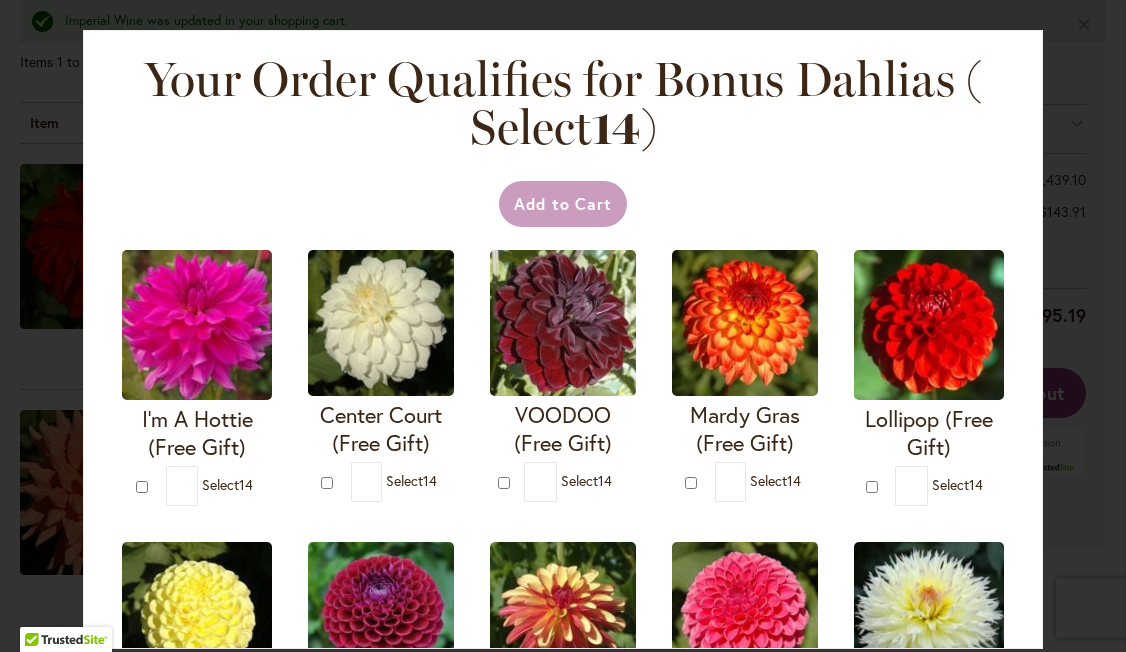 click at bounding box center [197, 325] 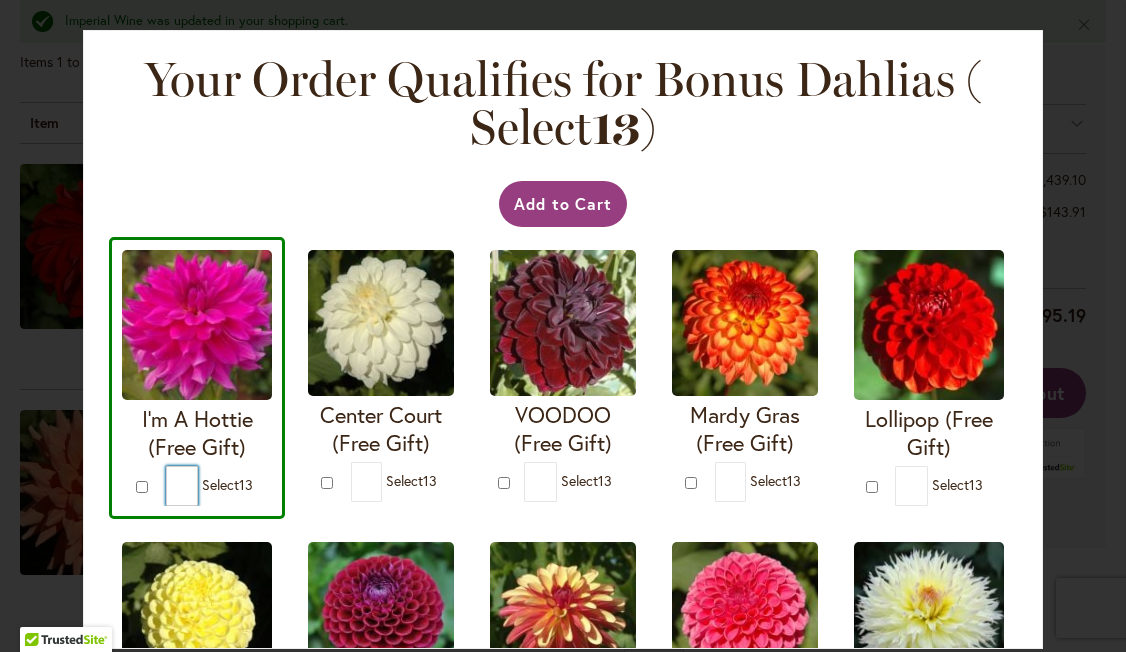 click on "*" at bounding box center [182, 486] 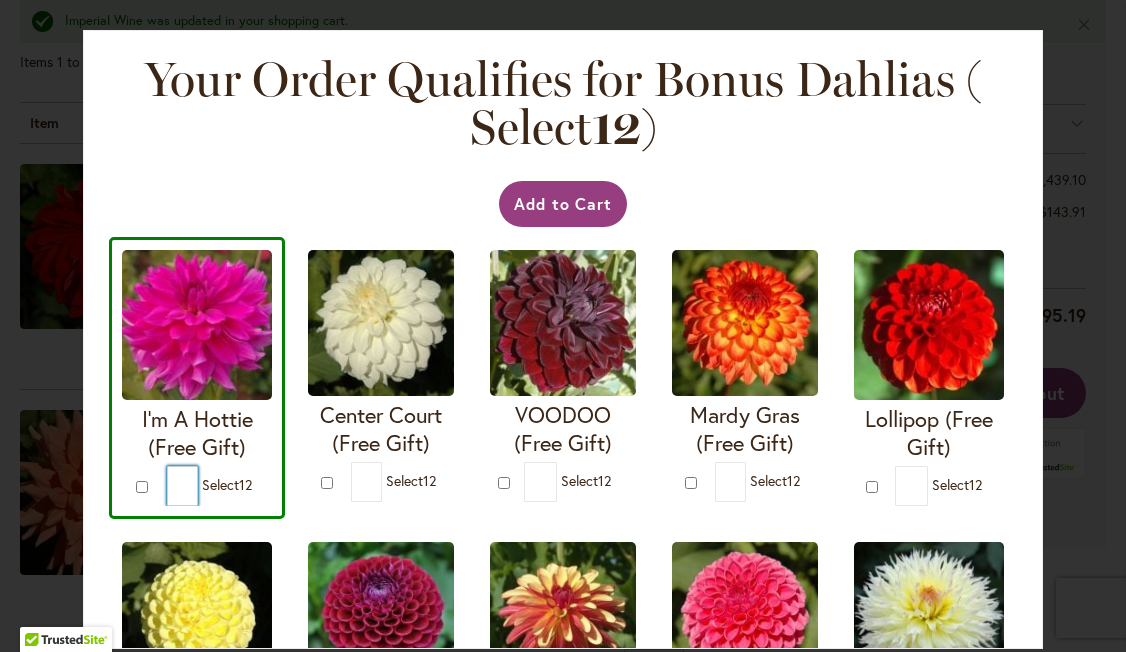 type on "*" 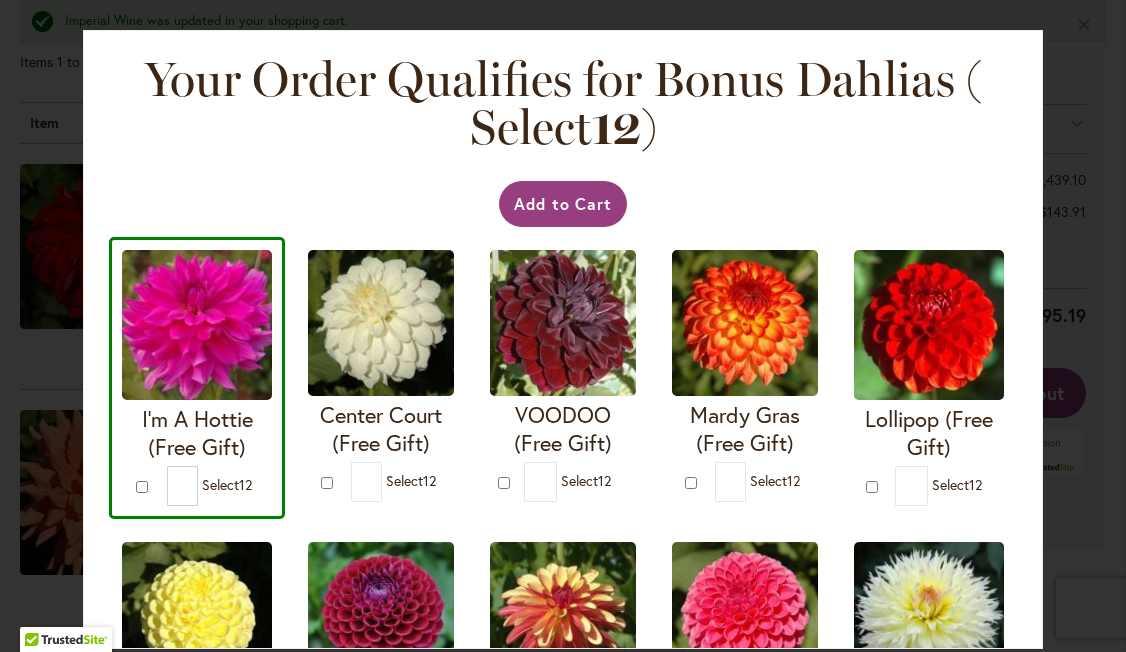 click on "Select  12" at bounding box center [411, 480] 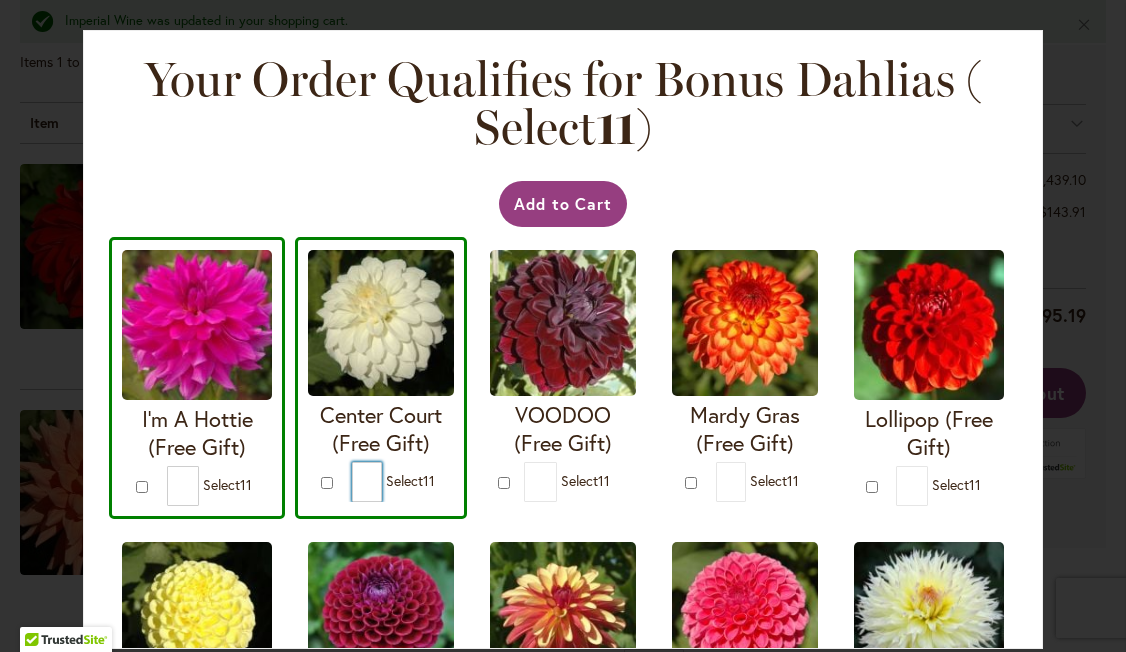 click on "*" at bounding box center [367, 482] 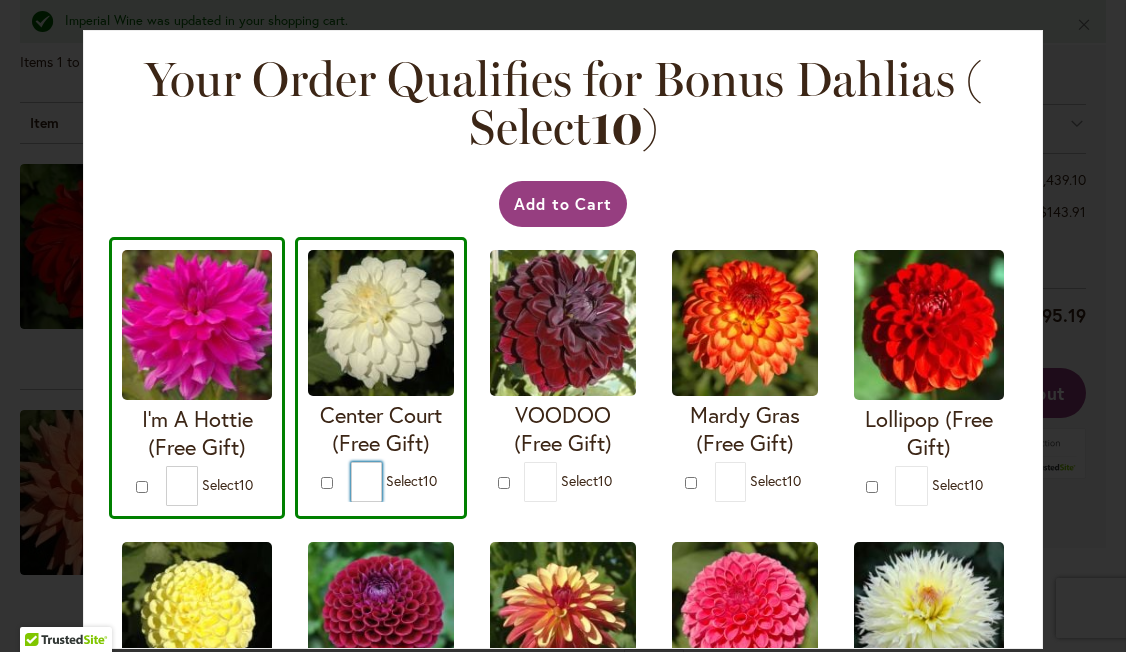 type on "*" 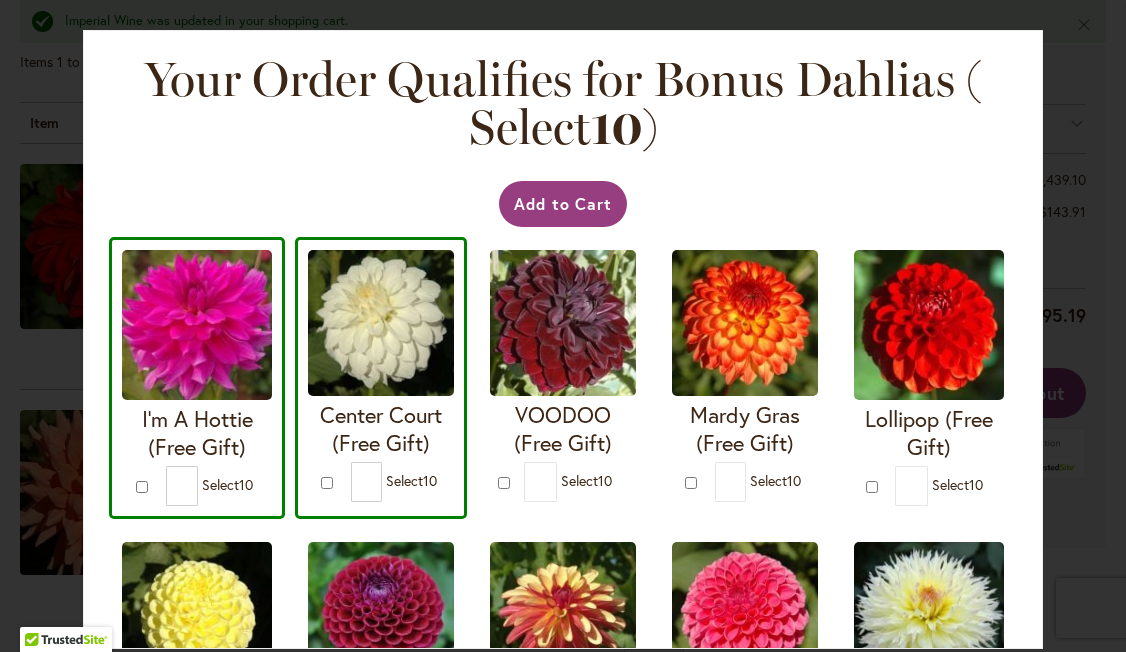 click on "Select  10" at bounding box center [586, 480] 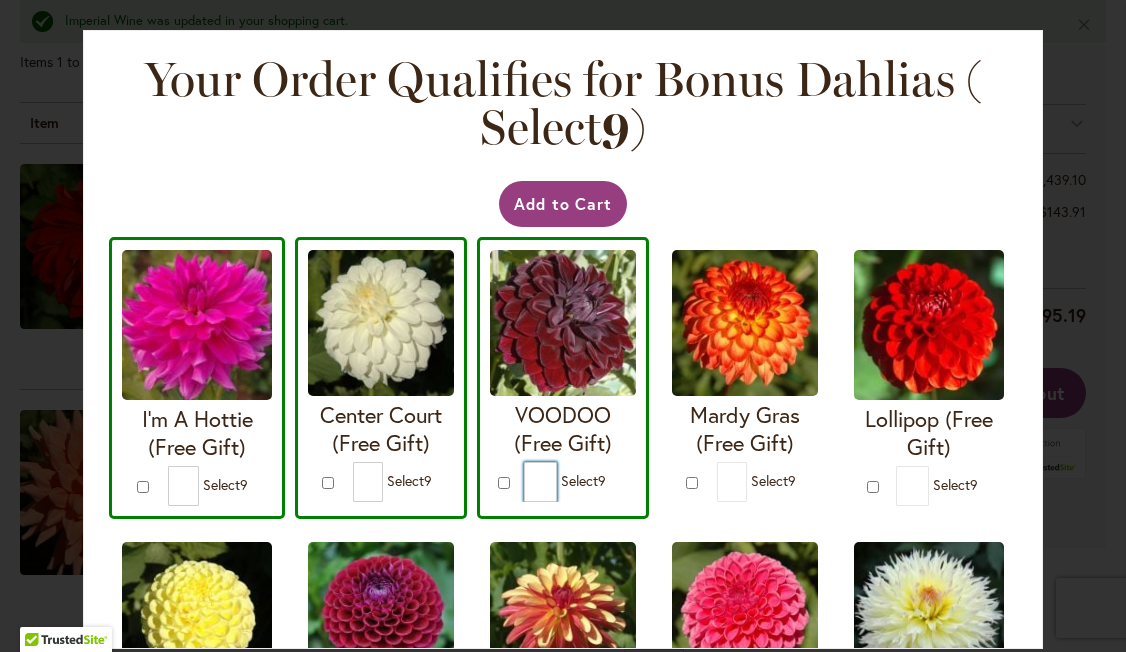 click on "*" at bounding box center (541, 482) 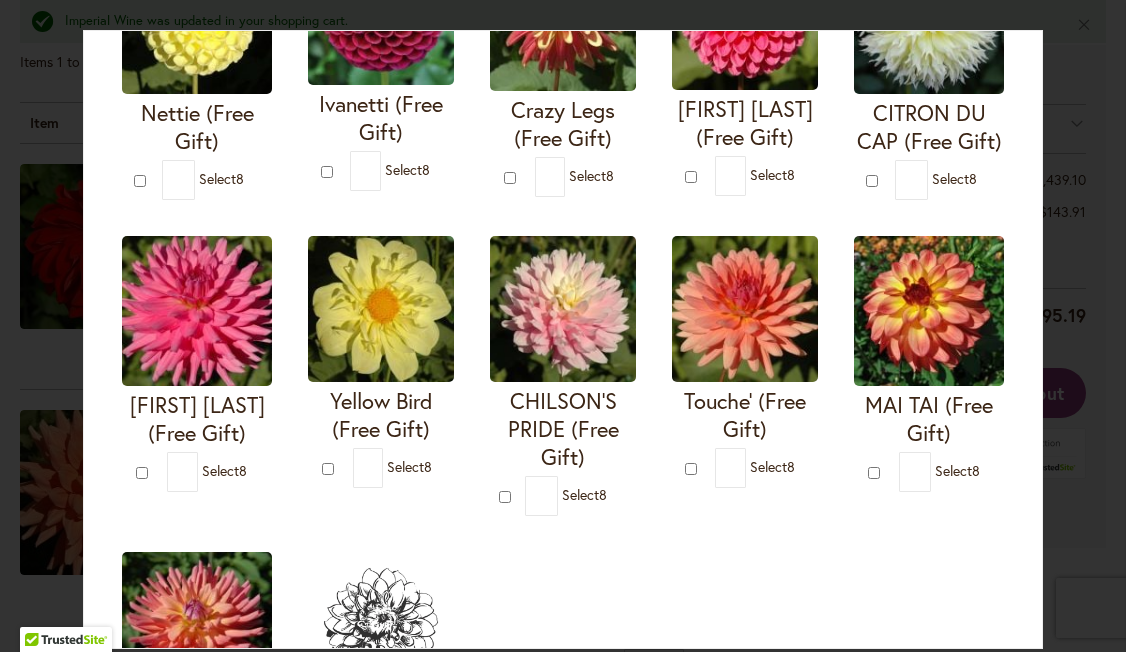 scroll, scrollTop: 620, scrollLeft: 0, axis: vertical 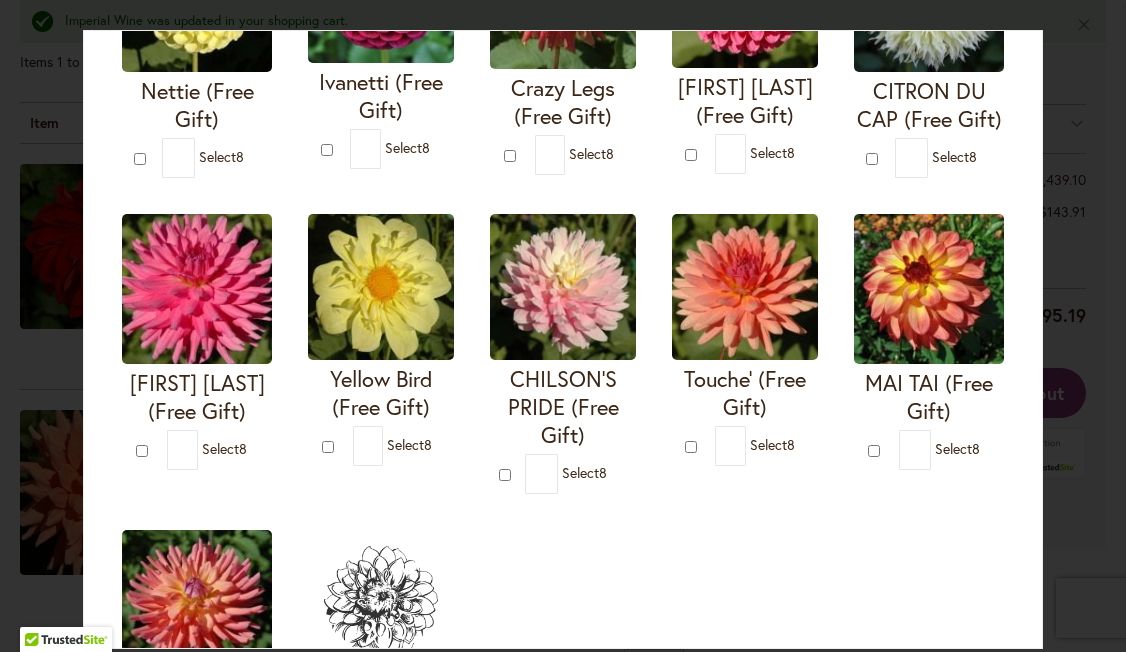type on "*" 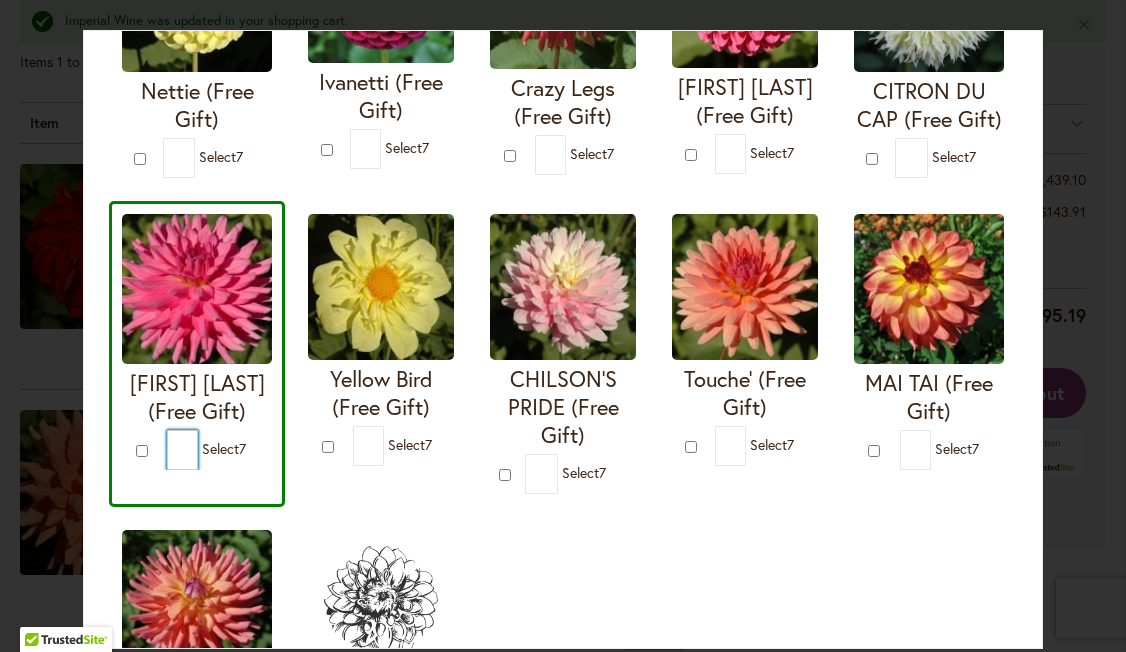 click on "*" at bounding box center [183, 450] 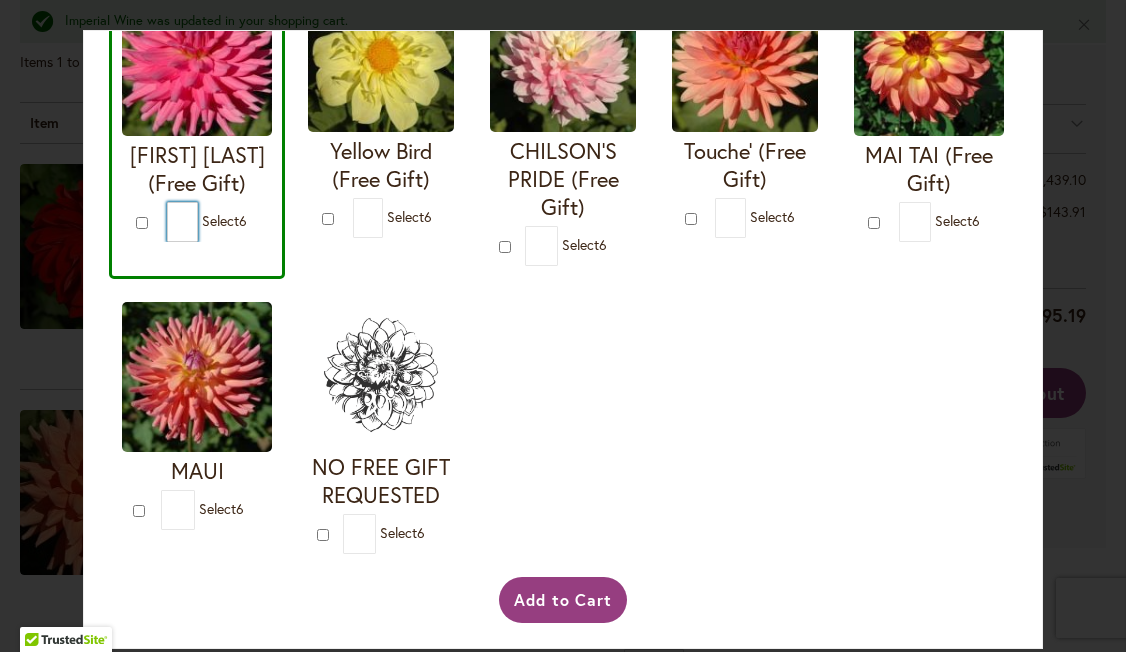 scroll, scrollTop: 849, scrollLeft: 0, axis: vertical 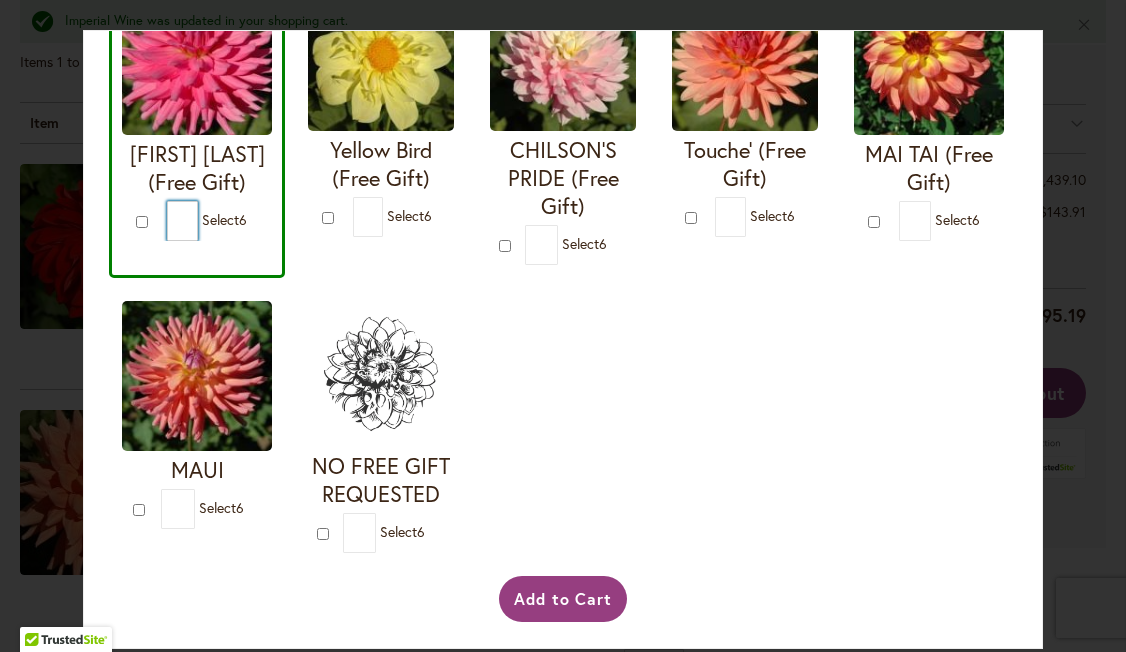 type on "*" 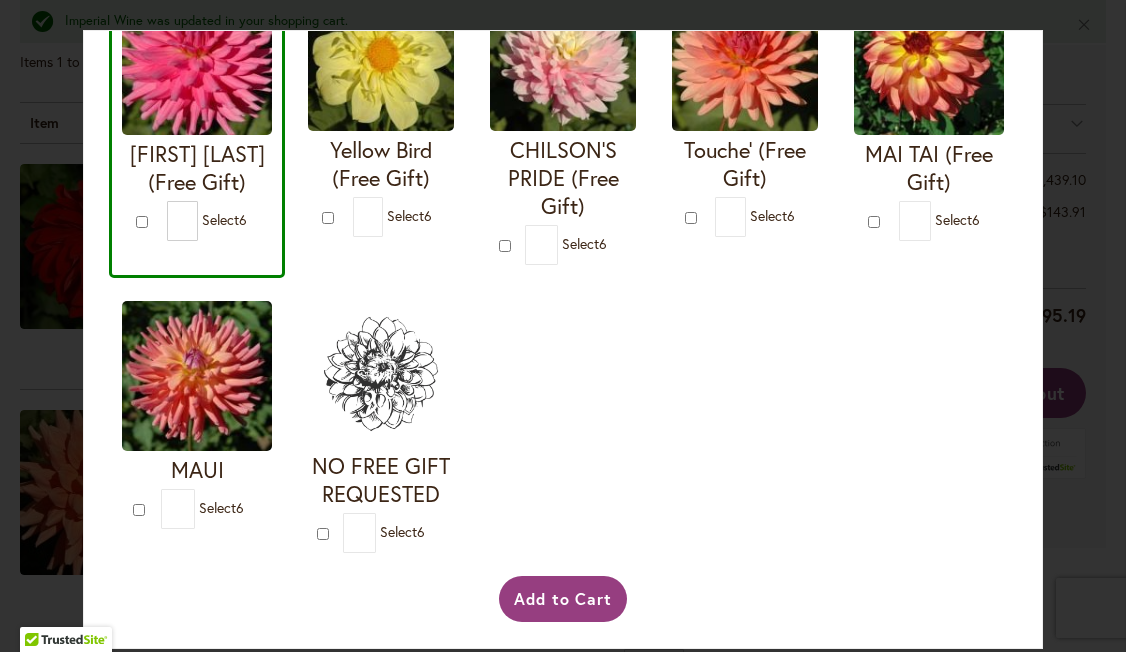 click on "Select  6" at bounding box center (584, 243) 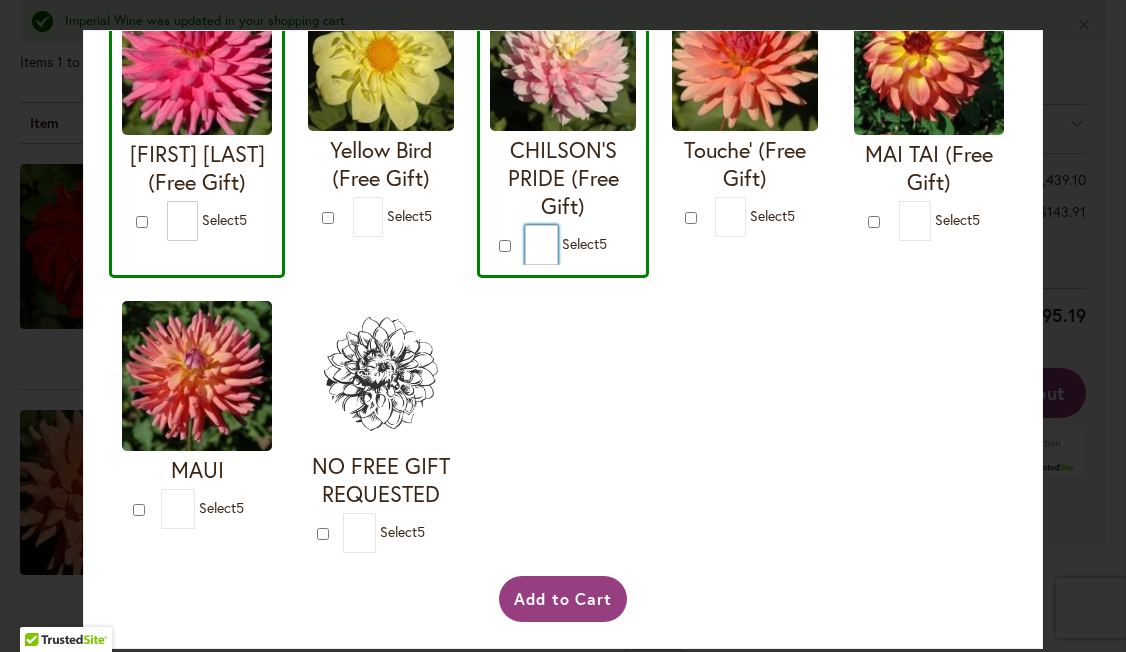 click on "*" at bounding box center (541, 245) 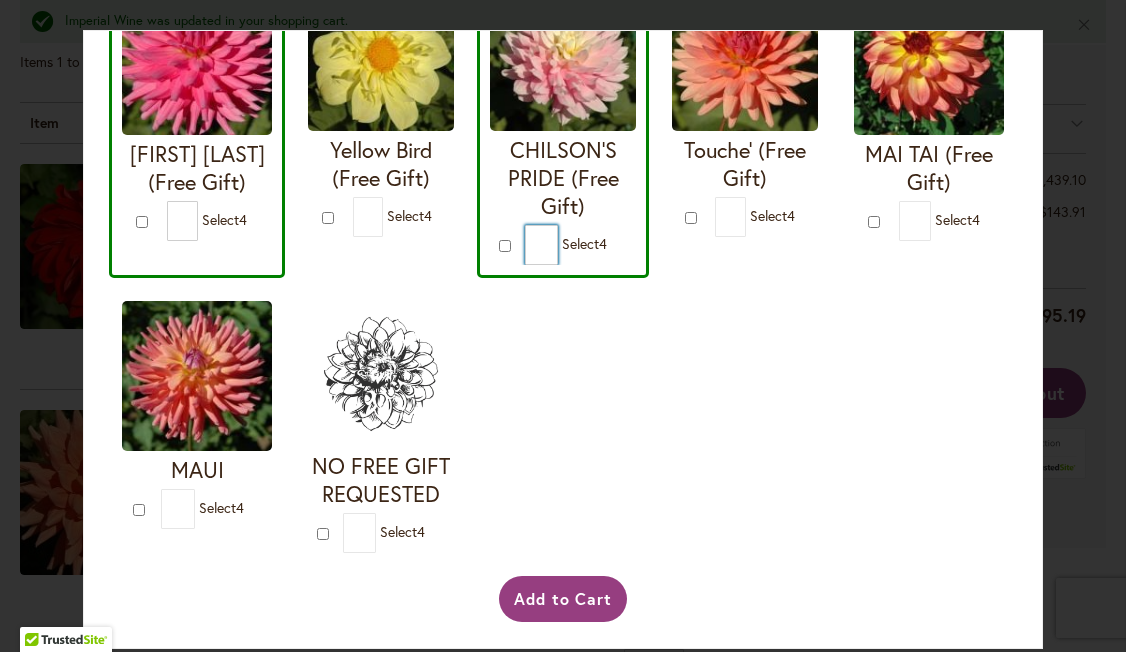 type on "*" 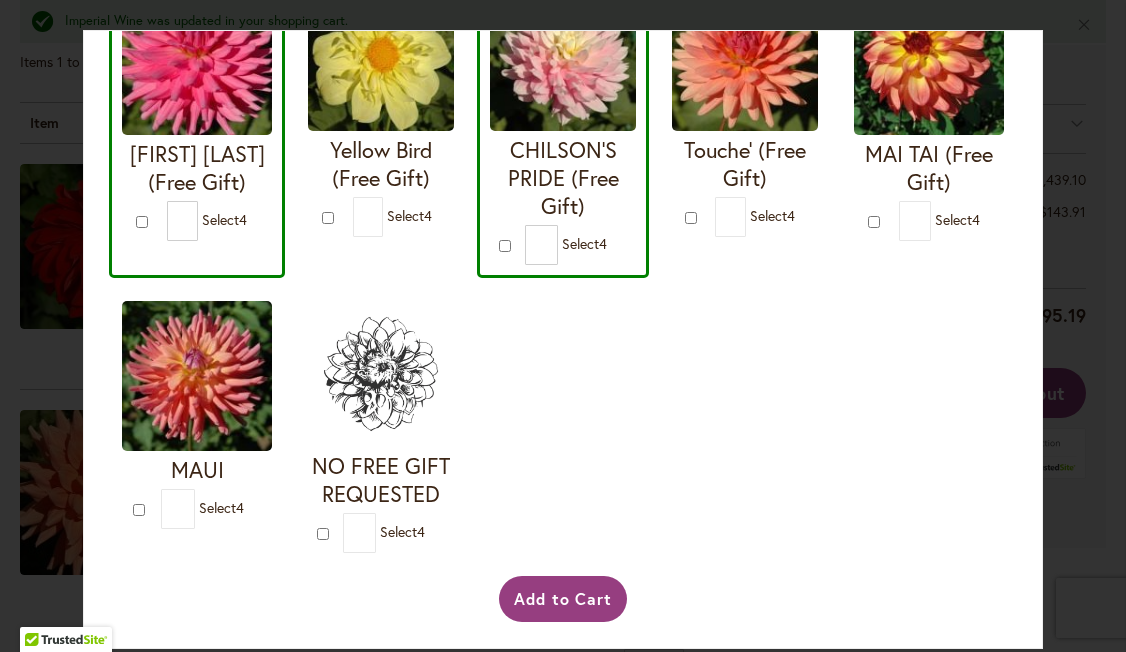 click on "Select  4" at bounding box center (221, 507) 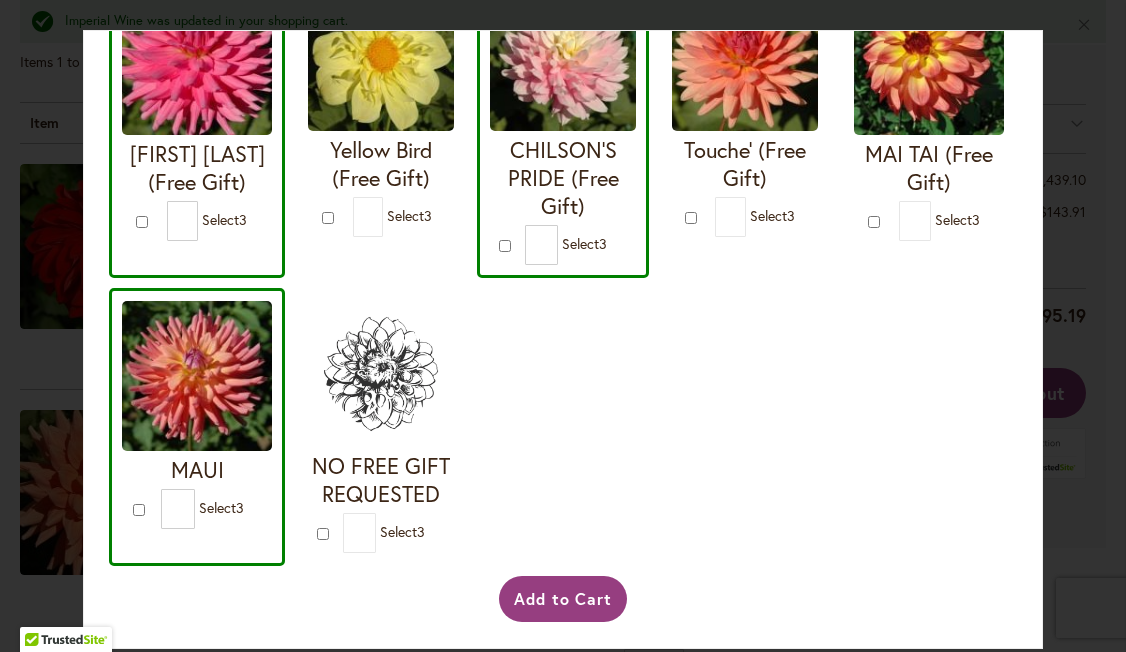 click on "Select  3" at bounding box center [772, 215] 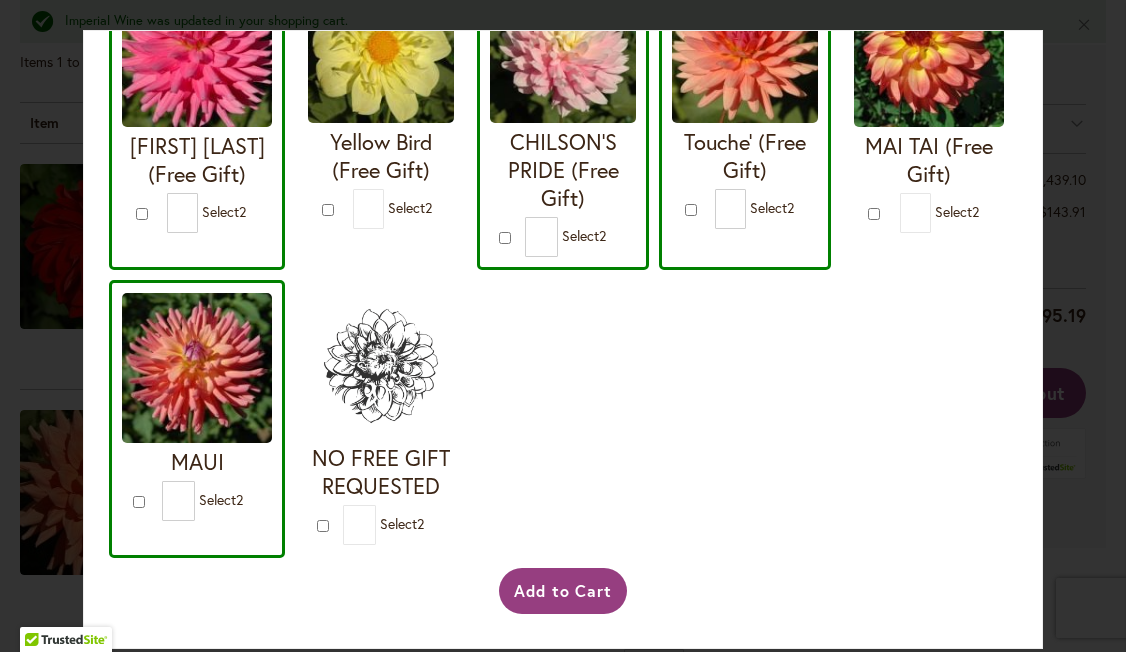 scroll, scrollTop: 1178, scrollLeft: 0, axis: vertical 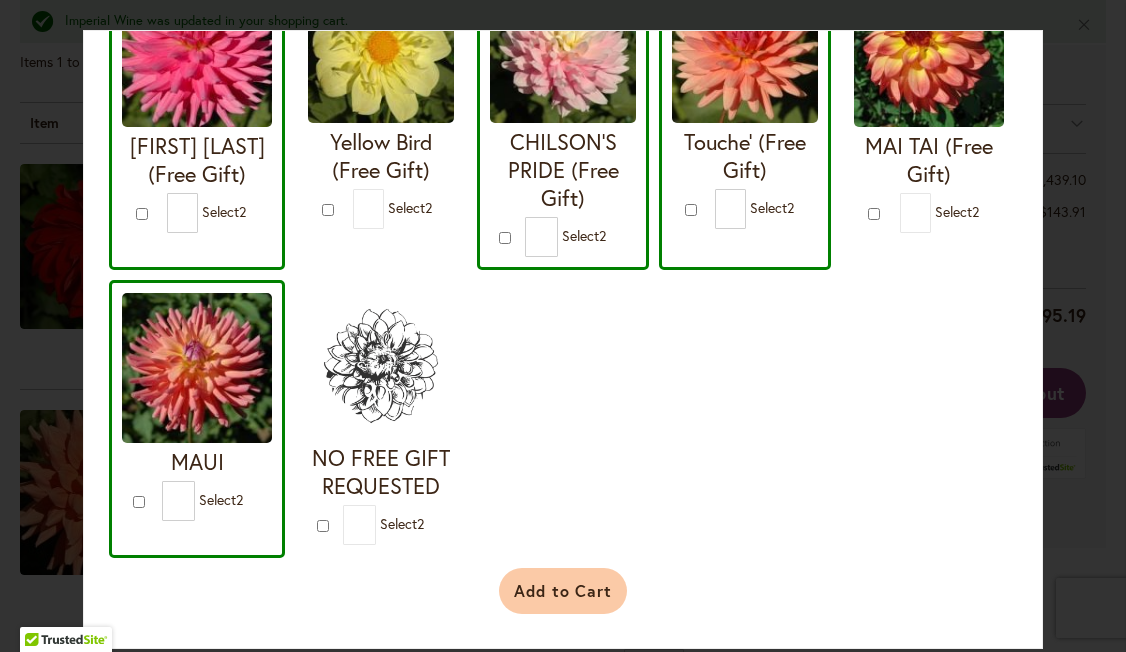 click on "Add to Cart" at bounding box center [563, 591] 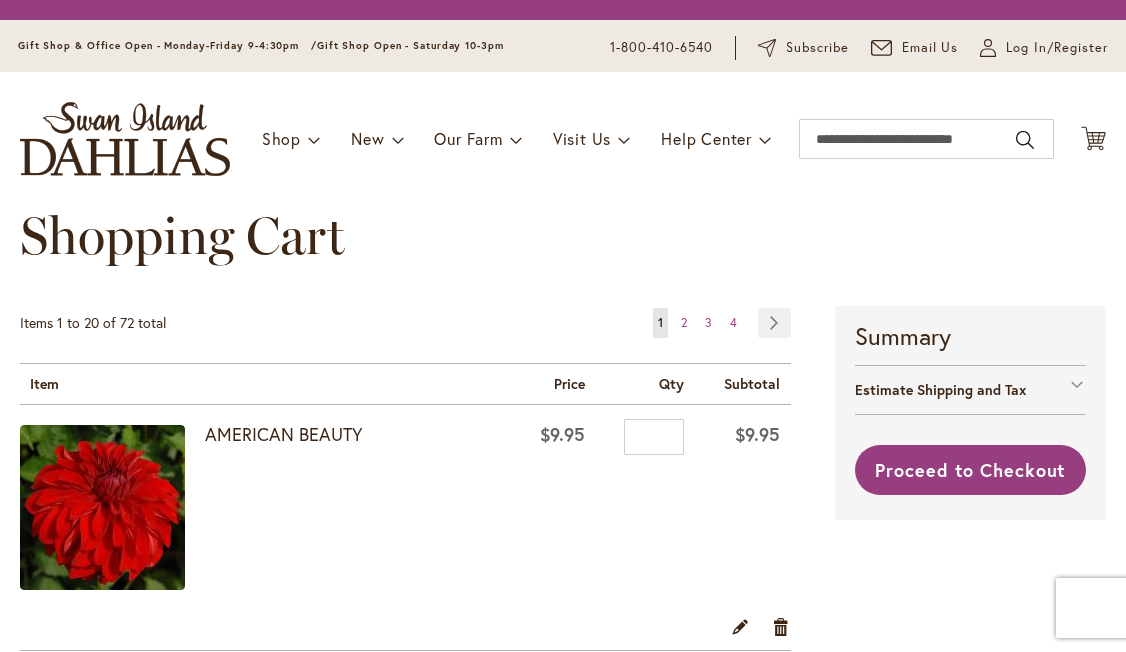 scroll, scrollTop: 0, scrollLeft: 0, axis: both 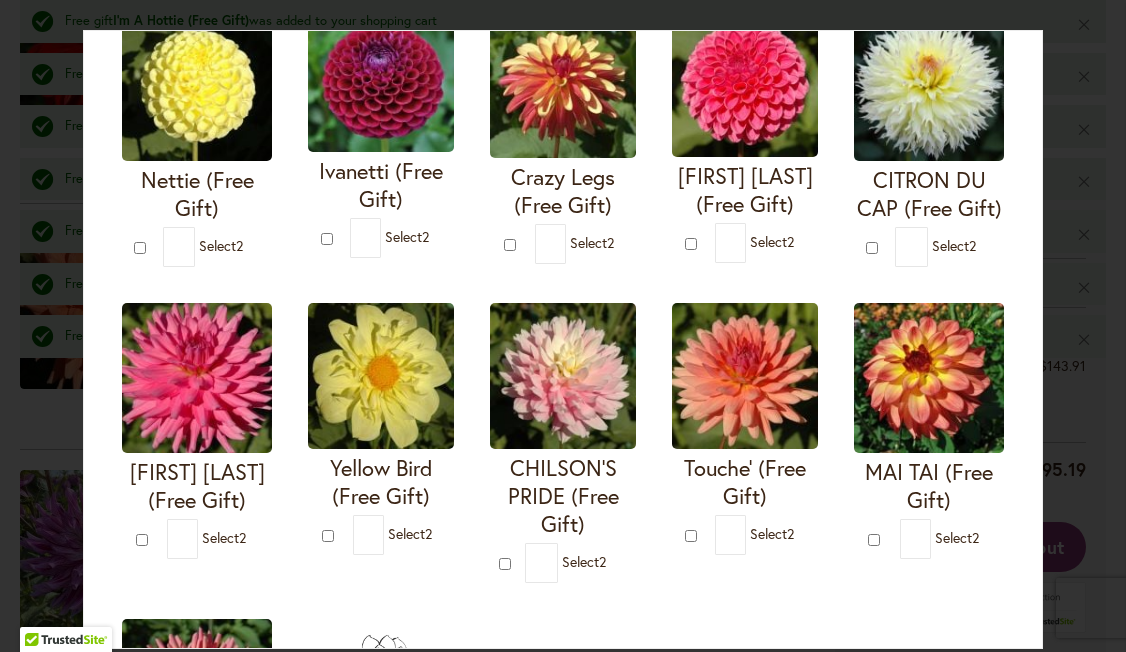 click at bounding box center [745, 84] 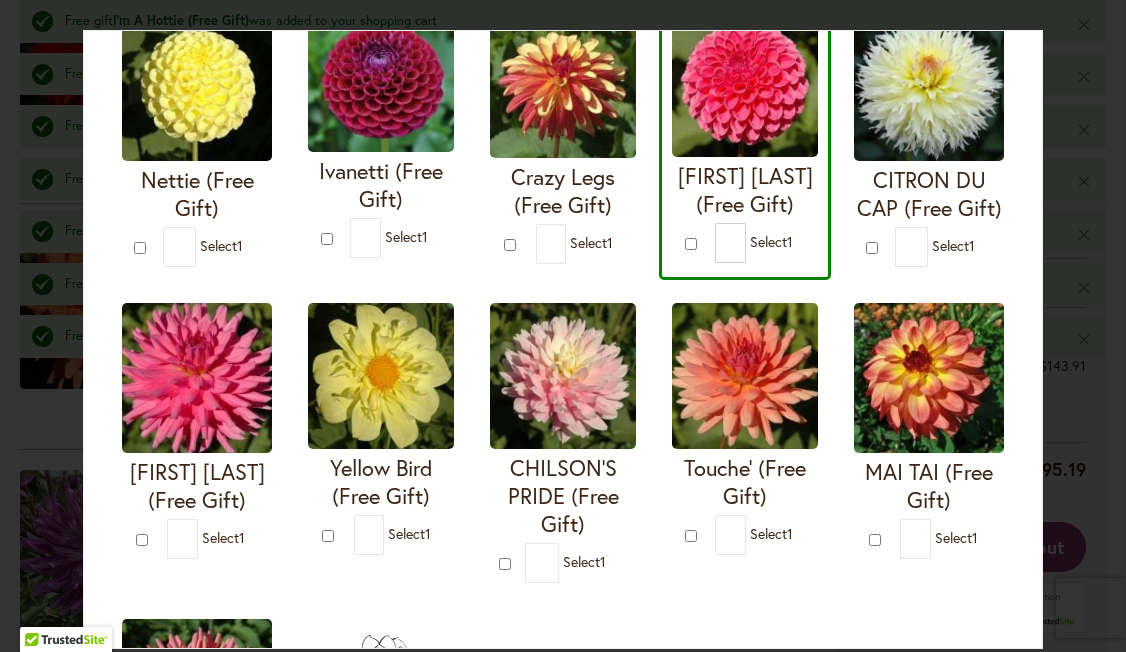 click on "CITRON DU CAP (Free Gift)
* 1" at bounding box center [929, 139] 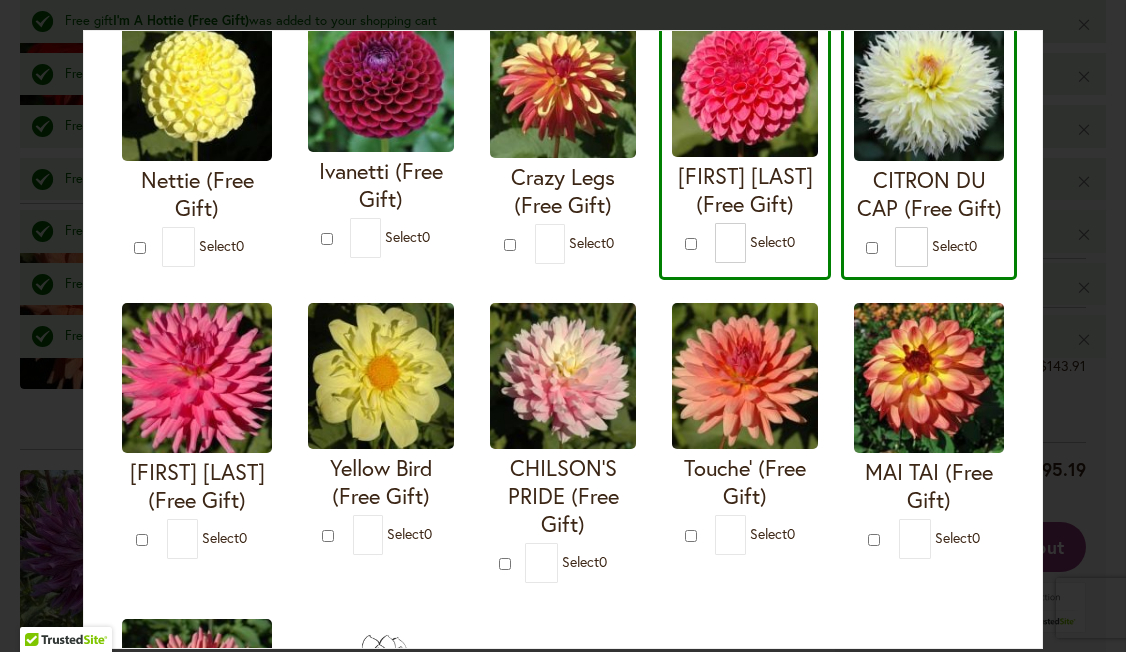 click on "Select  0" at bounding box center [954, 245] 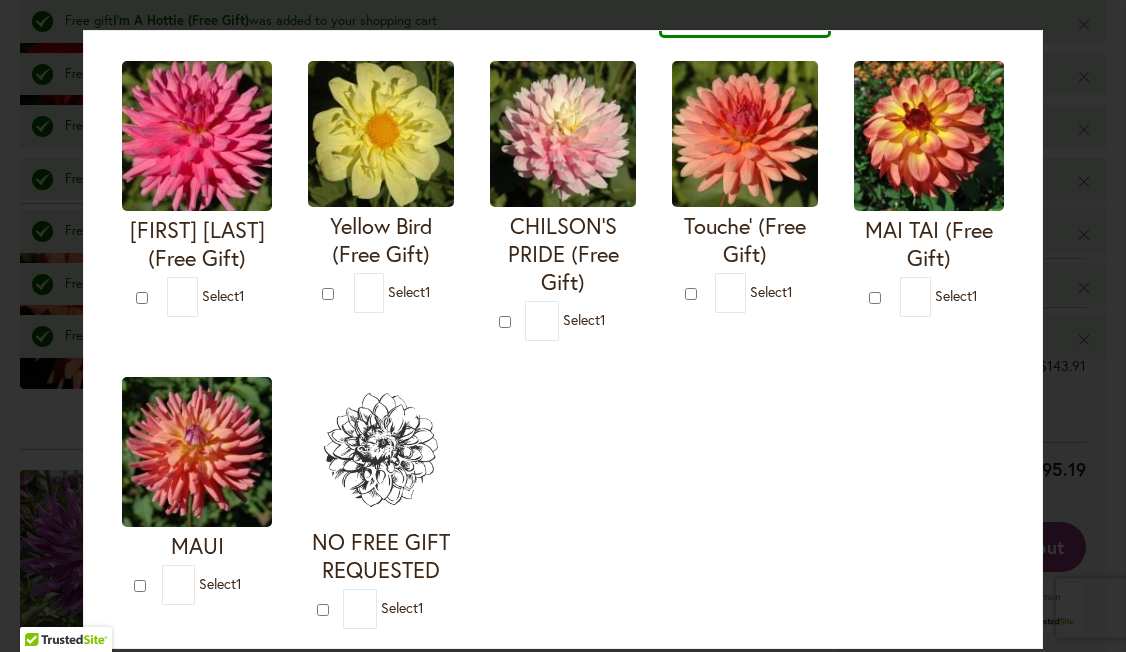 scroll, scrollTop: 779, scrollLeft: 0, axis: vertical 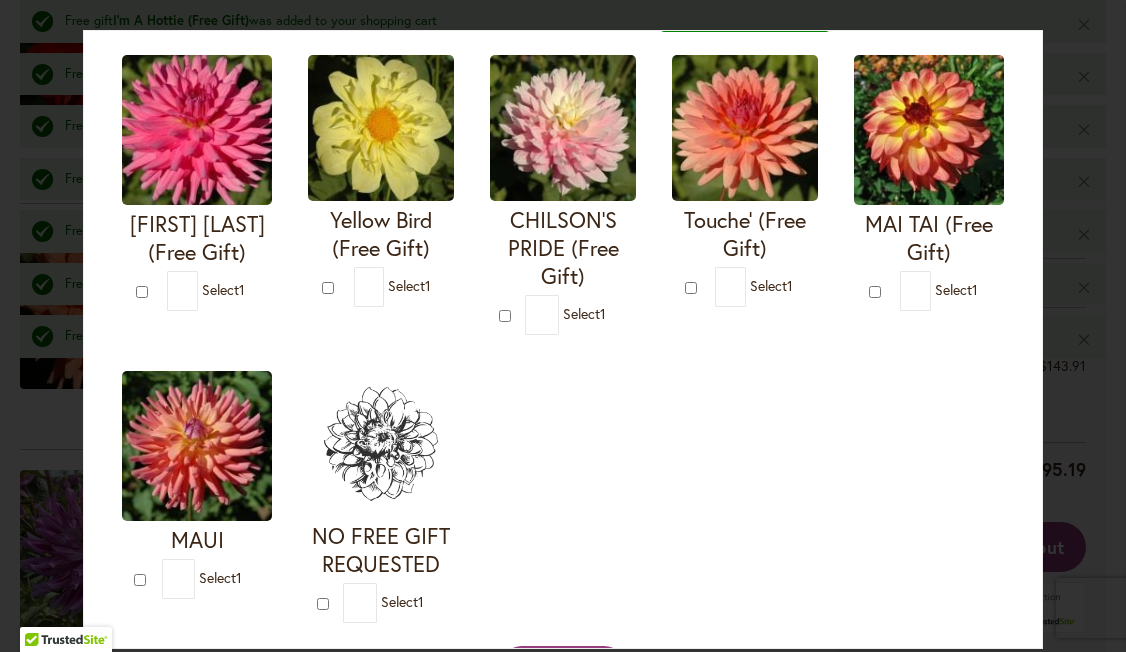 click on "Select  1" at bounding box center [220, 577] 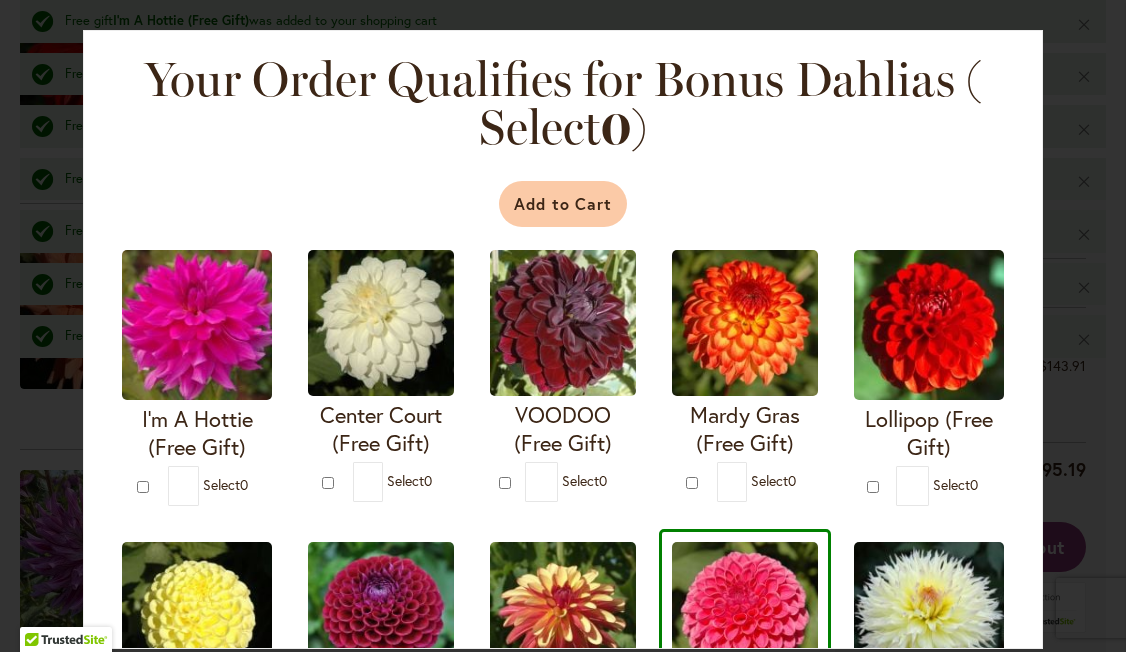 scroll, scrollTop: 0, scrollLeft: 0, axis: both 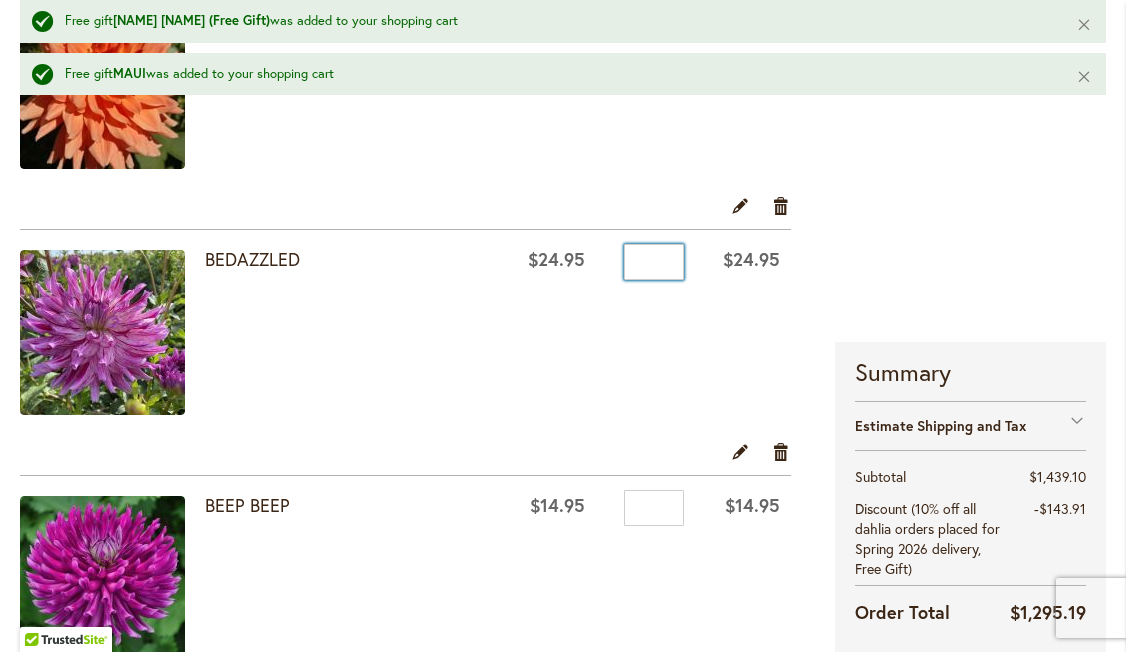 click on "*" at bounding box center [654, 262] 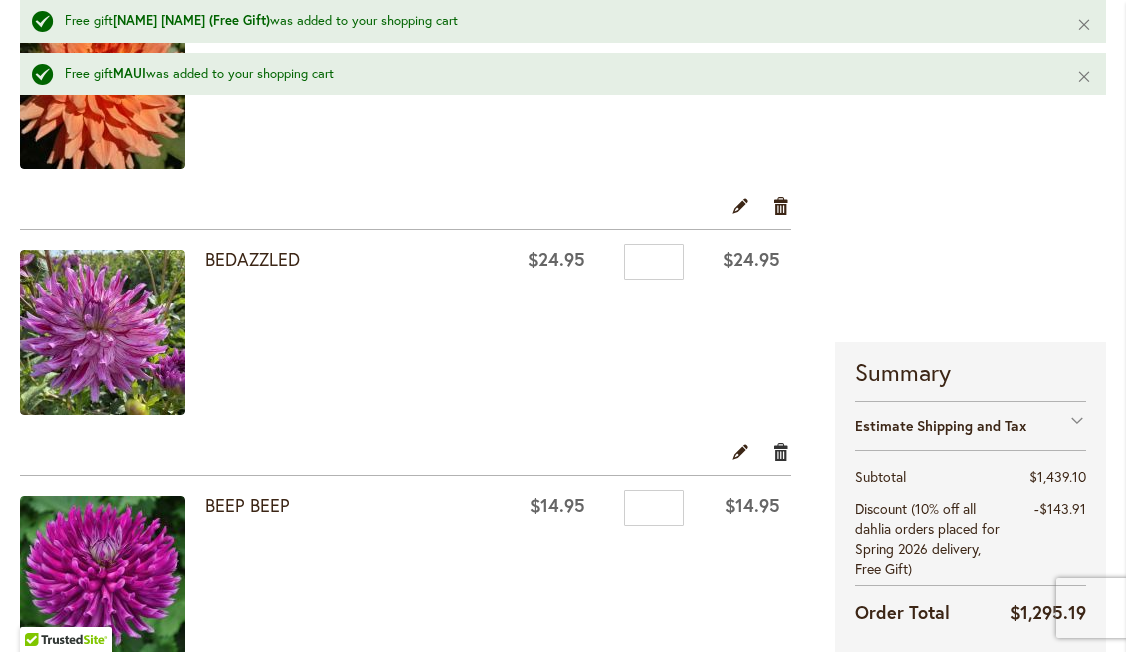 click on "Remove item" at bounding box center [781, 451] 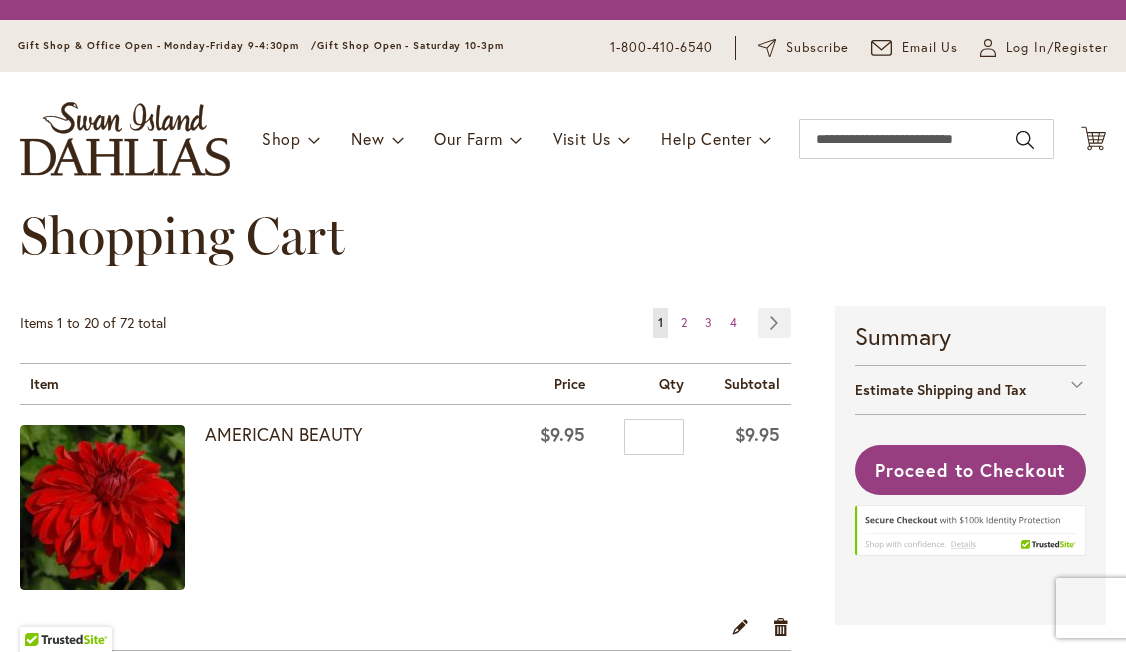 scroll, scrollTop: 0, scrollLeft: 0, axis: both 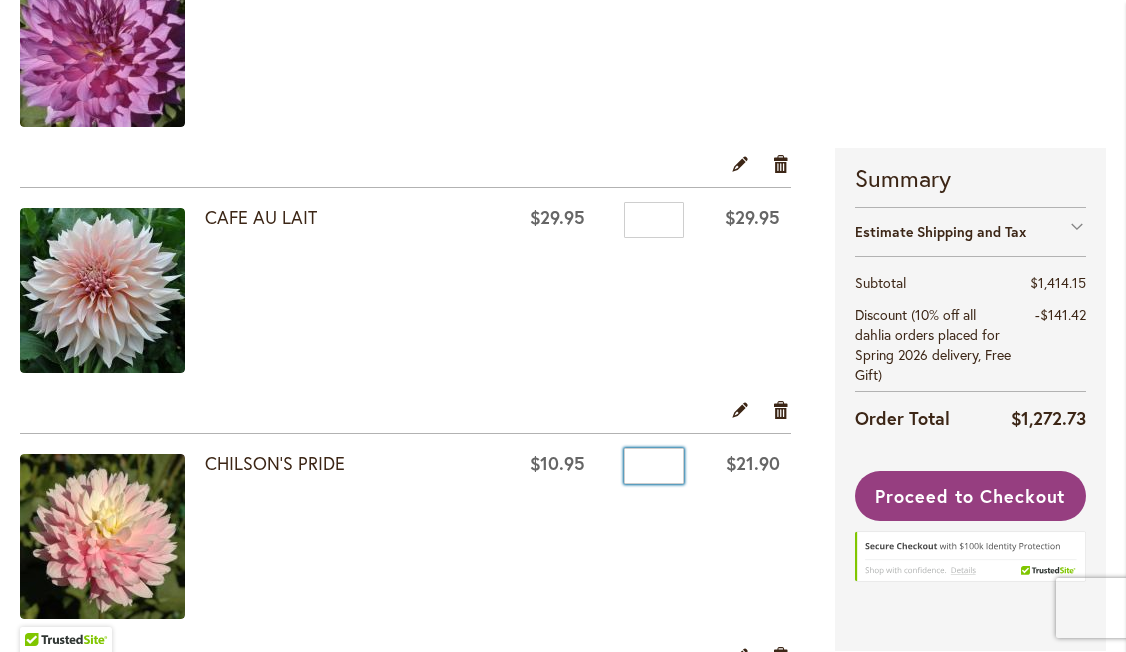 click on "*" at bounding box center [654, 466] 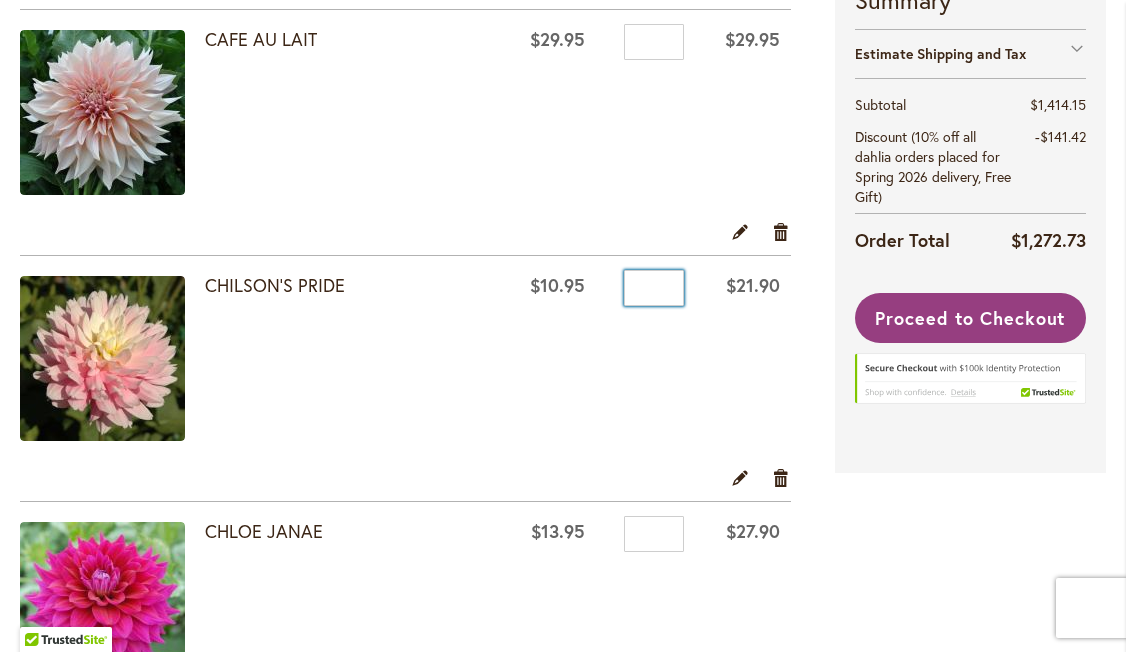 scroll, scrollTop: 2167, scrollLeft: 0, axis: vertical 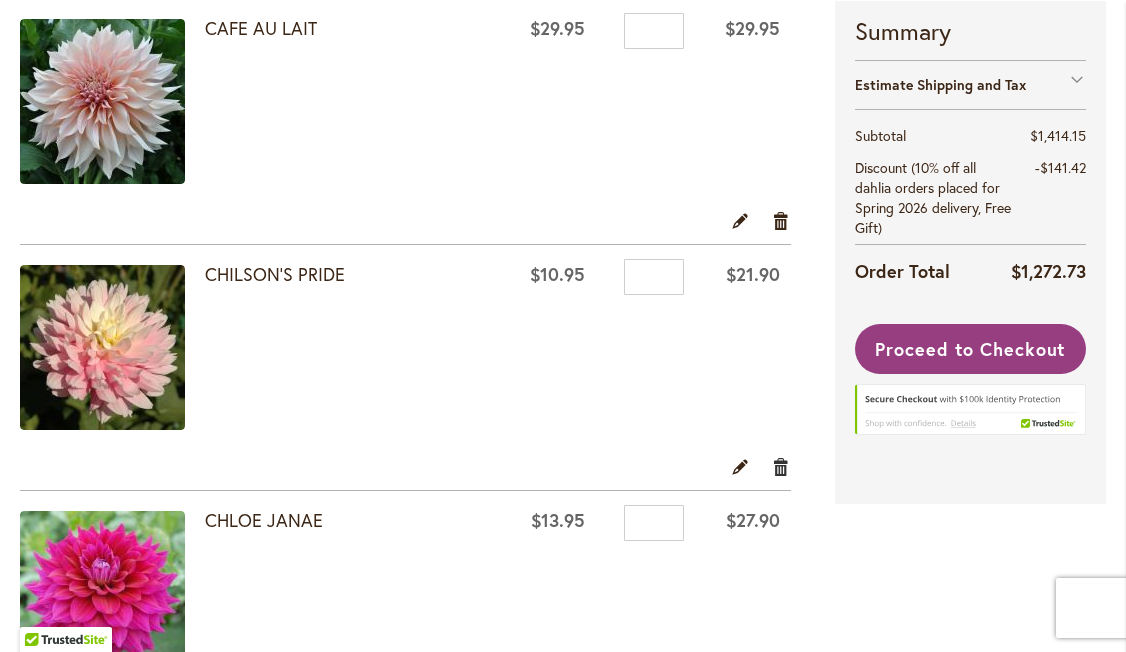 click on "Remove item" at bounding box center (781, 466) 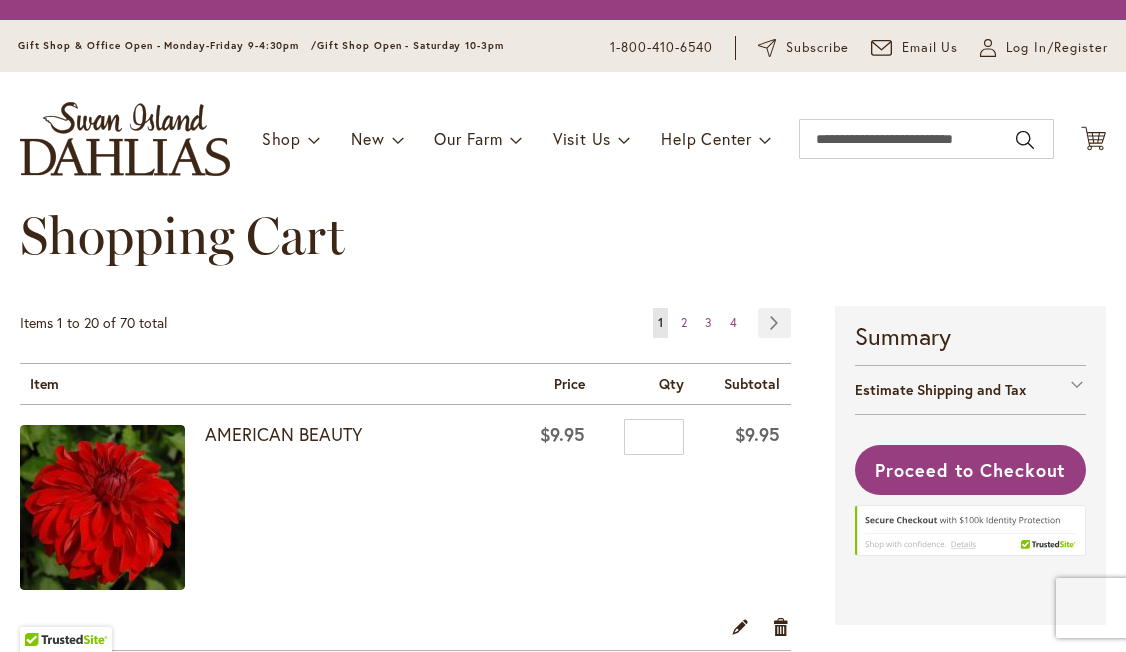 scroll, scrollTop: 0, scrollLeft: 0, axis: both 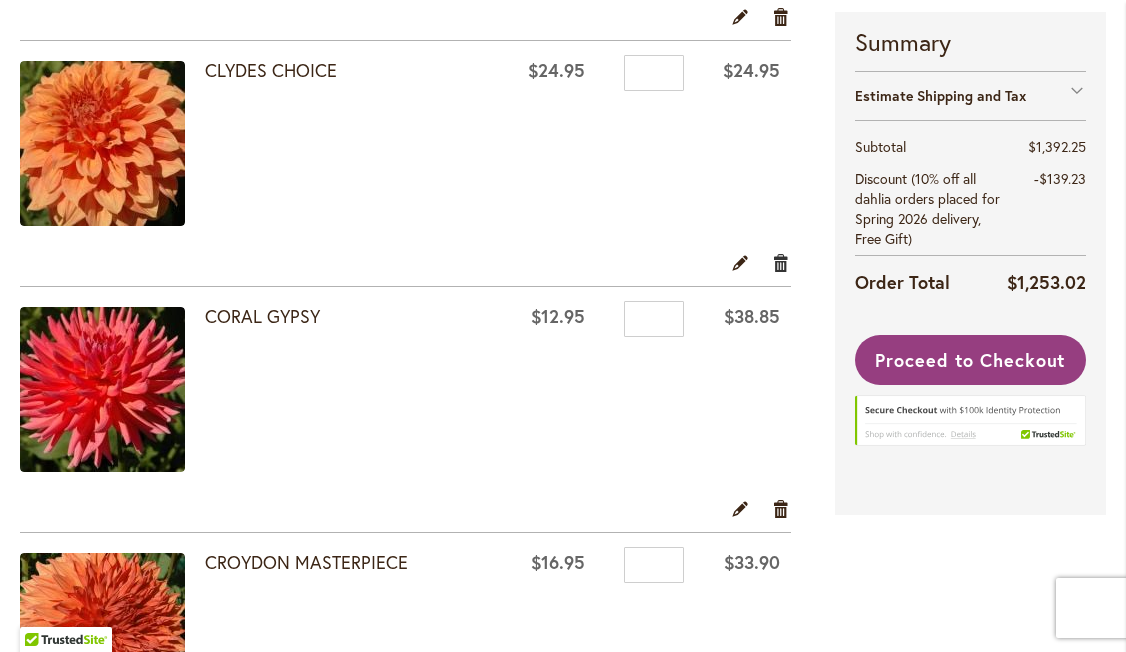 click on "Remove item" at bounding box center (781, 262) 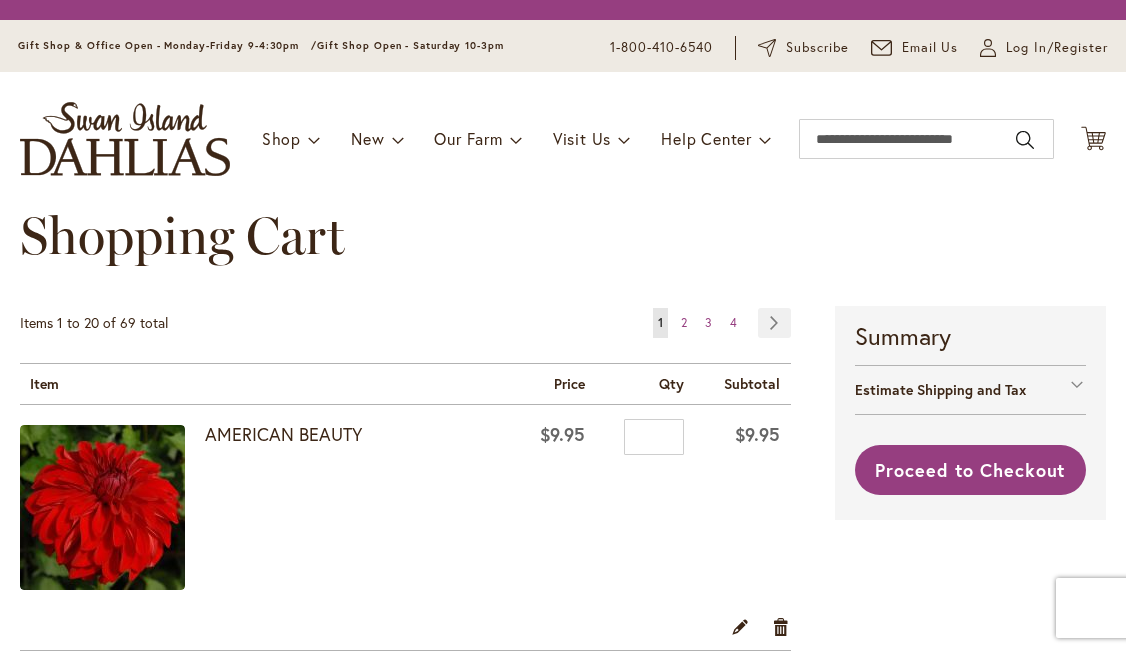 scroll, scrollTop: 0, scrollLeft: 0, axis: both 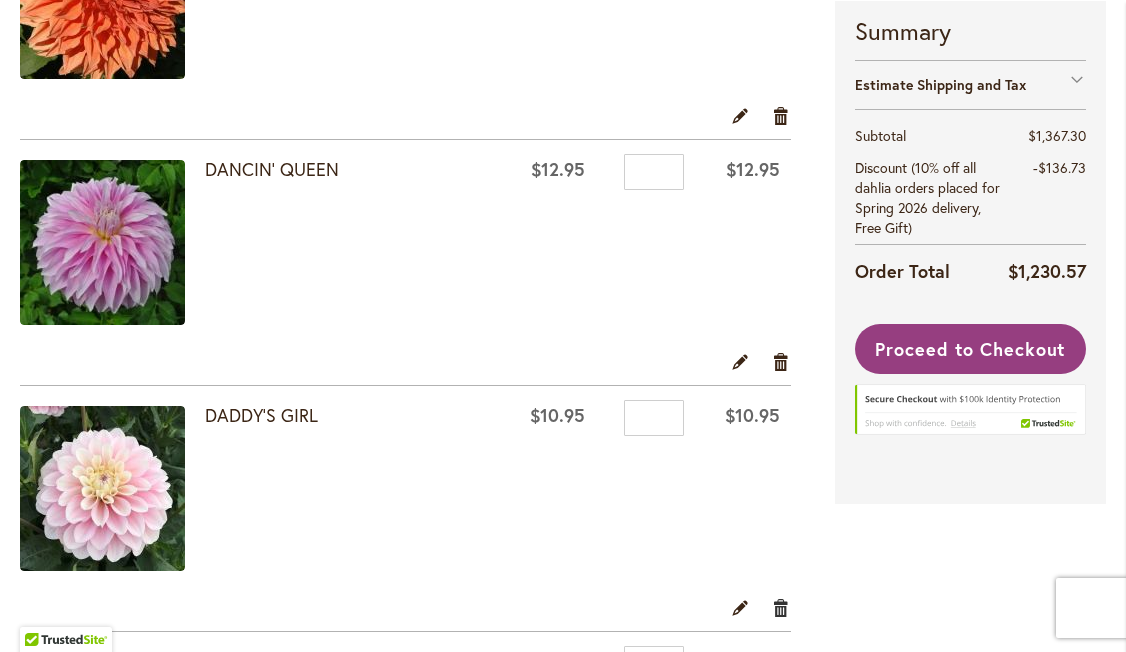 click on "Remove item" at bounding box center [781, 607] 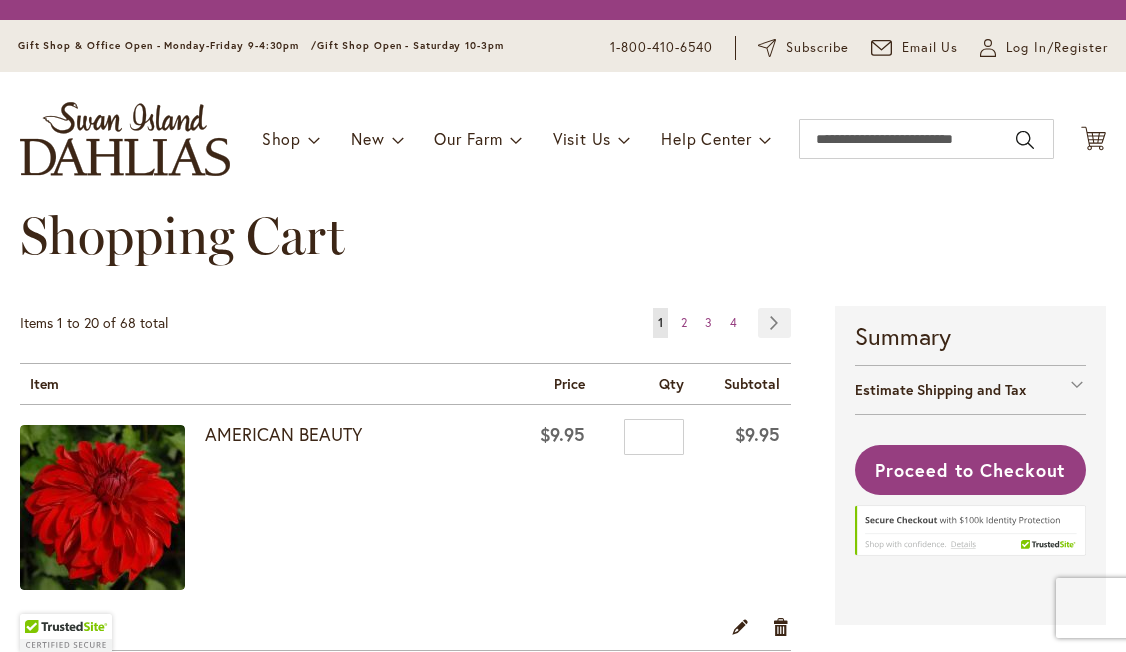 scroll, scrollTop: 0, scrollLeft: 0, axis: both 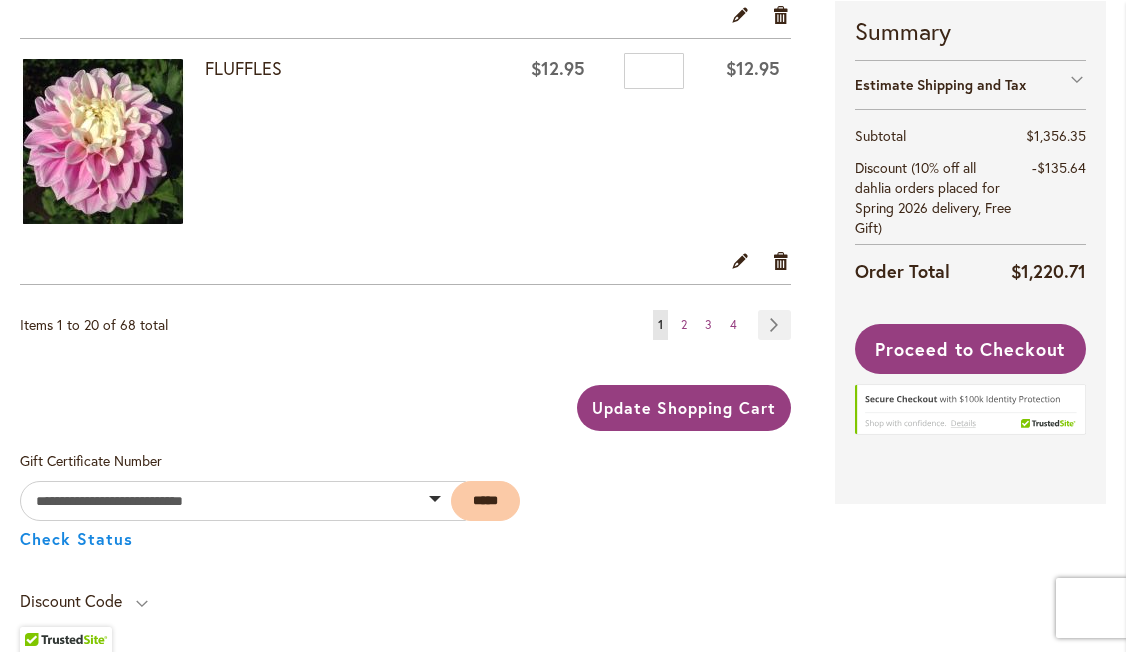 click on "Update Shopping Cart" at bounding box center (684, 407) 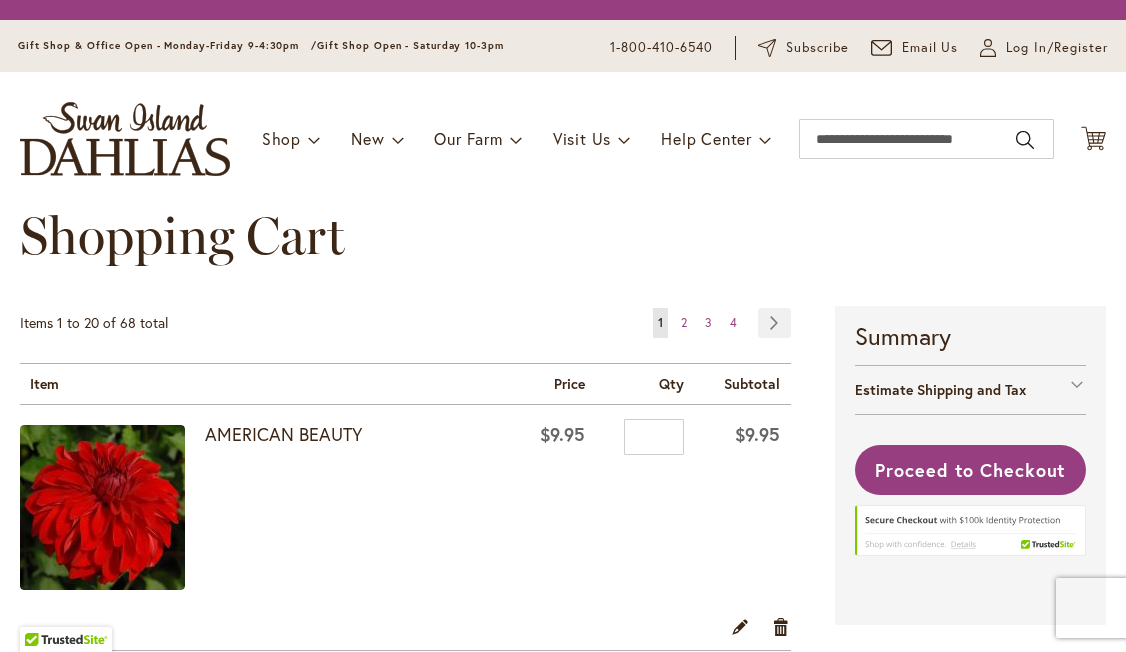 scroll, scrollTop: 0, scrollLeft: 0, axis: both 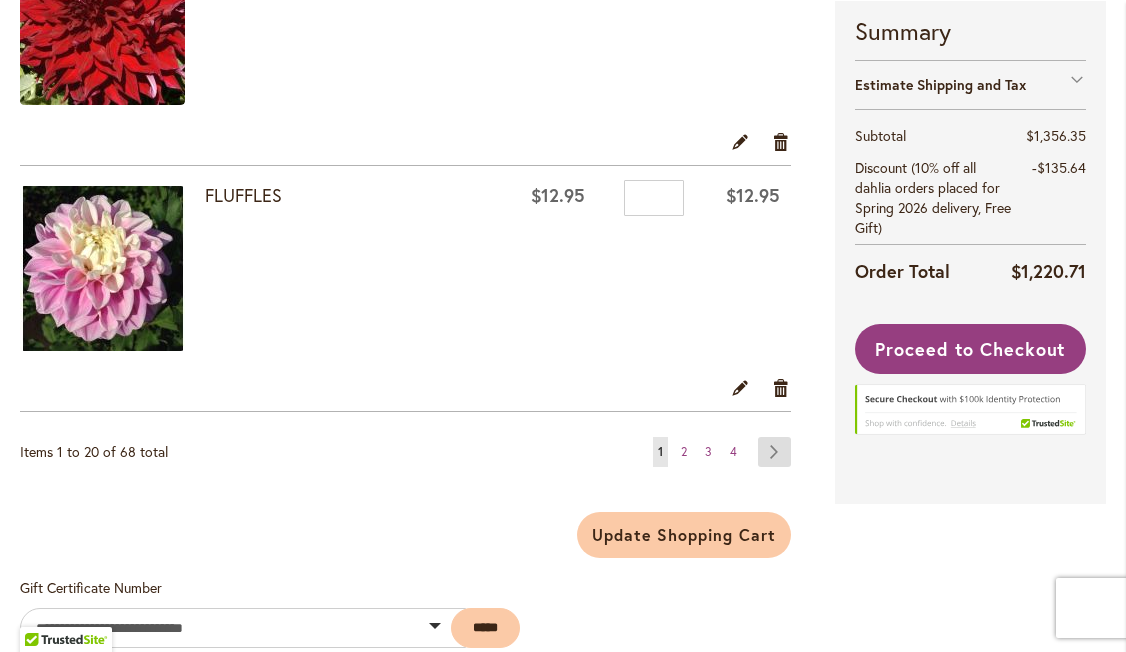 click on "Page
Next" at bounding box center [774, 452] 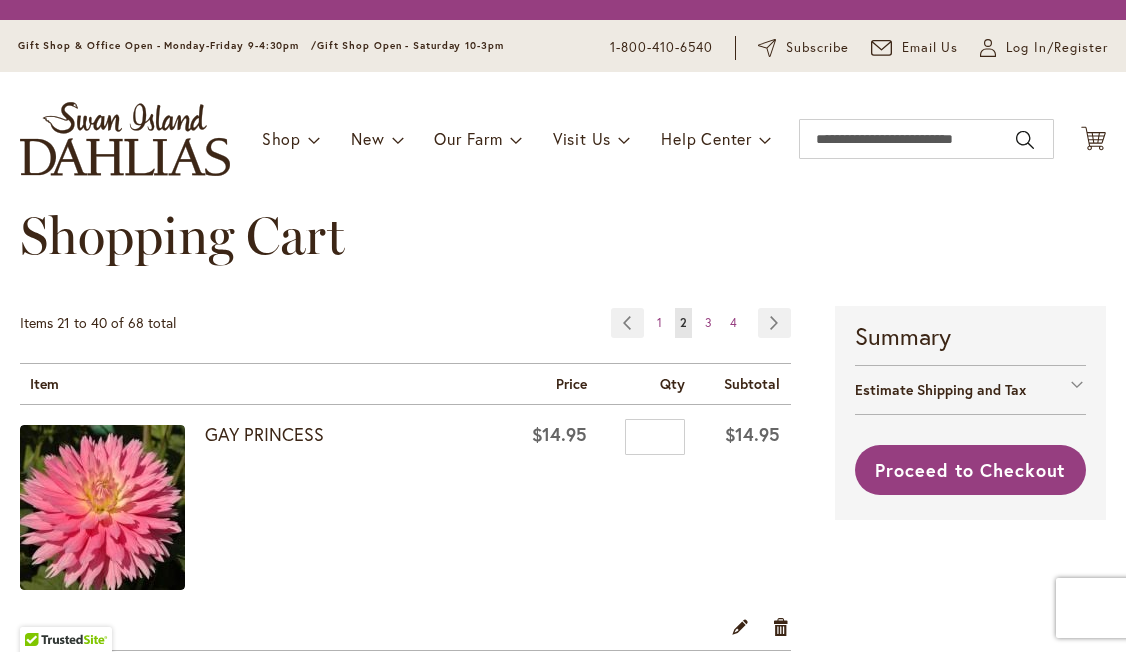 scroll, scrollTop: 0, scrollLeft: 0, axis: both 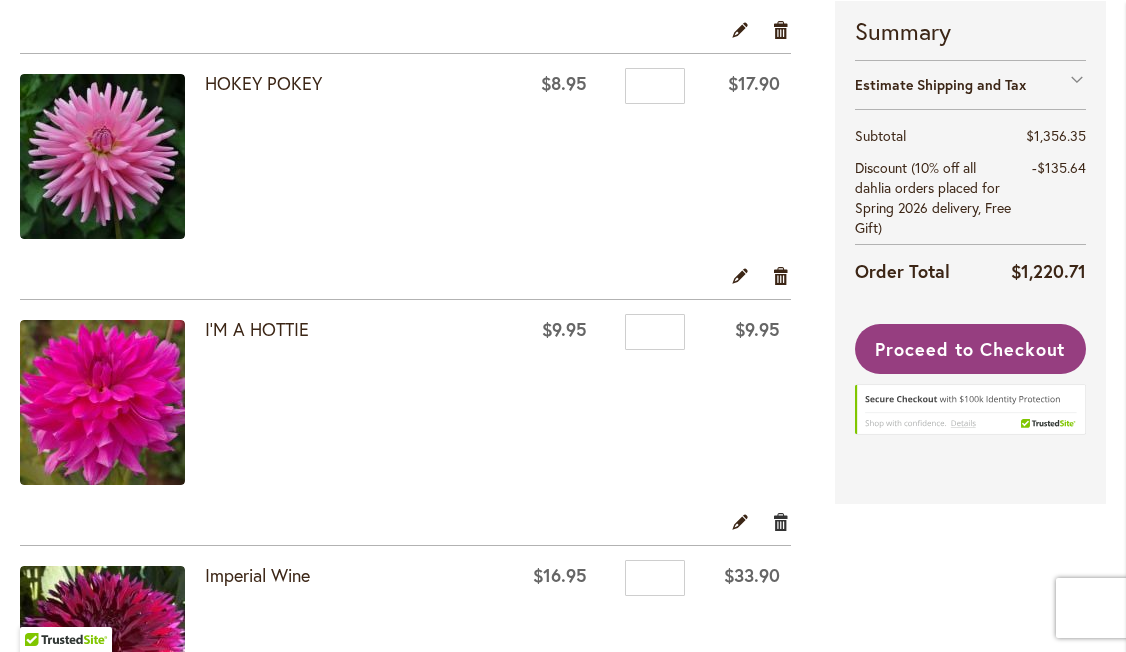 click on "Remove item" at bounding box center (781, 521) 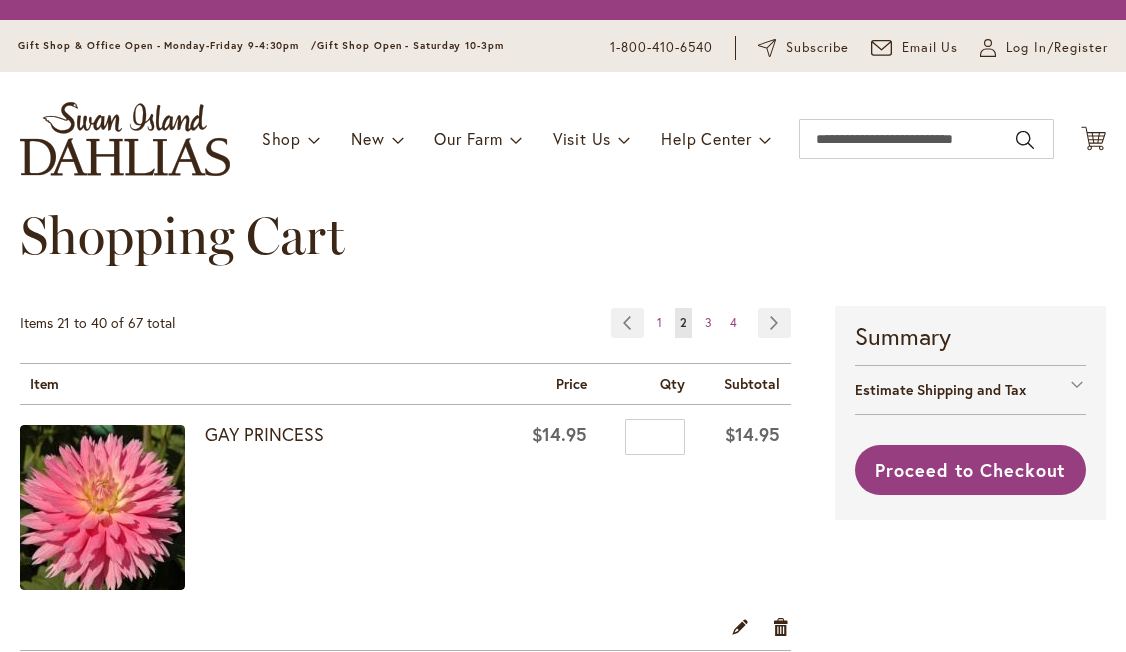 scroll, scrollTop: 0, scrollLeft: 0, axis: both 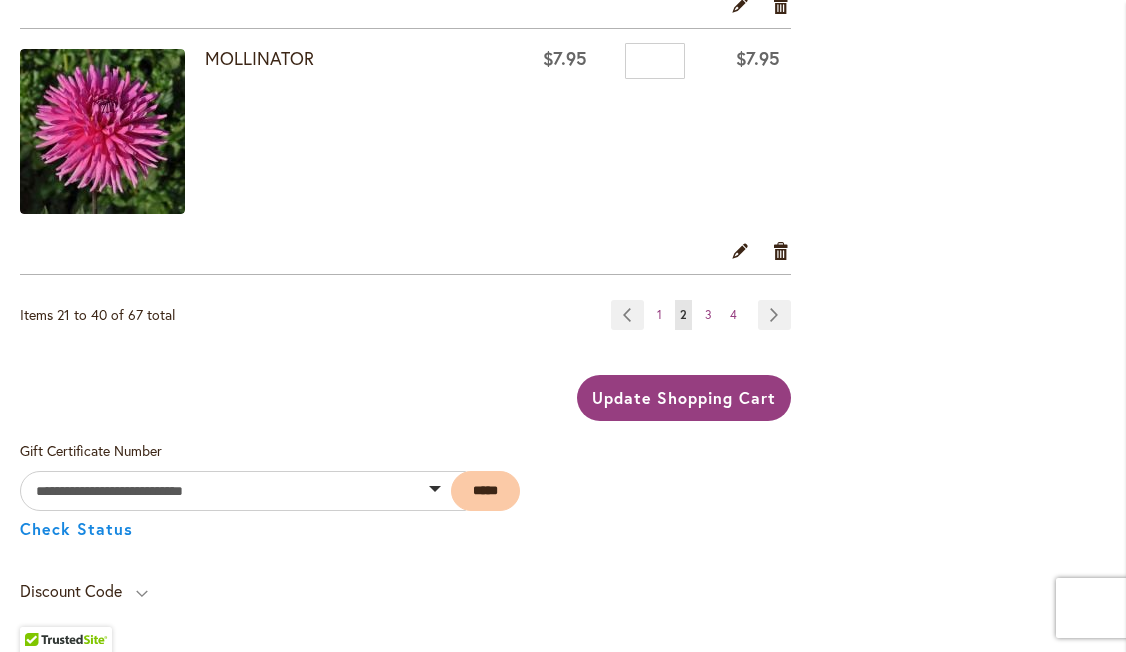 click on "Update Shopping Cart" at bounding box center (684, 397) 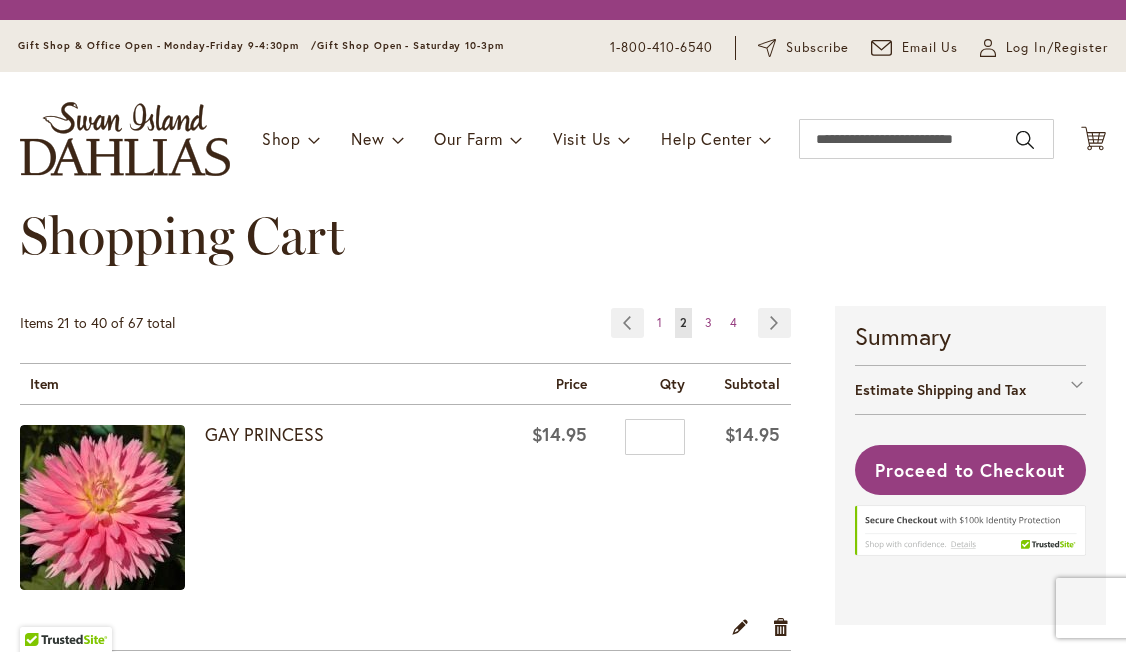 scroll, scrollTop: 0, scrollLeft: 0, axis: both 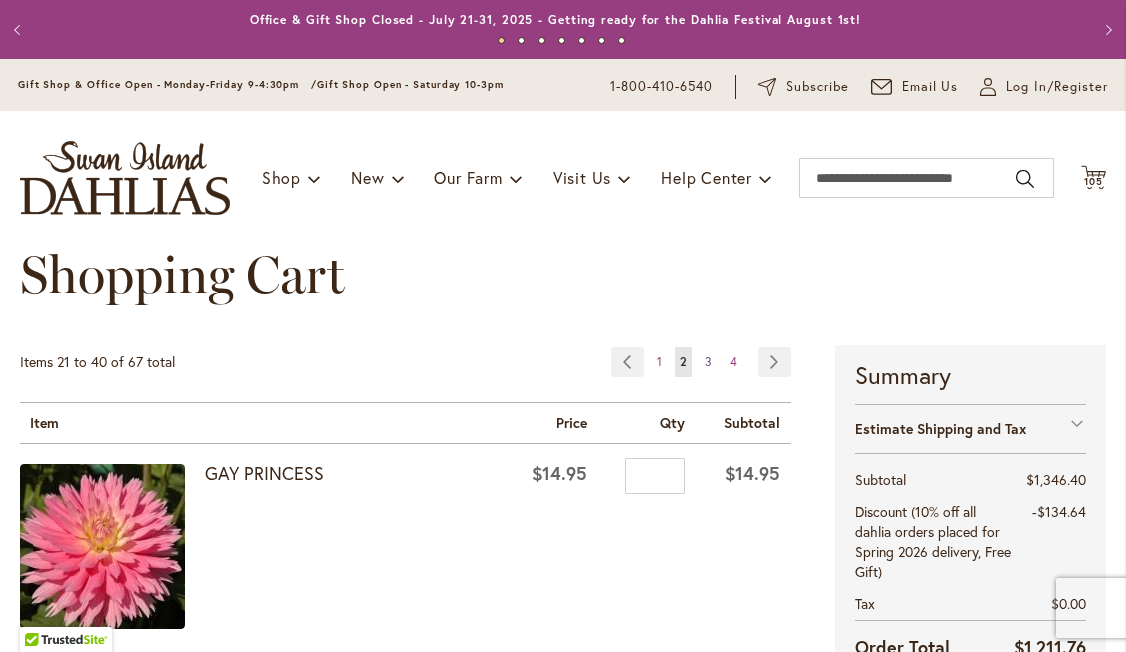 click on "3" at bounding box center [708, 361] 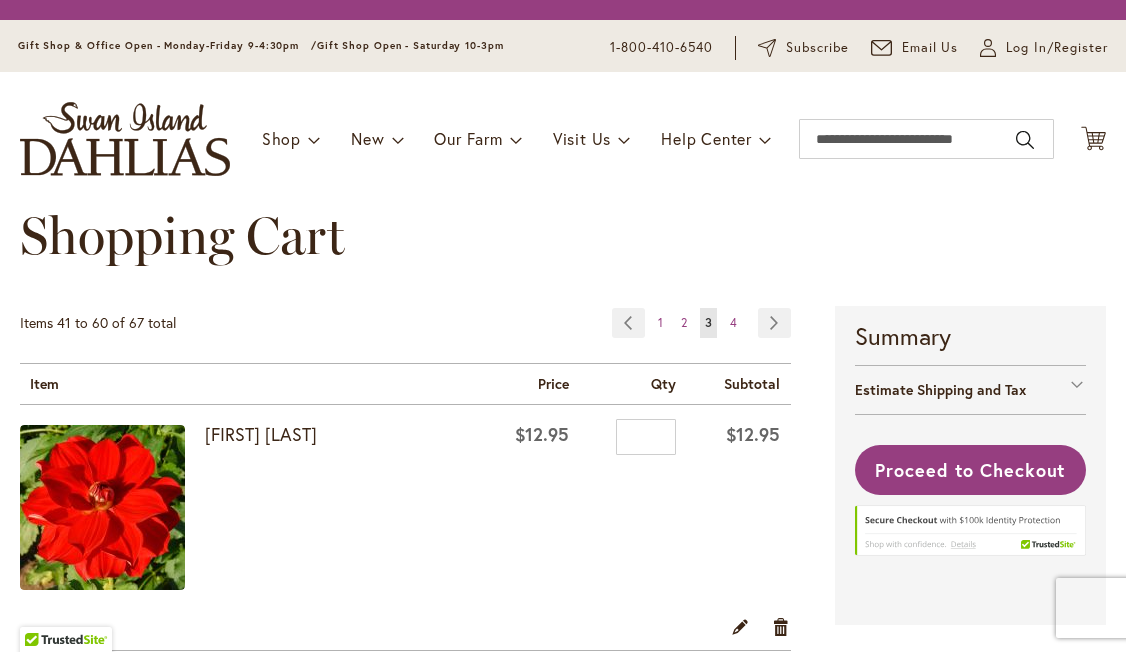 scroll, scrollTop: 0, scrollLeft: 0, axis: both 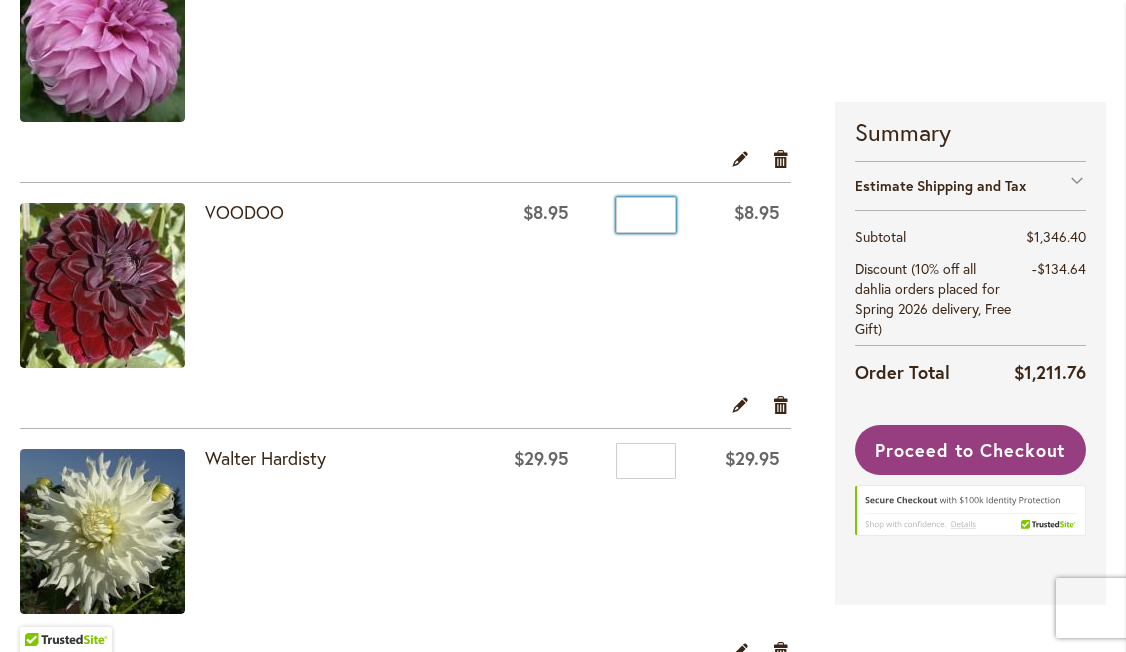click on "*" at bounding box center (646, 215) 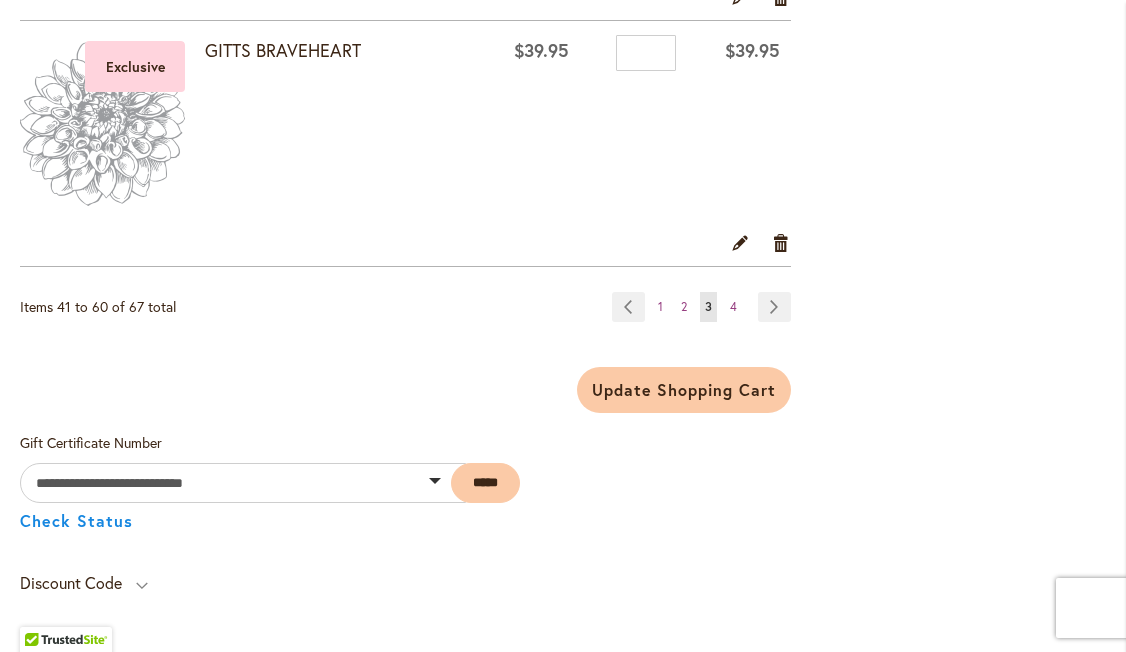 scroll, scrollTop: 5144, scrollLeft: 0, axis: vertical 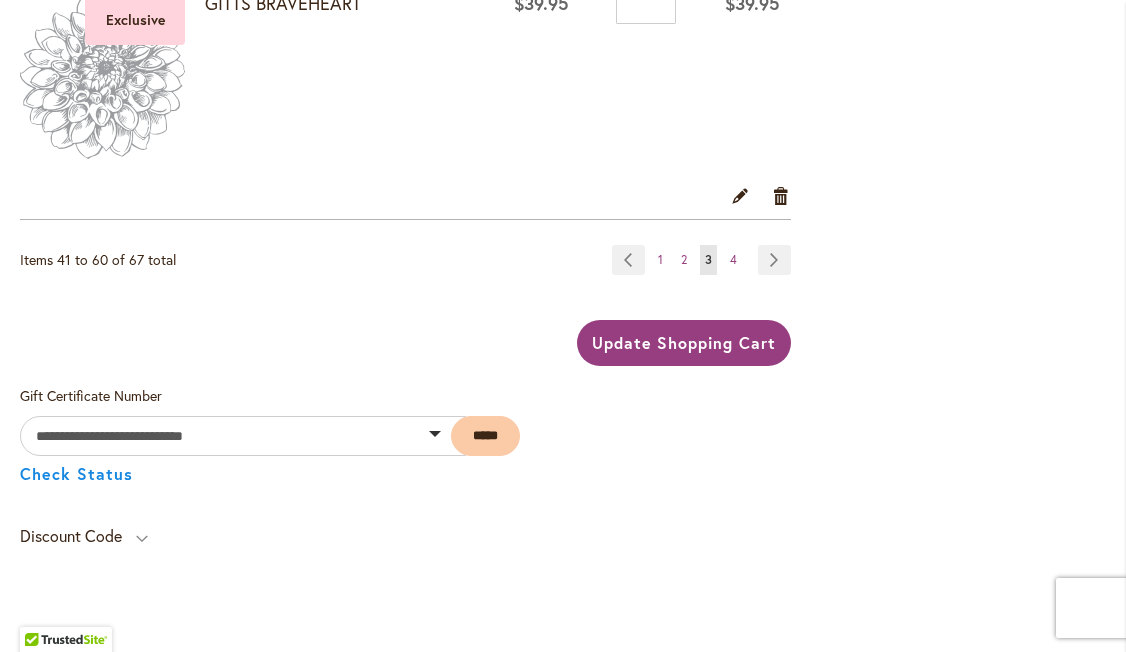type on "*" 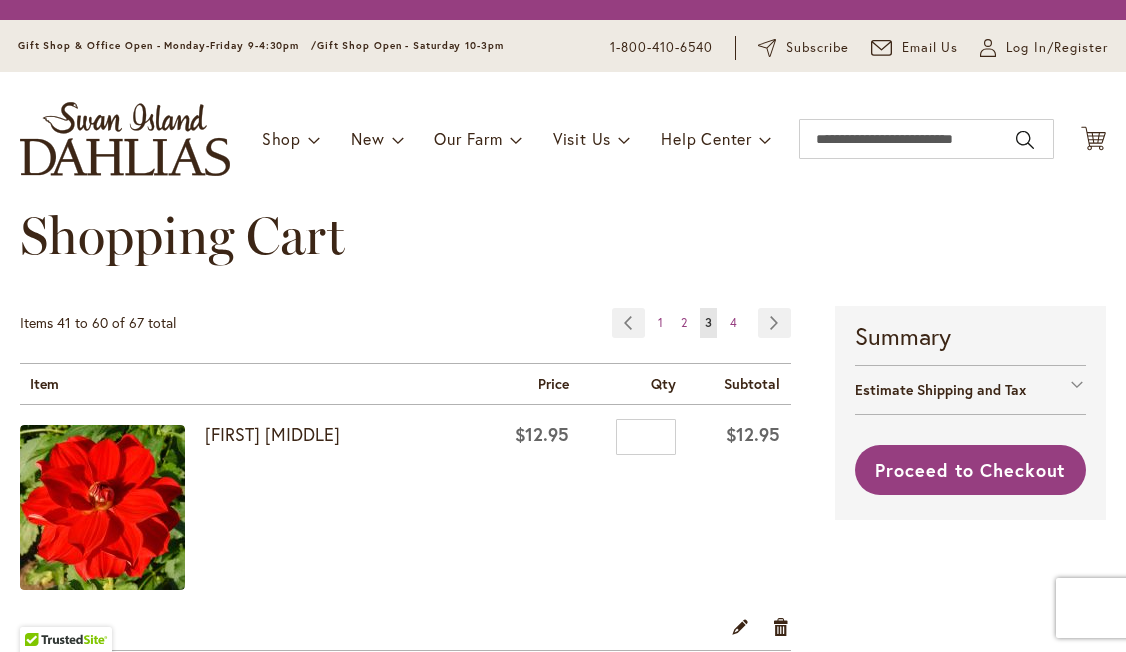 scroll, scrollTop: 0, scrollLeft: 0, axis: both 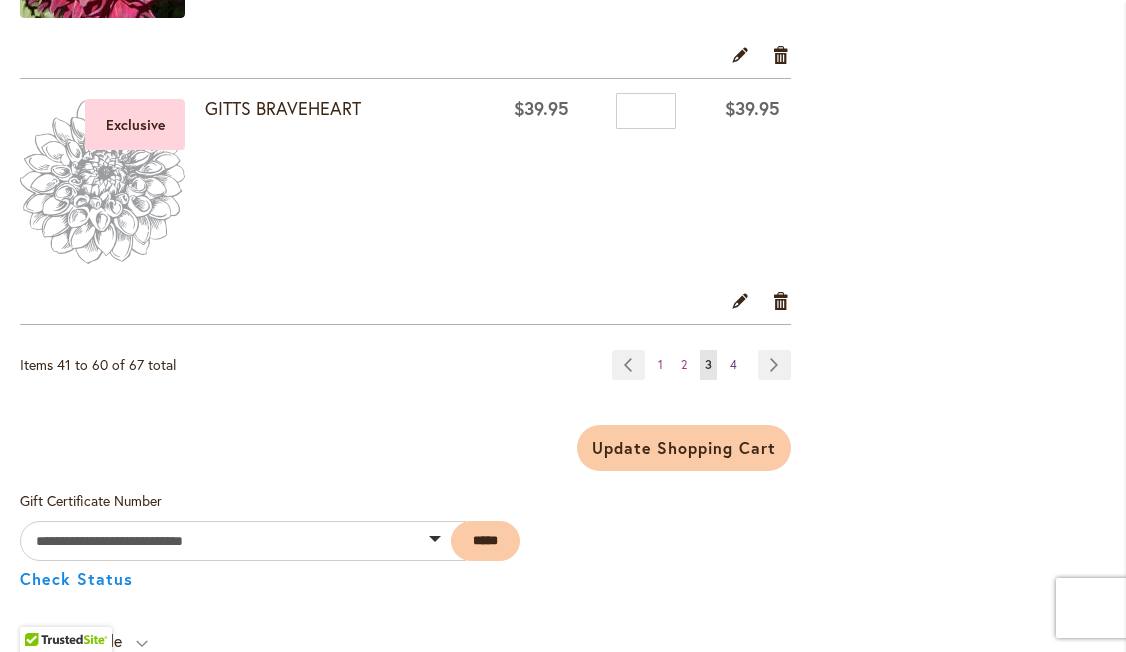 click on "4" at bounding box center (733, 364) 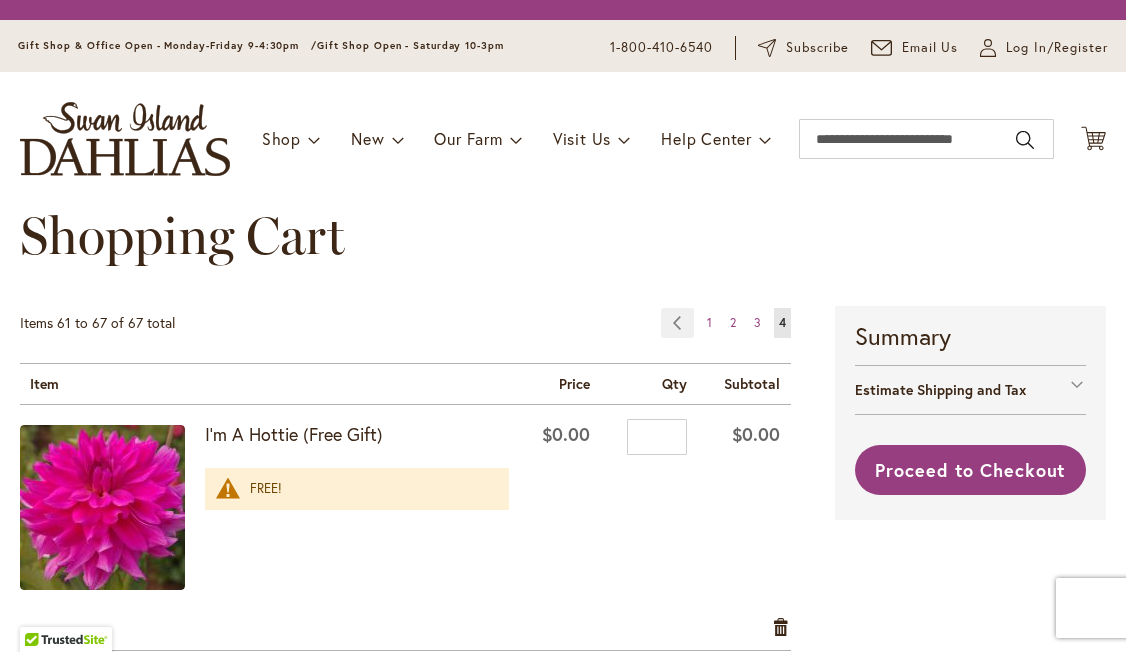 scroll, scrollTop: 0, scrollLeft: 0, axis: both 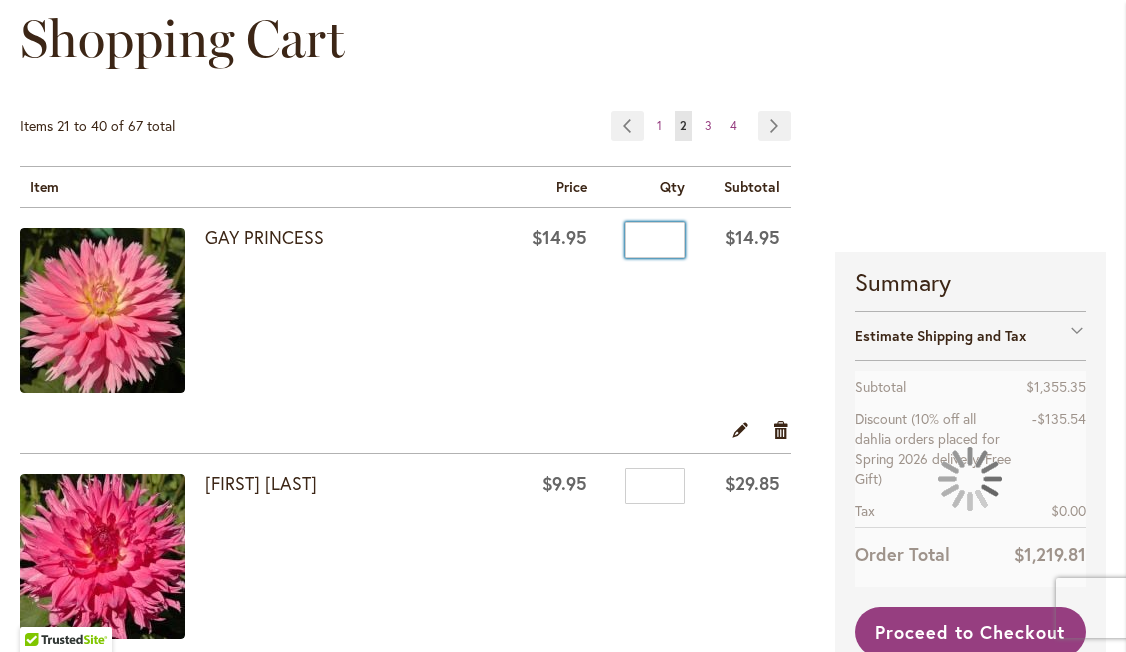 click on "*" at bounding box center (655, 240) 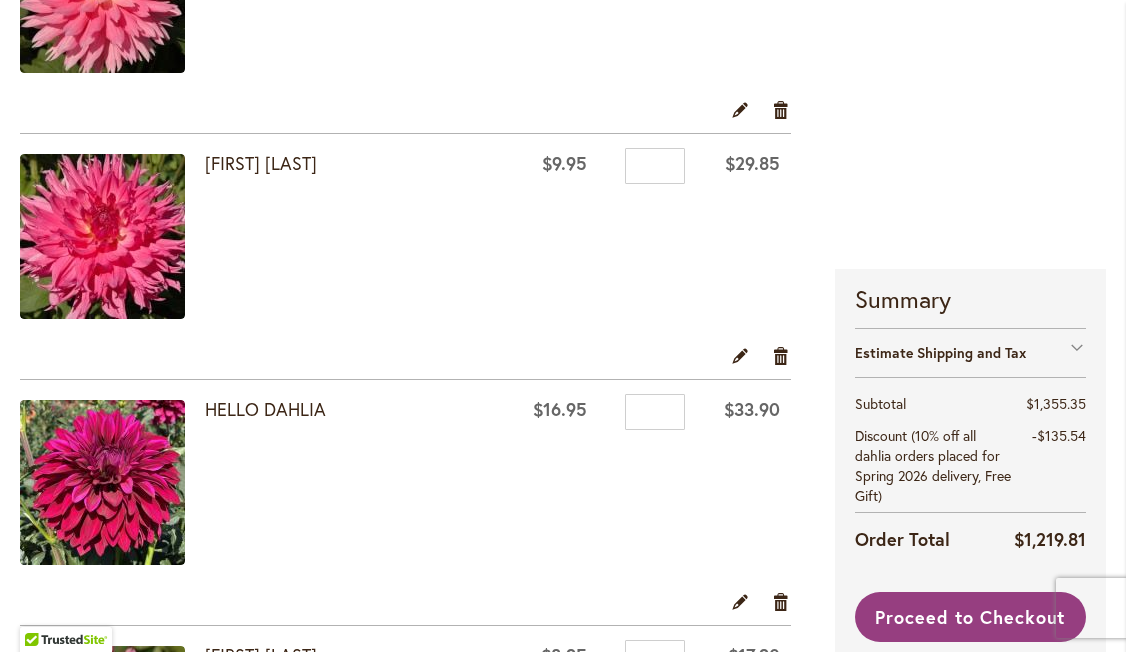 scroll, scrollTop: 557, scrollLeft: 0, axis: vertical 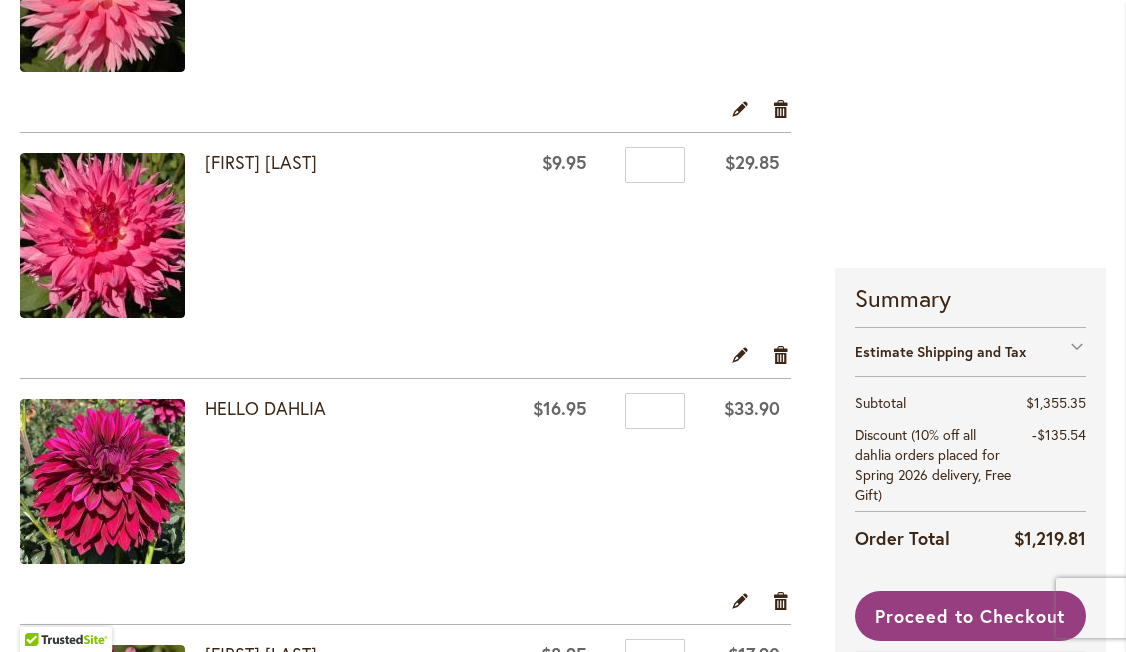 type on "*" 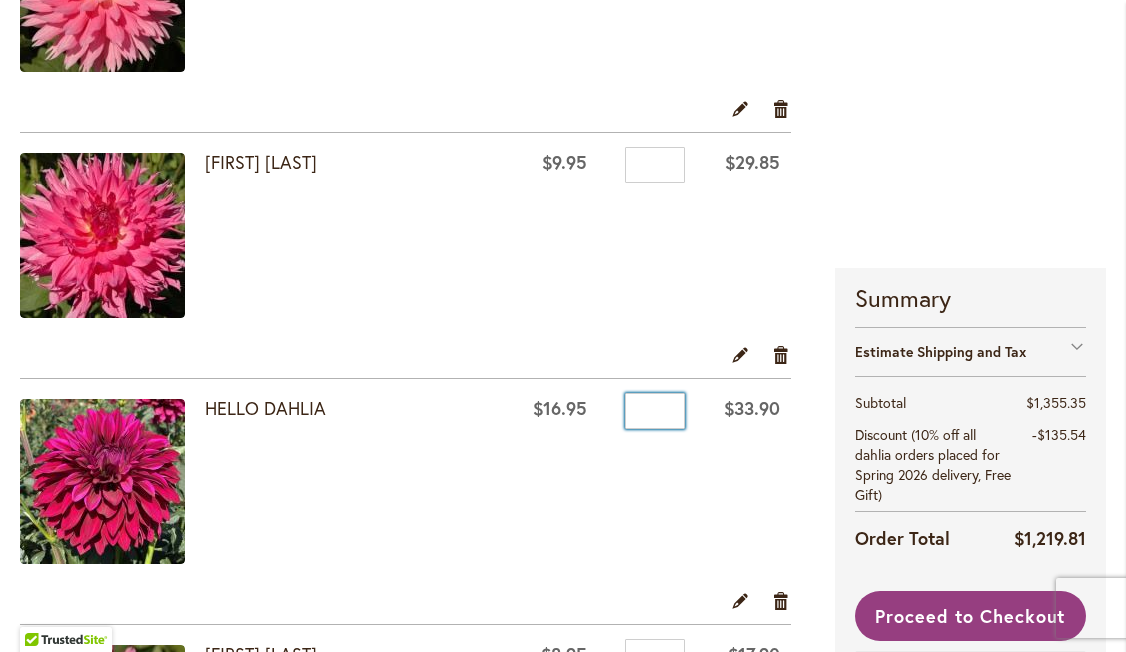 click on "*" at bounding box center [655, 411] 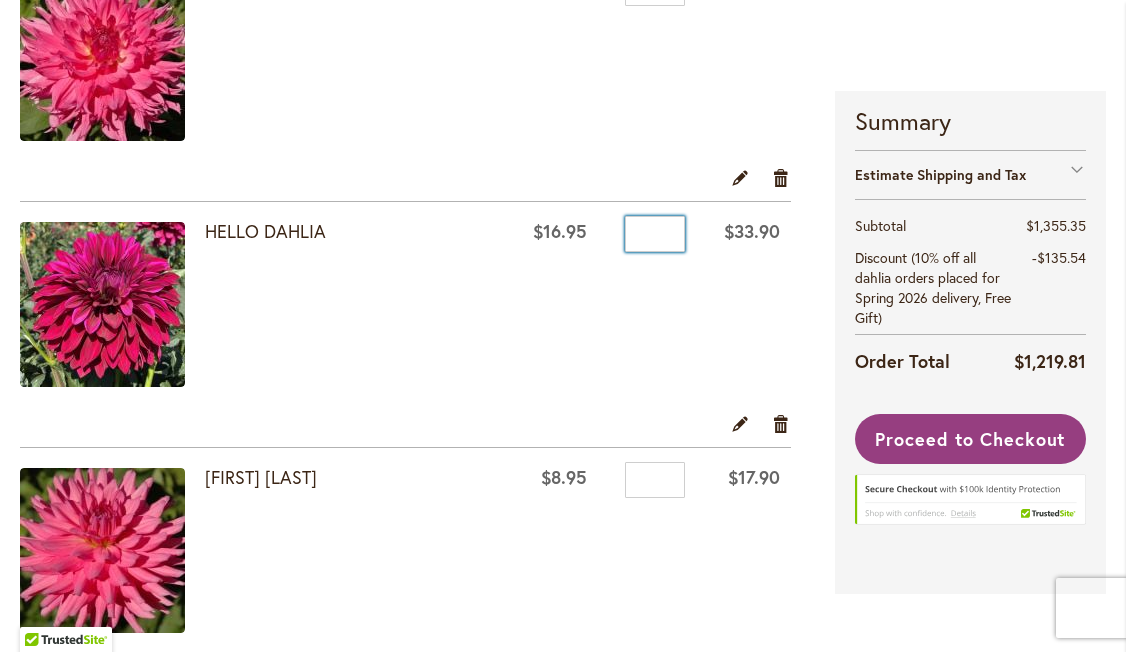 scroll, scrollTop: 736, scrollLeft: 0, axis: vertical 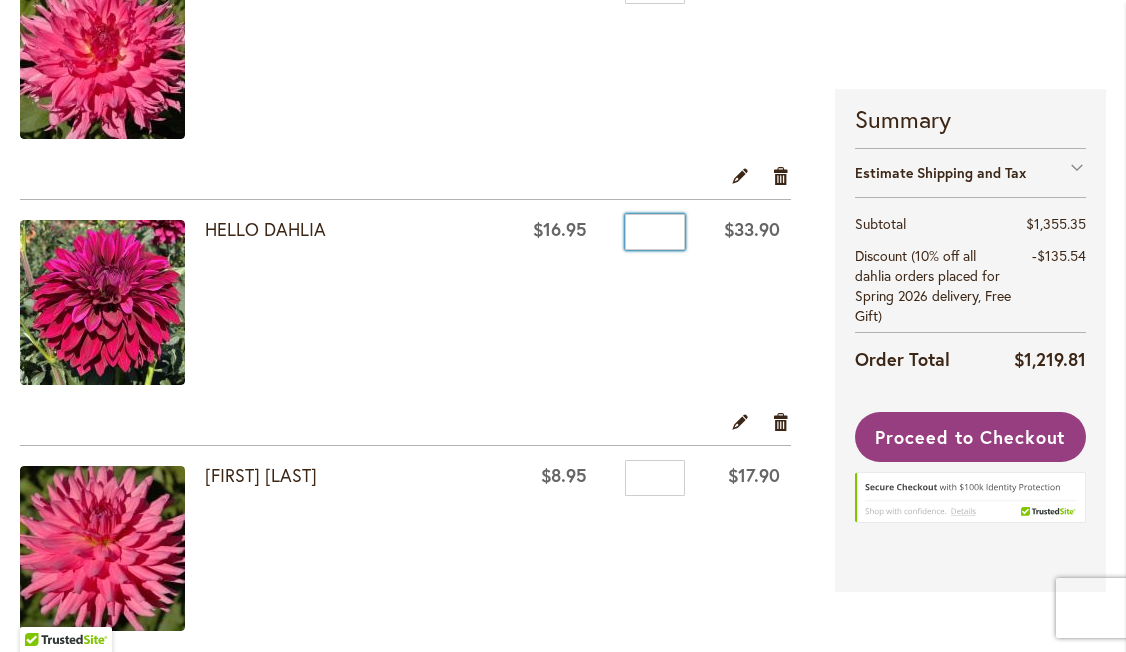 type on "*" 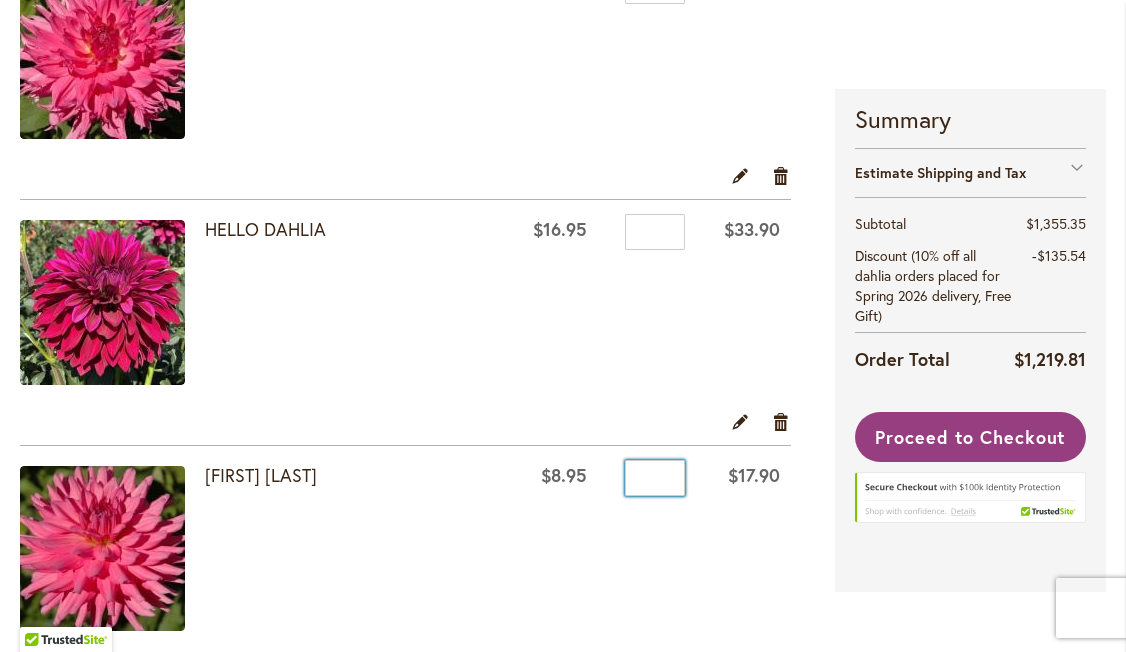 click on "*" at bounding box center (655, 478) 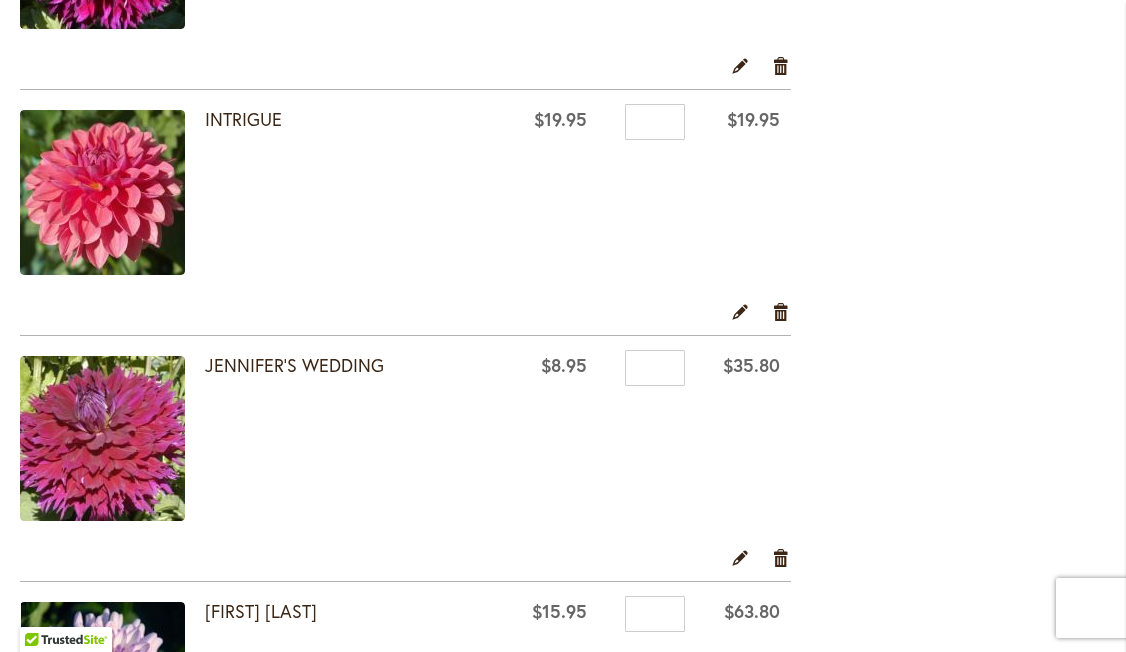 scroll, scrollTop: 2079, scrollLeft: 0, axis: vertical 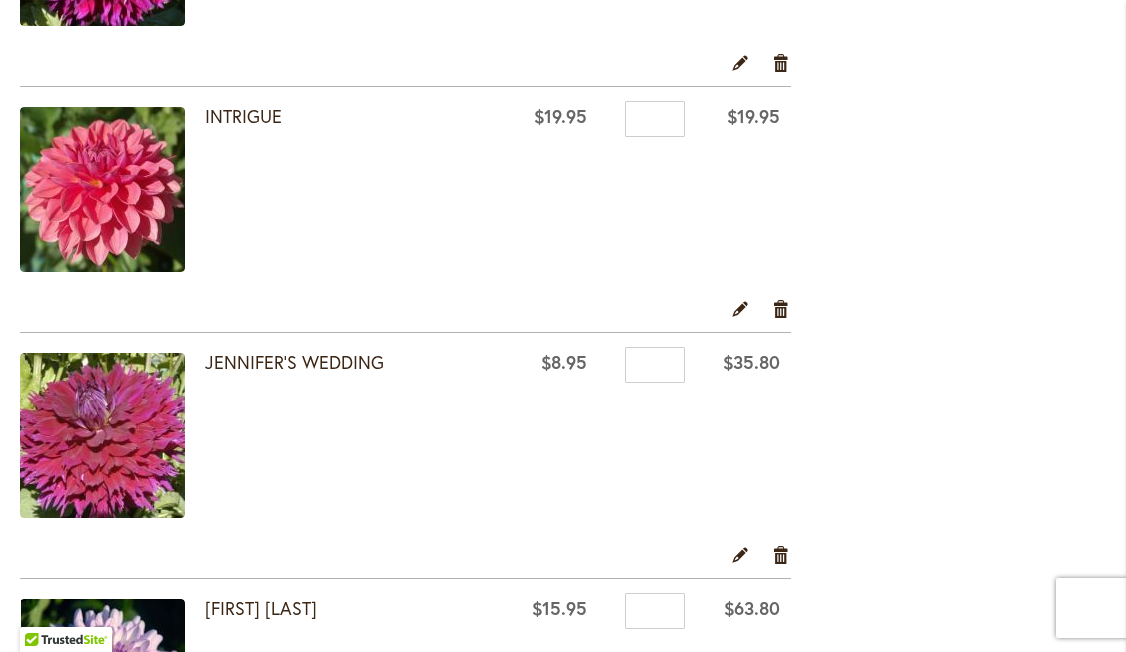 type on "*" 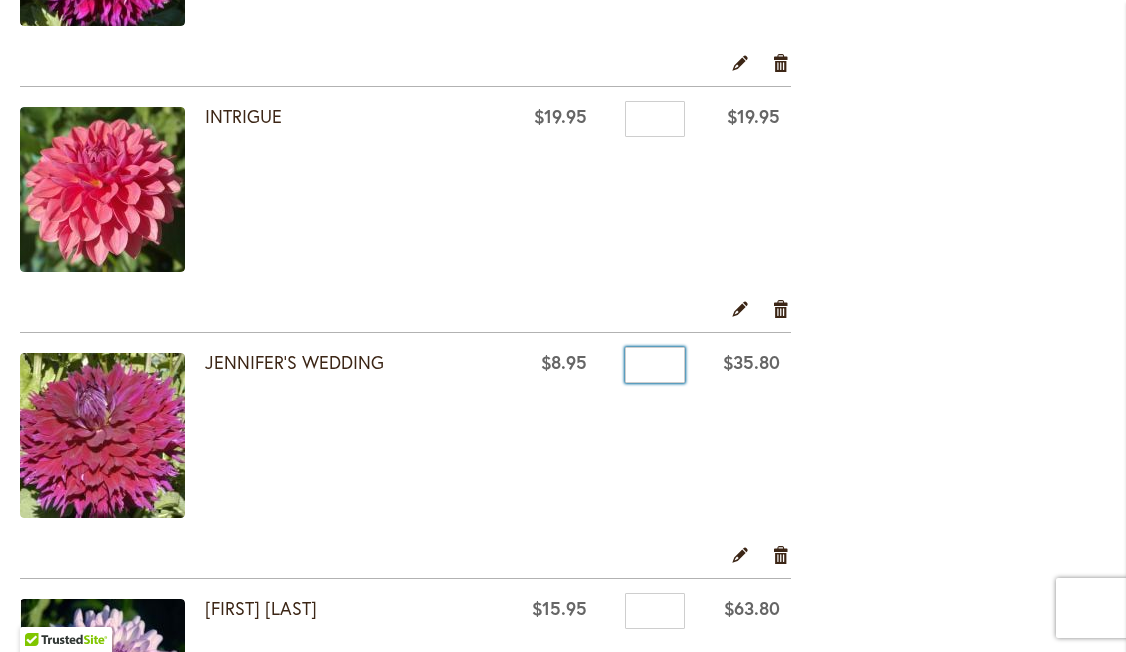 click on "*" at bounding box center [655, 365] 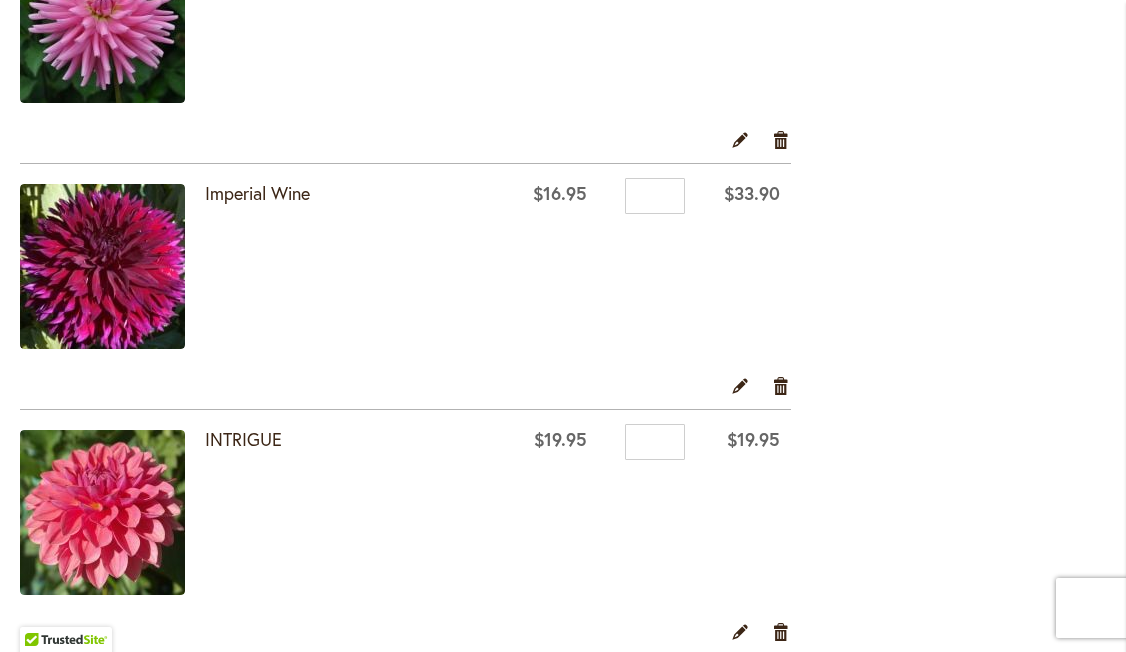 scroll, scrollTop: 1753, scrollLeft: 0, axis: vertical 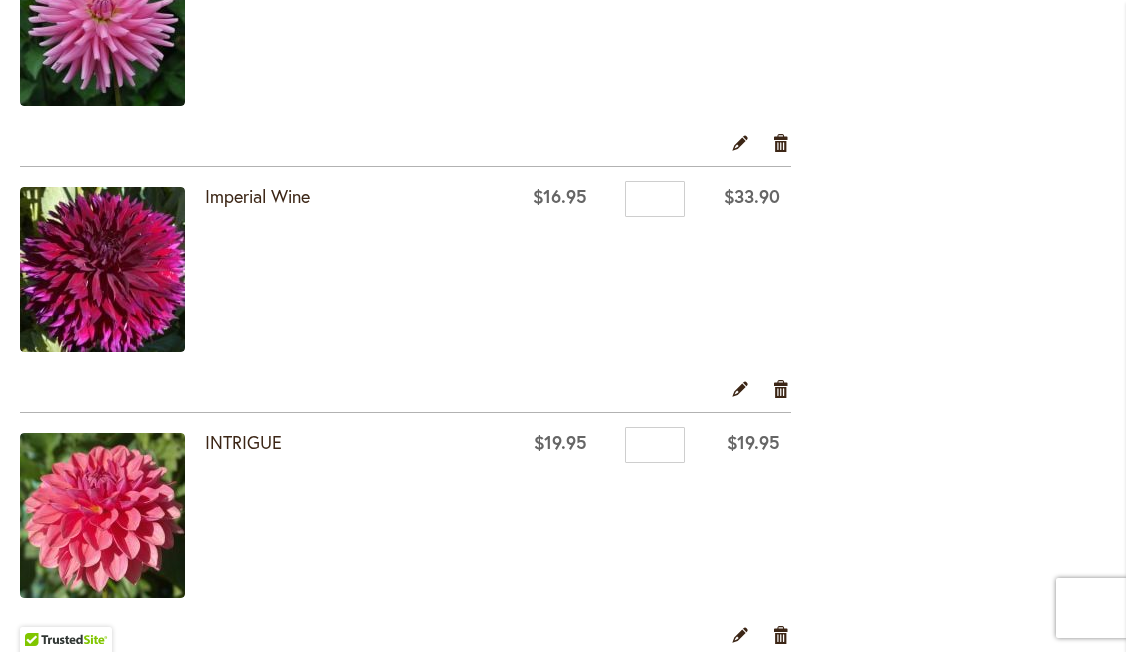 type on "*" 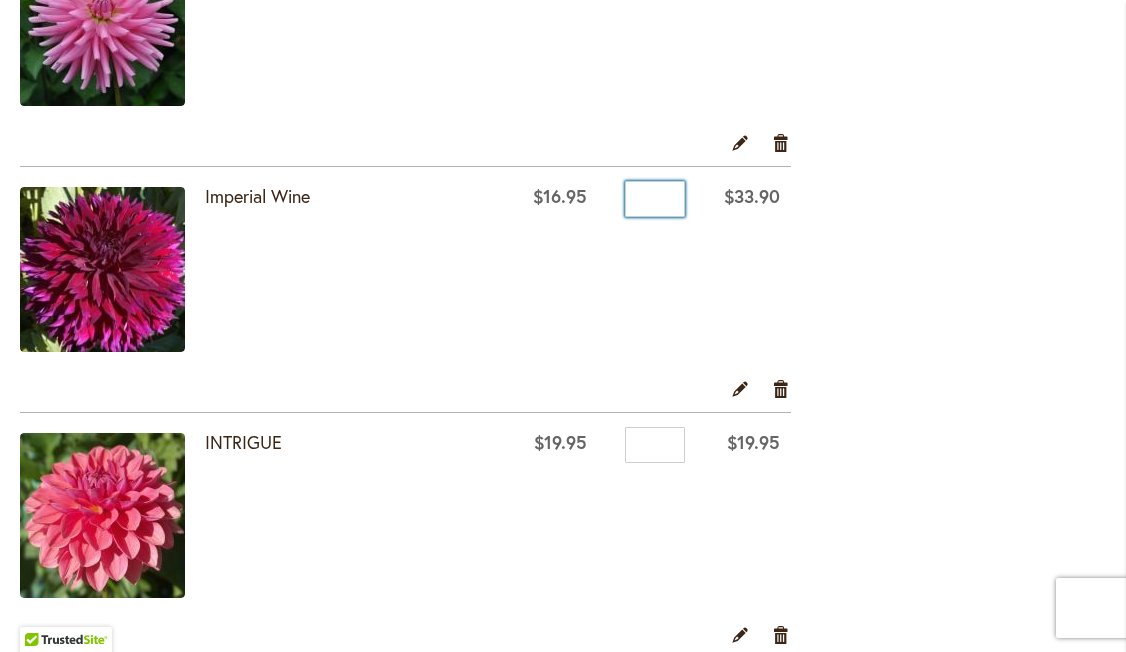 click on "*" at bounding box center [655, 199] 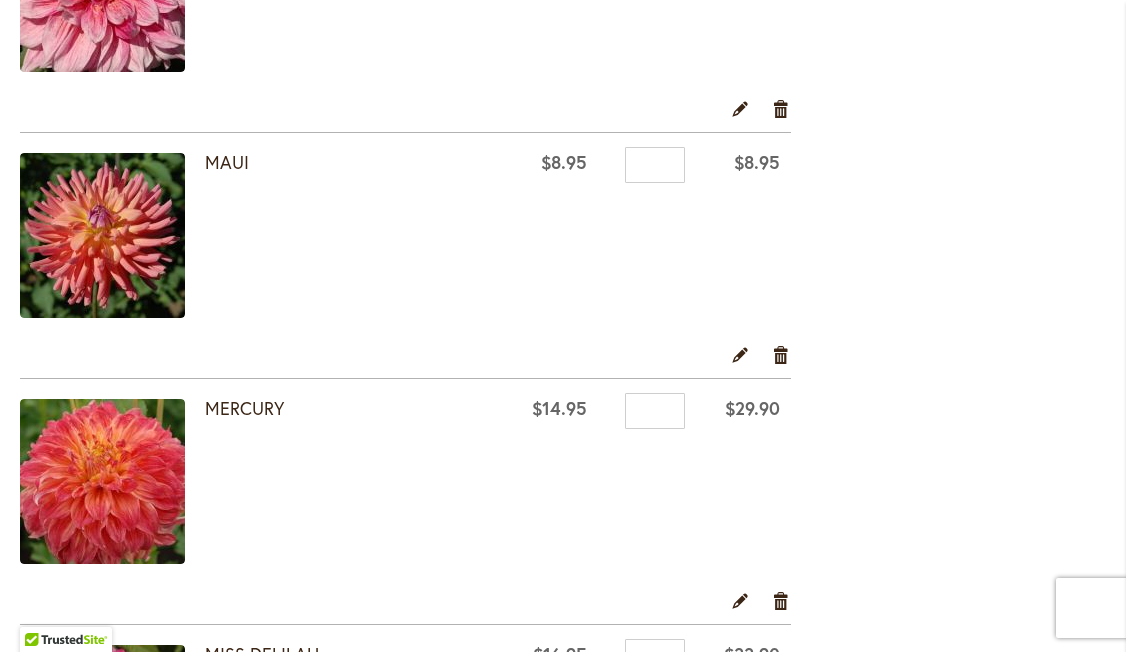 scroll, scrollTop: 4236, scrollLeft: 0, axis: vertical 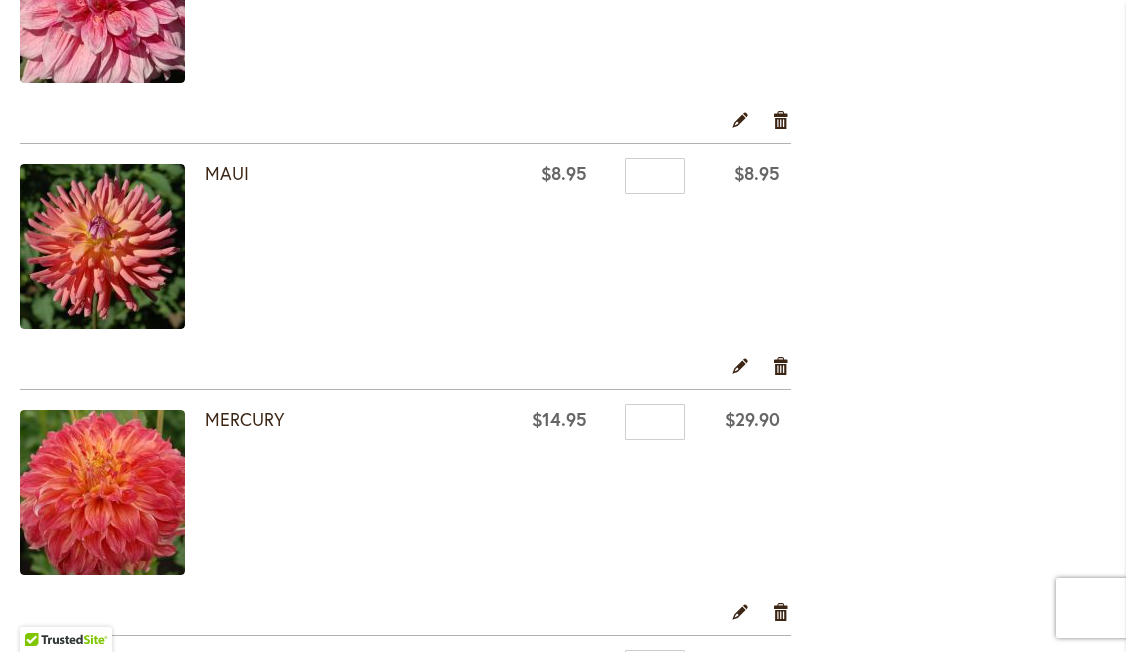 type on "*" 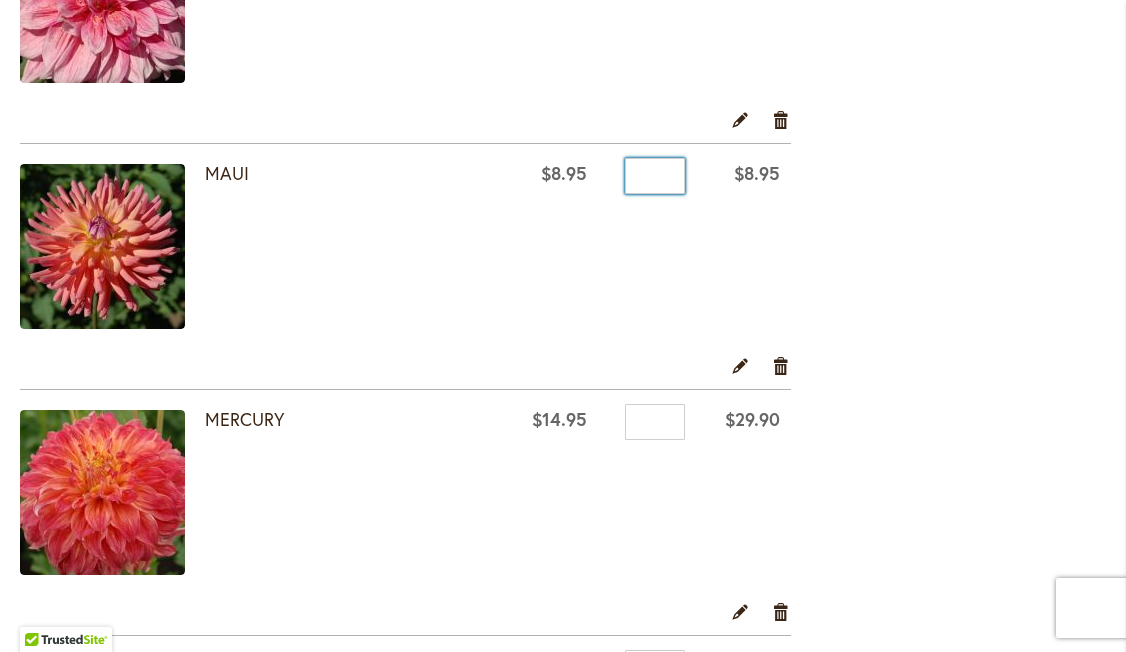 click on "*" at bounding box center (655, 176) 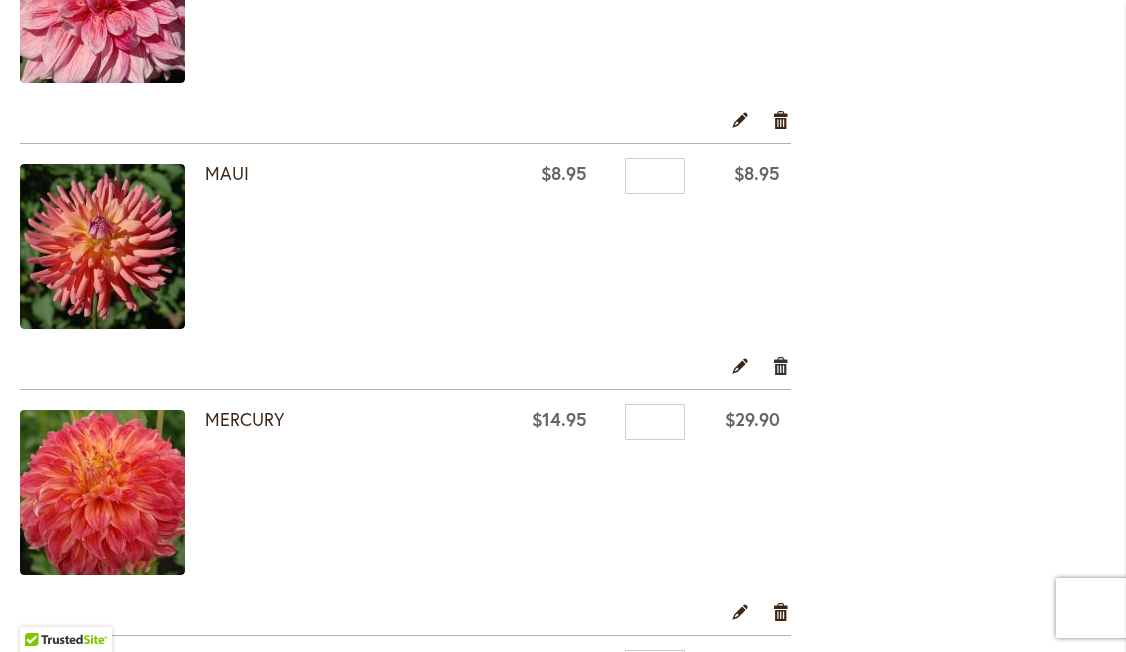 click on "Remove item" at bounding box center (781, 365) 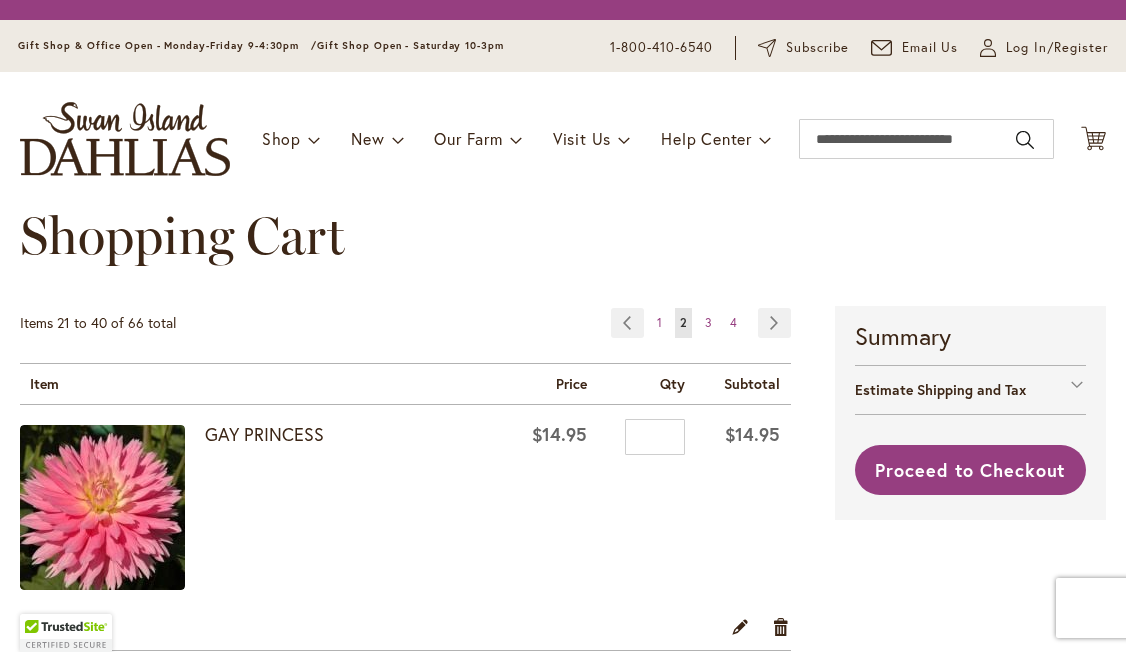scroll, scrollTop: 0, scrollLeft: 0, axis: both 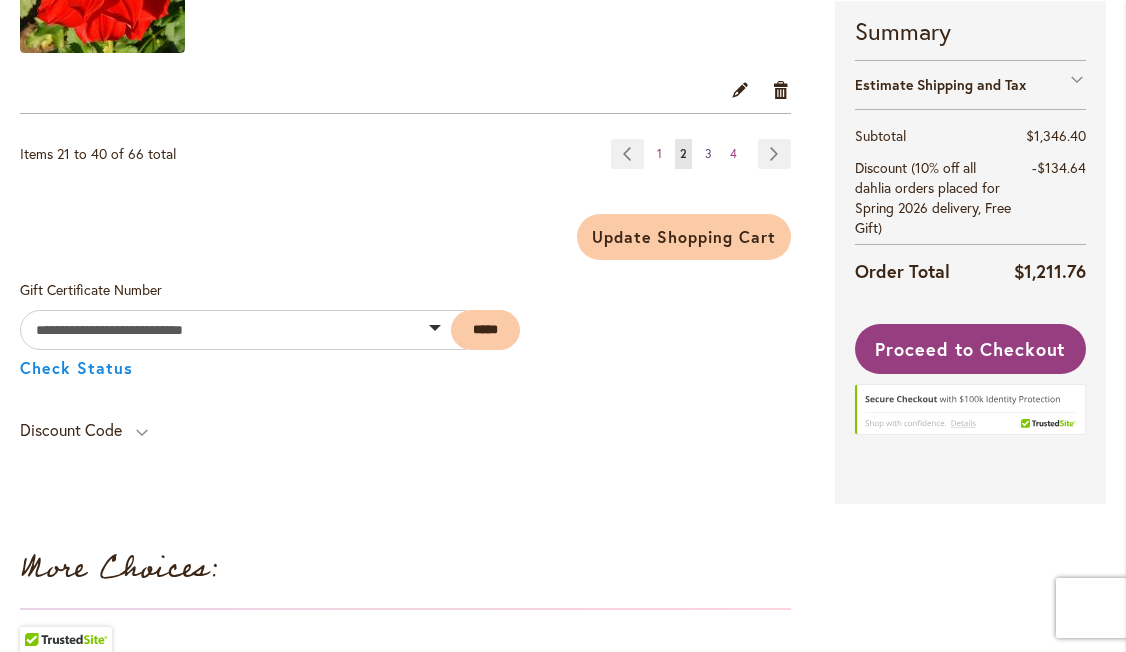 click on "3" at bounding box center [708, 153] 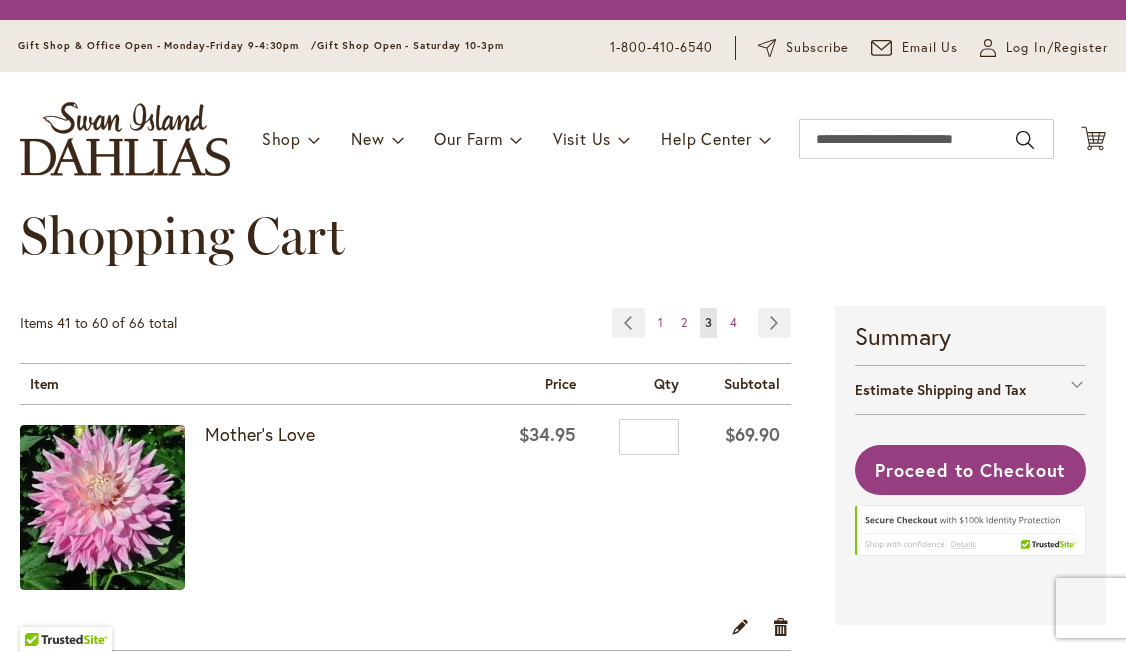 scroll, scrollTop: 0, scrollLeft: 0, axis: both 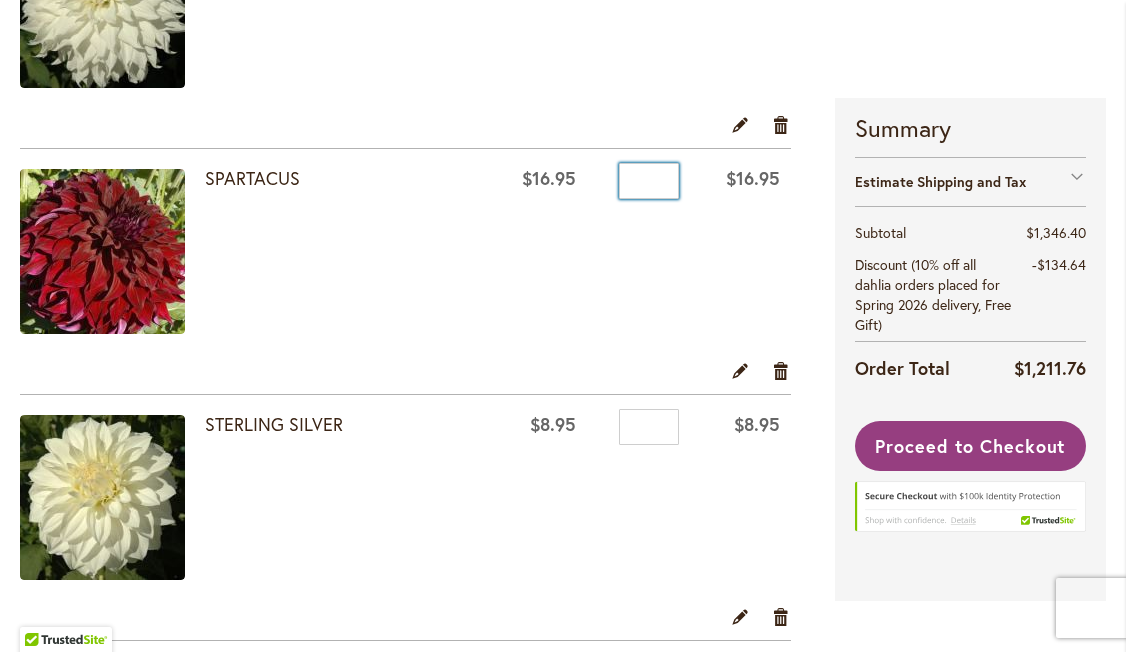 click on "*" at bounding box center [649, 181] 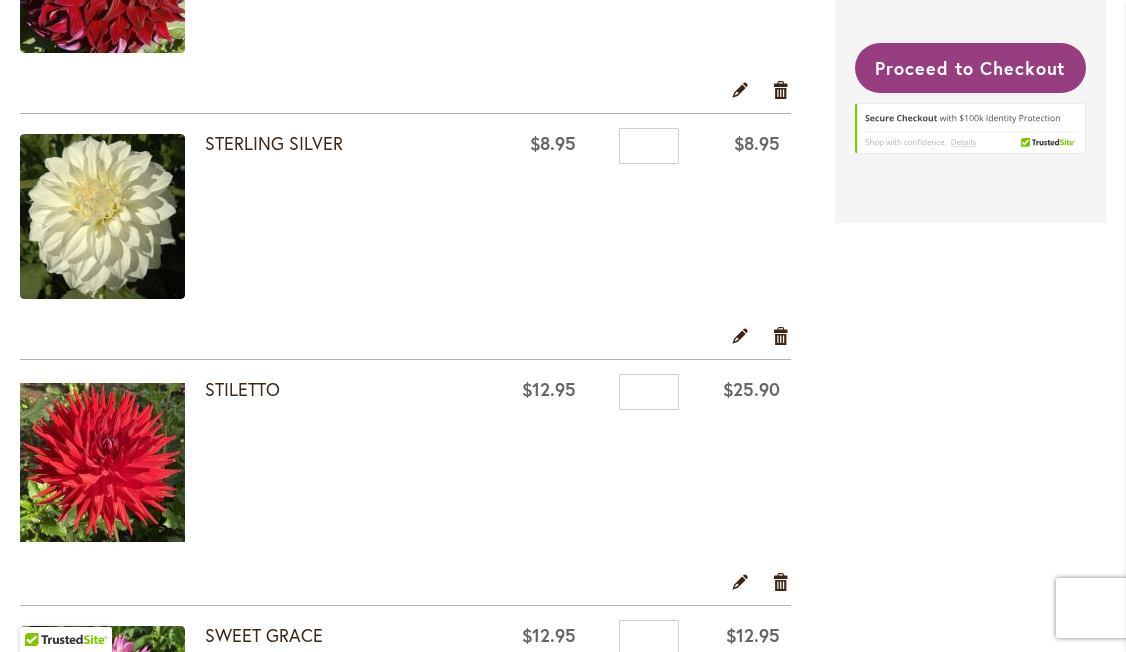 scroll, scrollTop: 2311, scrollLeft: 0, axis: vertical 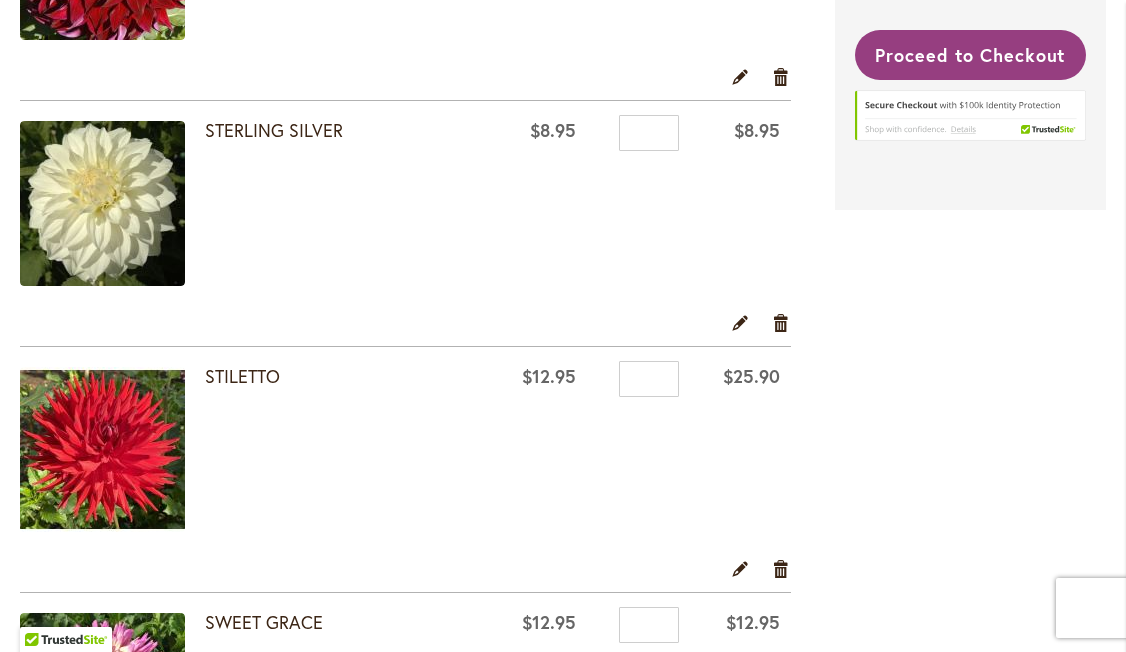 type on "*" 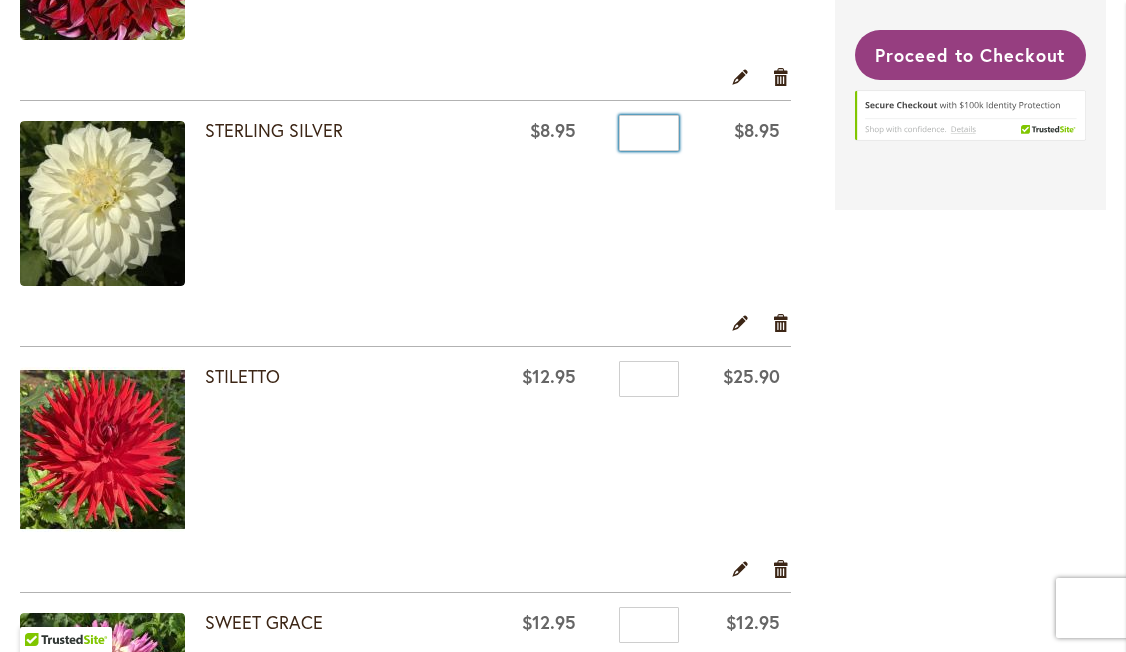 click on "*" at bounding box center (649, 133) 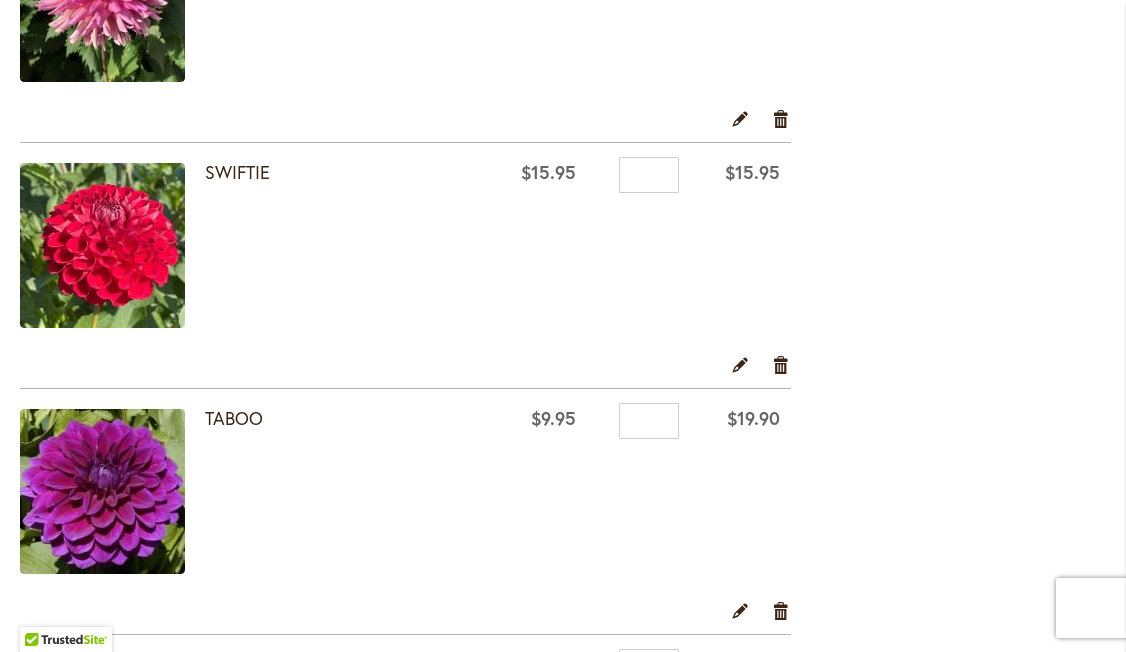 scroll, scrollTop: 3007, scrollLeft: 0, axis: vertical 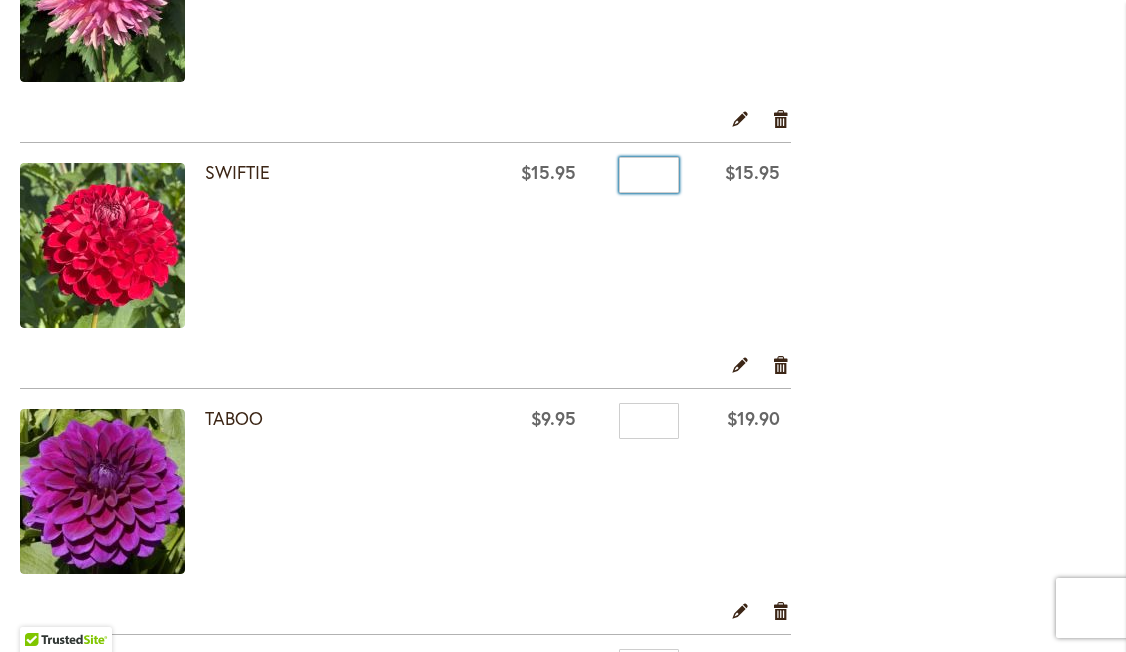 click on "*" at bounding box center (649, 175) 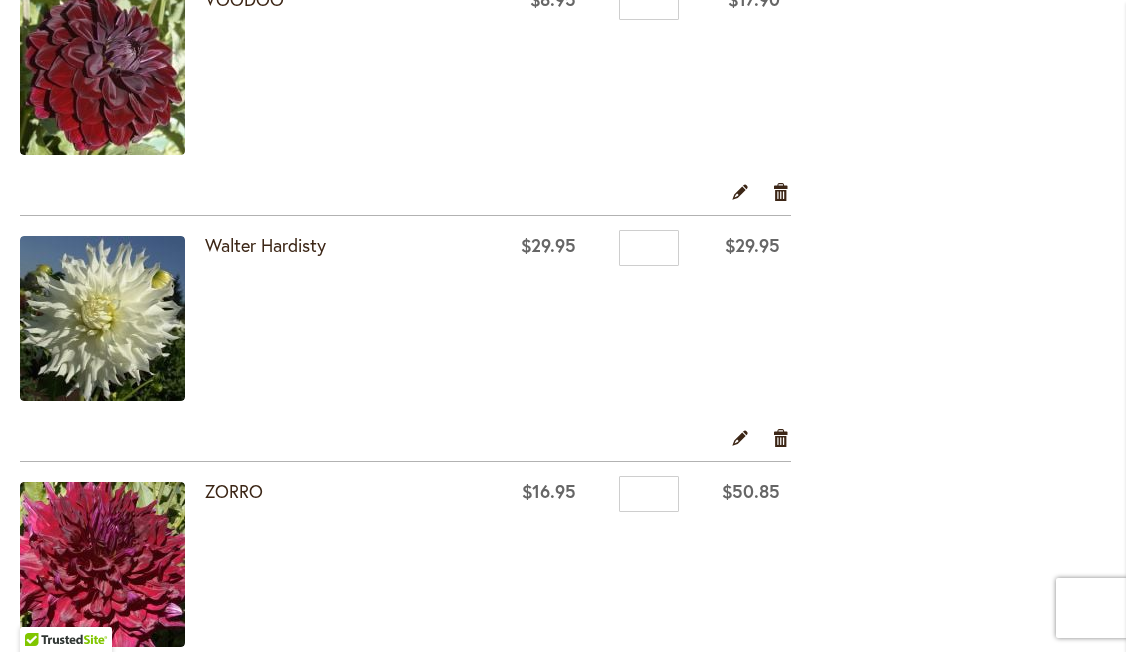 scroll, scrollTop: 4168, scrollLeft: 0, axis: vertical 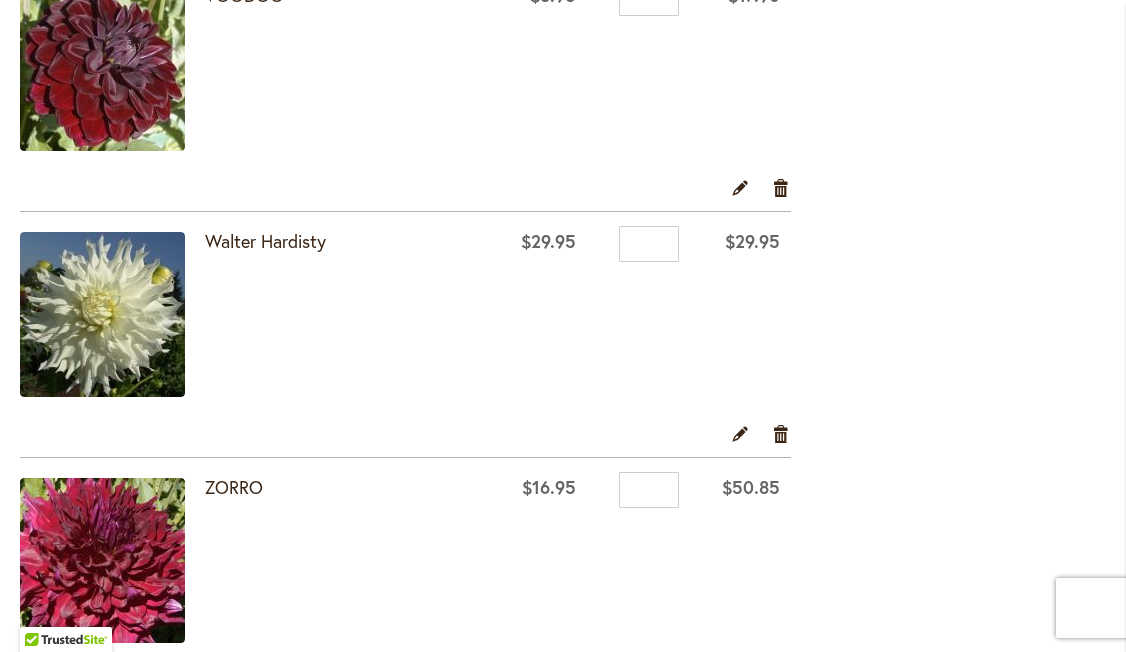 type on "*" 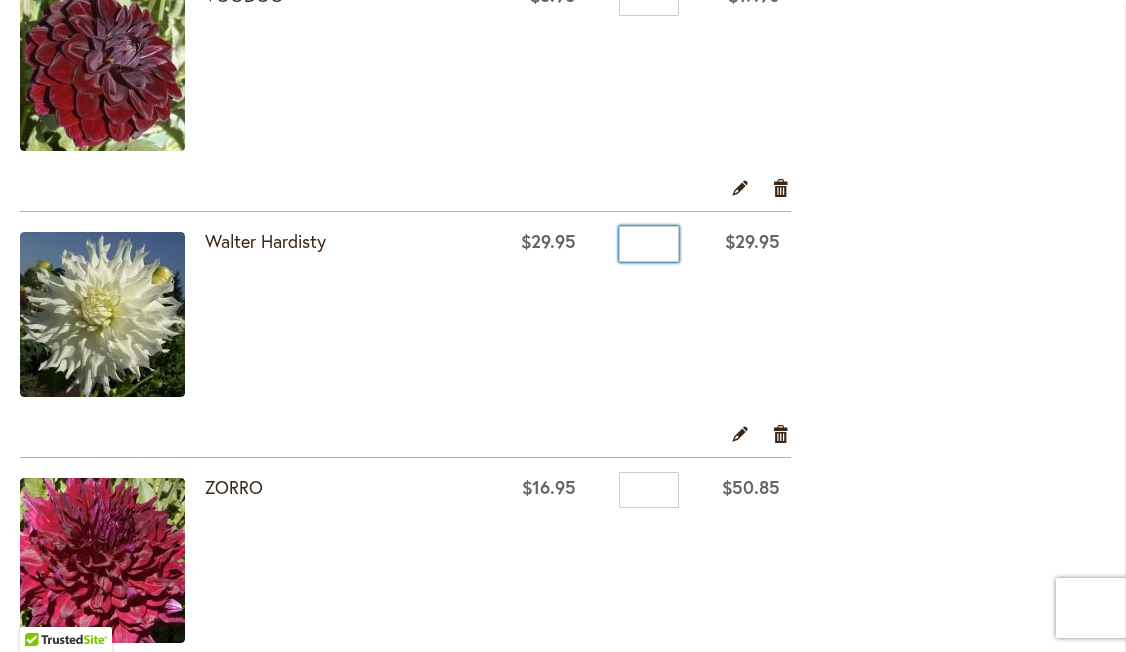 click on "*" at bounding box center (649, 244) 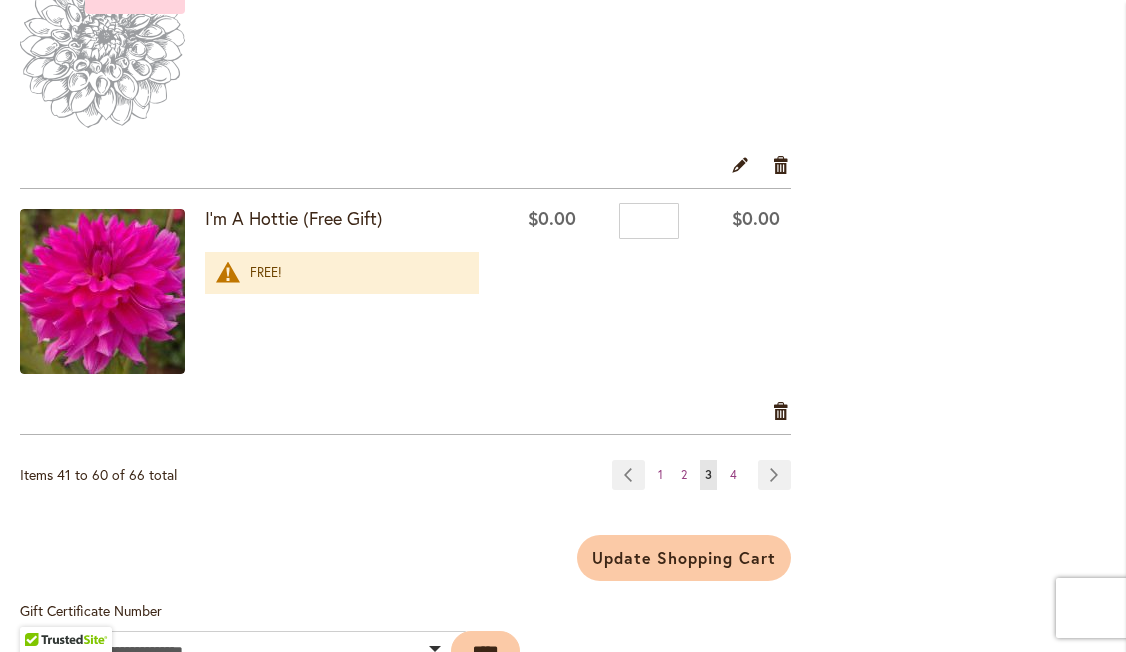 scroll, scrollTop: 4932, scrollLeft: 0, axis: vertical 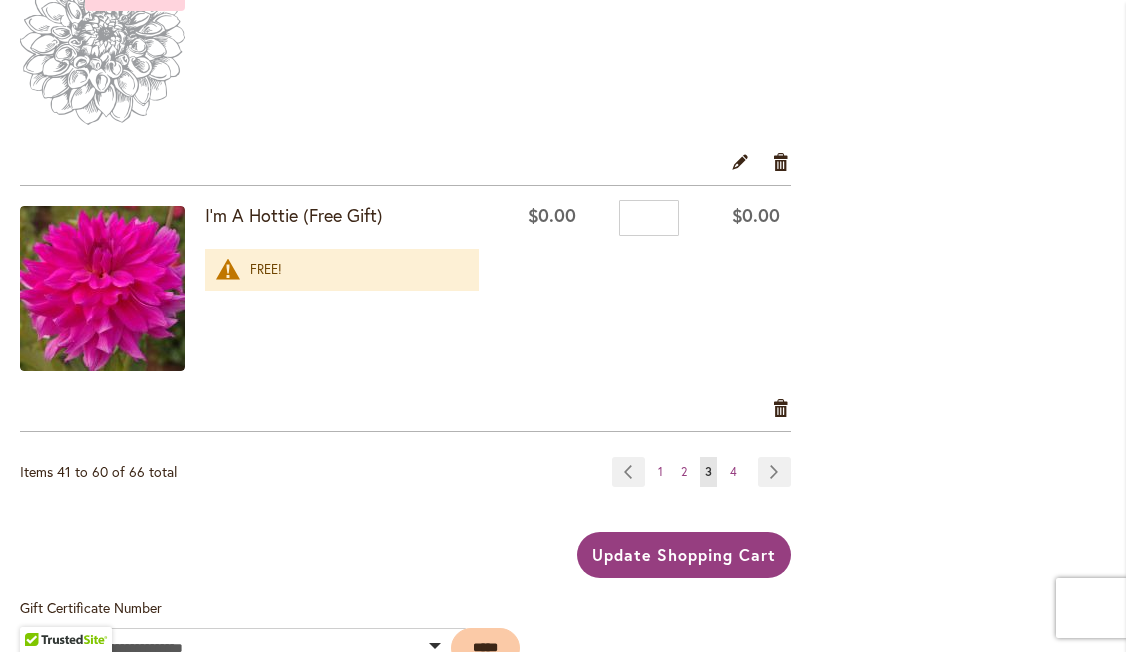 type on "*" 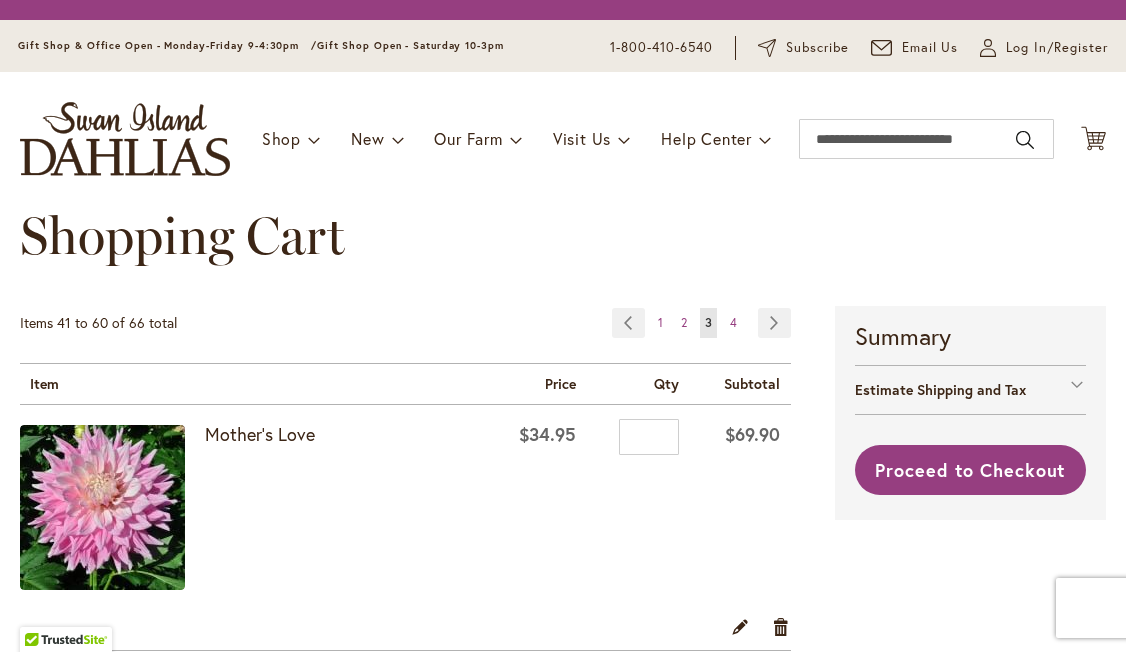 scroll, scrollTop: 0, scrollLeft: 0, axis: both 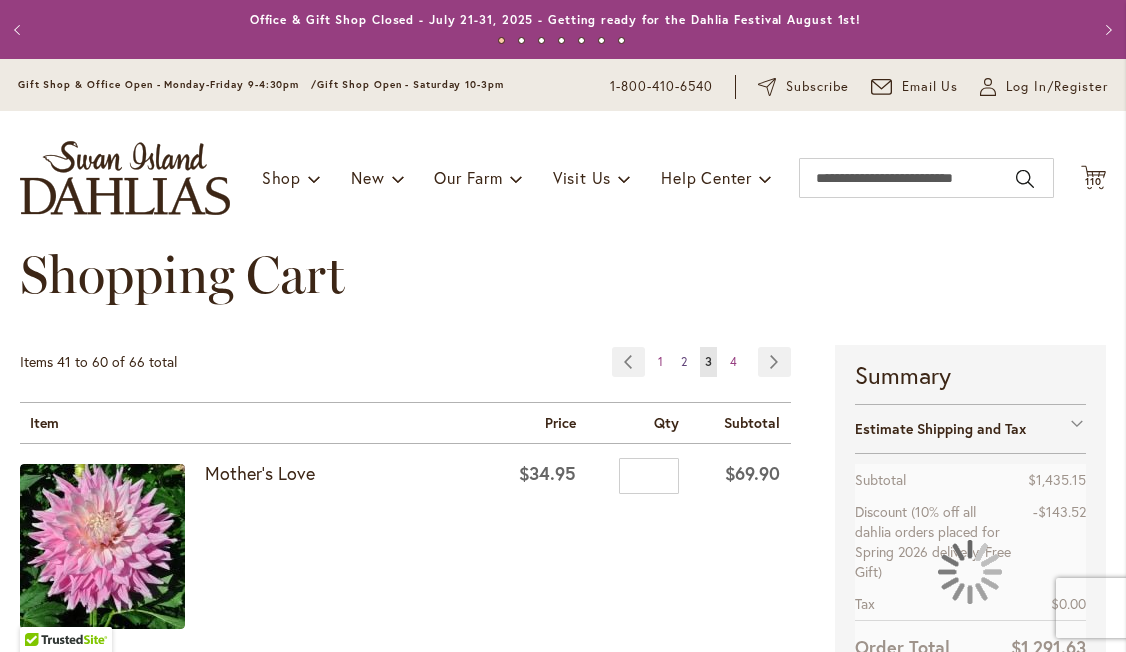 click on "2" at bounding box center [684, 361] 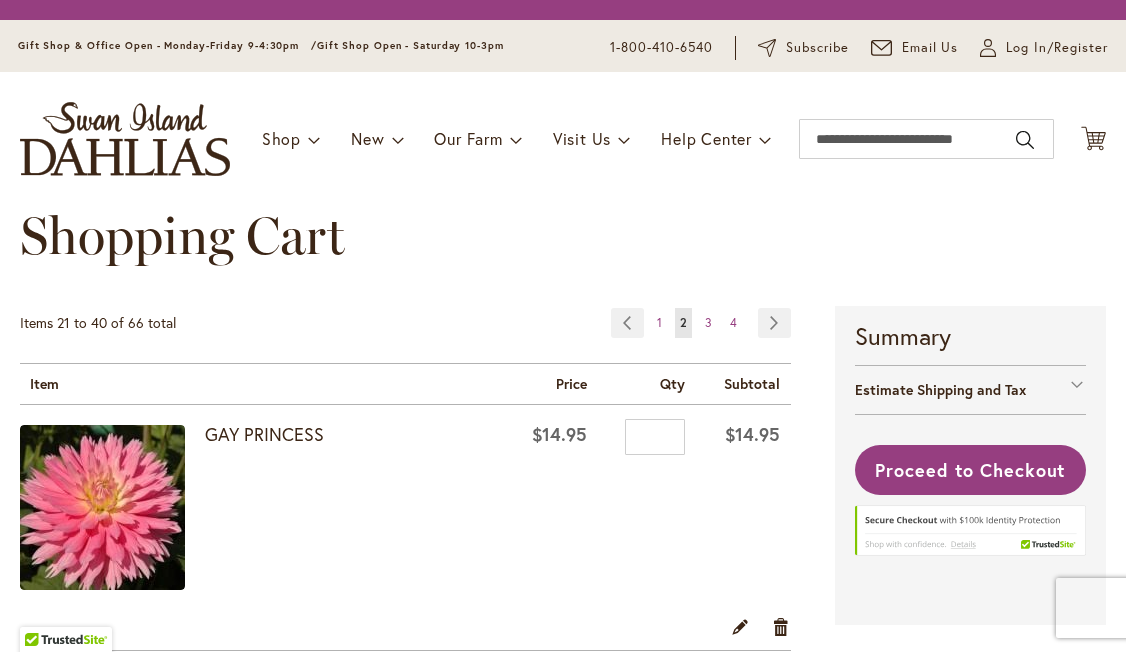 scroll, scrollTop: 0, scrollLeft: 0, axis: both 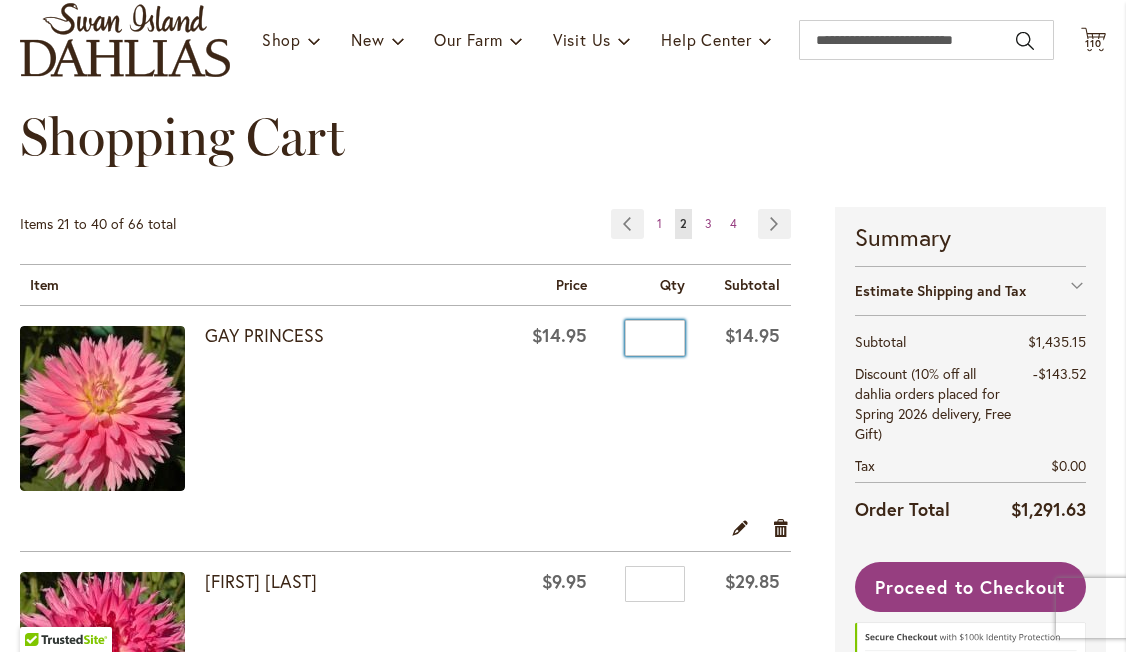 click on "*" at bounding box center (655, 338) 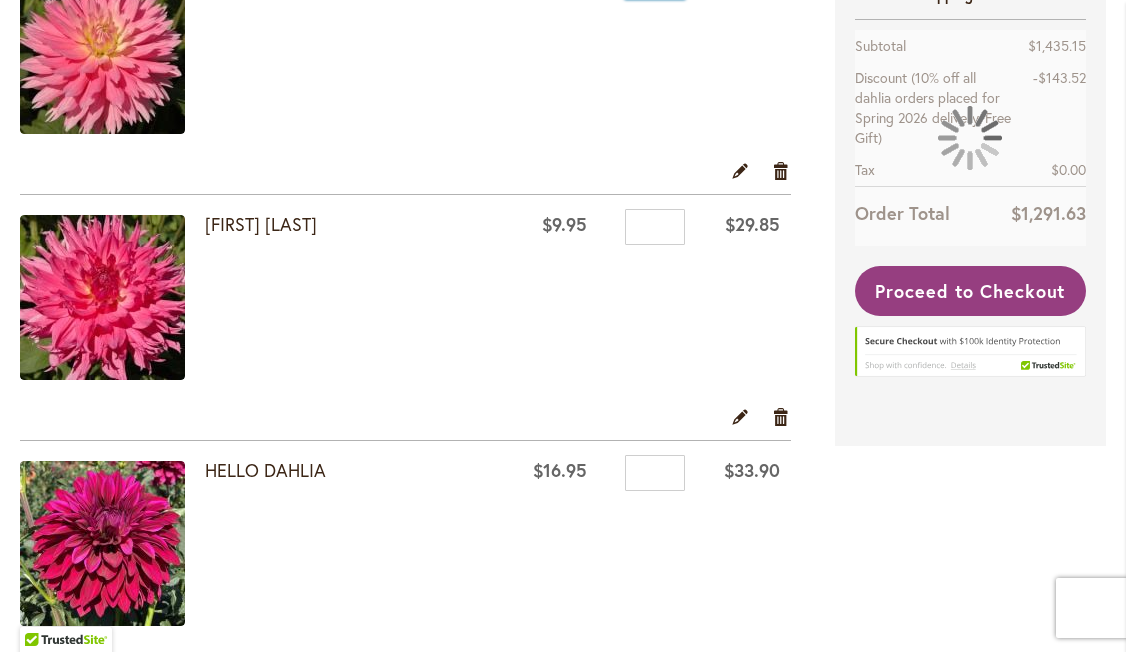 scroll, scrollTop: 514, scrollLeft: 0, axis: vertical 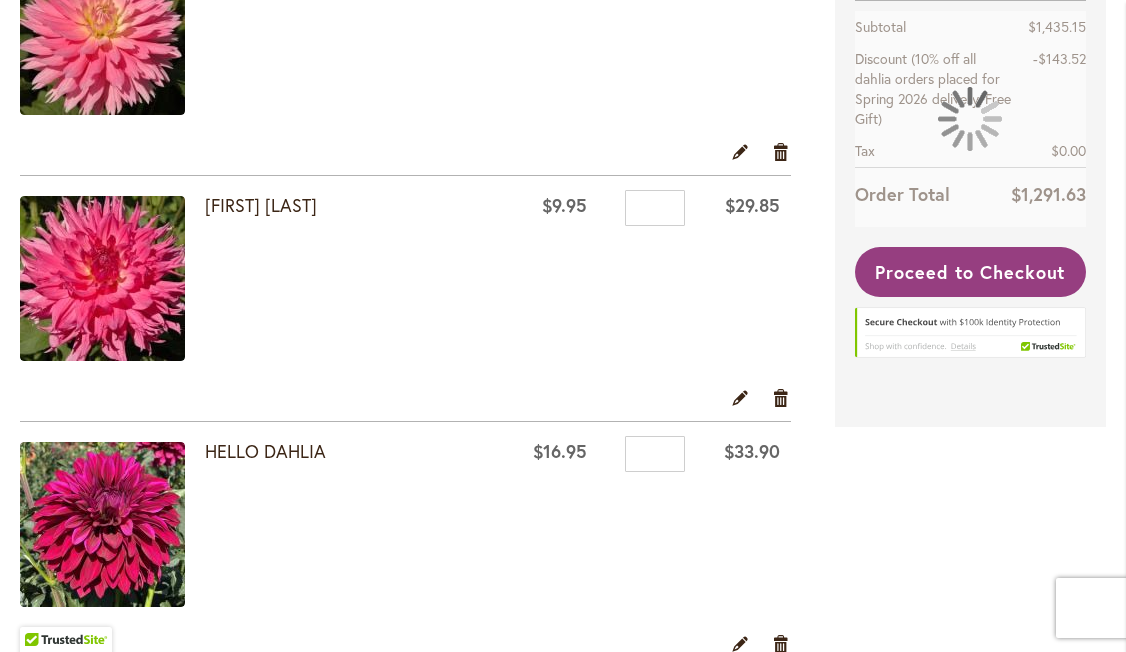 type on "*" 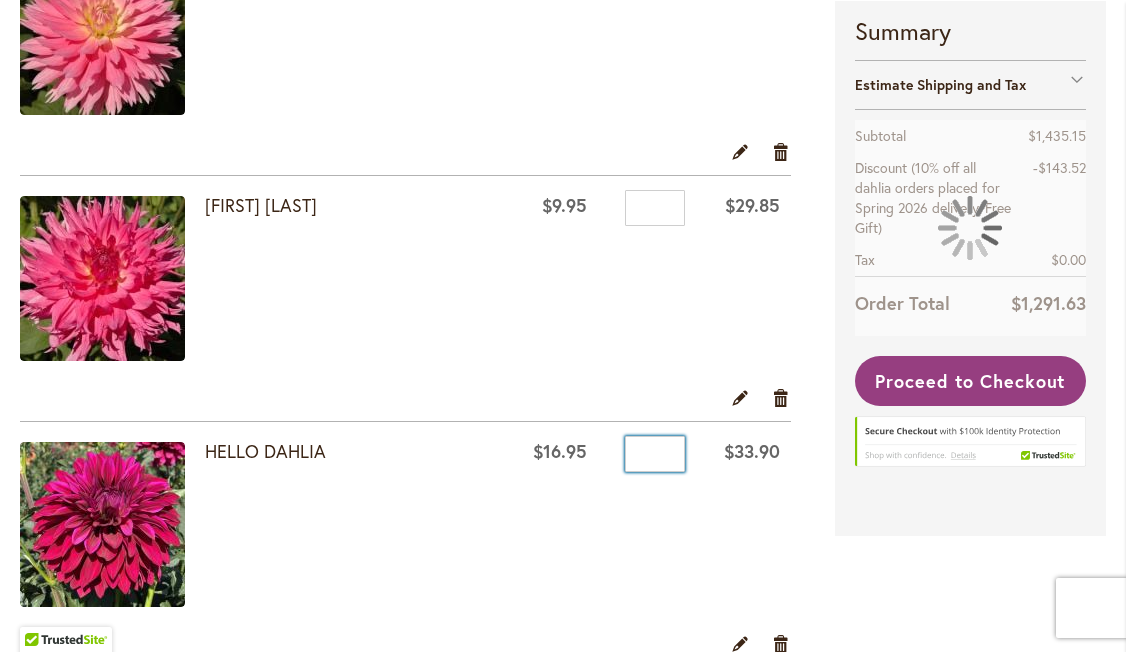 click on "*" at bounding box center [655, 454] 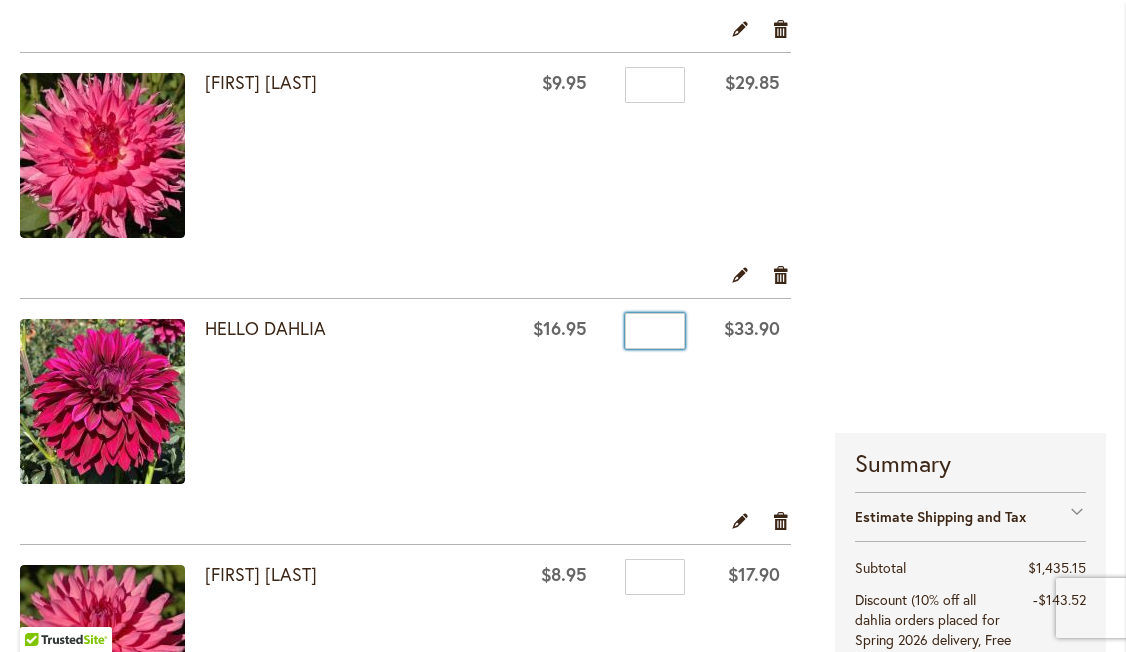 scroll, scrollTop: 608, scrollLeft: 0, axis: vertical 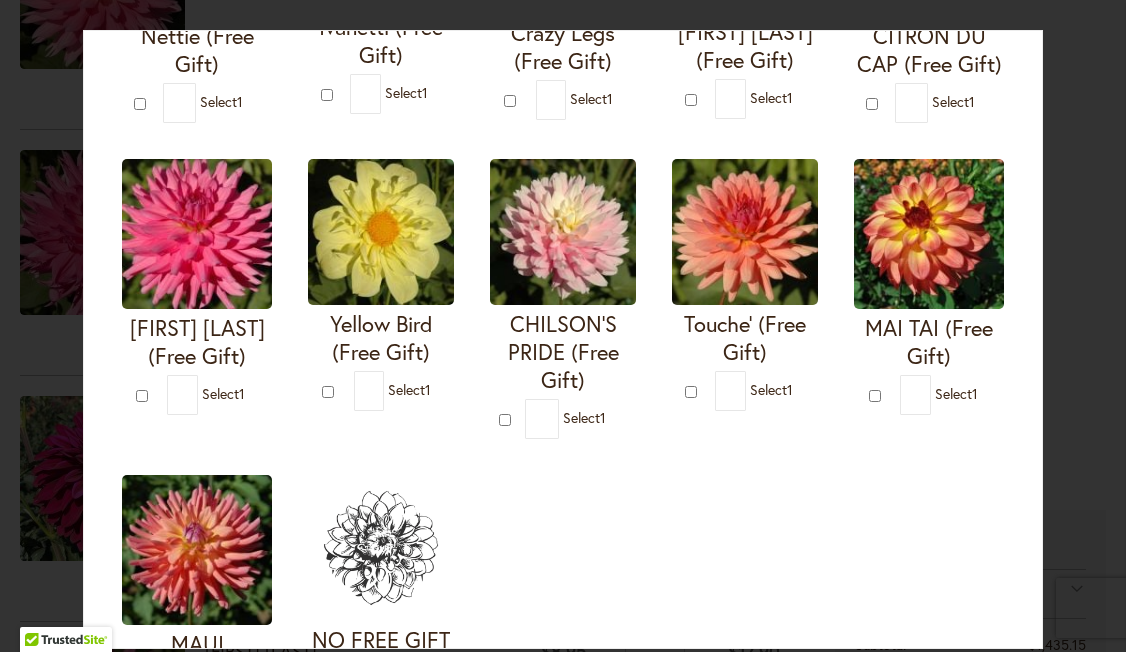 type on "*" 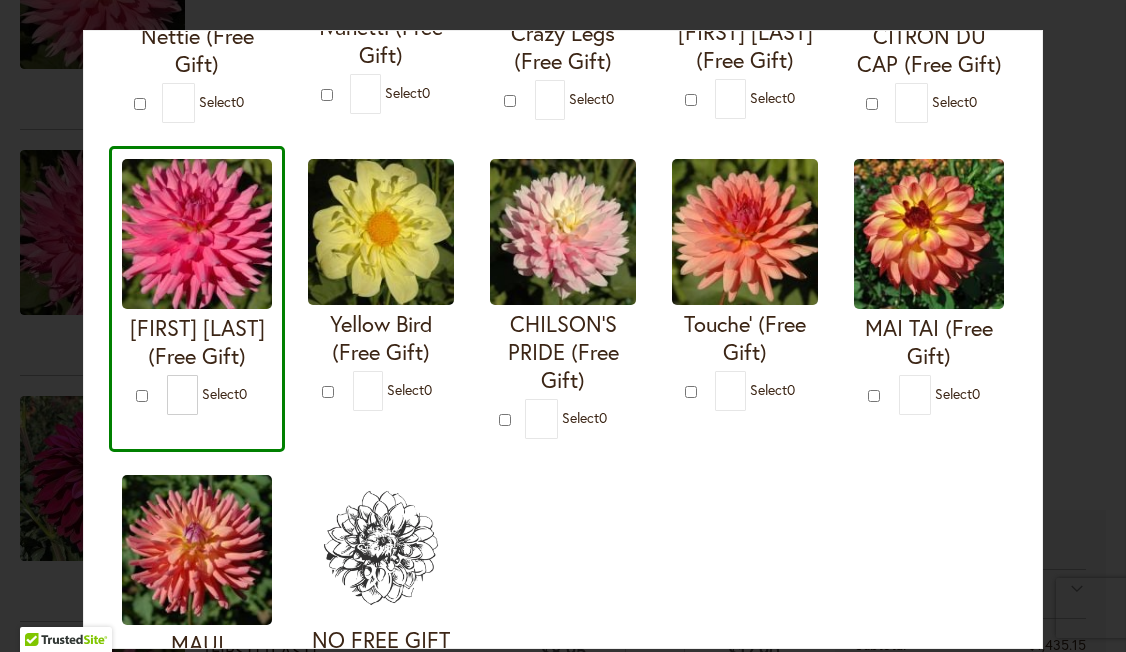 scroll, scrollTop: 0, scrollLeft: 0, axis: both 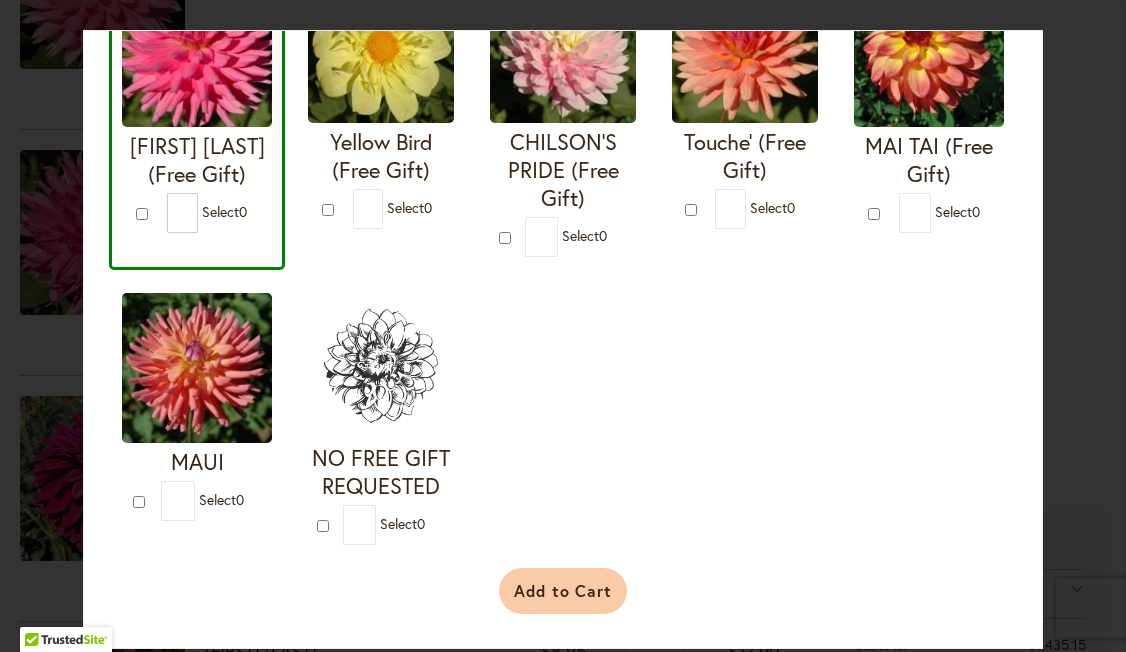 click on "Add to Cart" at bounding box center [563, 591] 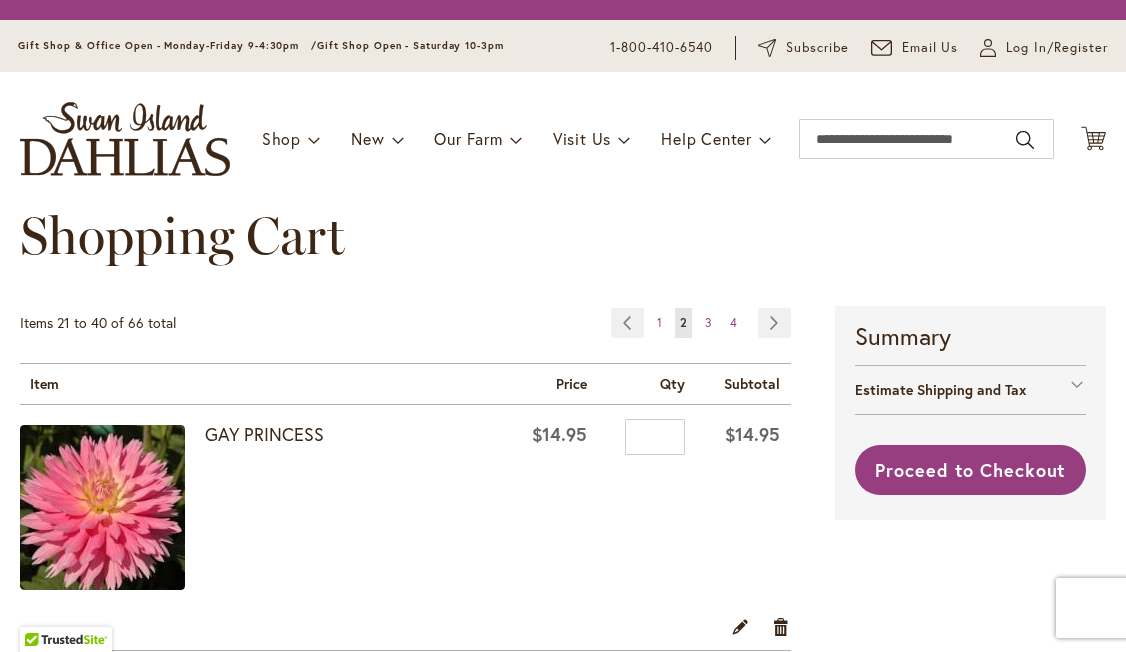 scroll, scrollTop: 0, scrollLeft: 0, axis: both 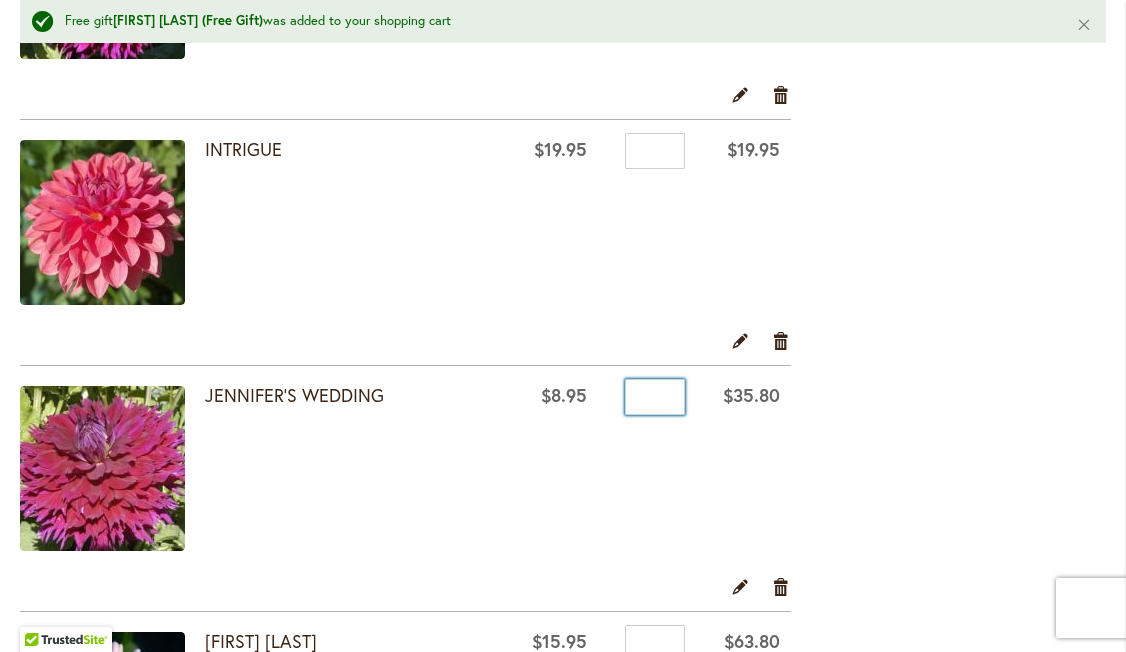click on "*" at bounding box center (655, 397) 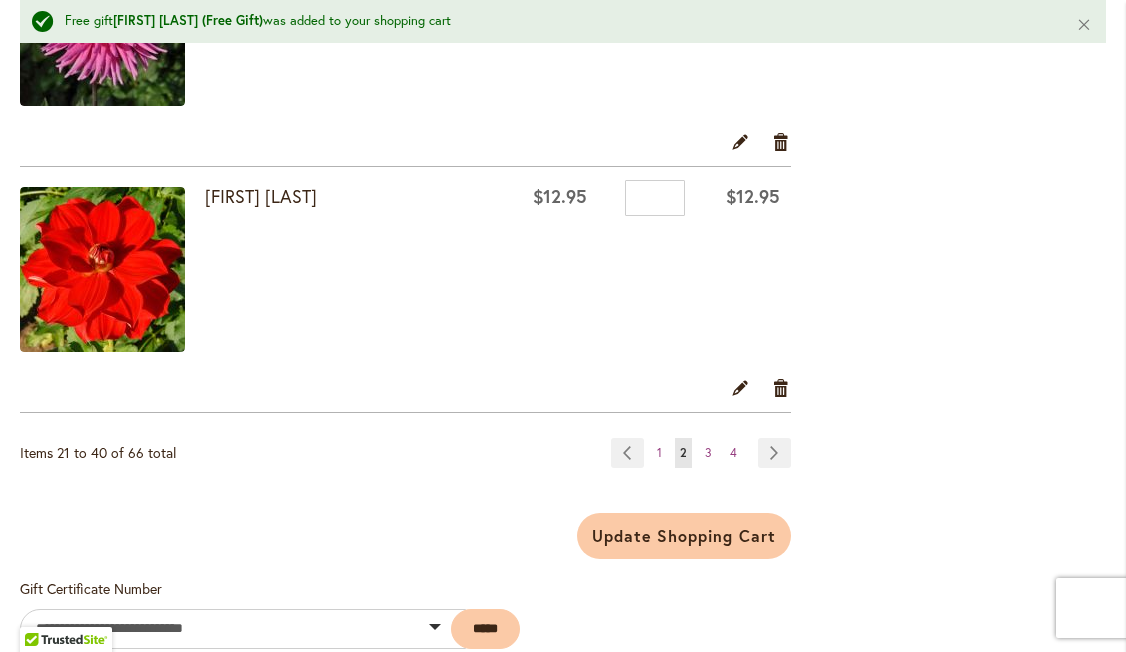 scroll, scrollTop: 5010, scrollLeft: 0, axis: vertical 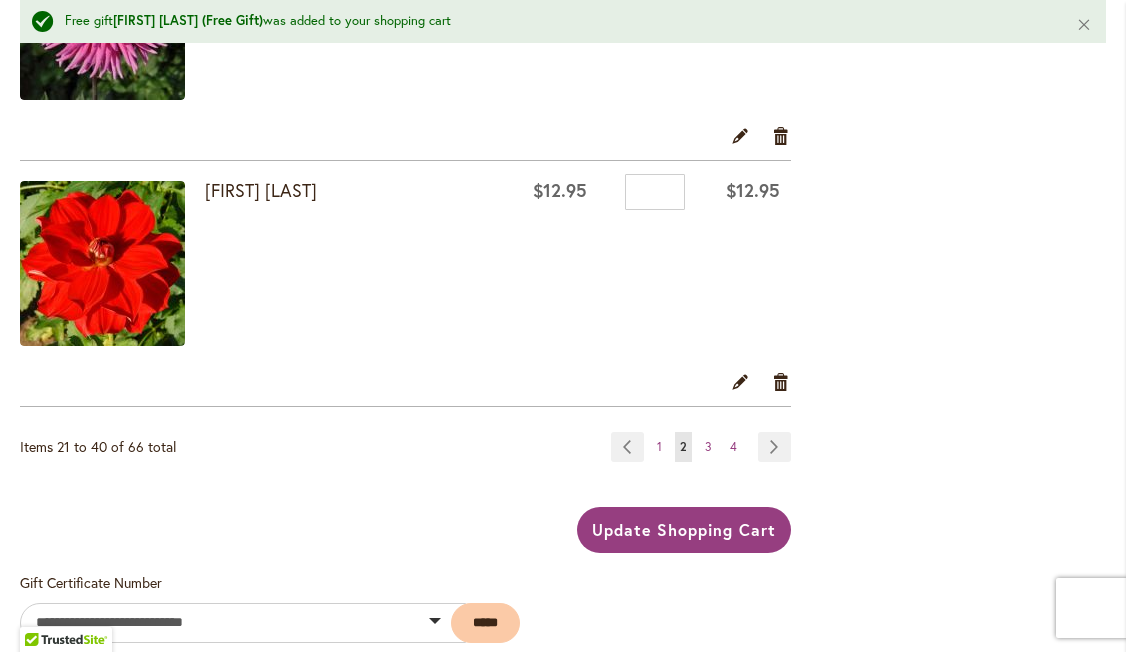type on "*" 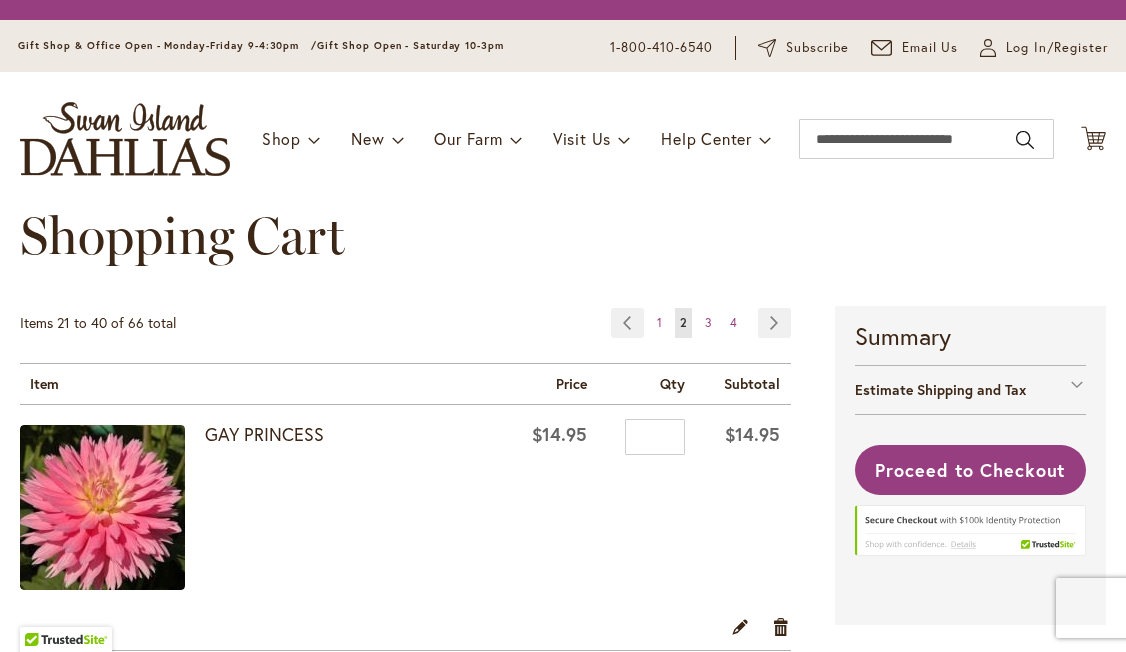 scroll, scrollTop: 0, scrollLeft: 0, axis: both 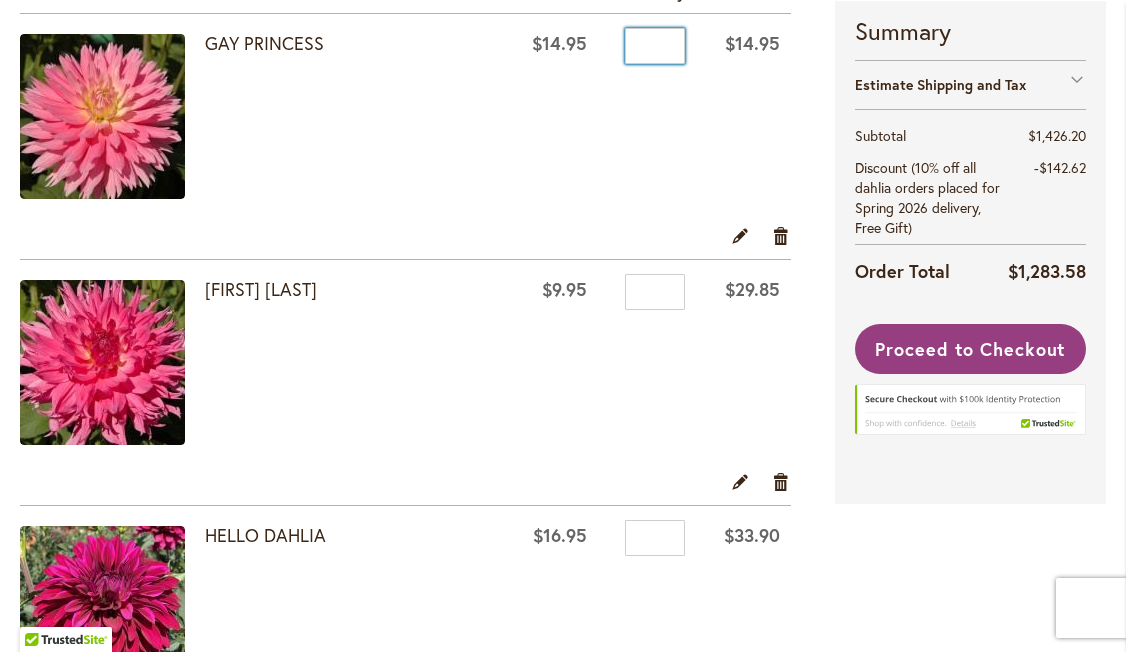 click on "*" at bounding box center [655, 46] 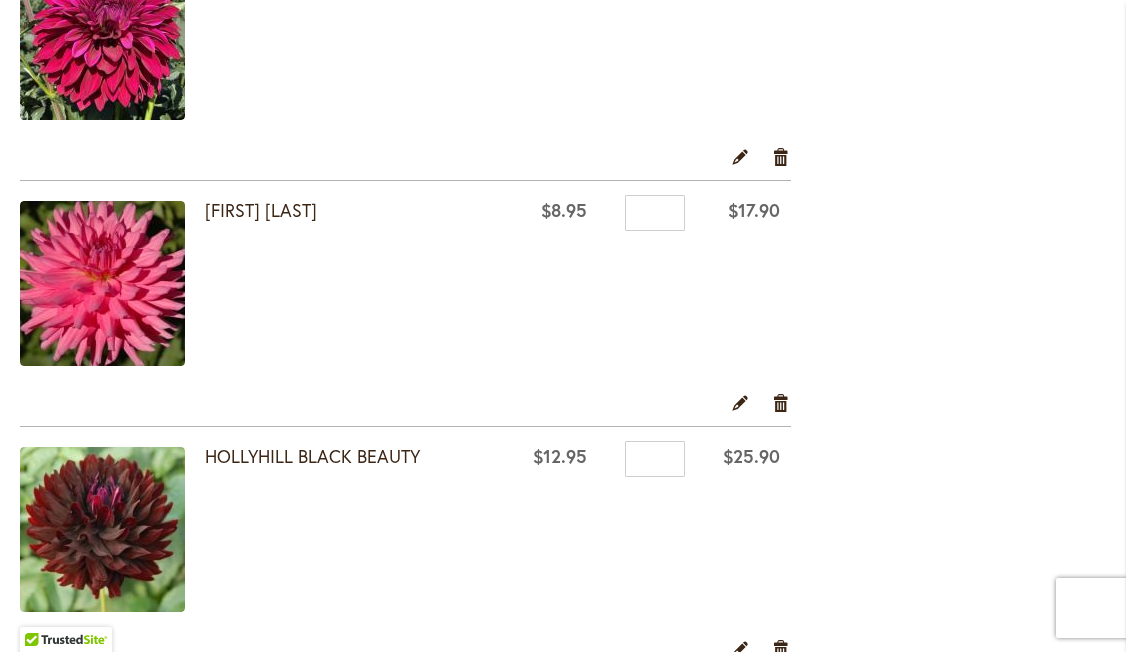 scroll, scrollTop: 1005, scrollLeft: 0, axis: vertical 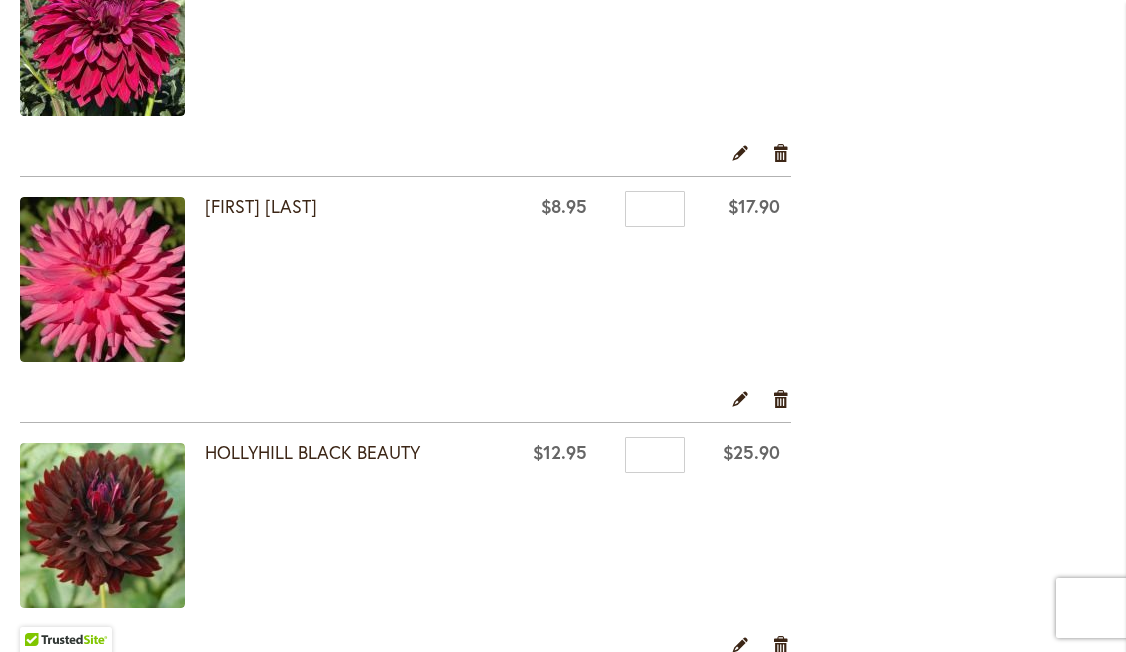 type on "*" 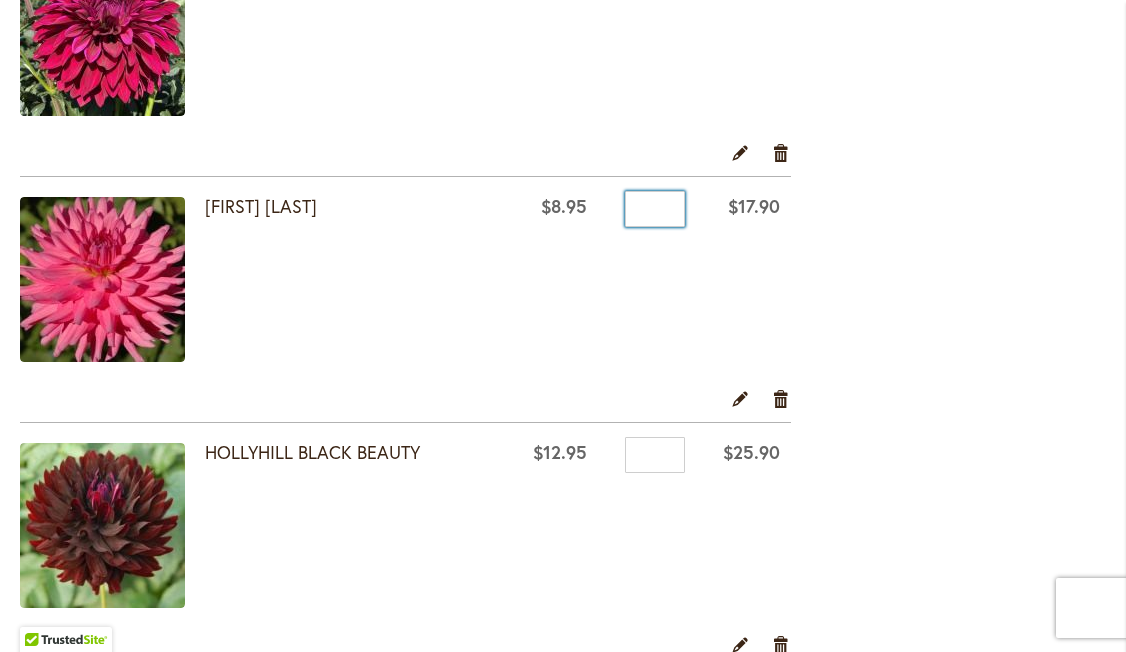 click on "*" at bounding box center [655, 209] 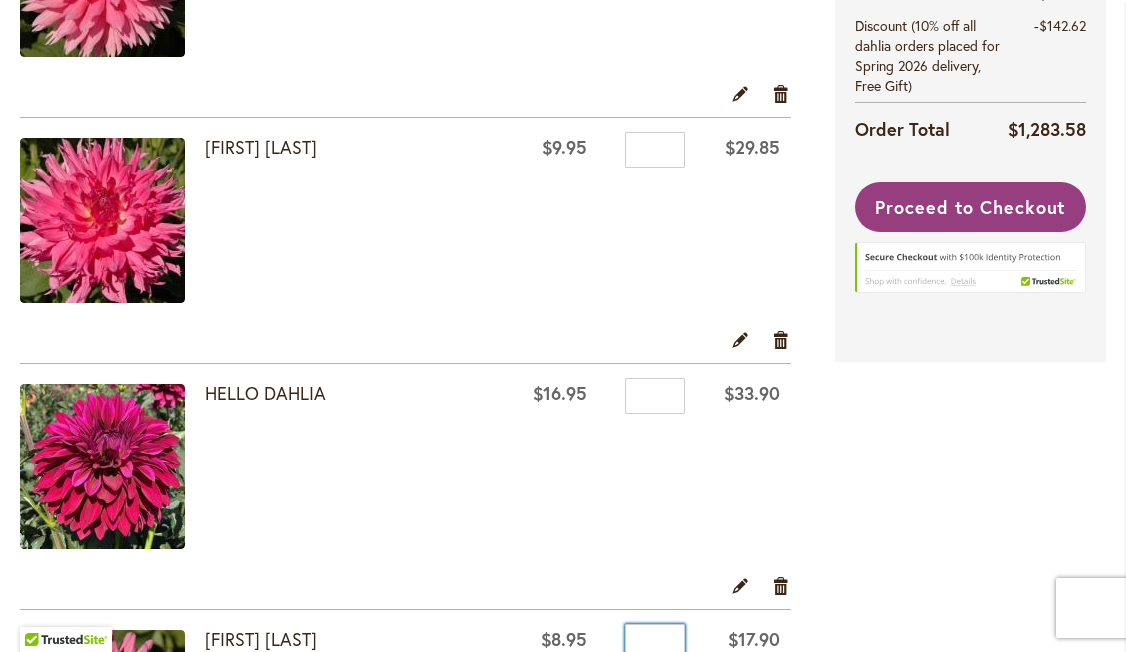 scroll, scrollTop: 592, scrollLeft: 0, axis: vertical 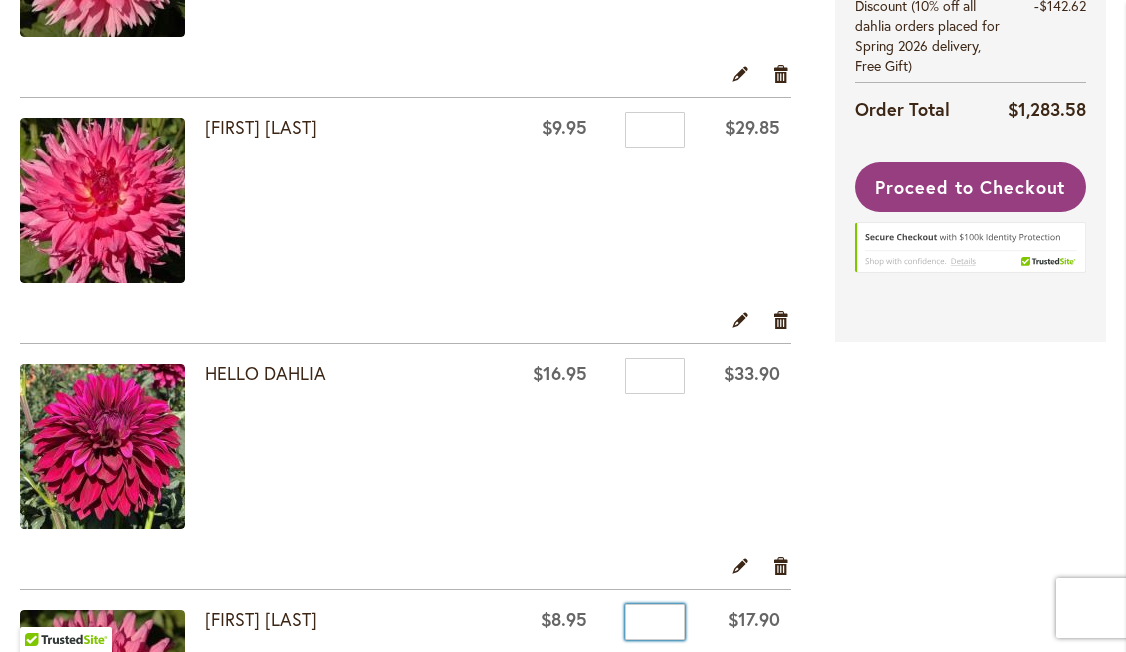 type on "*" 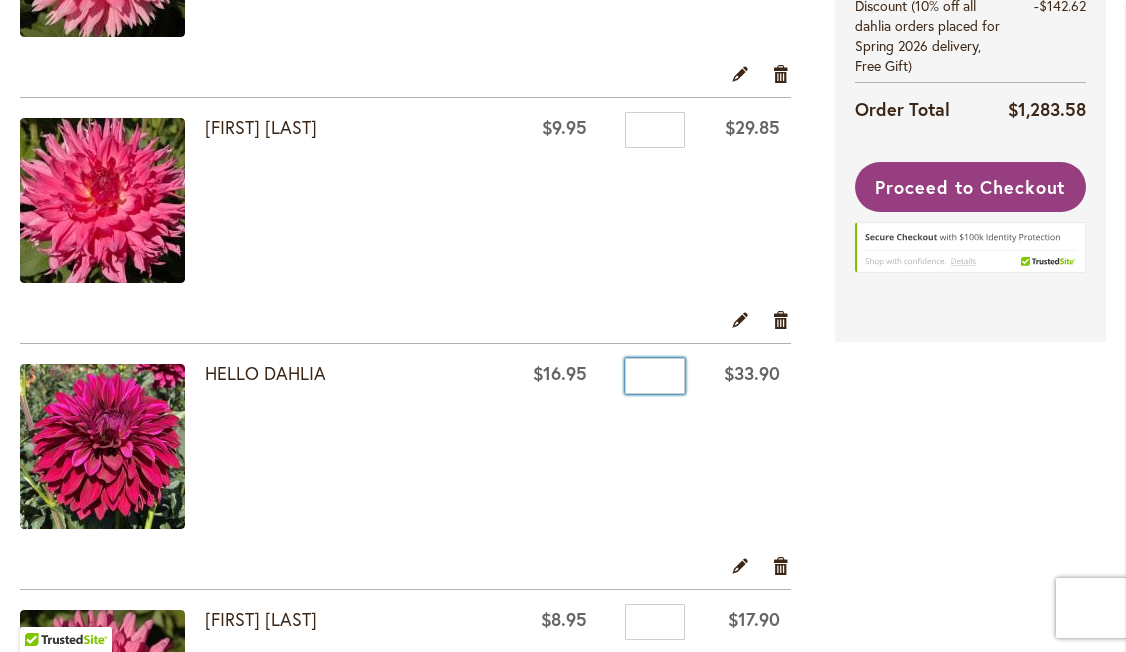 click on "*" at bounding box center (655, 376) 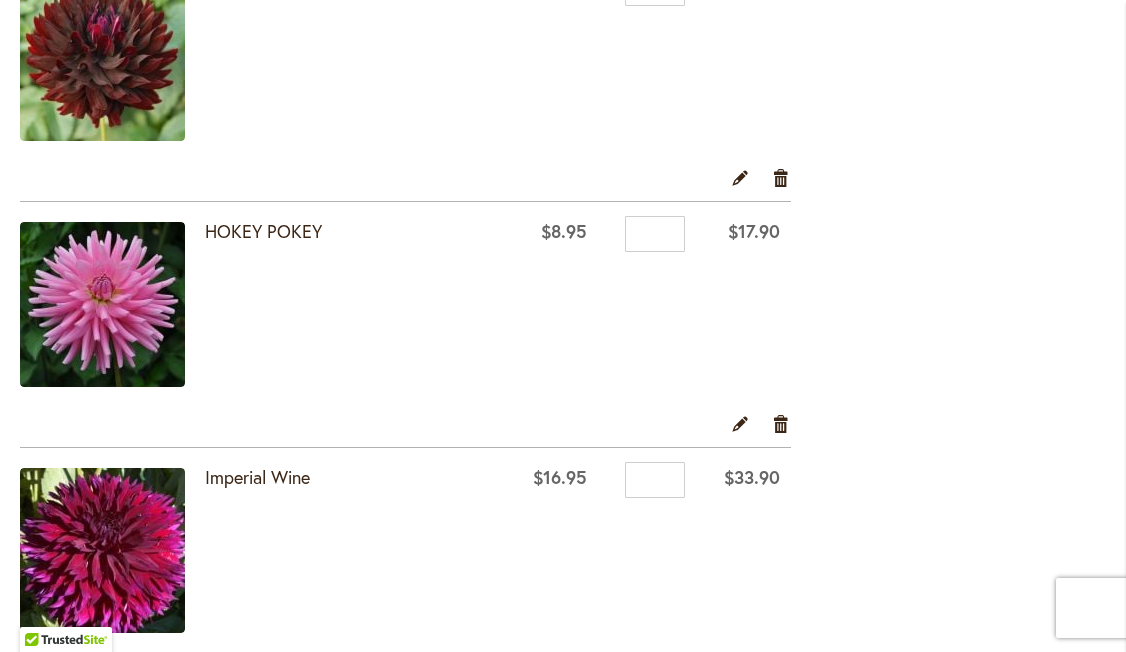 scroll, scrollTop: 1482, scrollLeft: 0, axis: vertical 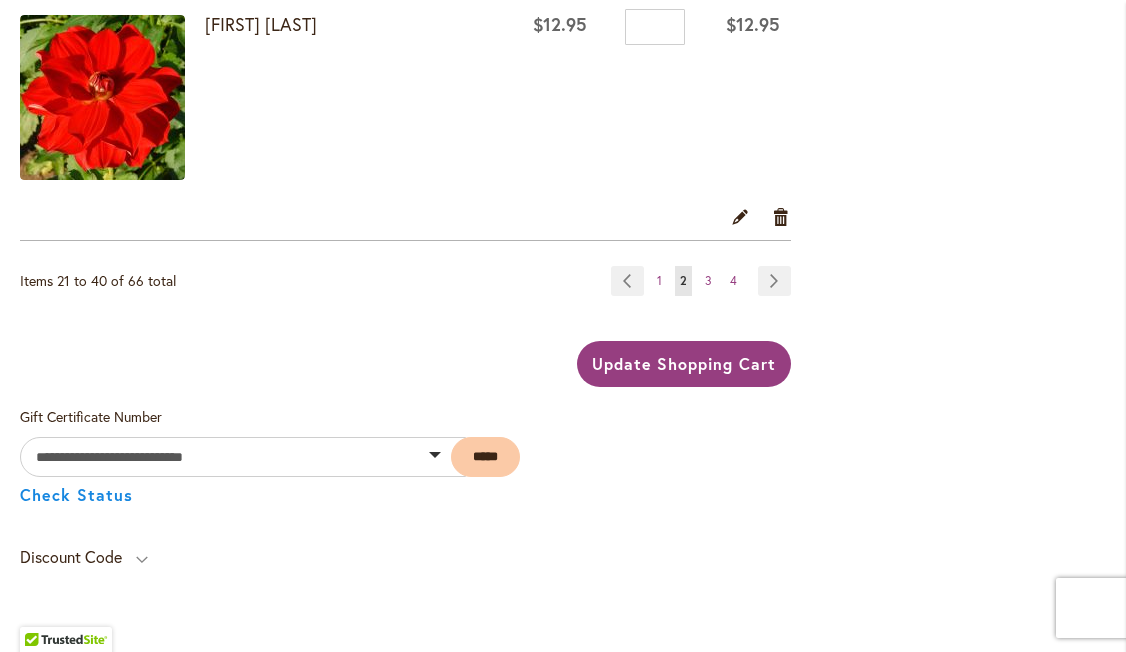type on "*" 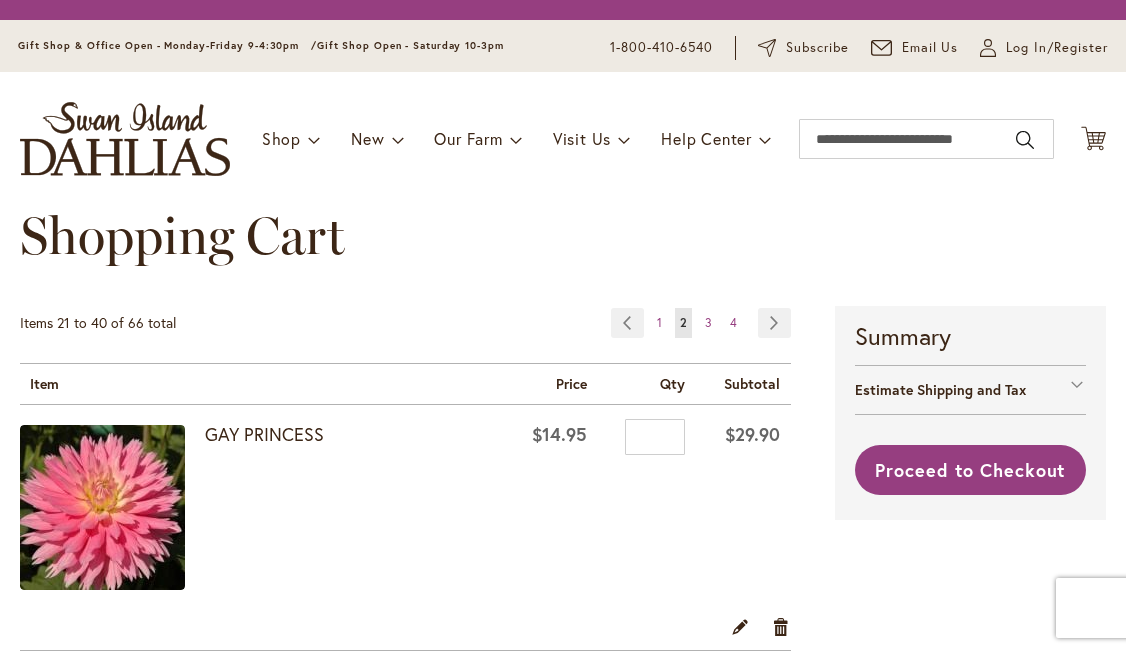 scroll, scrollTop: 0, scrollLeft: 0, axis: both 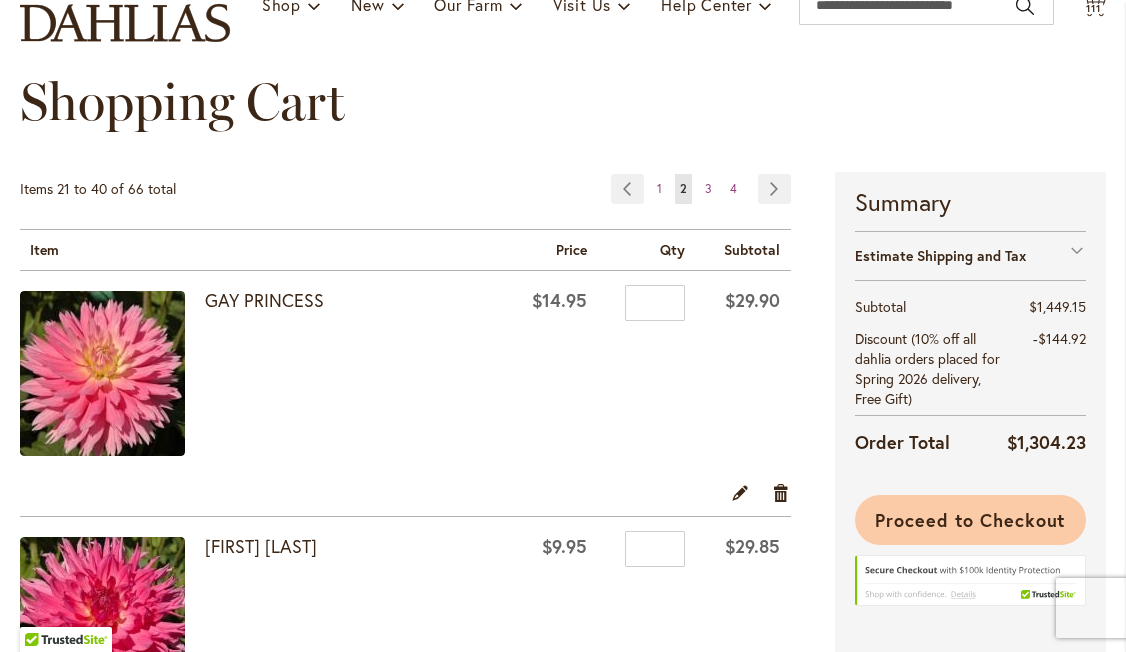 click on "Proceed to Checkout" at bounding box center [970, 520] 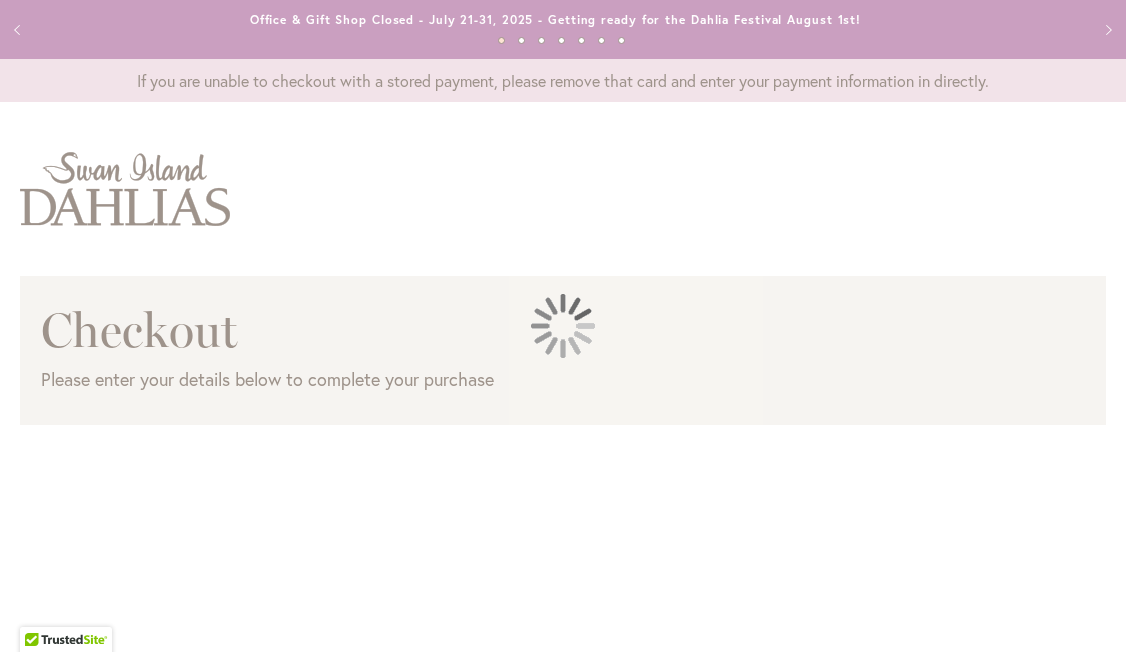 scroll, scrollTop: 0, scrollLeft: 0, axis: both 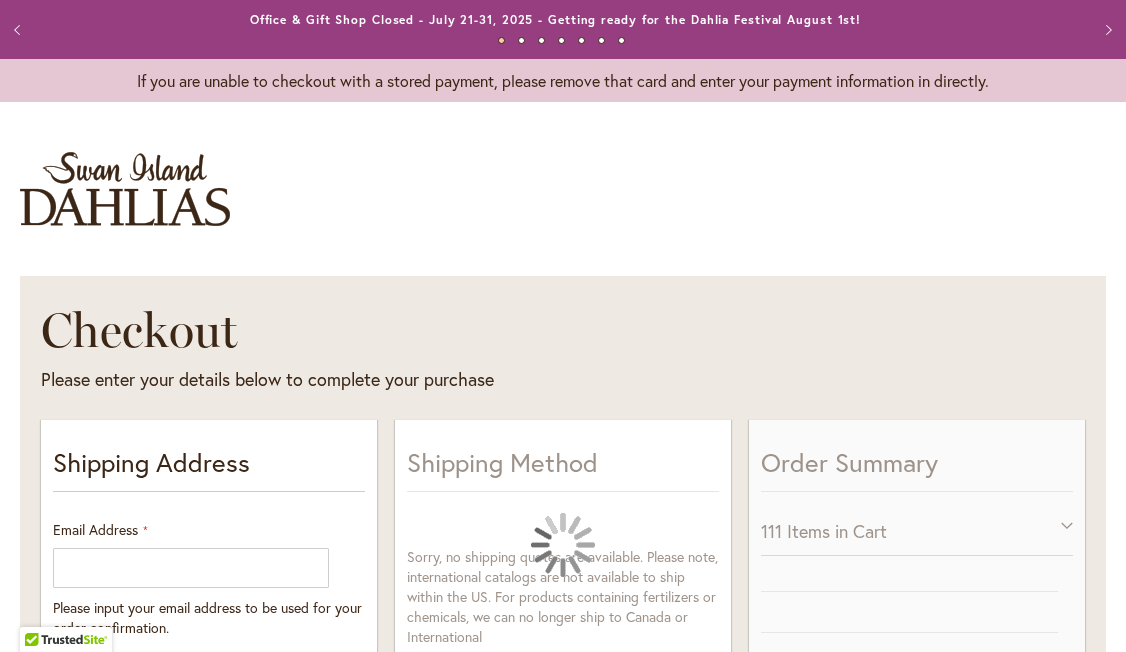select on "**" 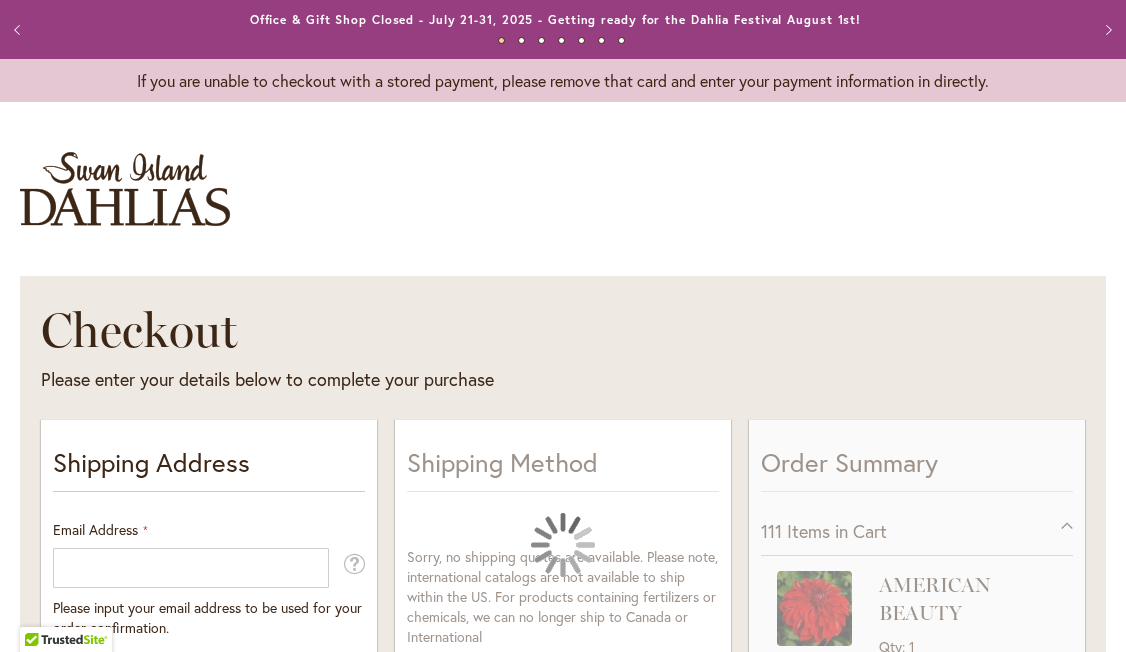 scroll, scrollTop: 64, scrollLeft: 0, axis: vertical 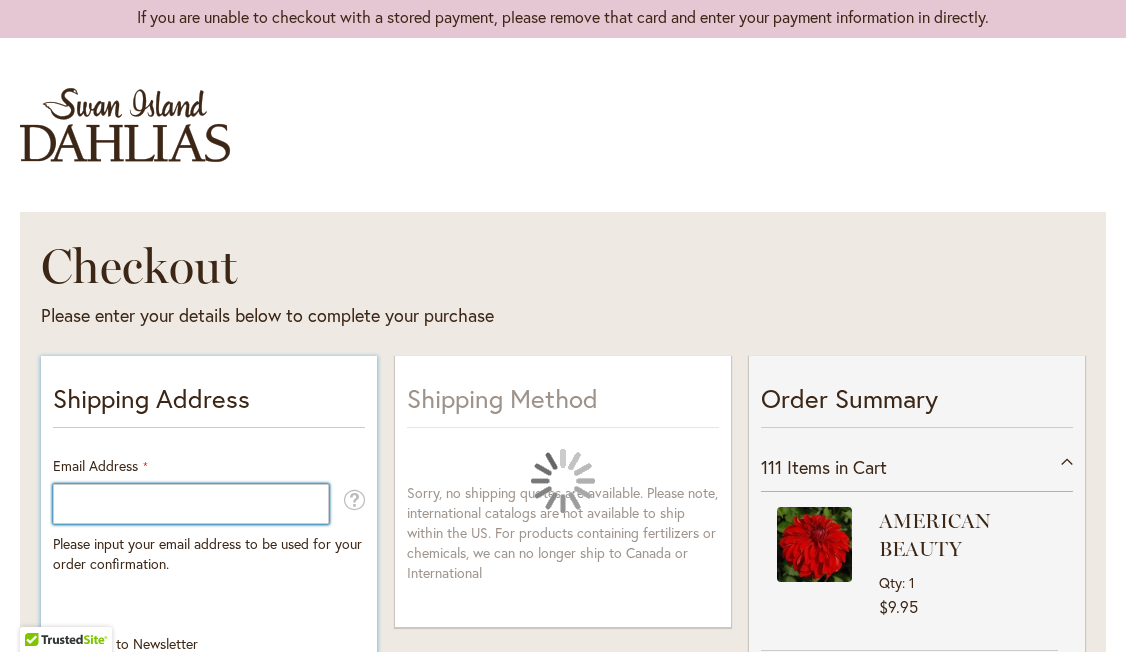 type on "**********" 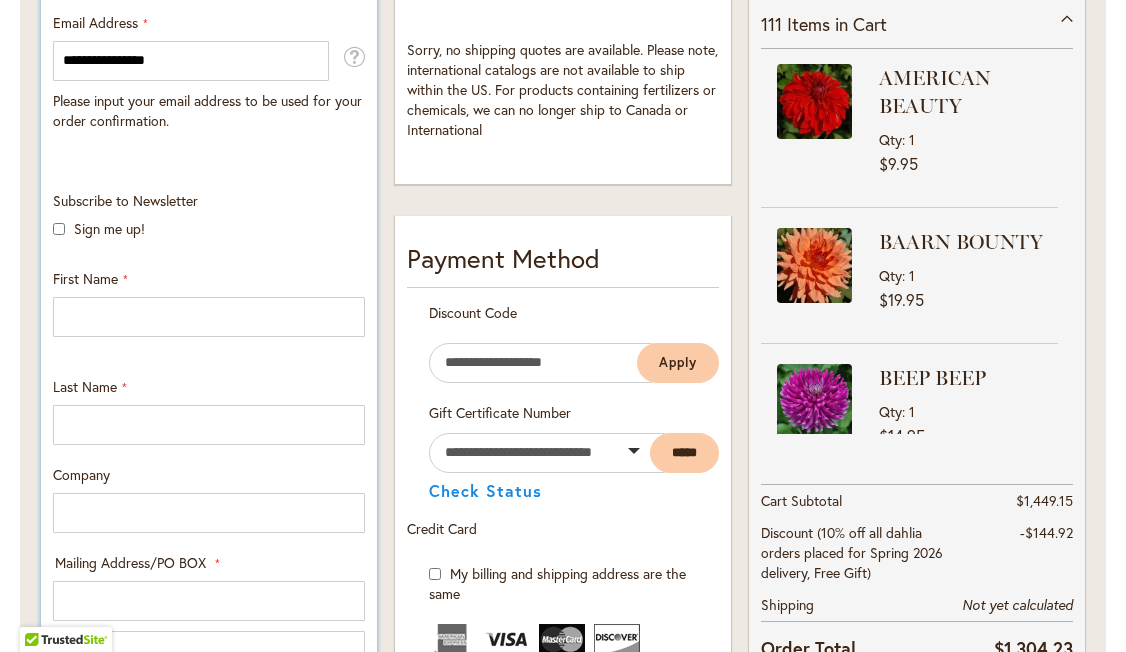 scroll, scrollTop: 549, scrollLeft: 0, axis: vertical 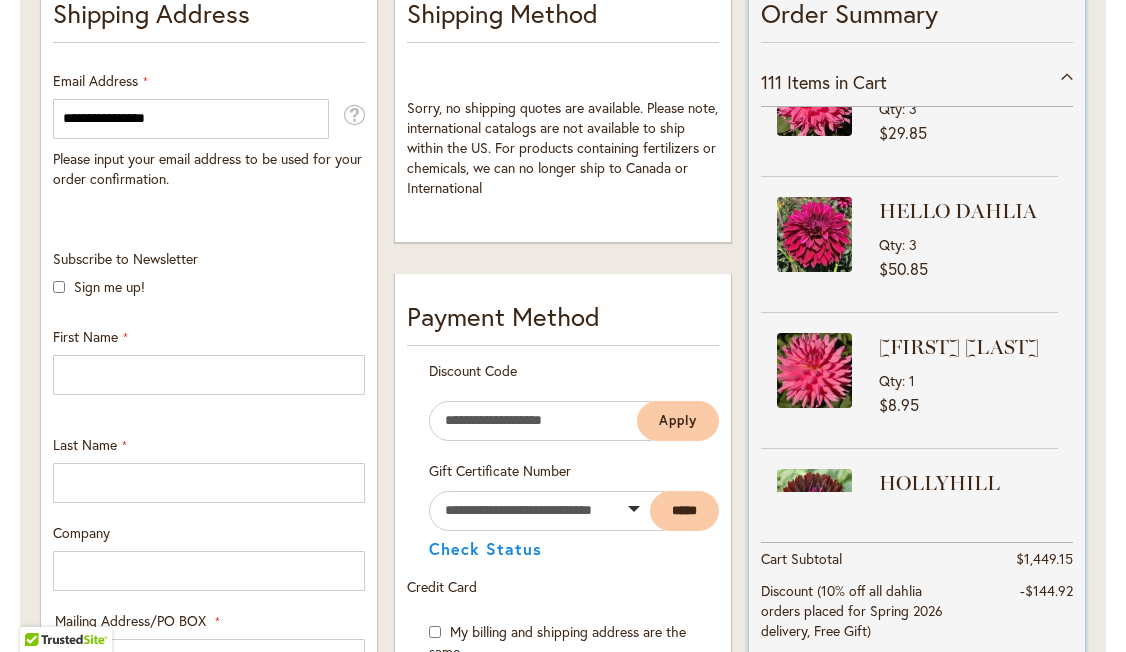 click on "Qty
3" at bounding box center [966, 108] 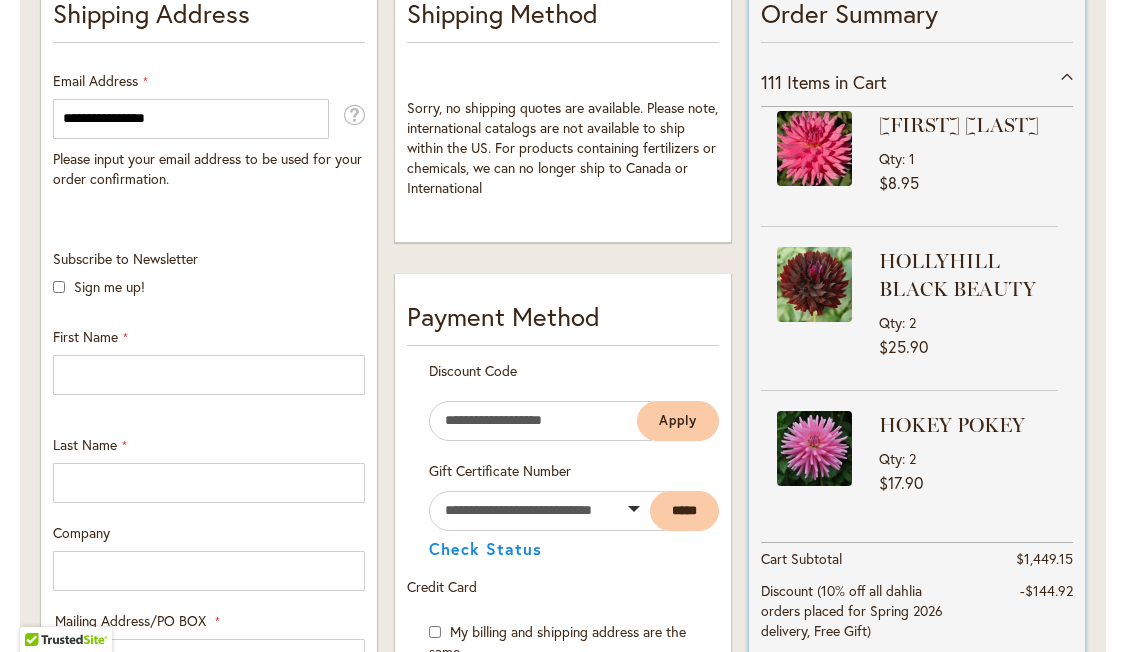 scroll, scrollTop: 3204, scrollLeft: 0, axis: vertical 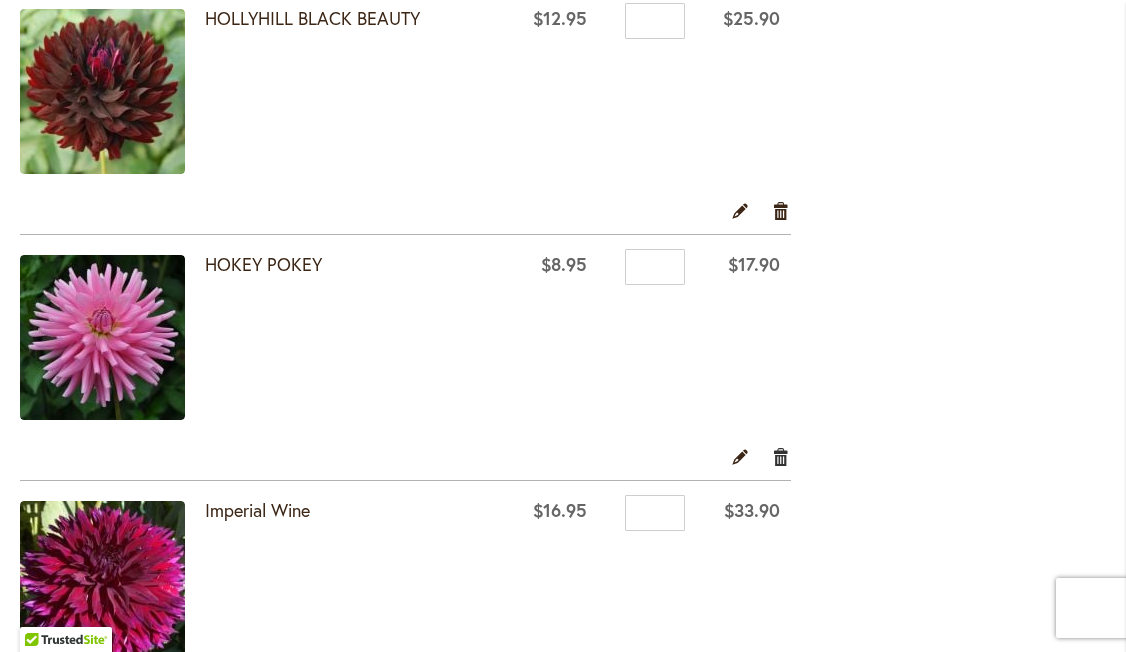 click on "Remove item" at bounding box center (781, 456) 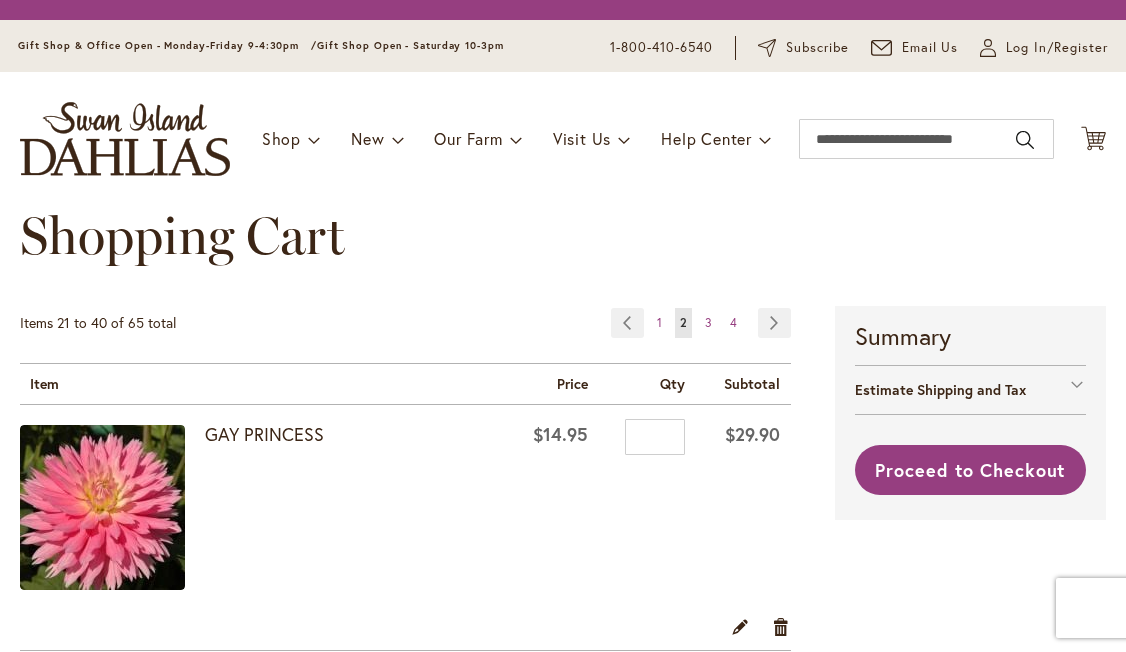 scroll, scrollTop: 0, scrollLeft: 0, axis: both 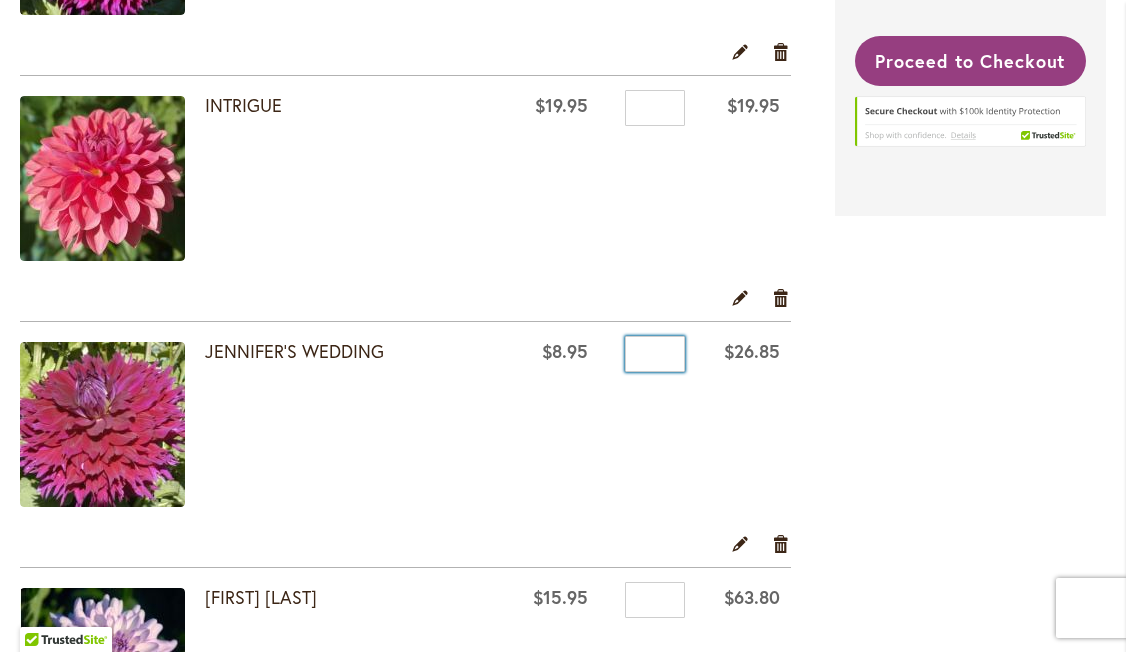 click on "*" at bounding box center (655, 354) 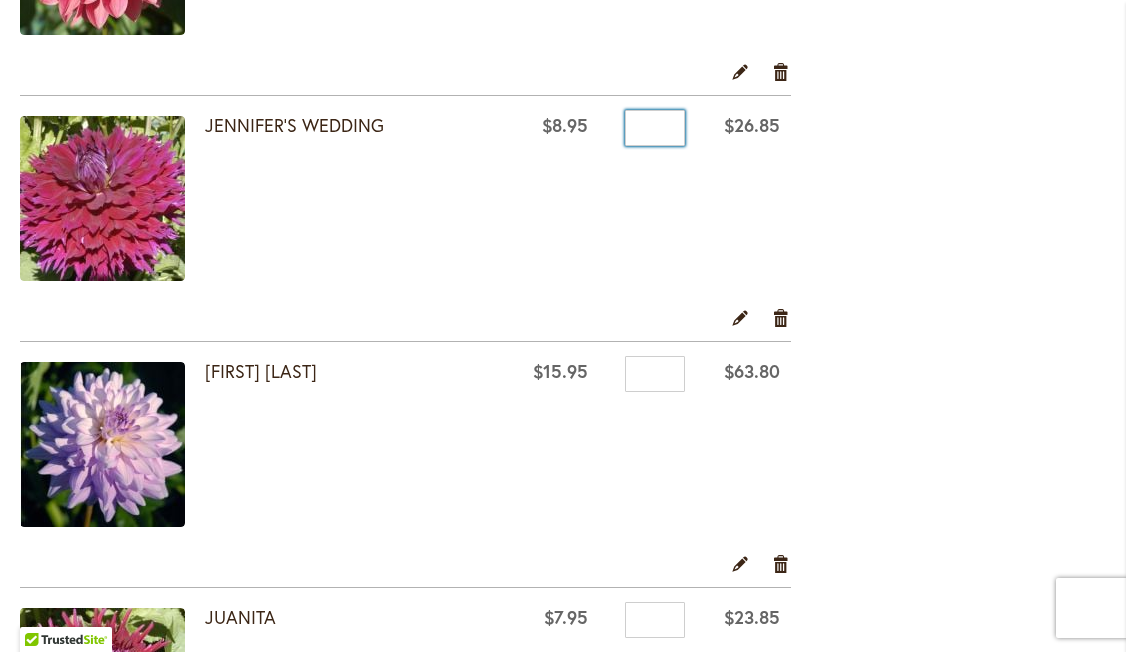 scroll, scrollTop: 2073, scrollLeft: 0, axis: vertical 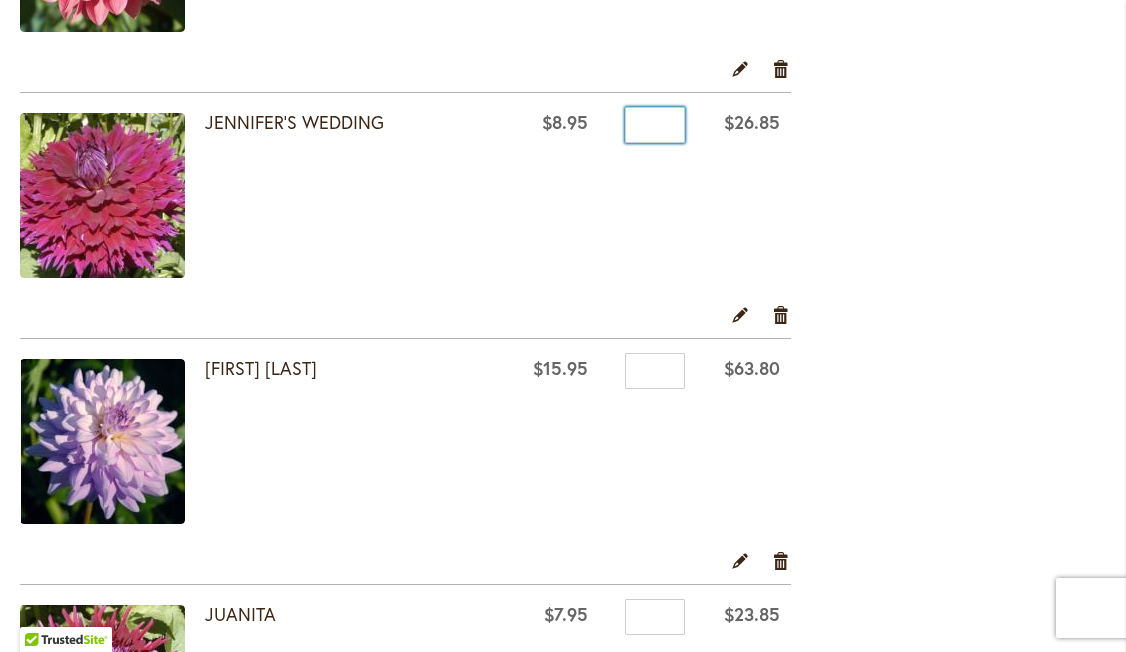 type on "*" 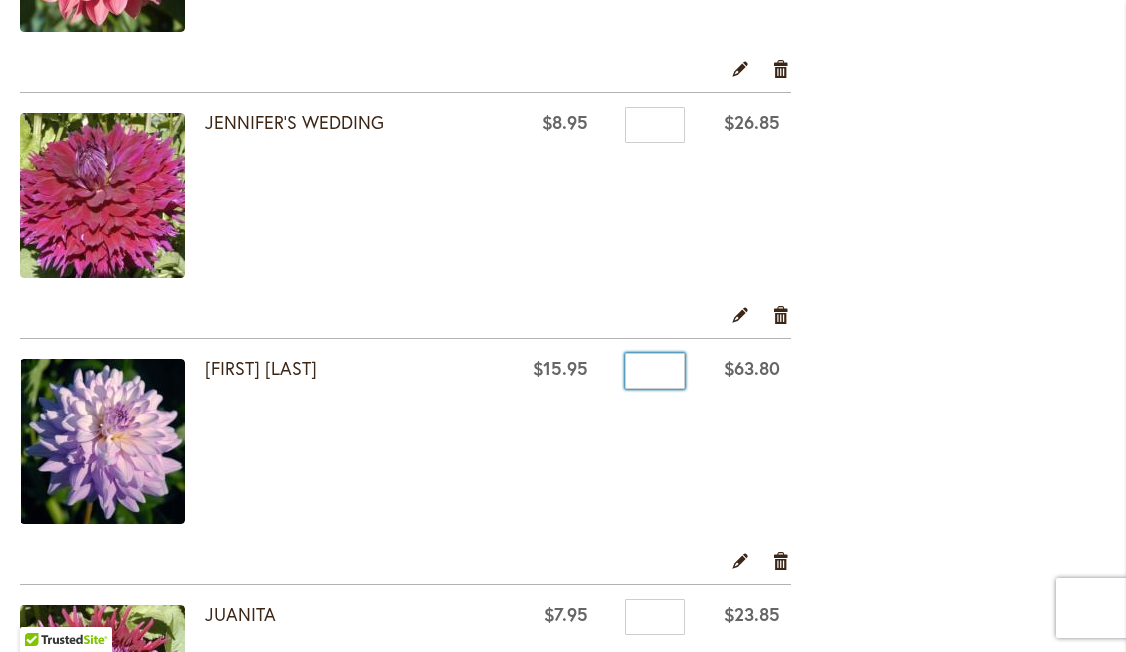 click on "*" at bounding box center [655, 371] 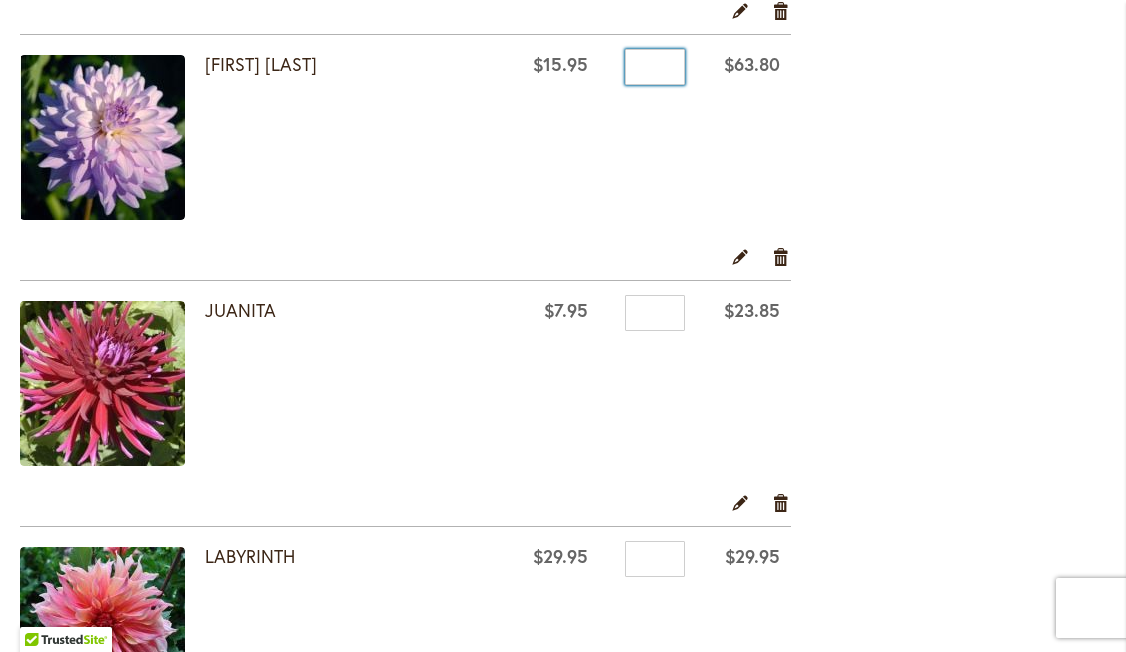 scroll, scrollTop: 2378, scrollLeft: 0, axis: vertical 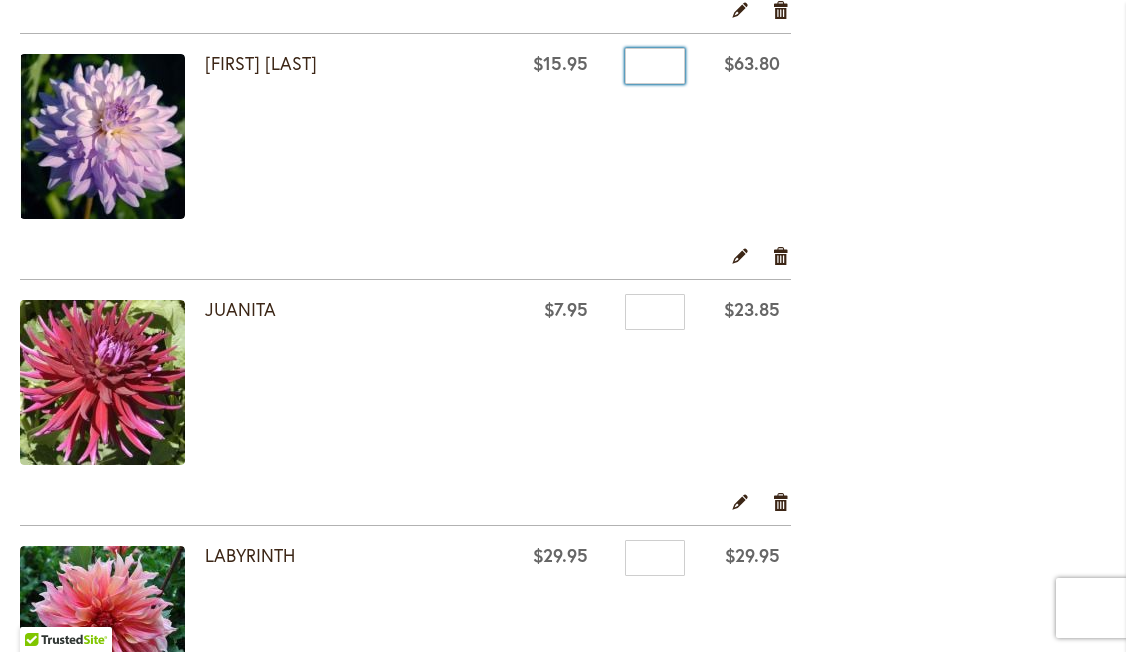 type on "*" 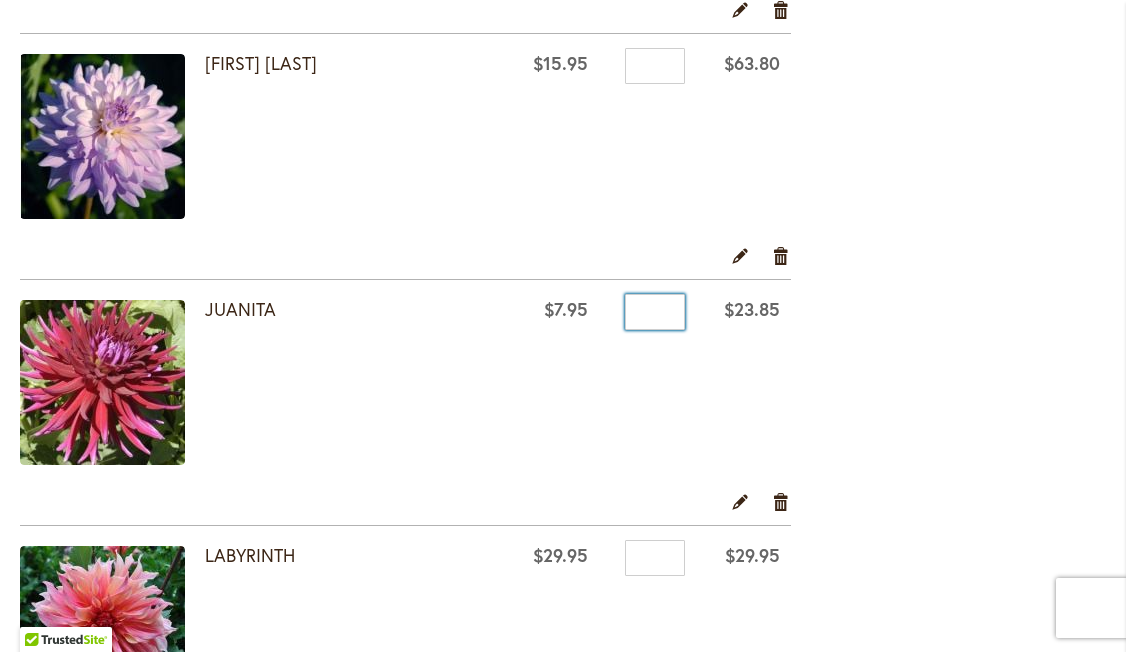 click on "*" at bounding box center [655, 312] 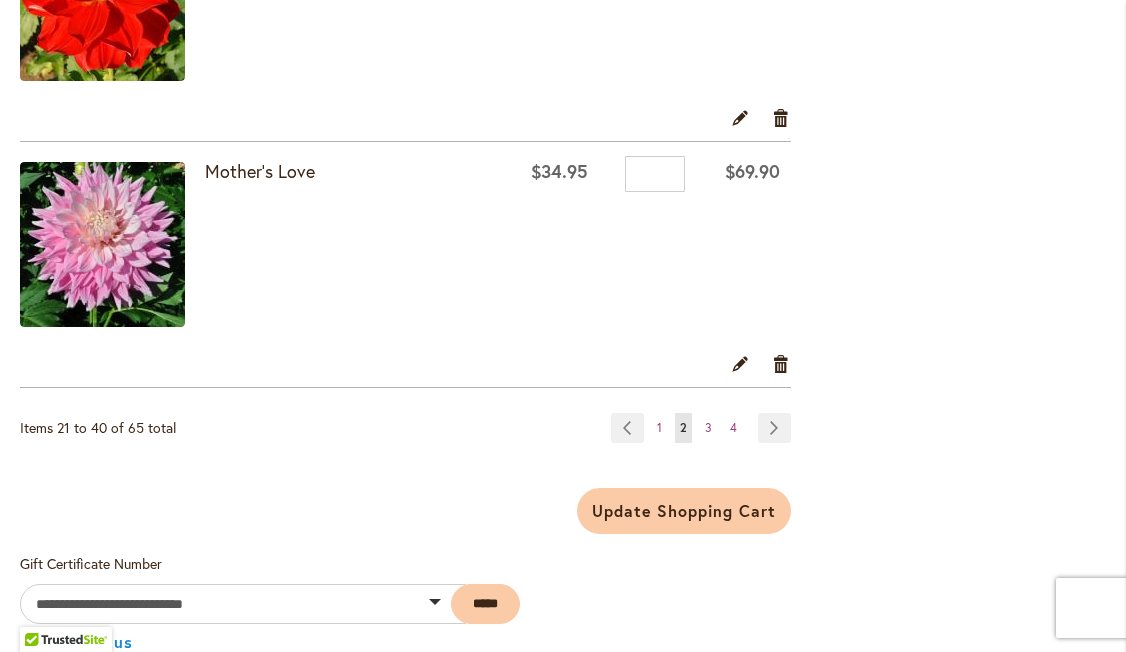 scroll, scrollTop: 4979, scrollLeft: 0, axis: vertical 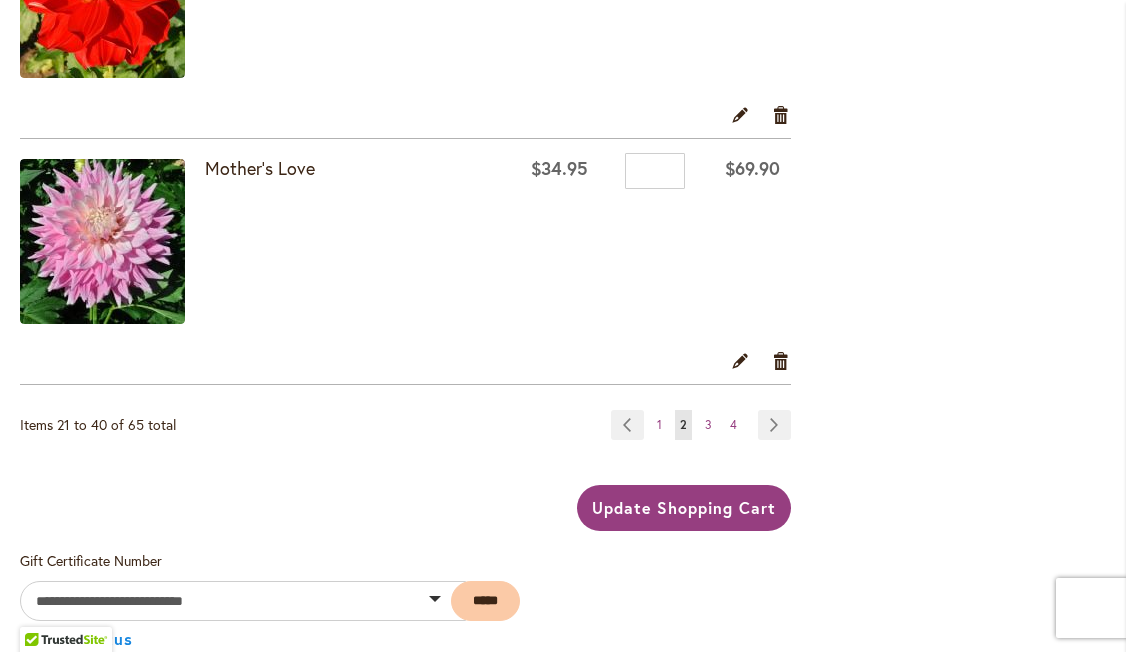 type on "*" 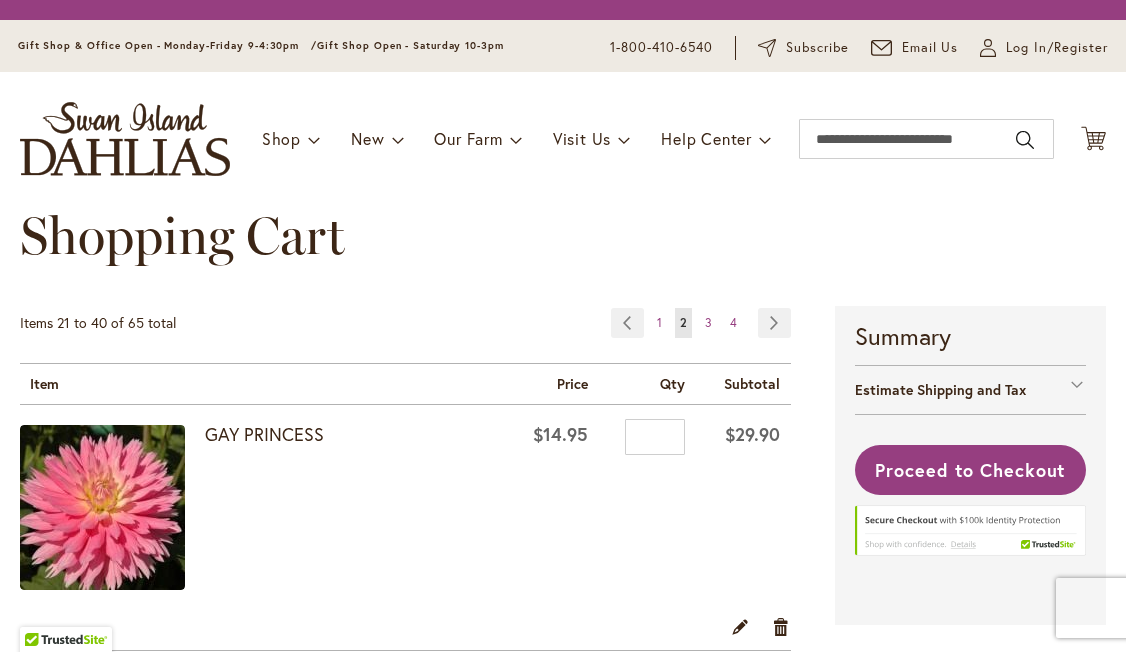 scroll, scrollTop: 0, scrollLeft: 0, axis: both 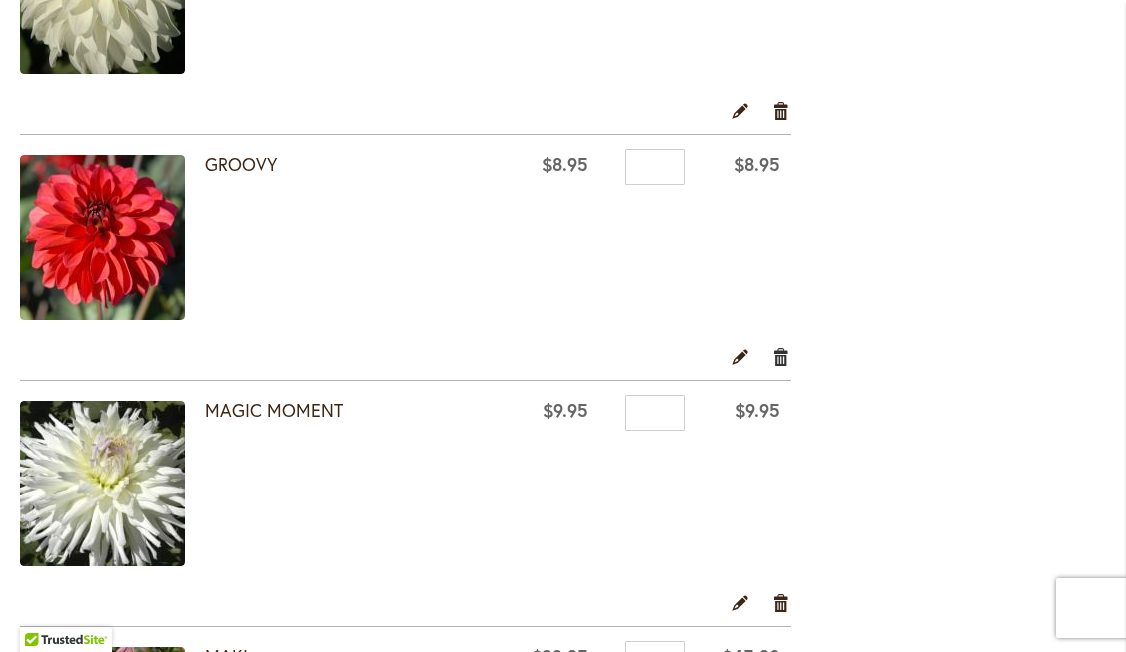 click on "Remove item" at bounding box center (781, 356) 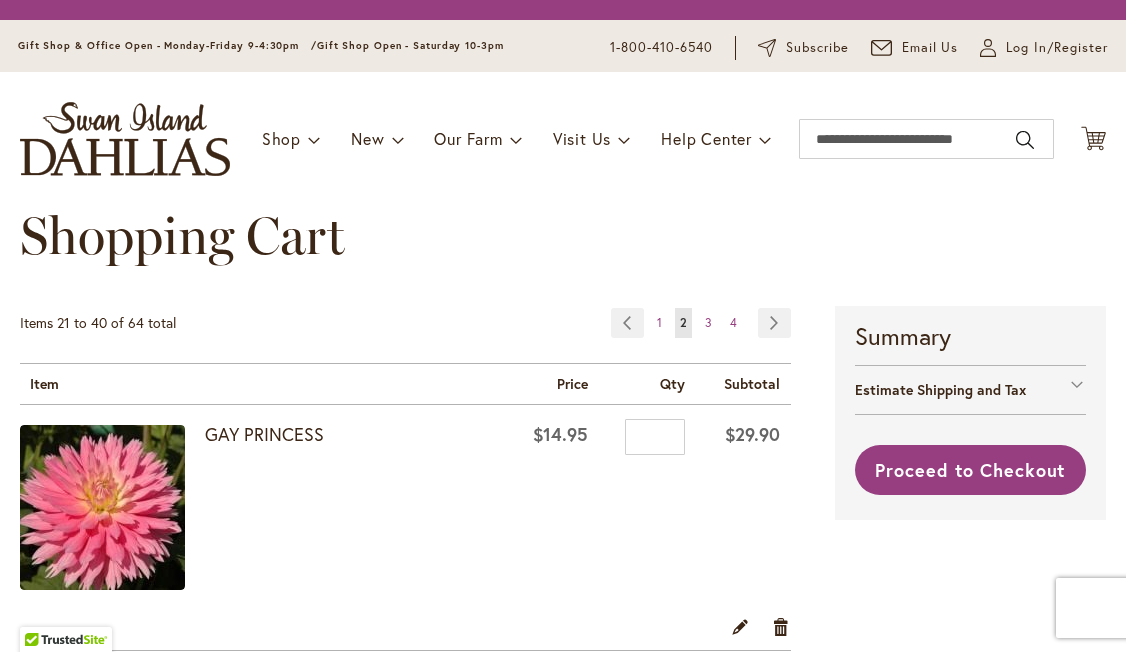 scroll, scrollTop: 0, scrollLeft: 0, axis: both 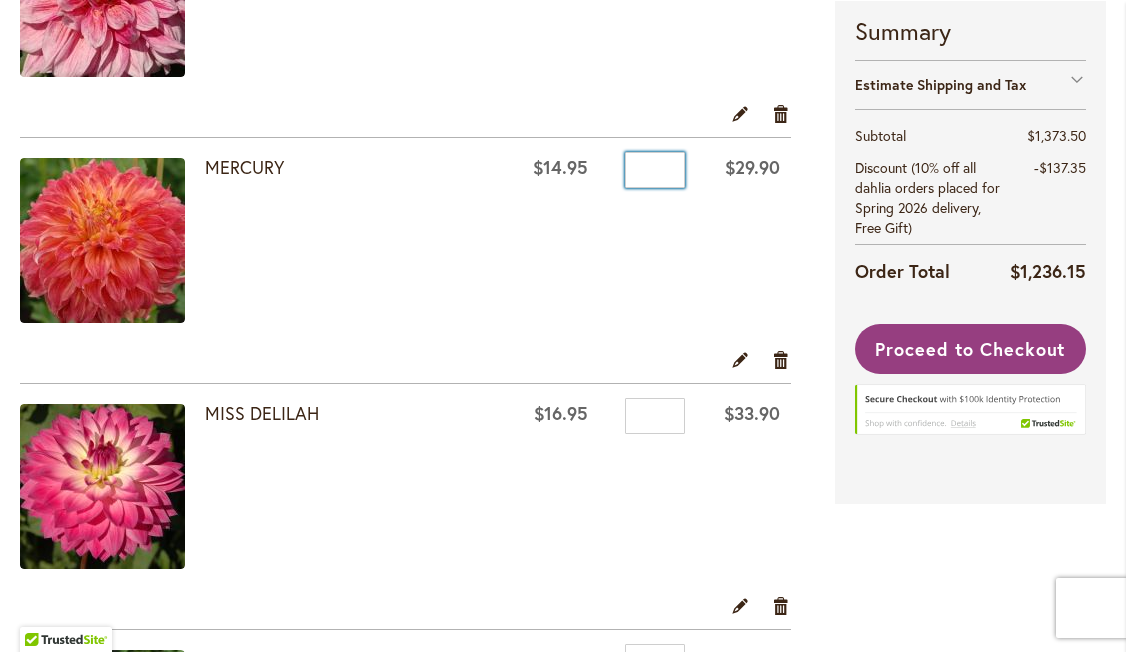 click on "*" at bounding box center (655, 170) 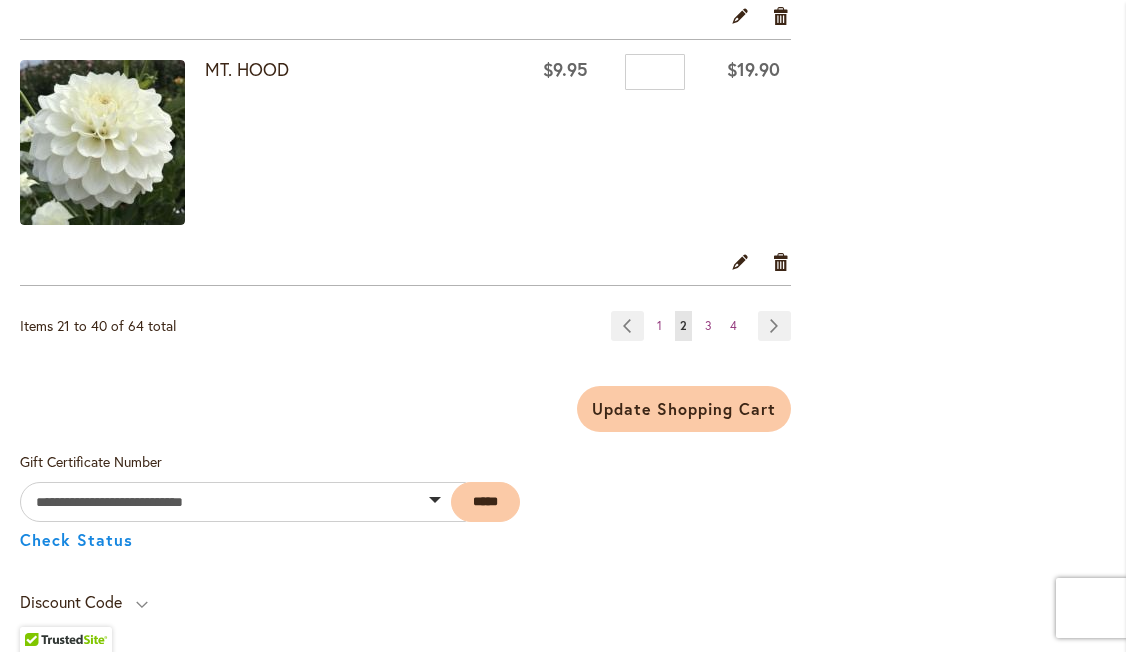 scroll, scrollTop: 5086, scrollLeft: 0, axis: vertical 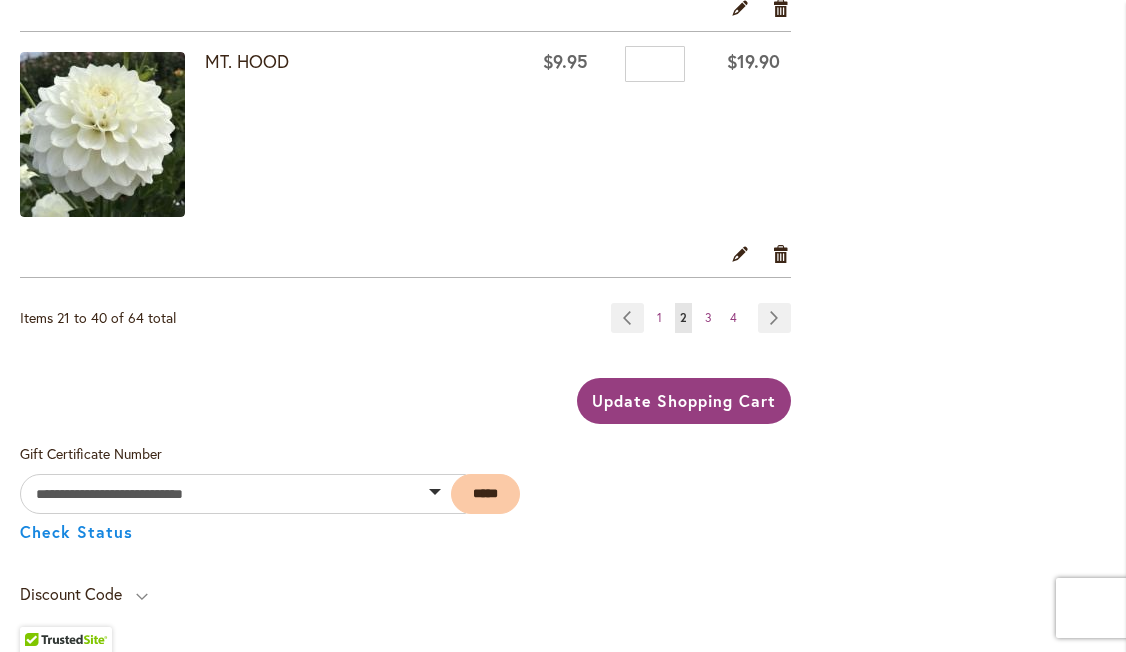 type on "*" 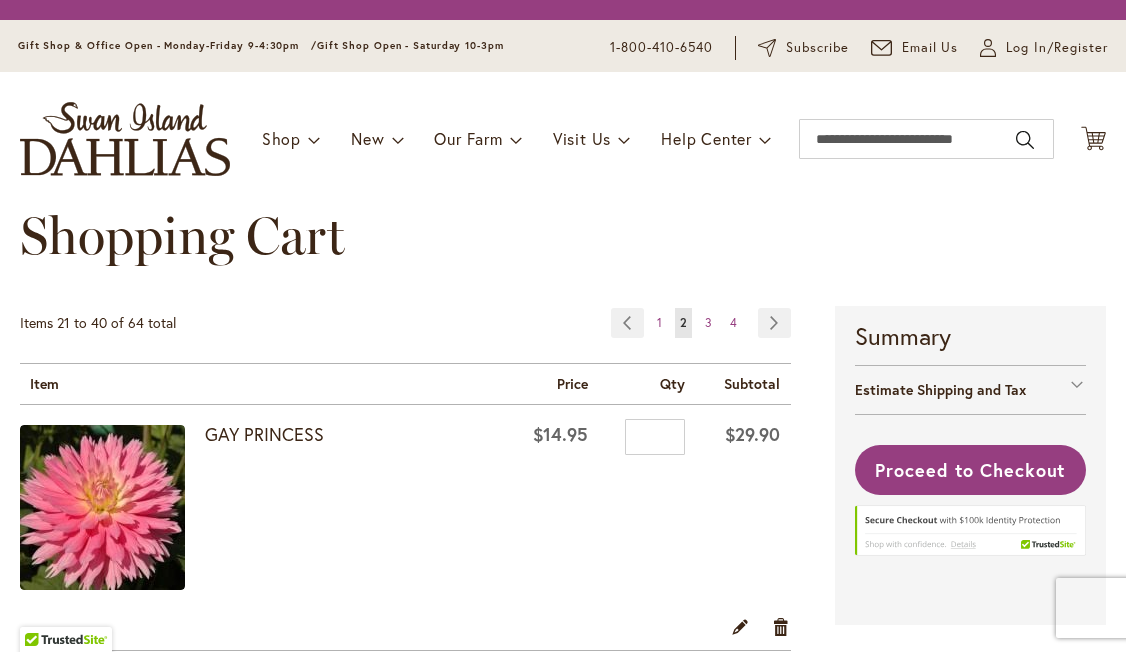 scroll, scrollTop: 0, scrollLeft: 0, axis: both 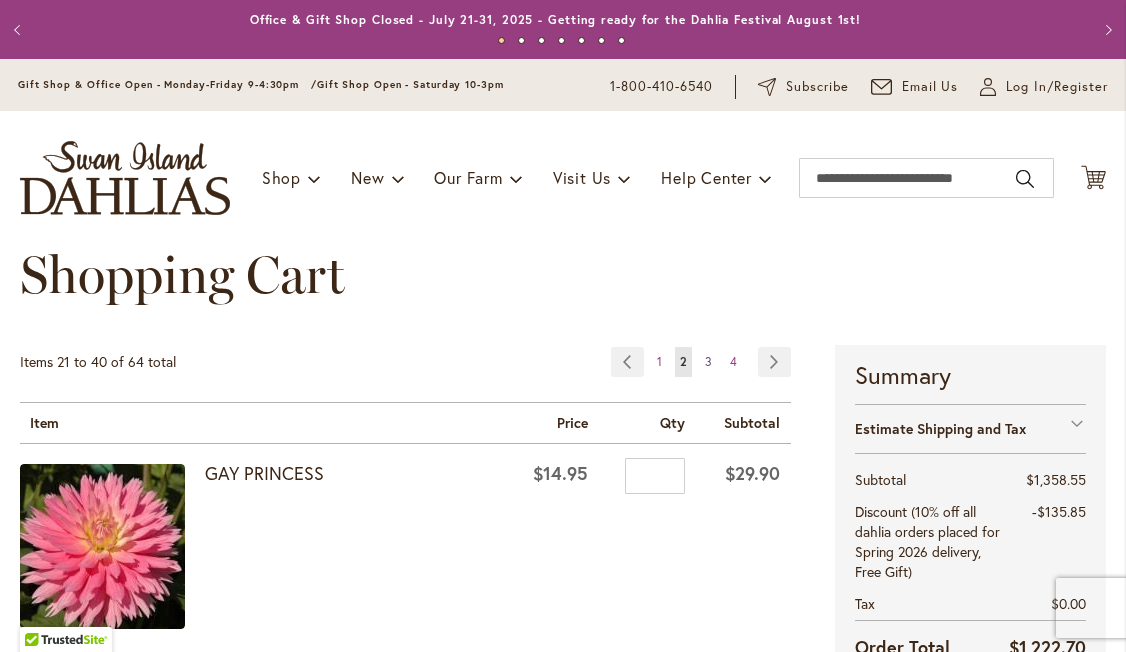 click on "3" at bounding box center (708, 361) 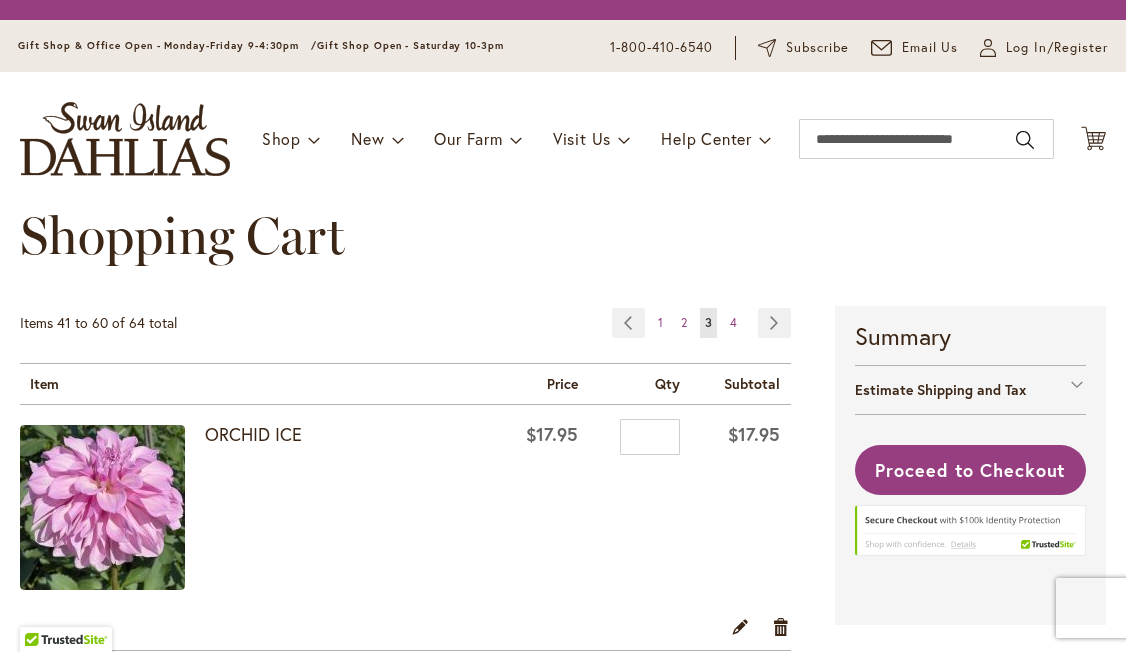 scroll, scrollTop: 0, scrollLeft: 0, axis: both 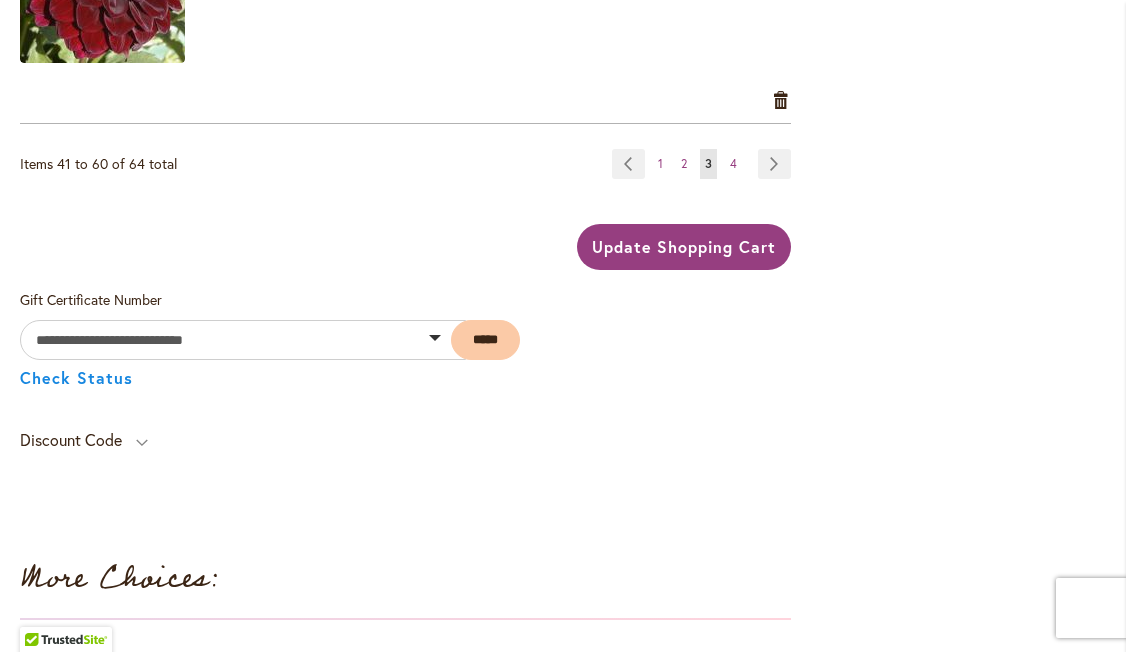 click on "Update Shopping Cart" at bounding box center [684, 246] 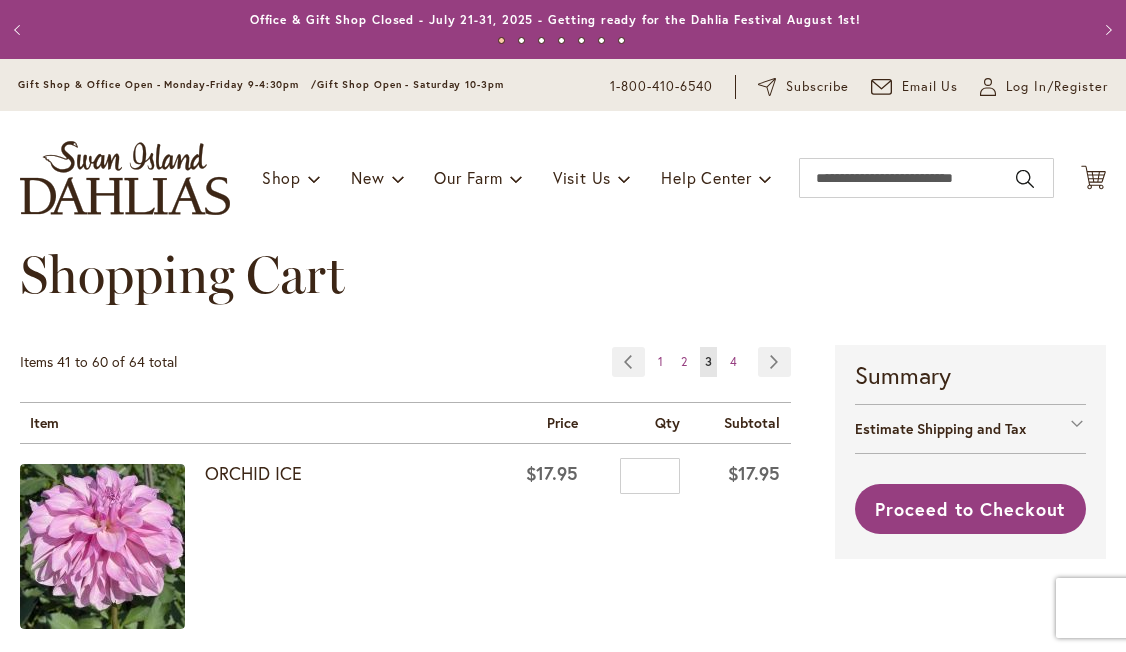 scroll, scrollTop: 0, scrollLeft: 0, axis: both 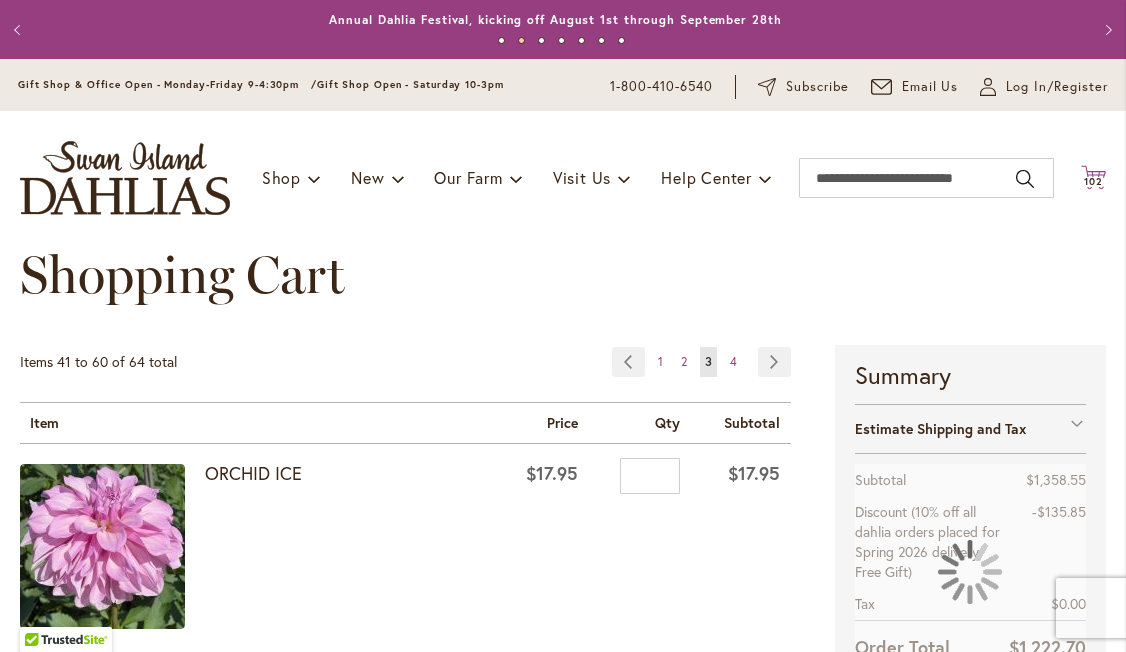 click on "102" at bounding box center (1093, 181) 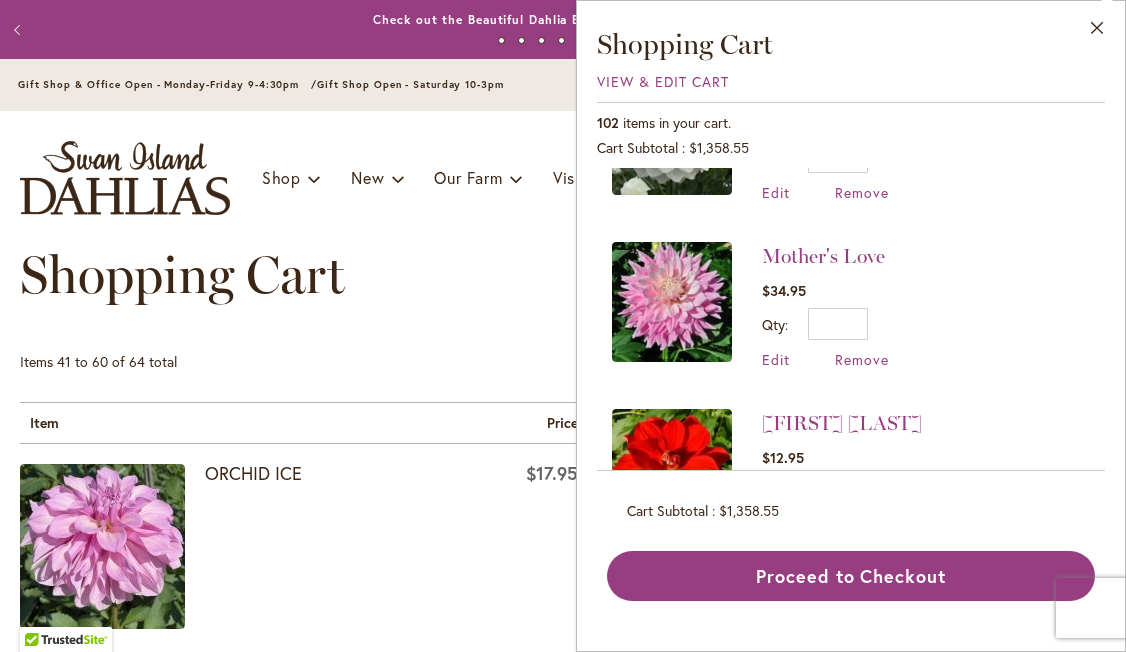 scroll, scrollTop: 4145, scrollLeft: 0, axis: vertical 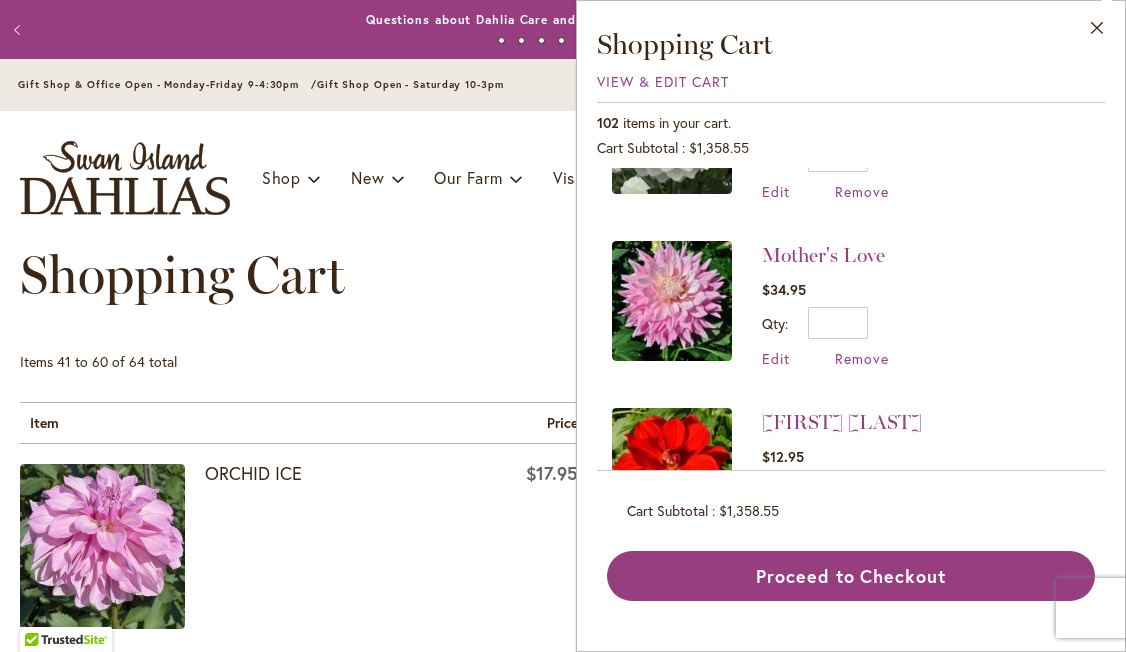 click on "*" at bounding box center (838, 490) 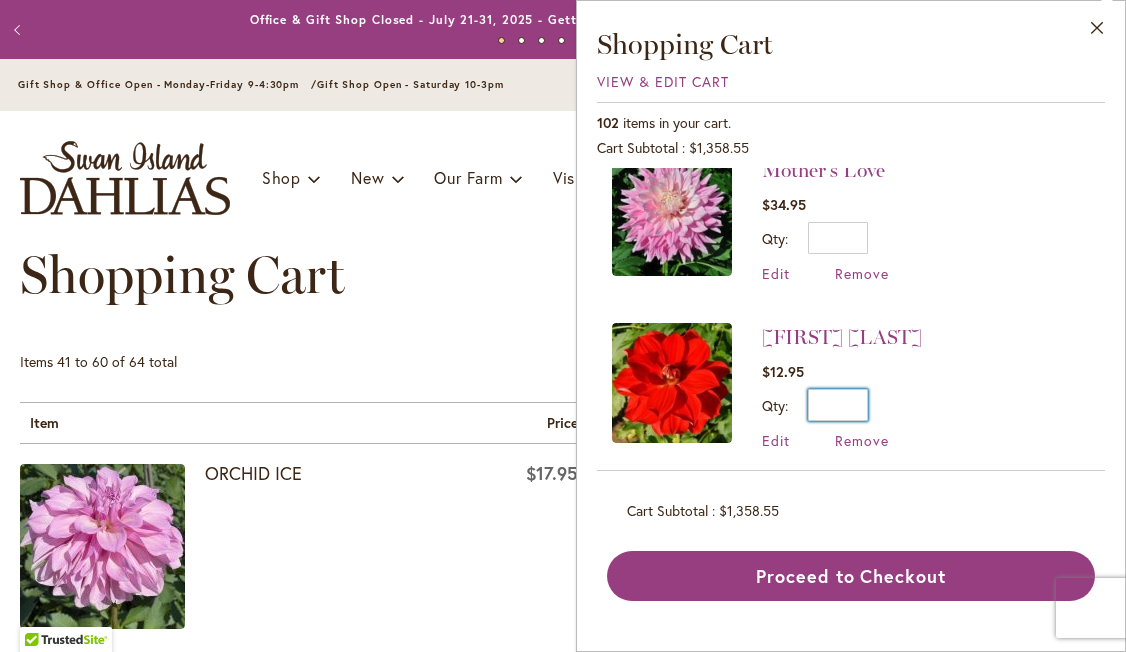 scroll, scrollTop: 4231, scrollLeft: 0, axis: vertical 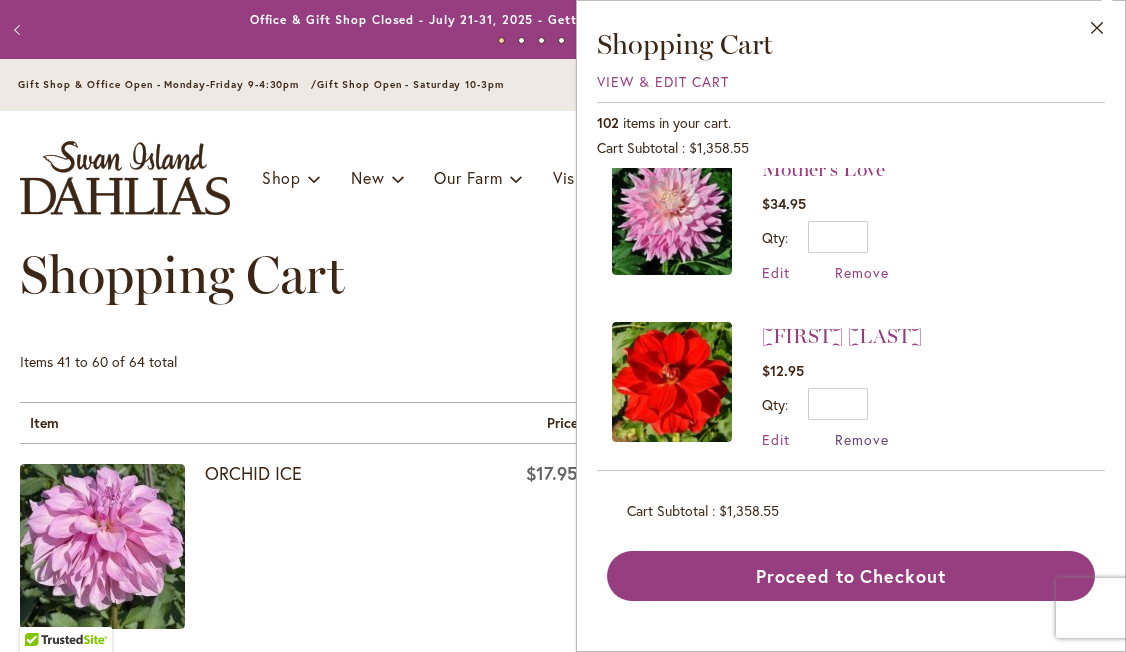 click on "Remove" at bounding box center [862, 439] 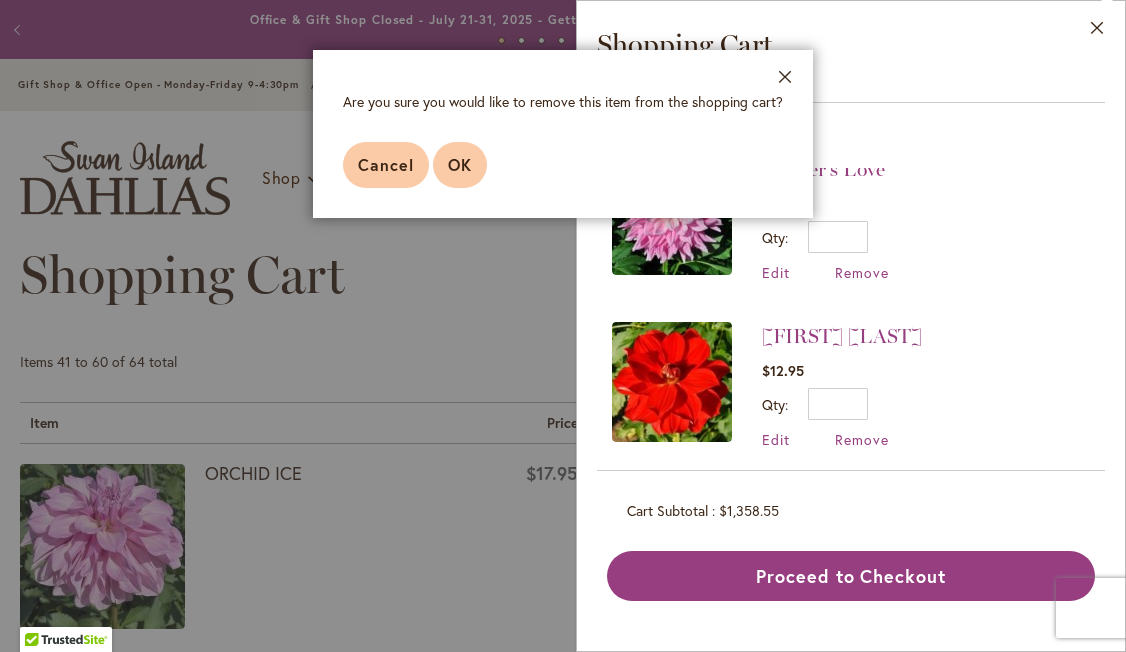 click on "OK" at bounding box center [460, 164] 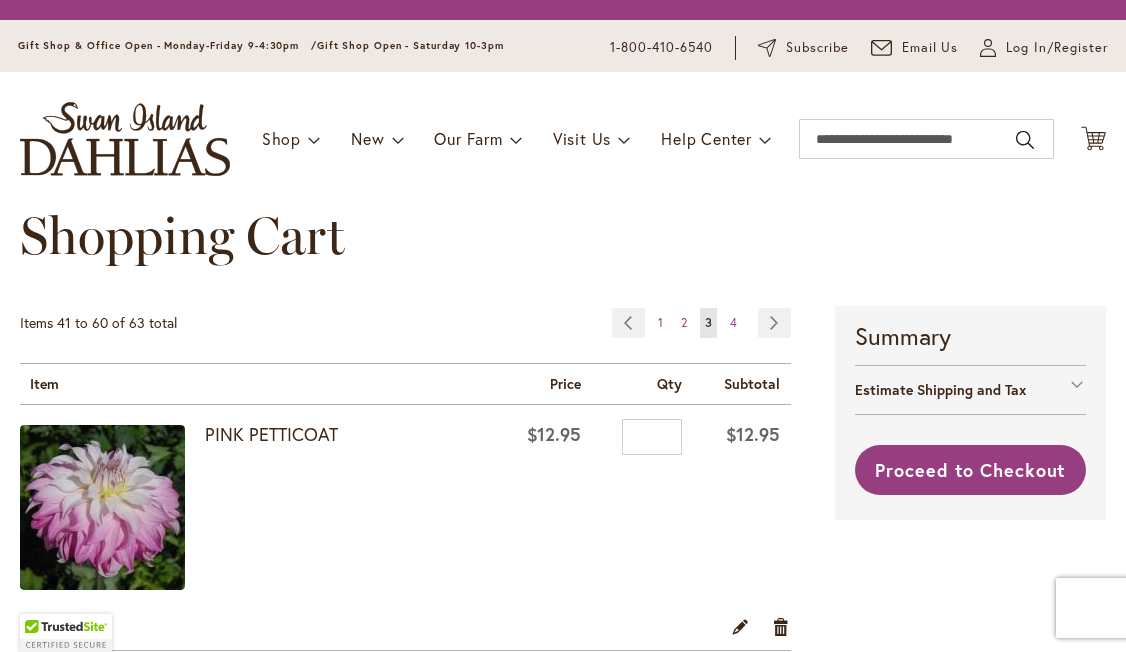 scroll, scrollTop: 0, scrollLeft: 0, axis: both 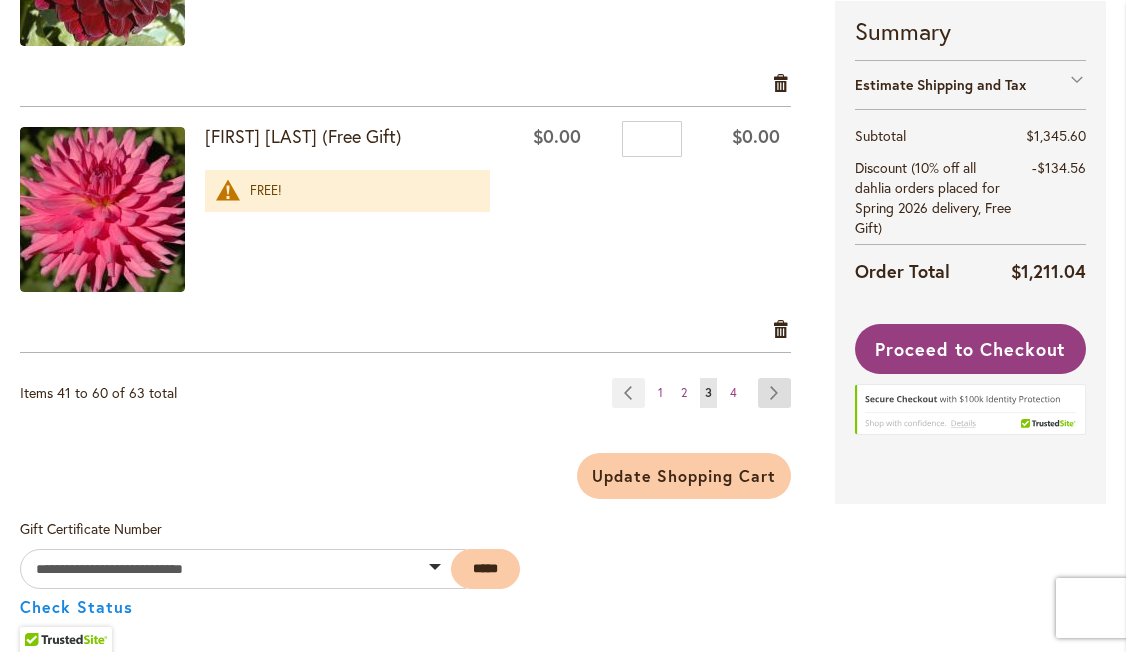 click on "Page
Next" at bounding box center (774, 393) 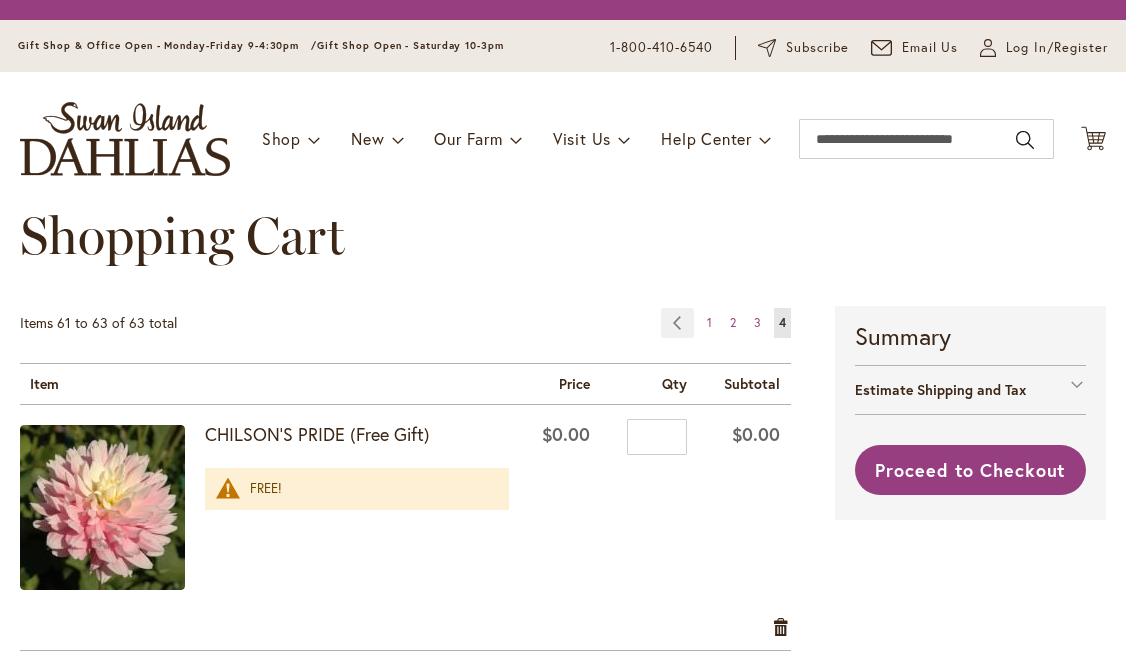 scroll, scrollTop: 0, scrollLeft: 0, axis: both 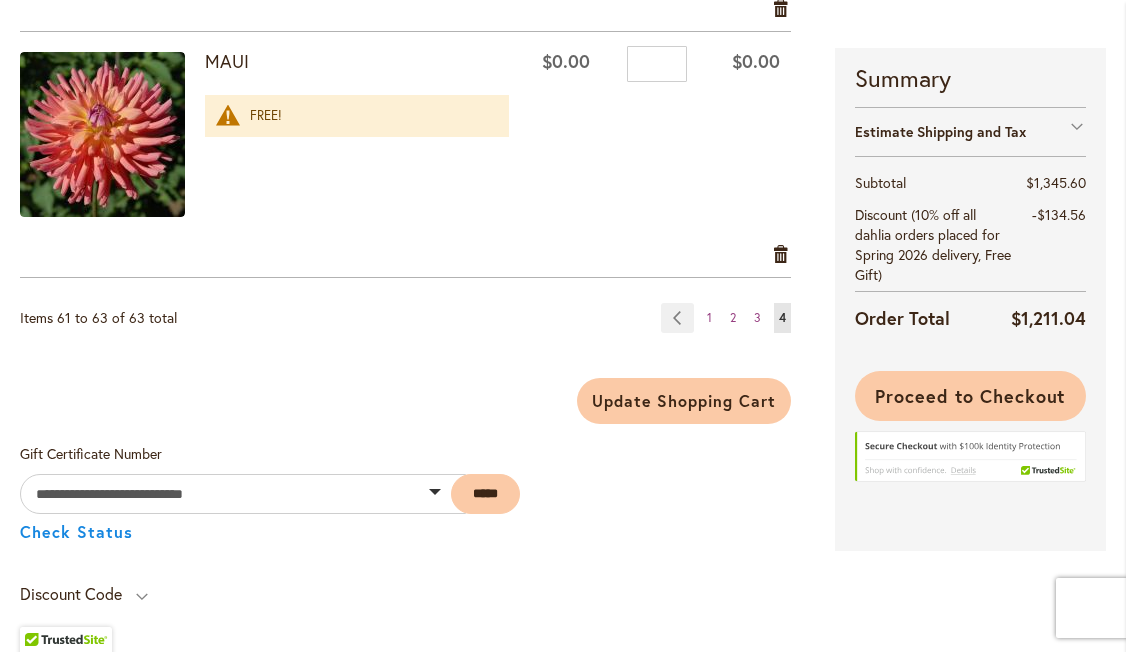 click on "Proceed to Checkout" at bounding box center [970, 396] 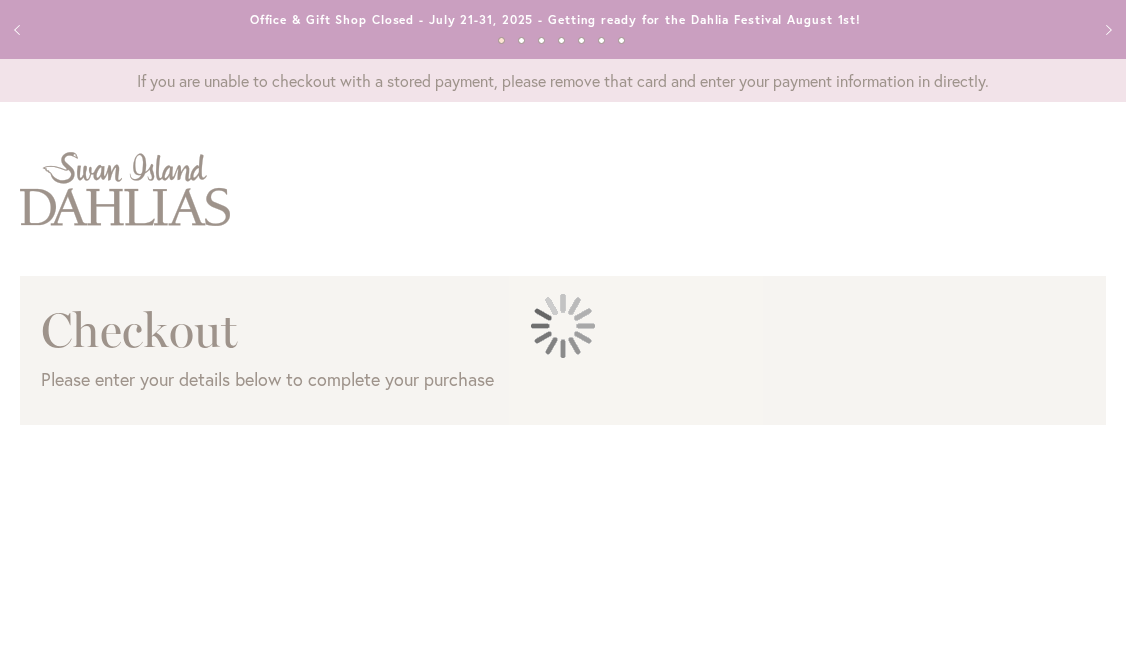 scroll, scrollTop: 0, scrollLeft: 0, axis: both 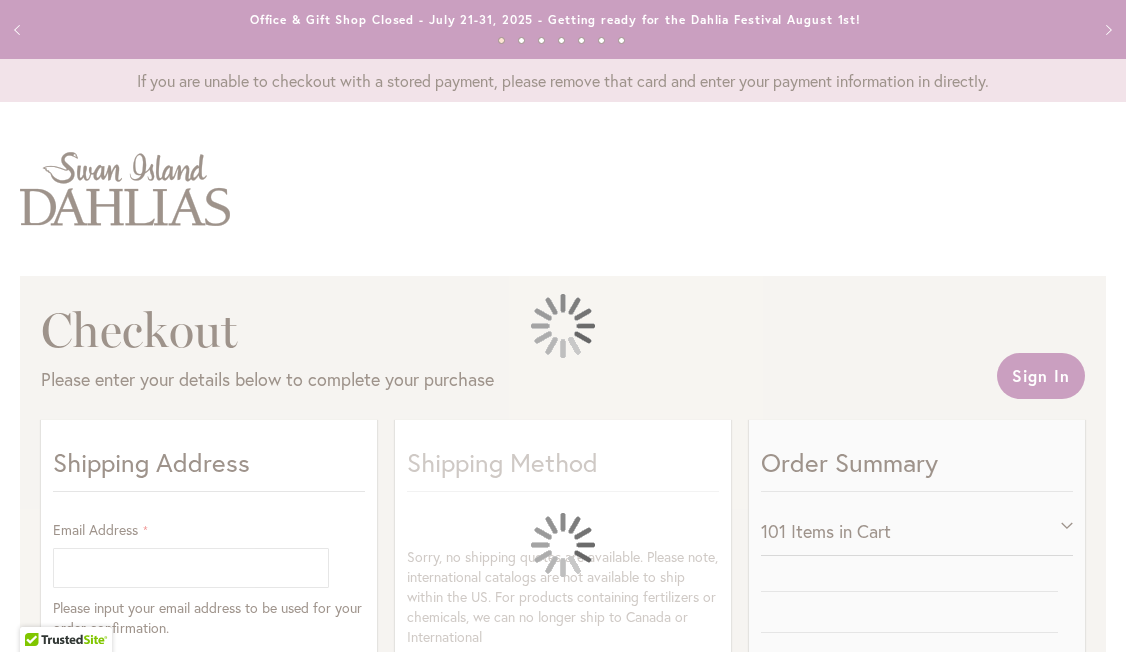 select on "**" 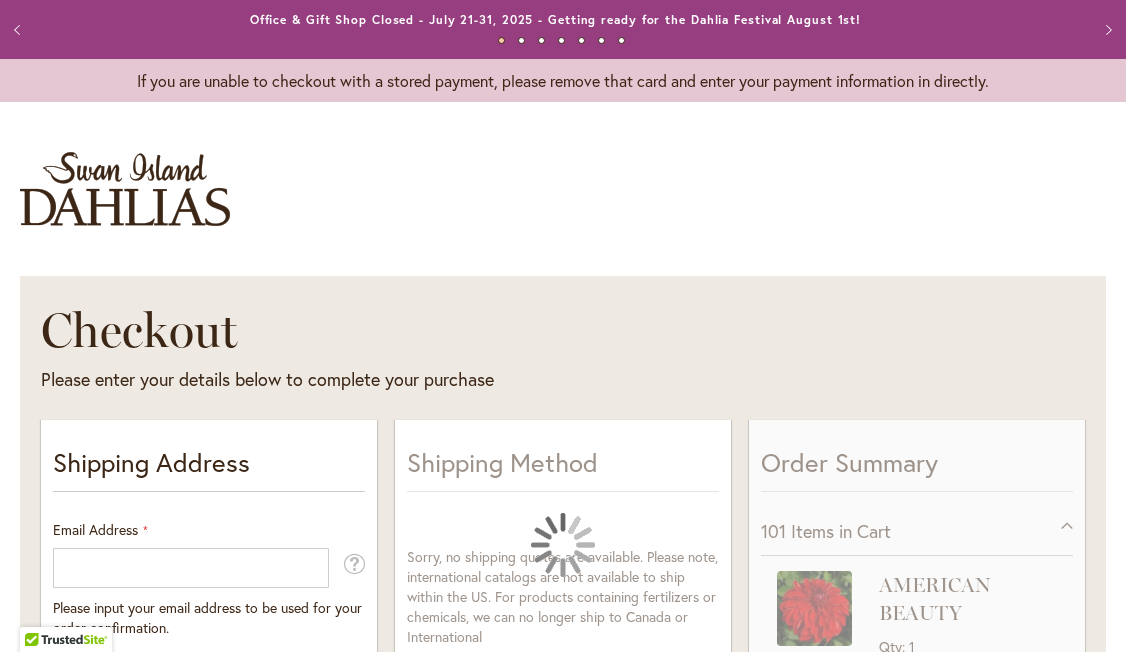 click on "Email Address" at bounding box center (191, 568) 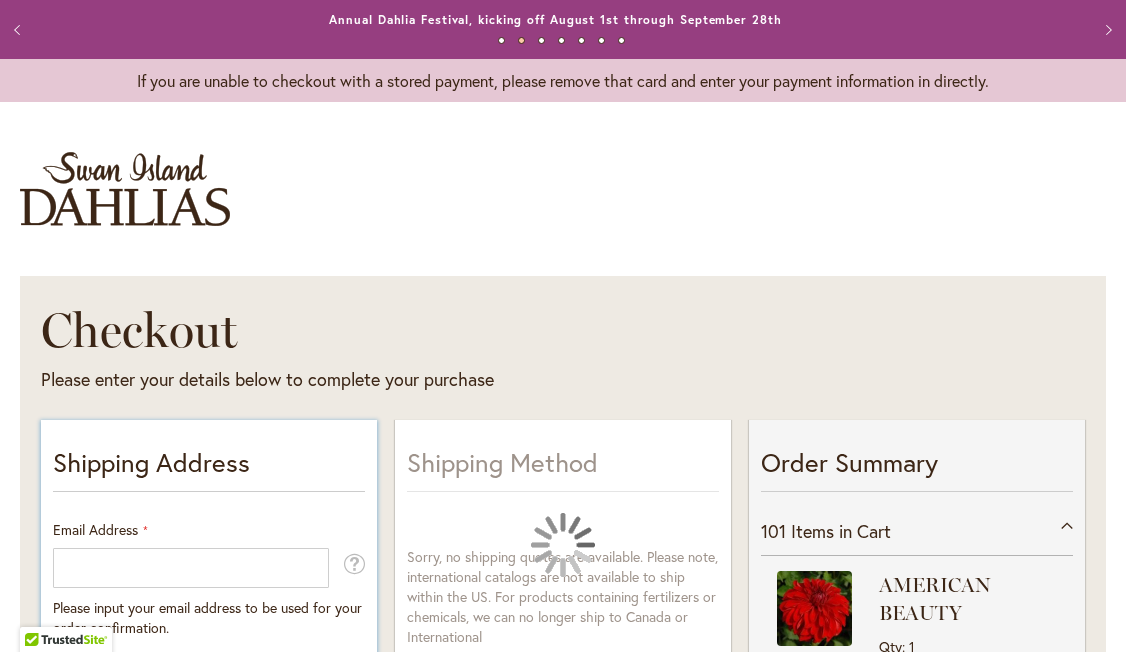 click on "Email Address" at bounding box center (191, 568) 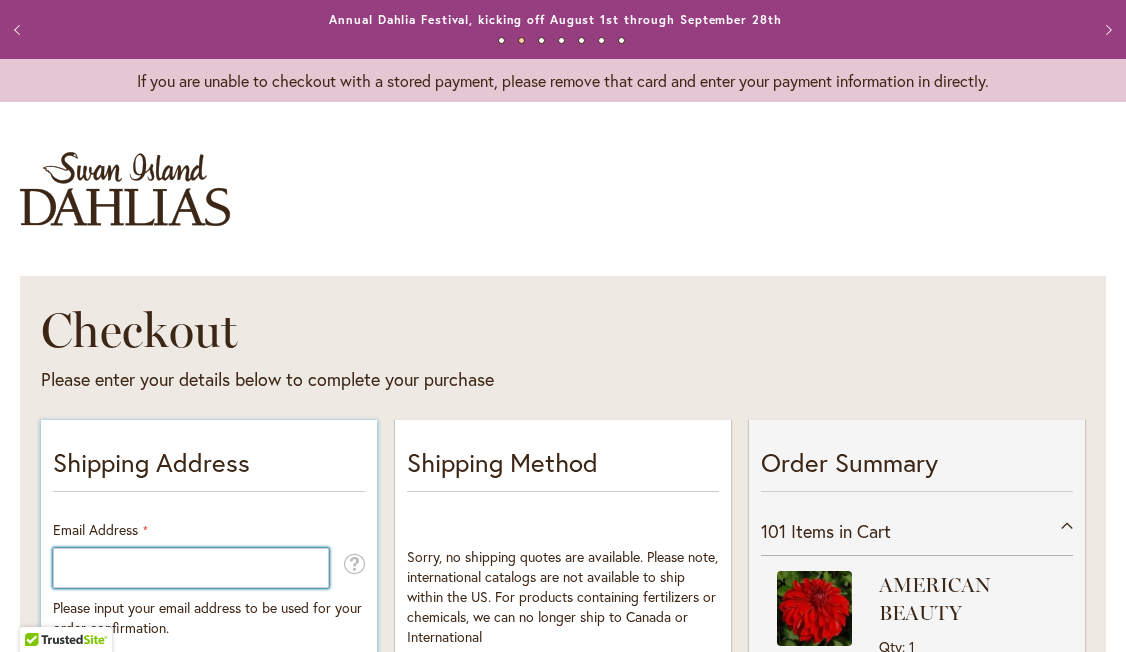 type on "**********" 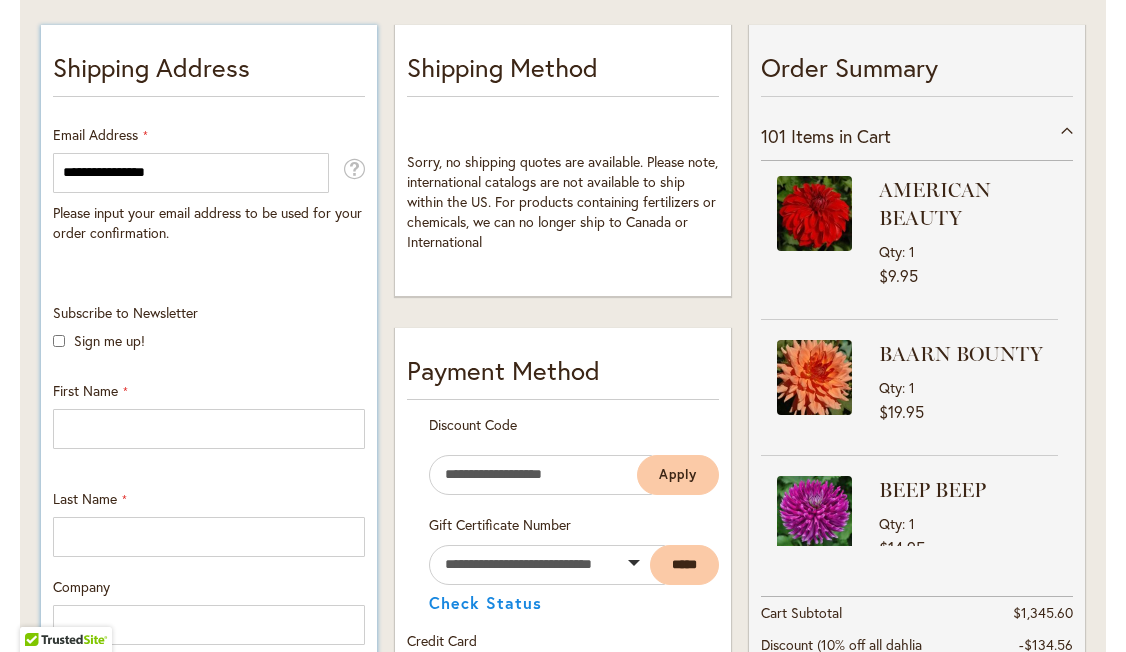 scroll, scrollTop: 404, scrollLeft: 0, axis: vertical 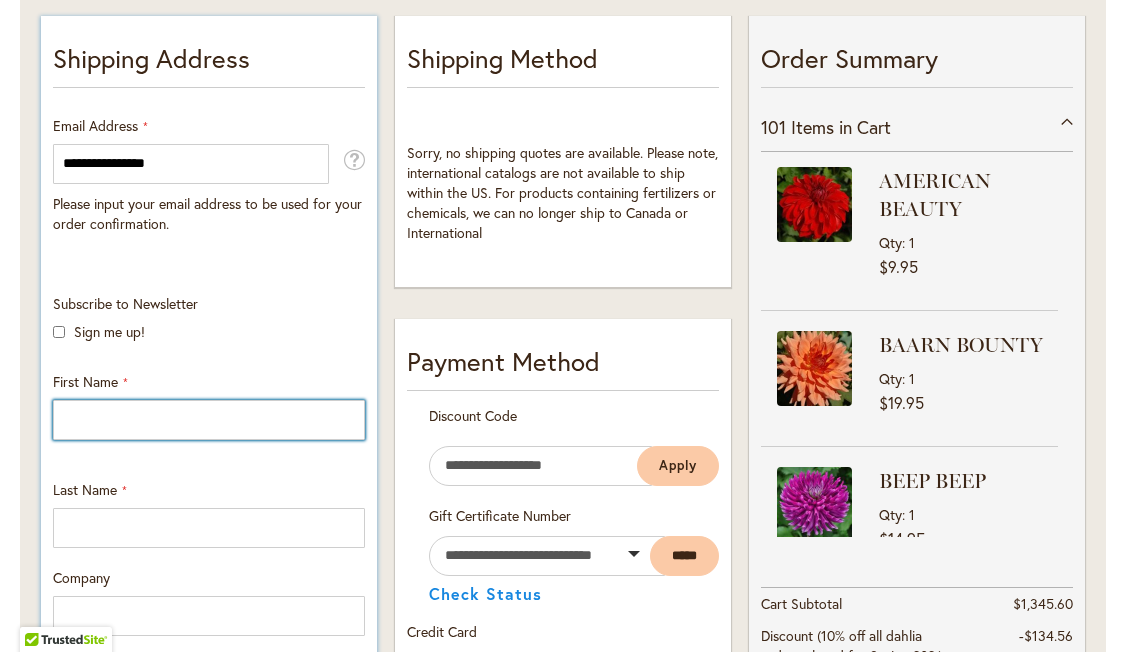 click on "First Name" at bounding box center [209, 420] 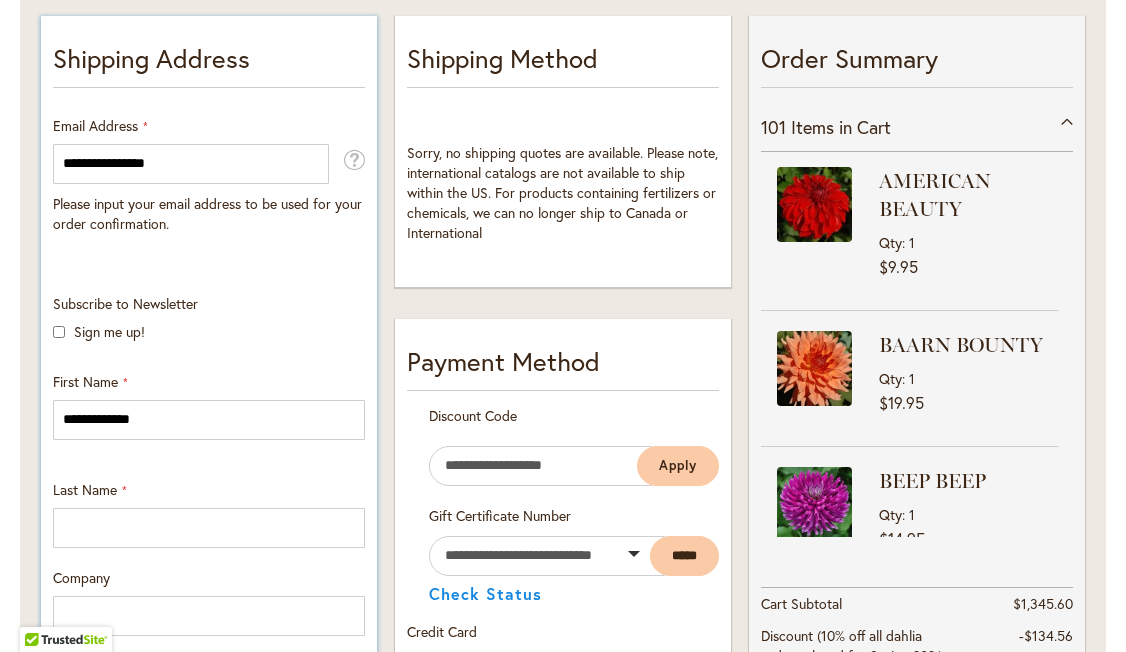 click on "**********" at bounding box center (209, 746) 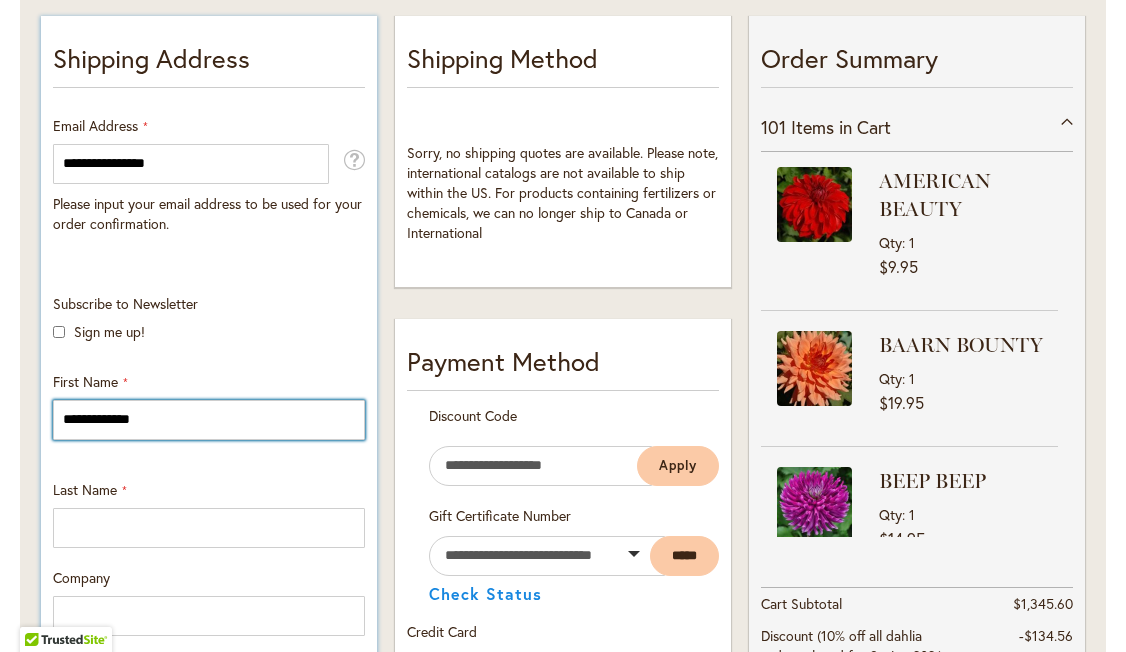 click on "**********" at bounding box center (209, 420) 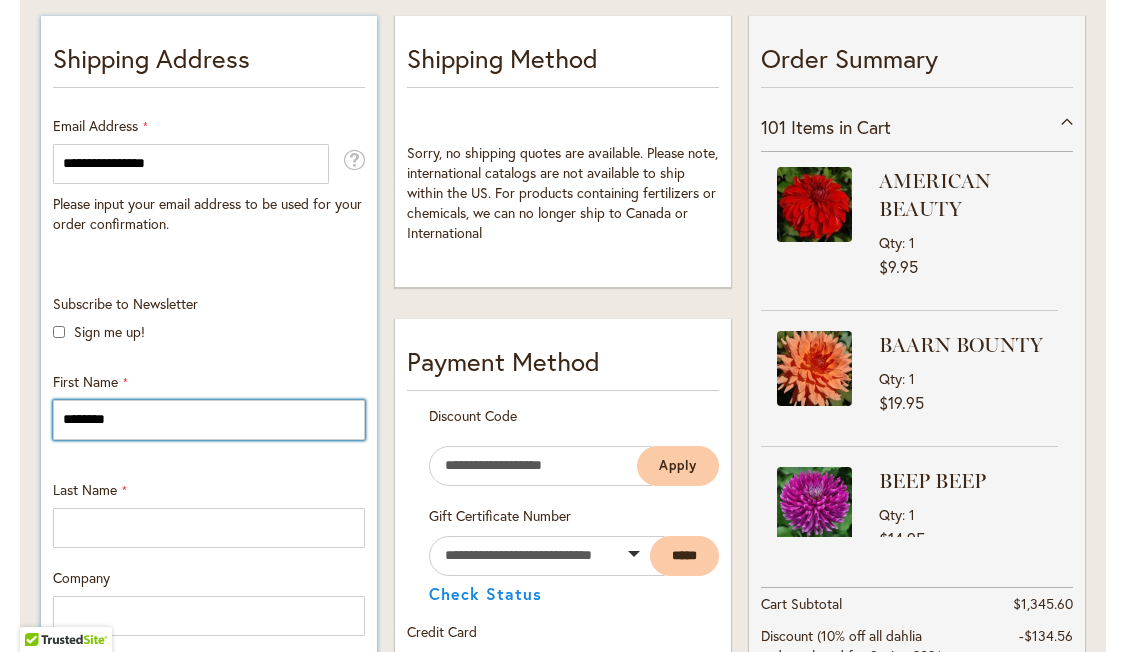 type on "********" 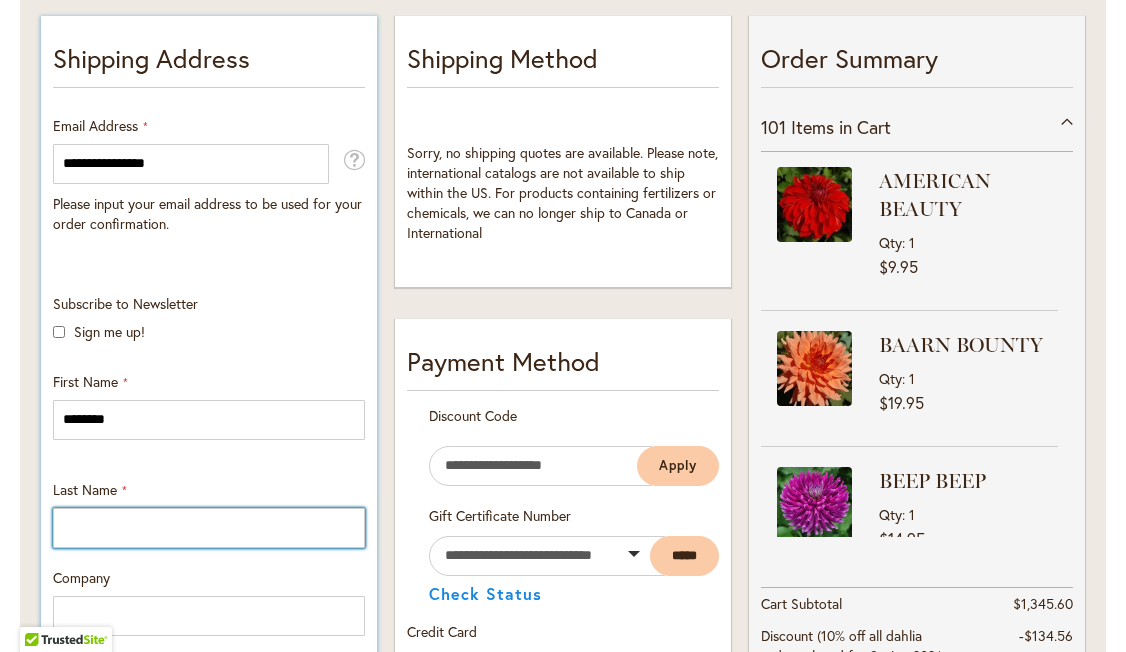 type on "*" 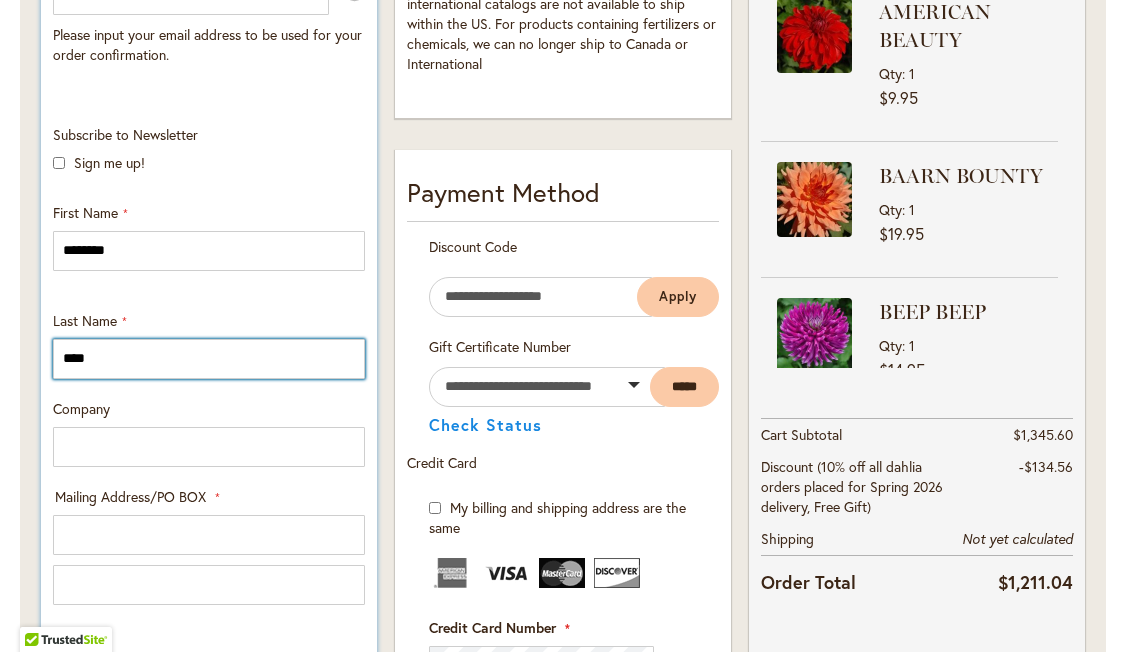 scroll, scrollTop: 574, scrollLeft: 0, axis: vertical 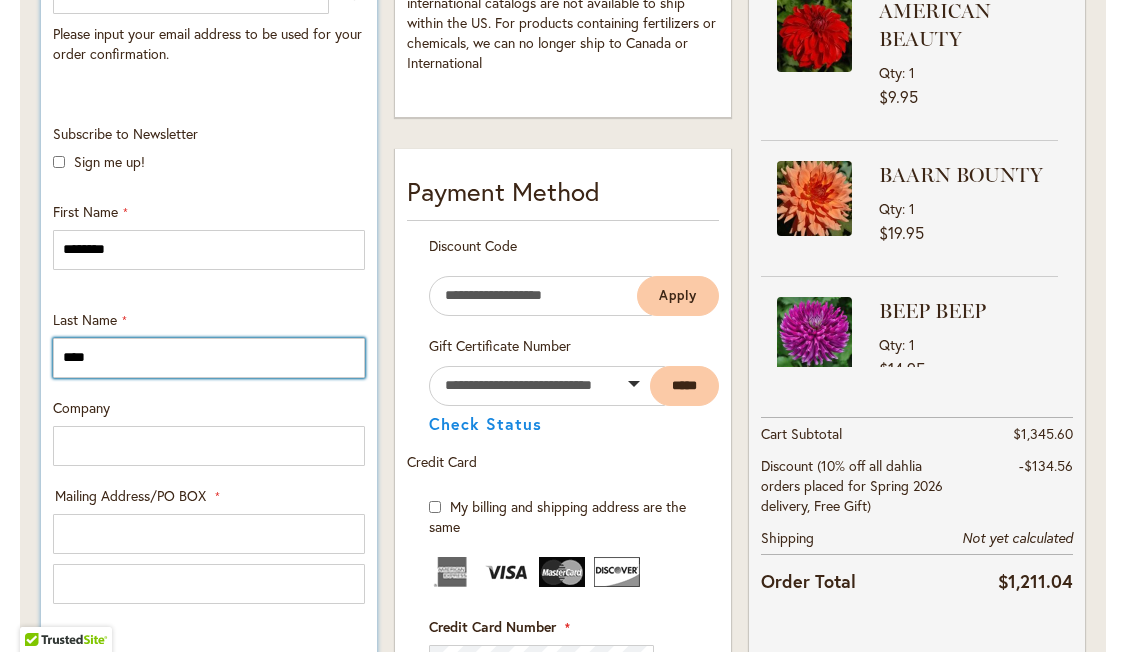 type on "****" 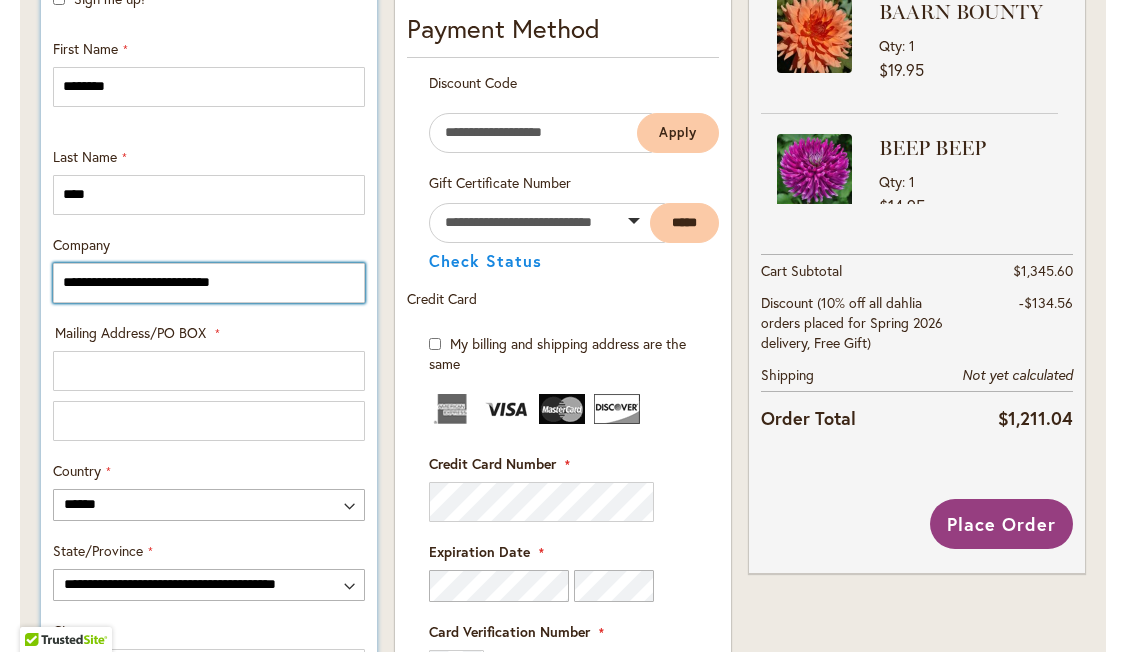 scroll, scrollTop: 741, scrollLeft: 0, axis: vertical 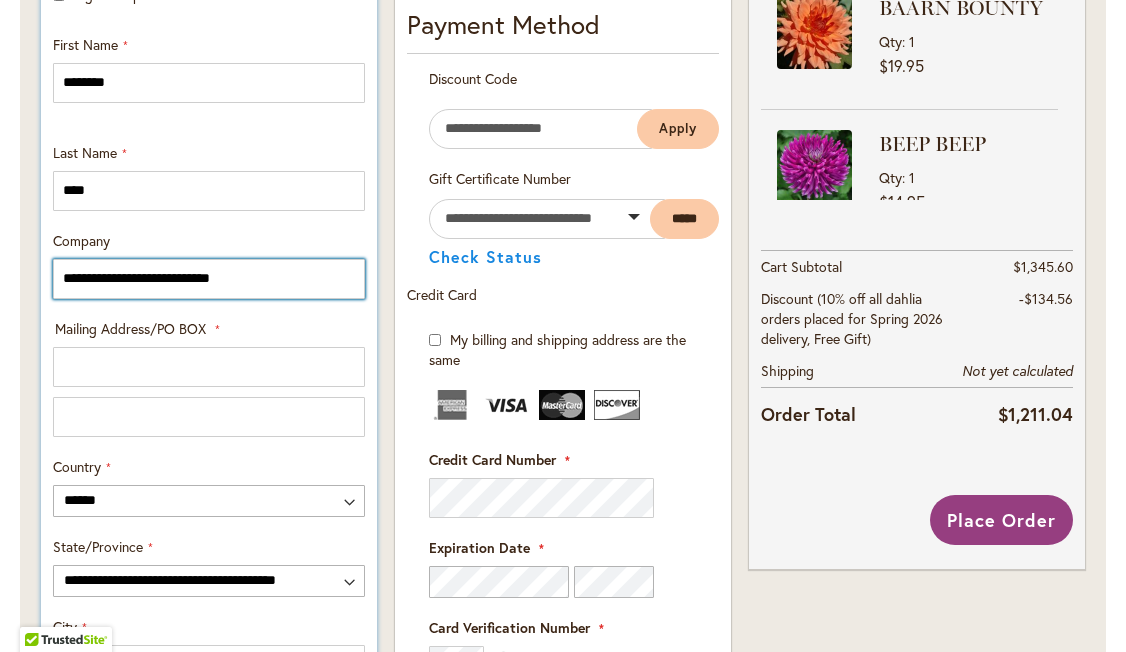 type on "**********" 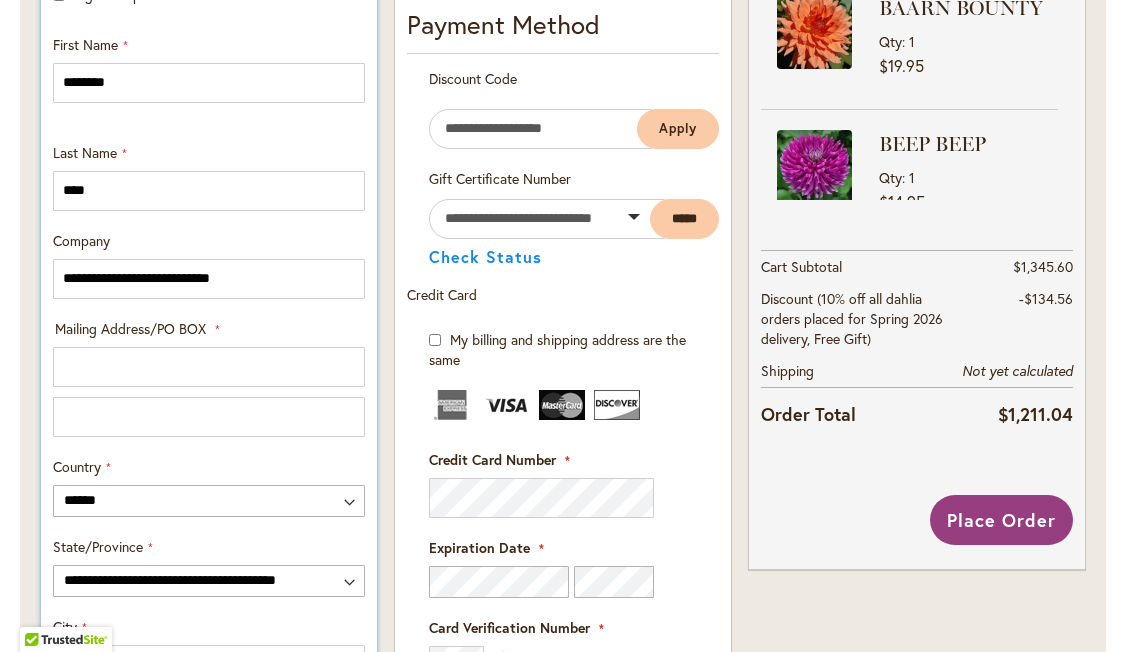 click on "Mailing Address/PO BOX: Line 1
Mailing Address/PO BOX: Line 2" at bounding box center (209, 392) 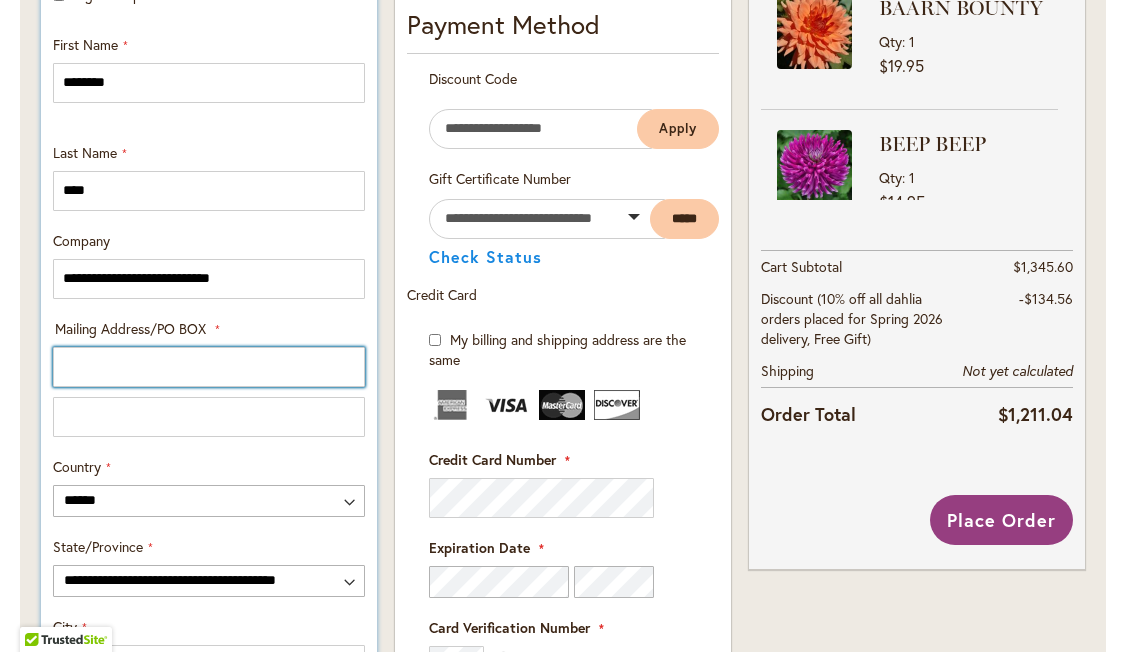 click on "Mailing Address/PO BOX: Line 1" at bounding box center (209, 367) 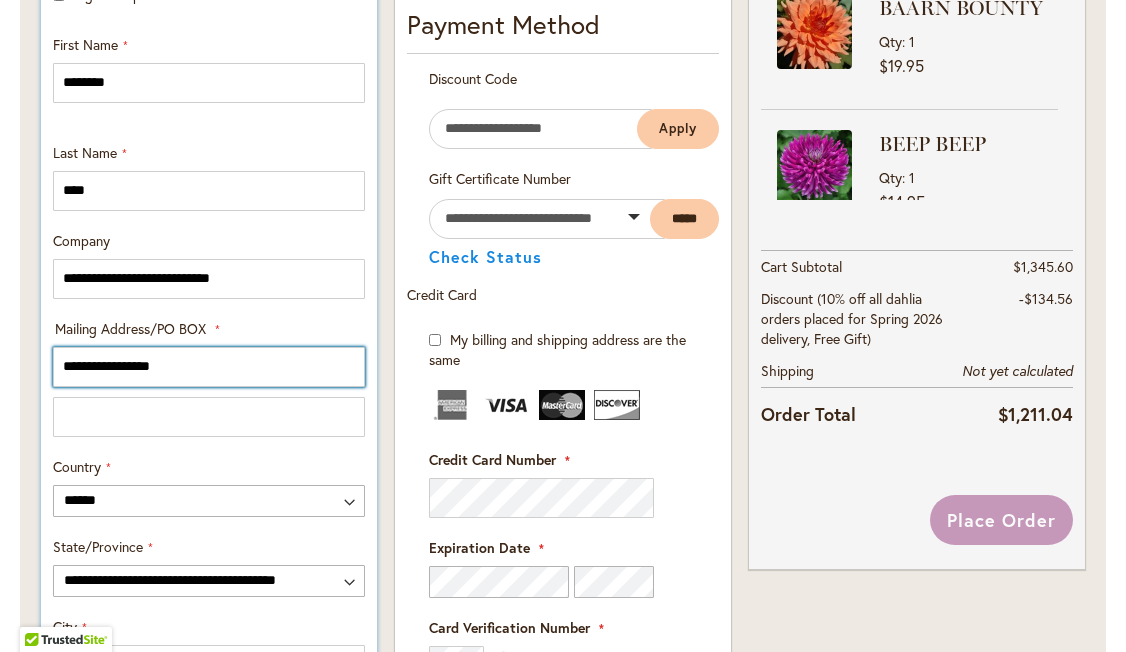 type on "**********" 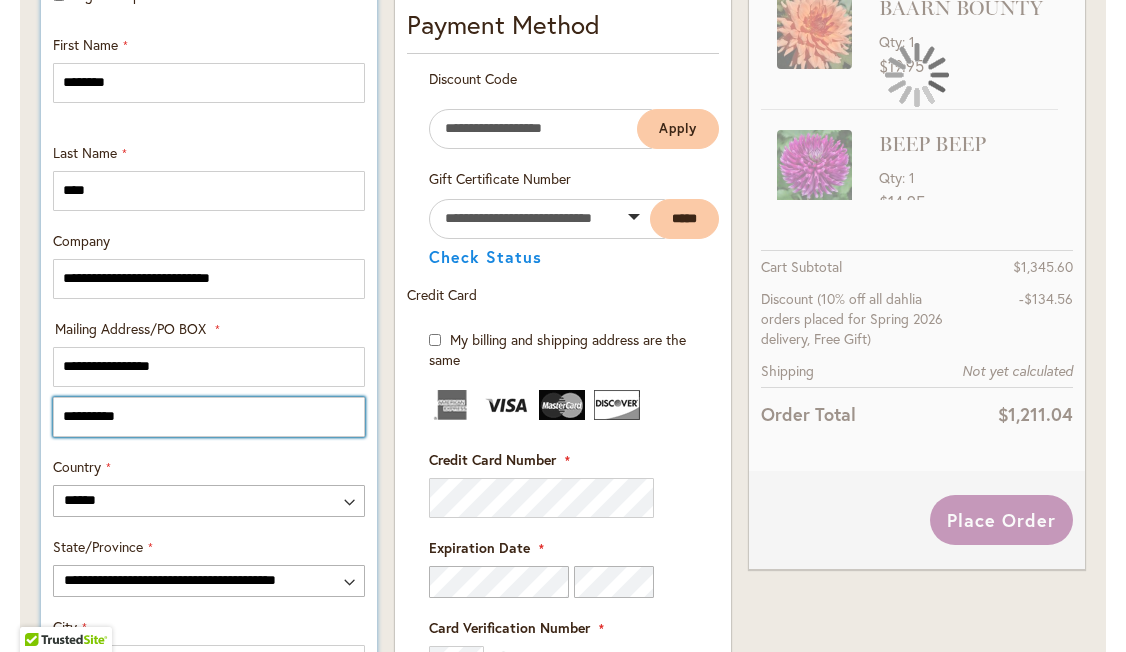 type on "**********" 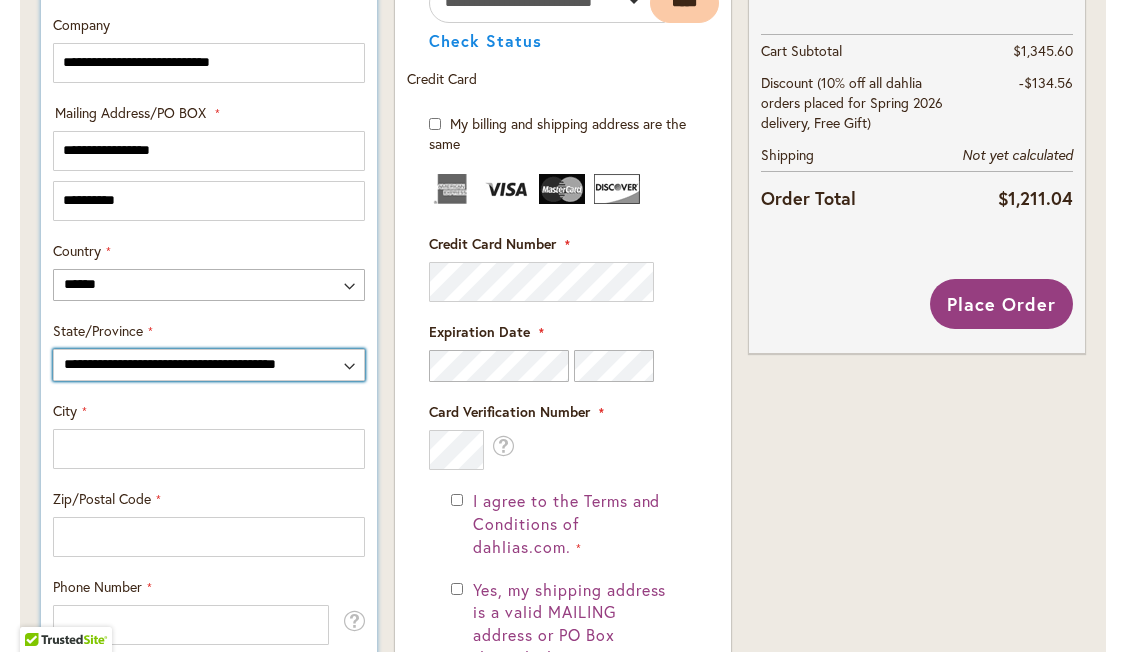 scroll, scrollTop: 984, scrollLeft: 0, axis: vertical 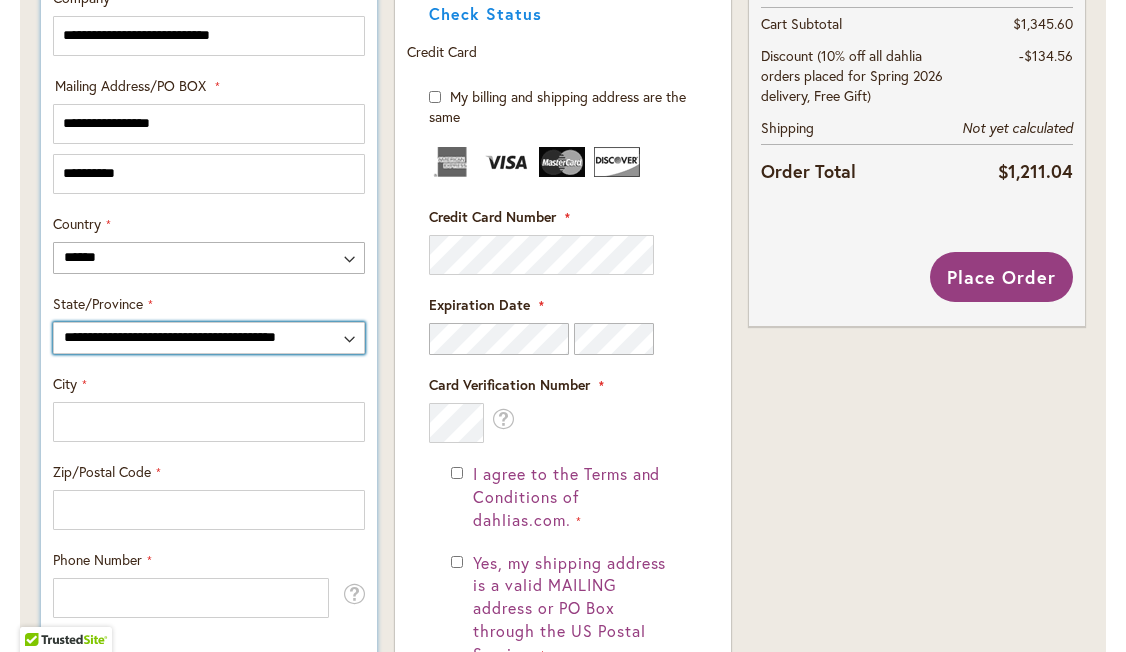 select on "**" 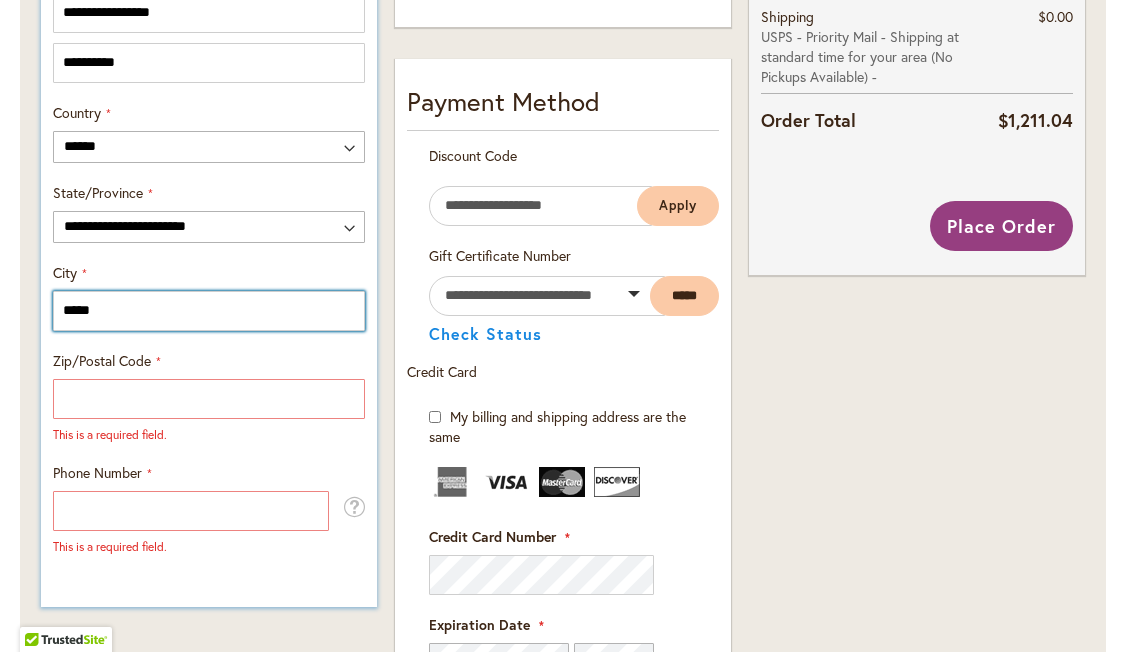 scroll, scrollTop: 1097, scrollLeft: 0, axis: vertical 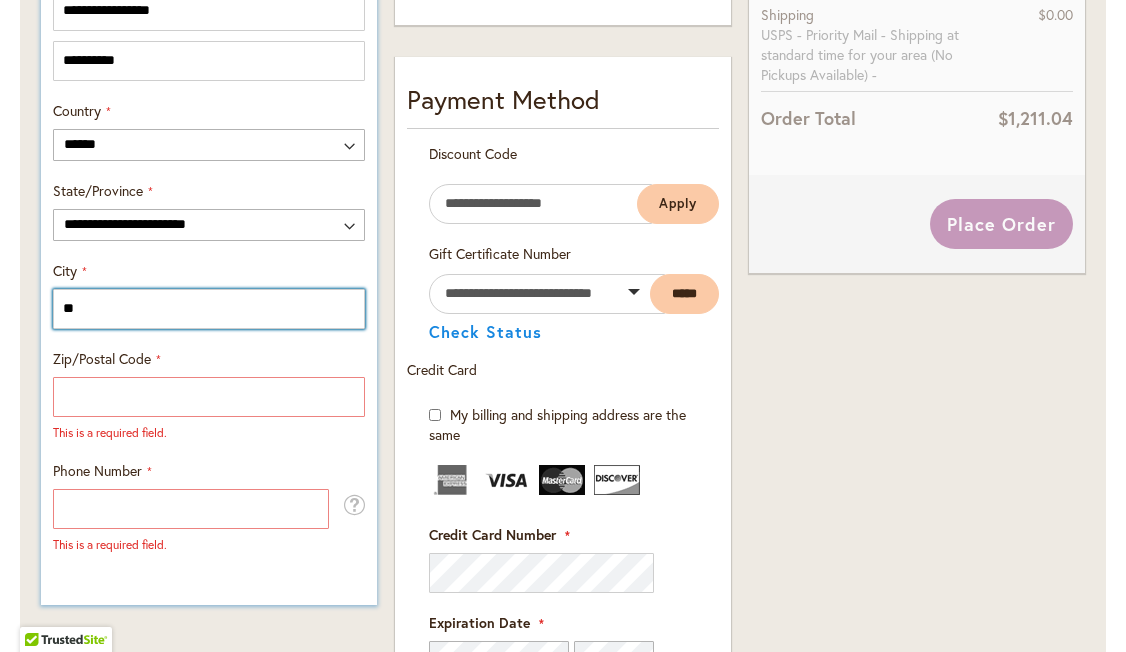 type on "*" 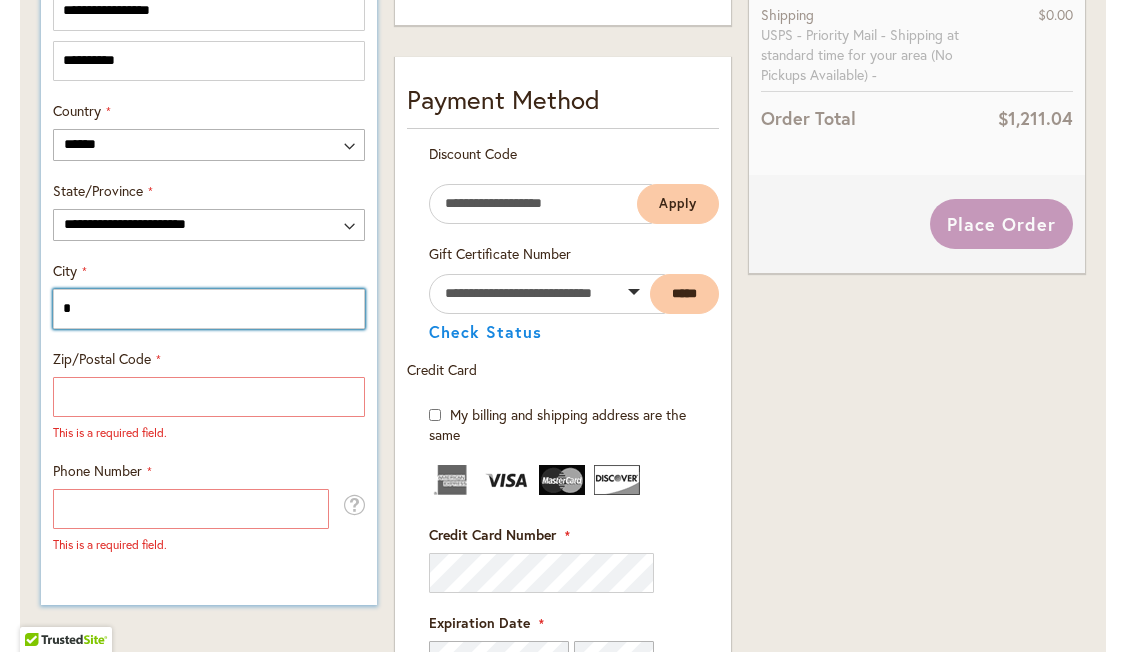 type 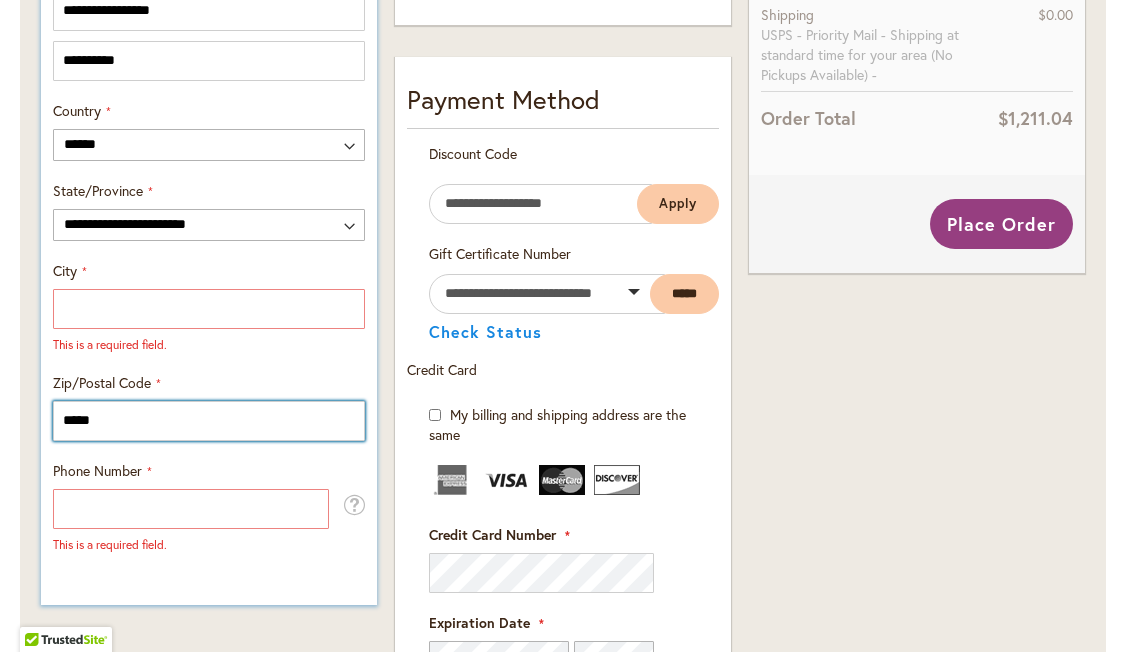 type on "*****" 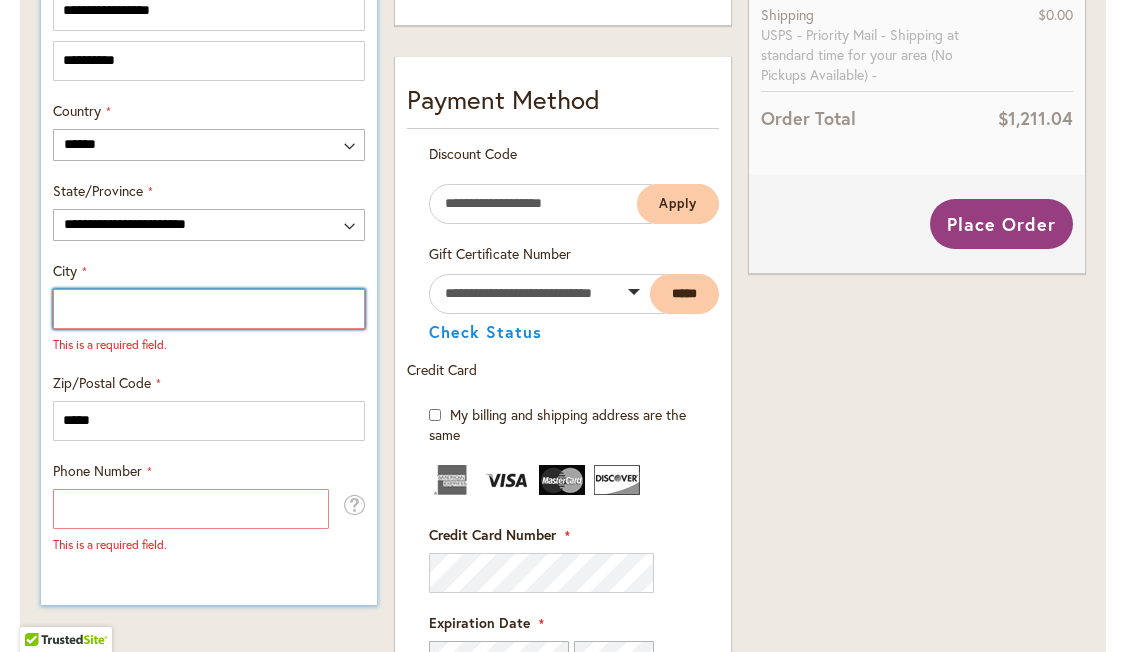 click on "City" at bounding box center (209, 309) 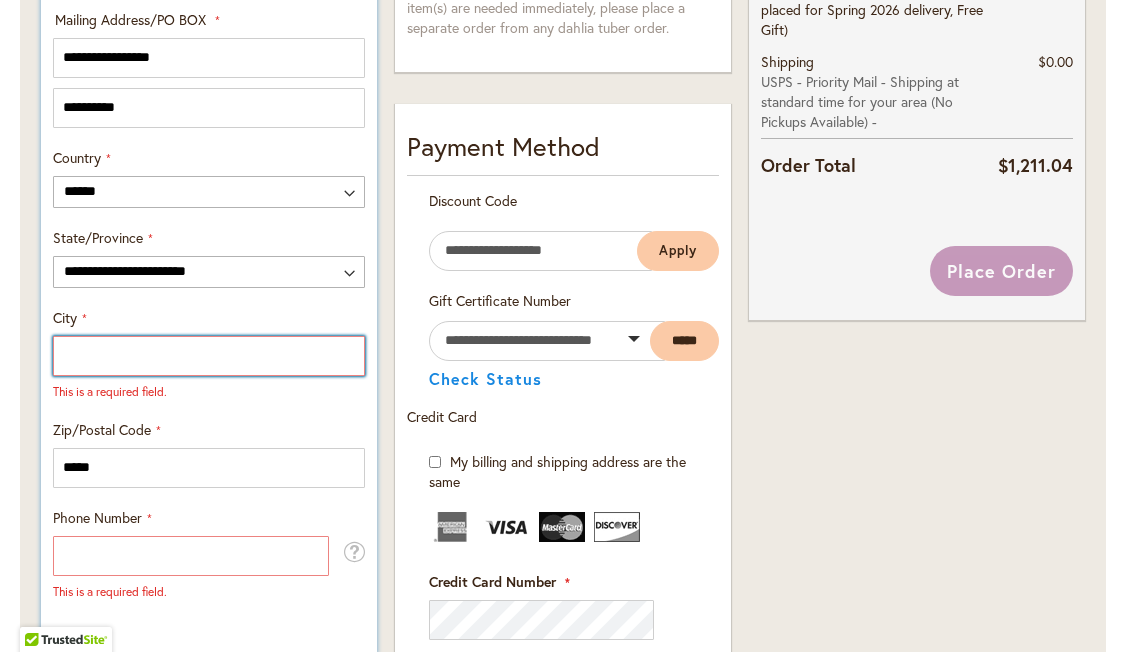 scroll, scrollTop: 959, scrollLeft: 0, axis: vertical 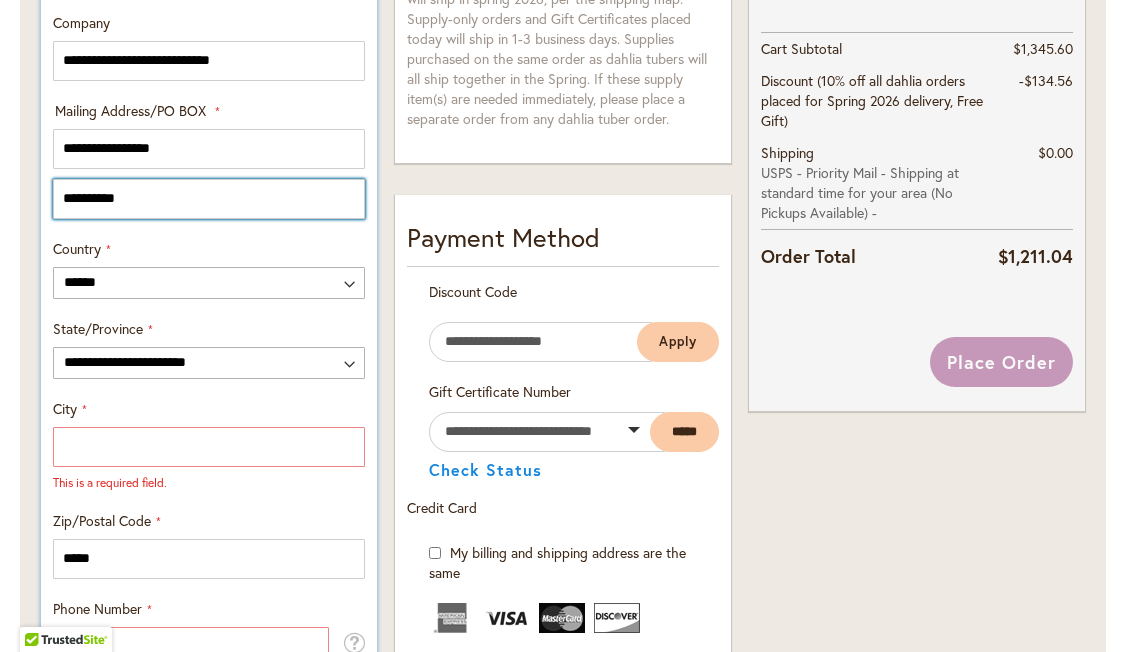 click on "**********" at bounding box center (209, 199) 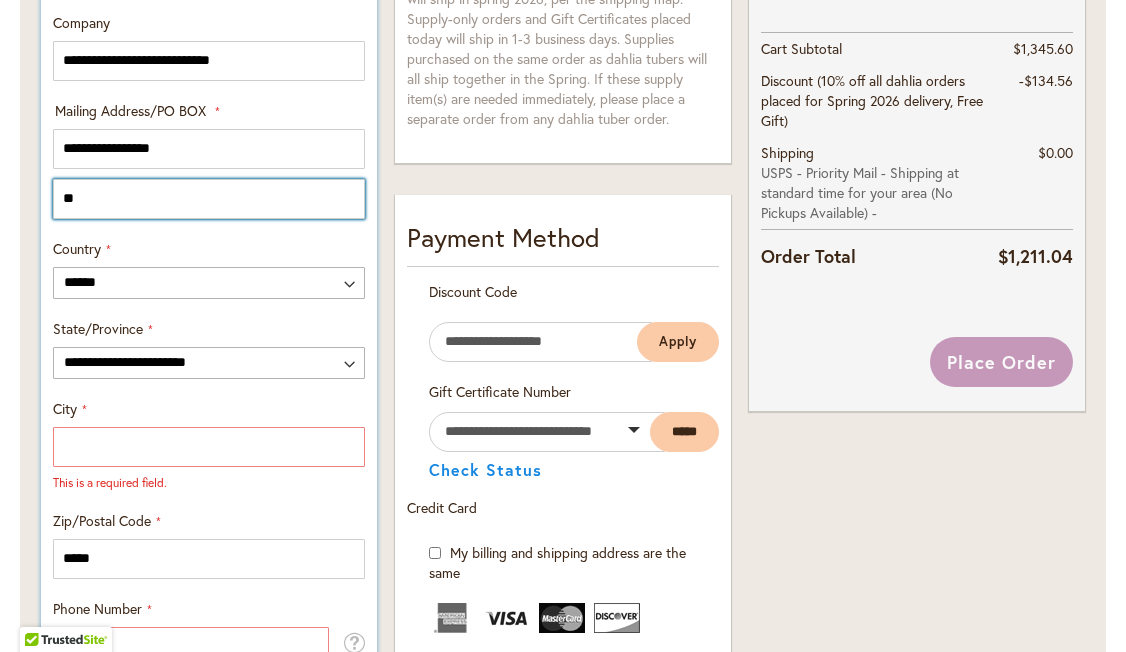 type on "*" 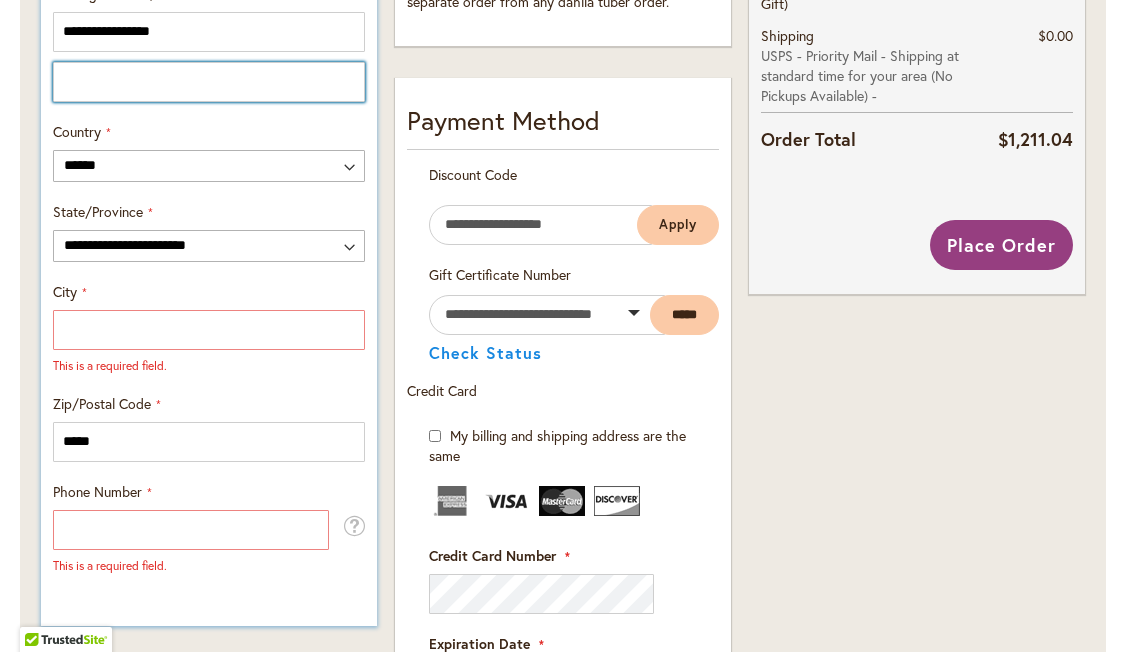 scroll, scrollTop: 1080, scrollLeft: 0, axis: vertical 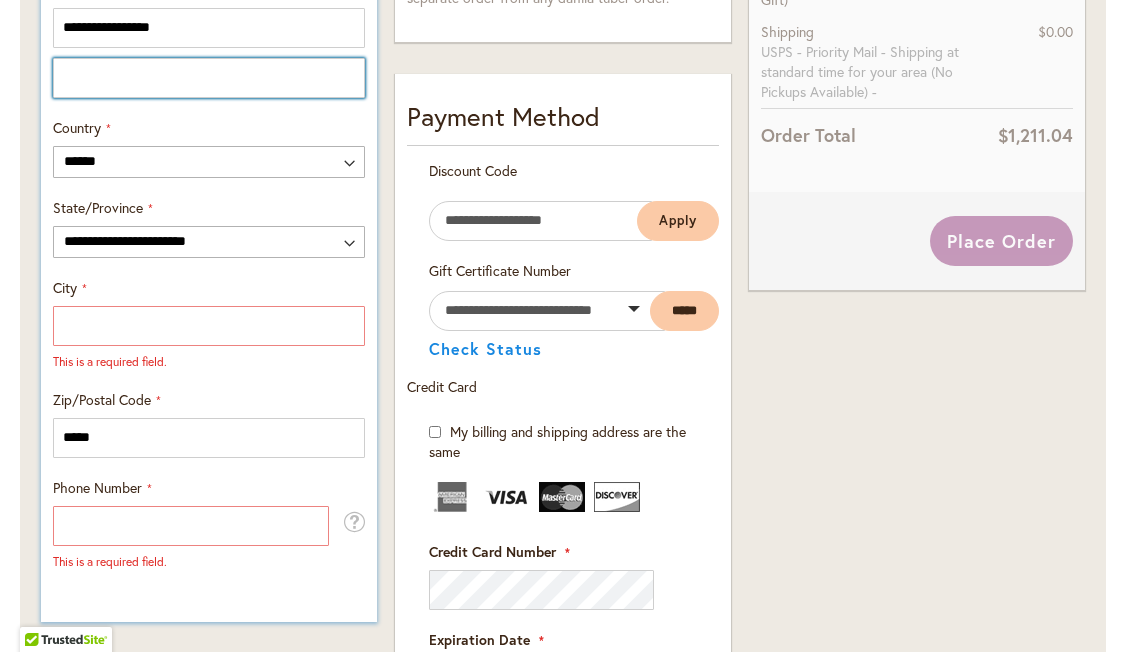 type 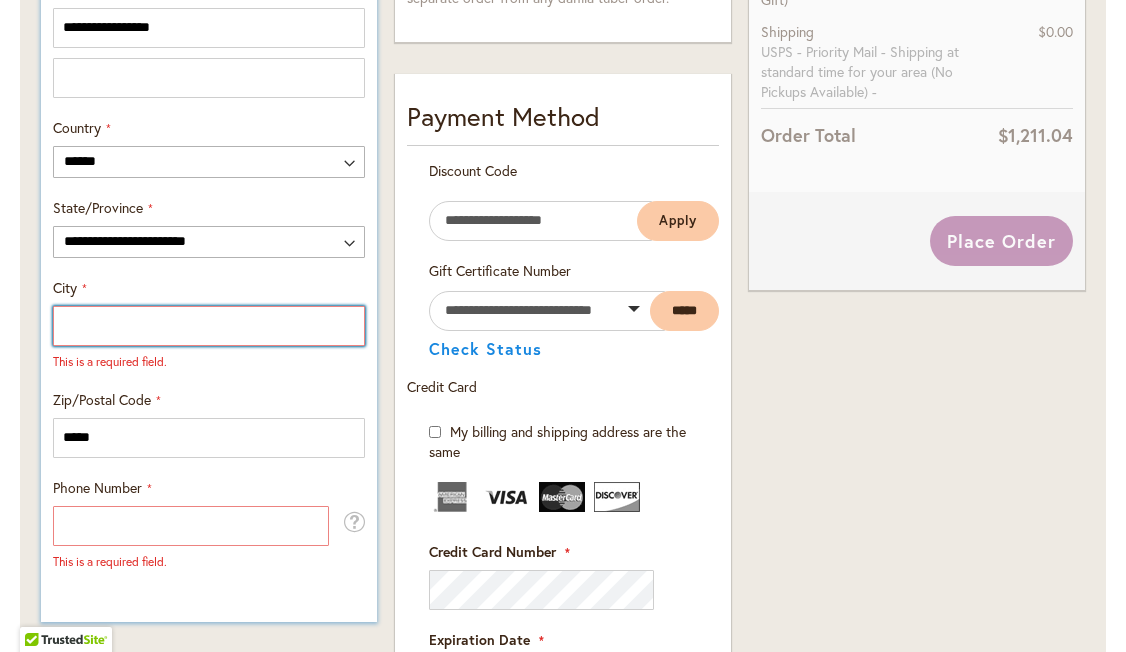 click on "City" at bounding box center [209, 326] 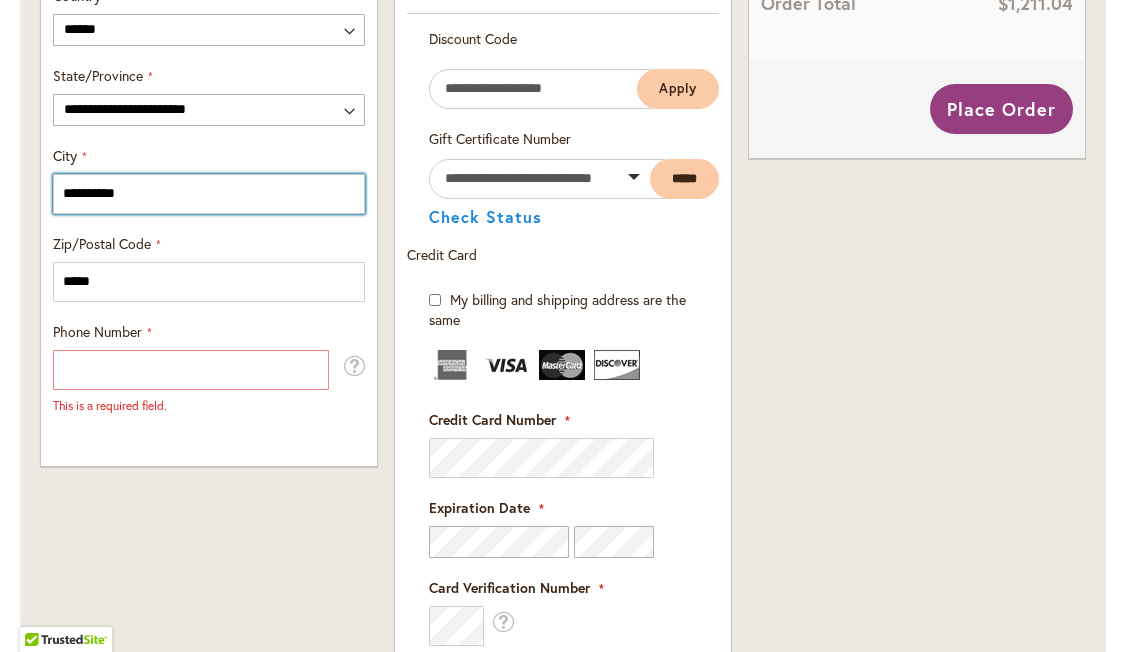scroll, scrollTop: 1212, scrollLeft: 0, axis: vertical 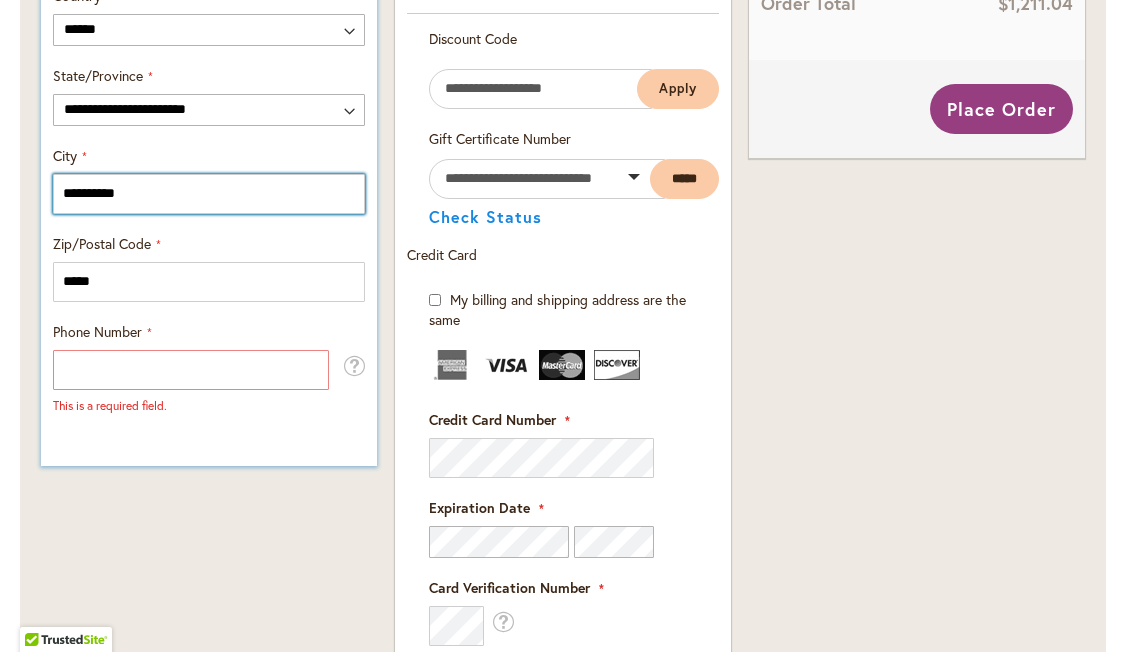 type on "**********" 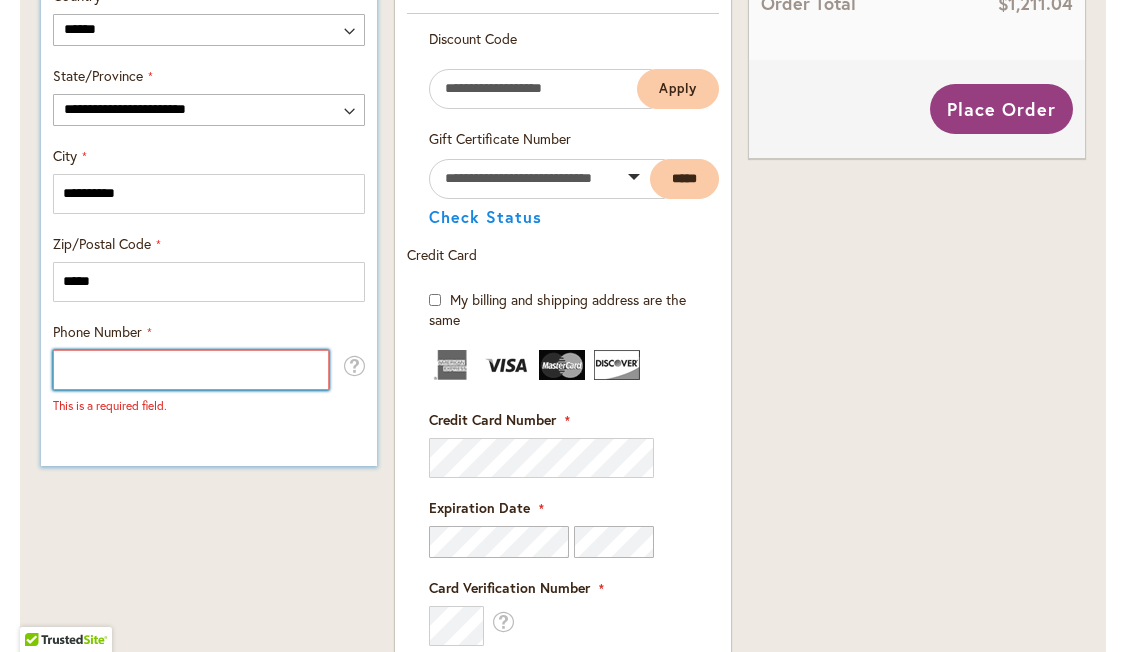 click on "Phone Number" at bounding box center (191, 370) 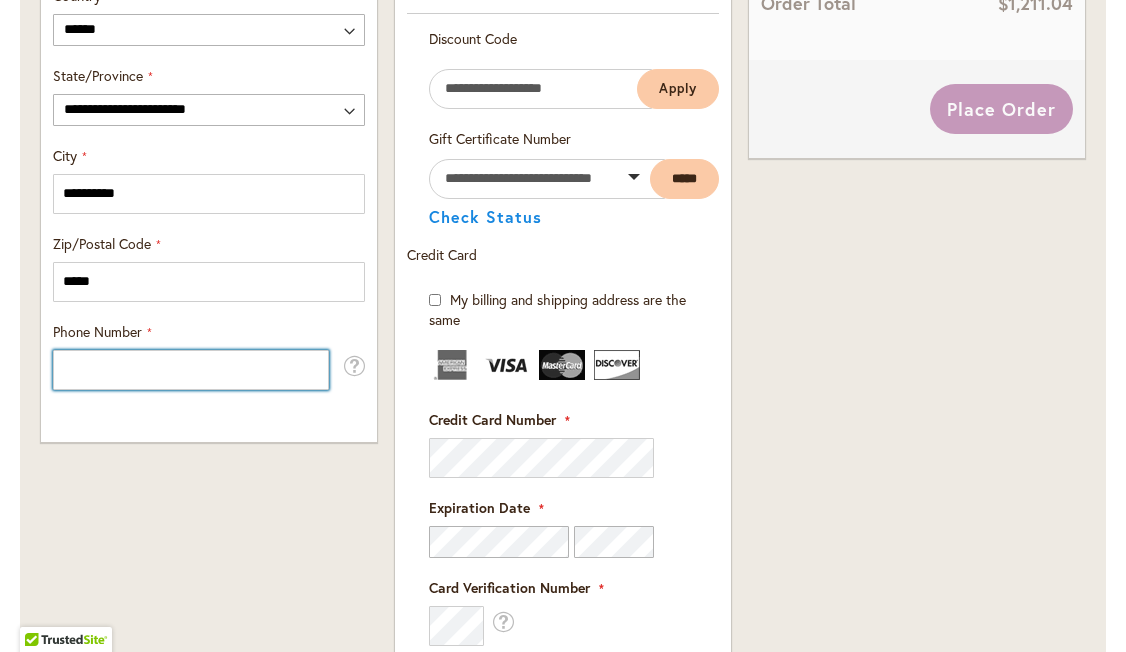 type on "**********" 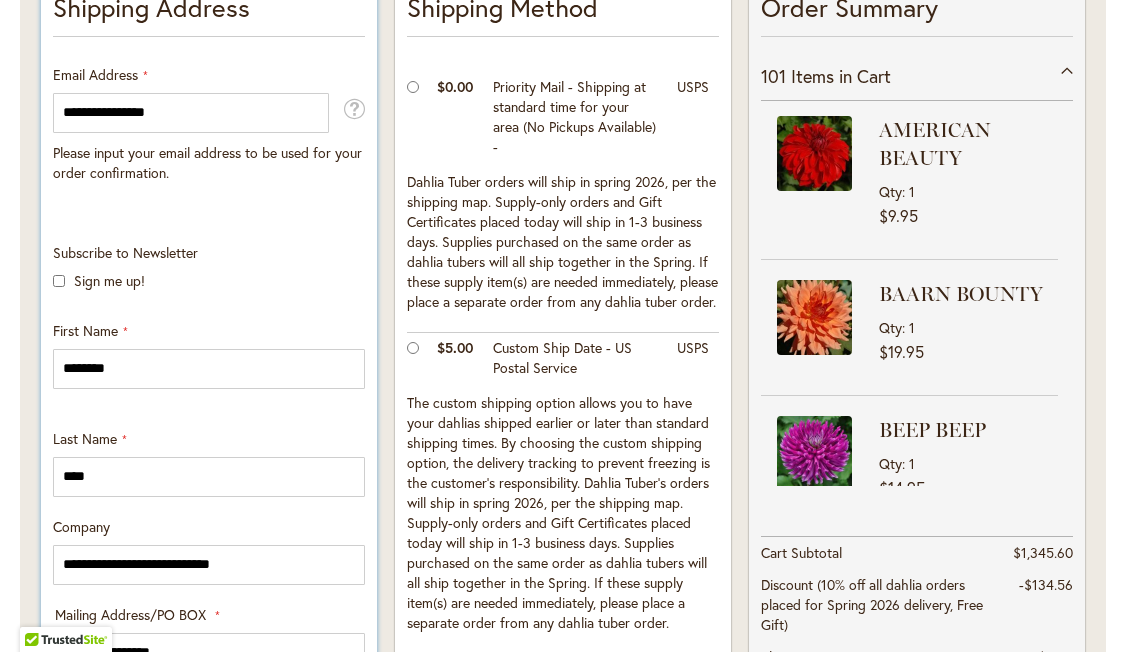 scroll, scrollTop: 480, scrollLeft: 0, axis: vertical 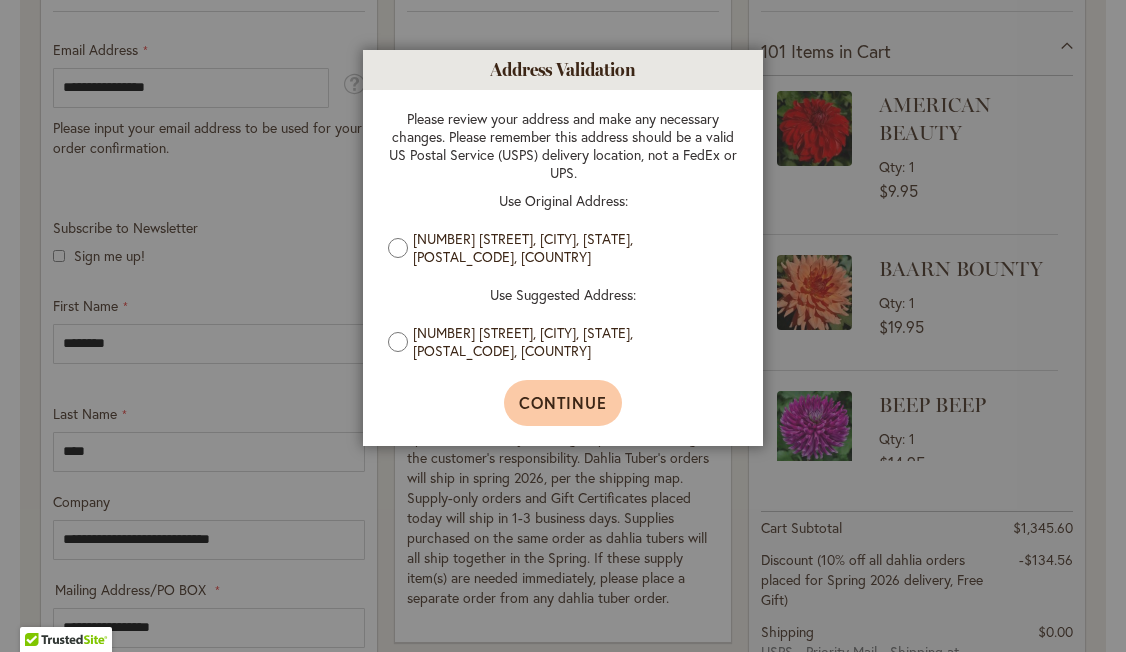 click on "Continue" at bounding box center [563, 402] 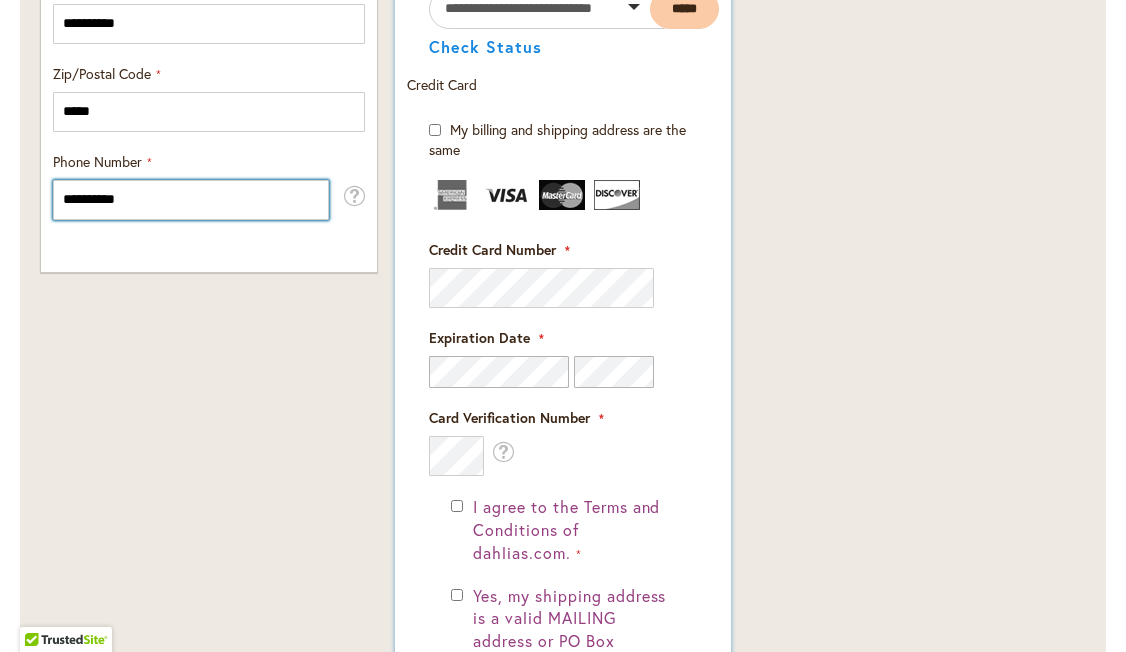 scroll, scrollTop: 1385, scrollLeft: 0, axis: vertical 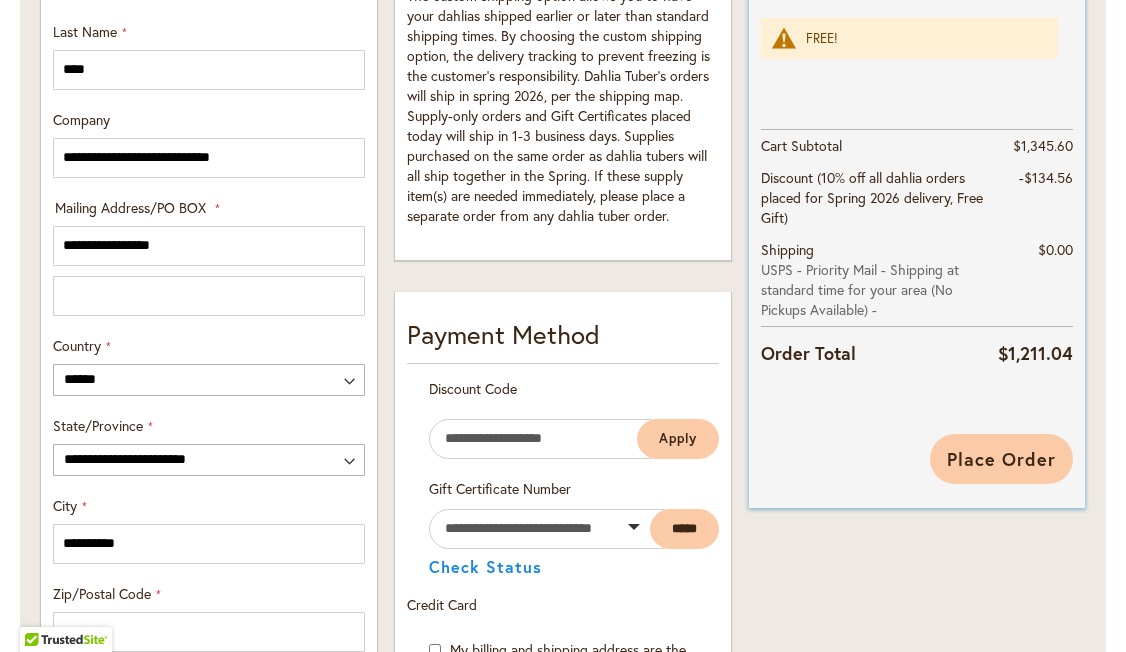 click on "Place Order" at bounding box center [1001, 459] 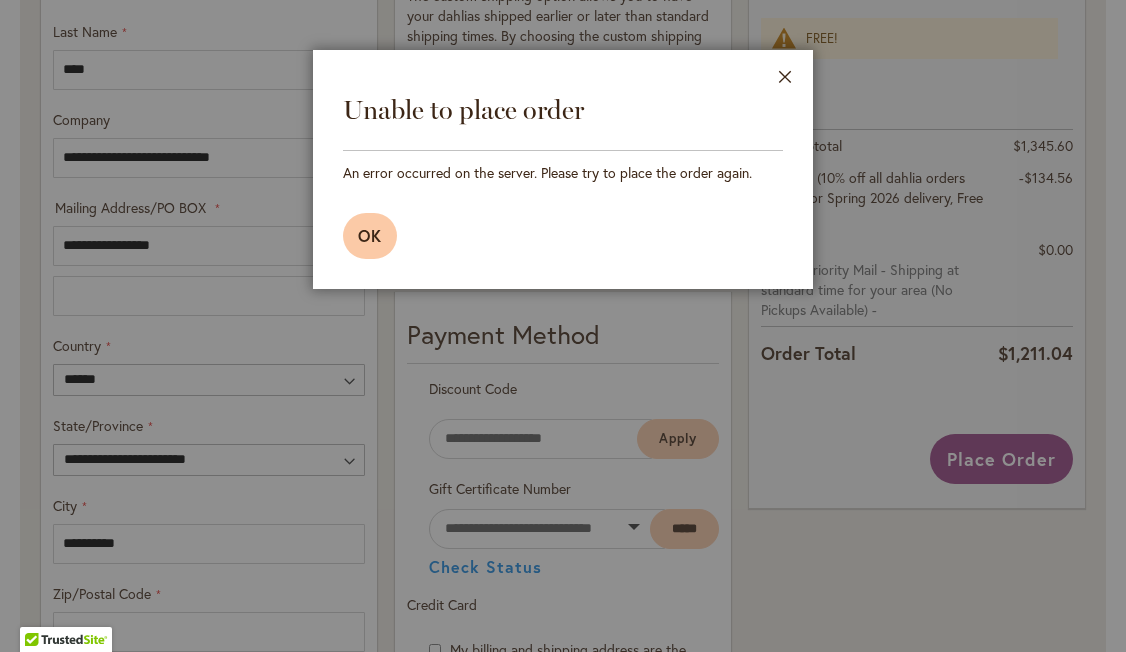 click on "OK" at bounding box center [370, 235] 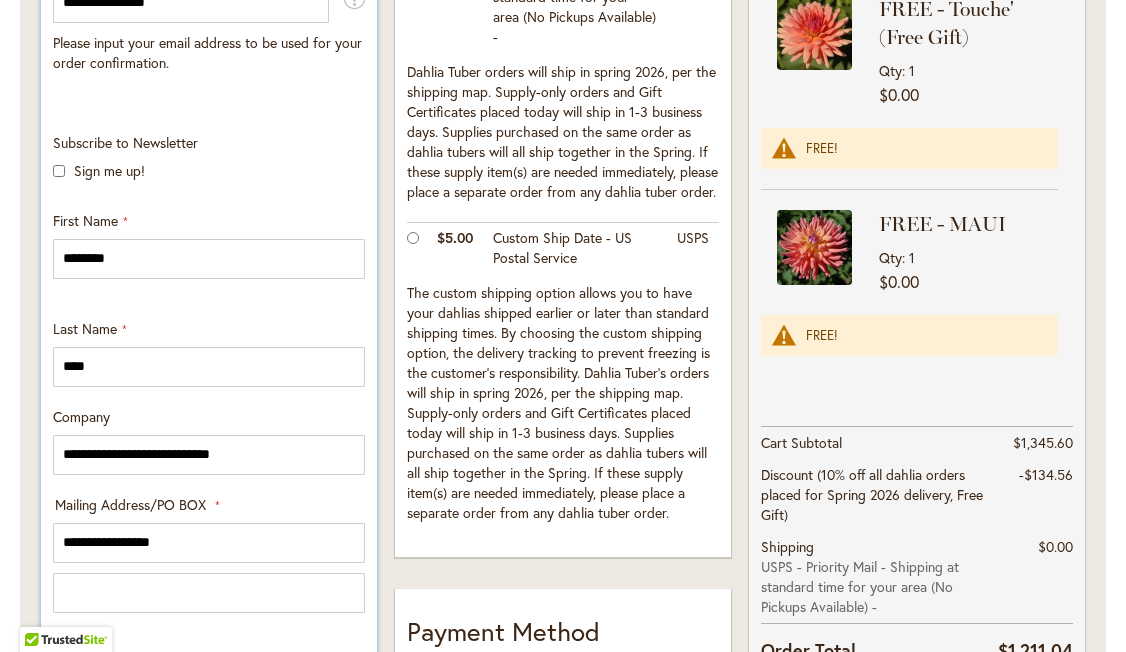 scroll, scrollTop: 576, scrollLeft: 0, axis: vertical 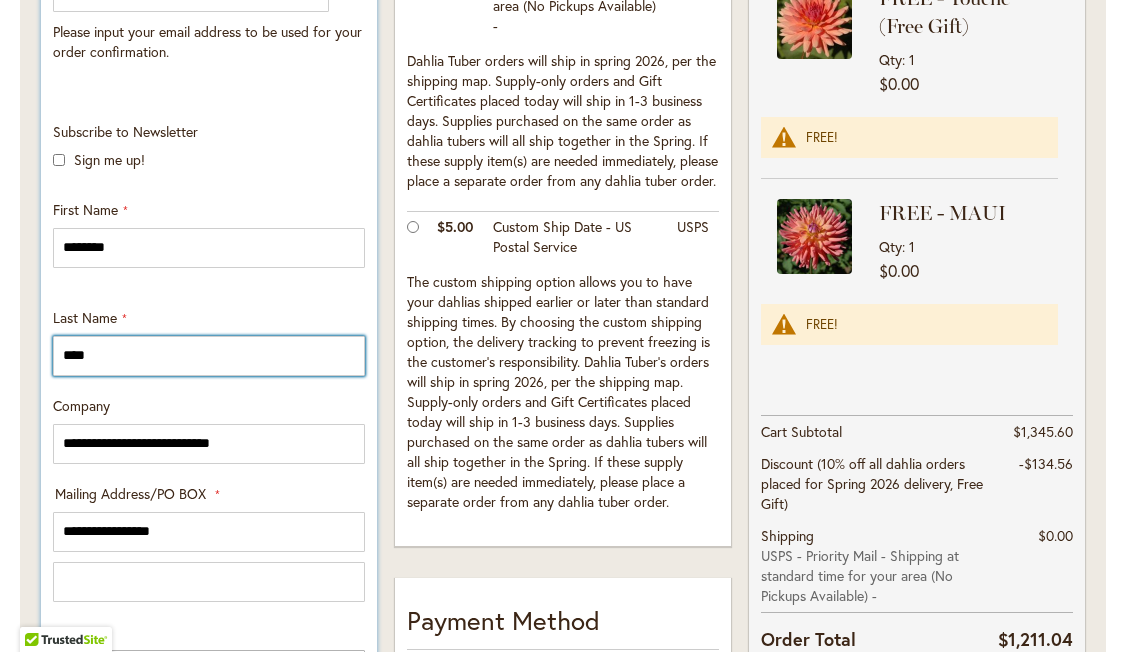 click on "****" at bounding box center [209, 356] 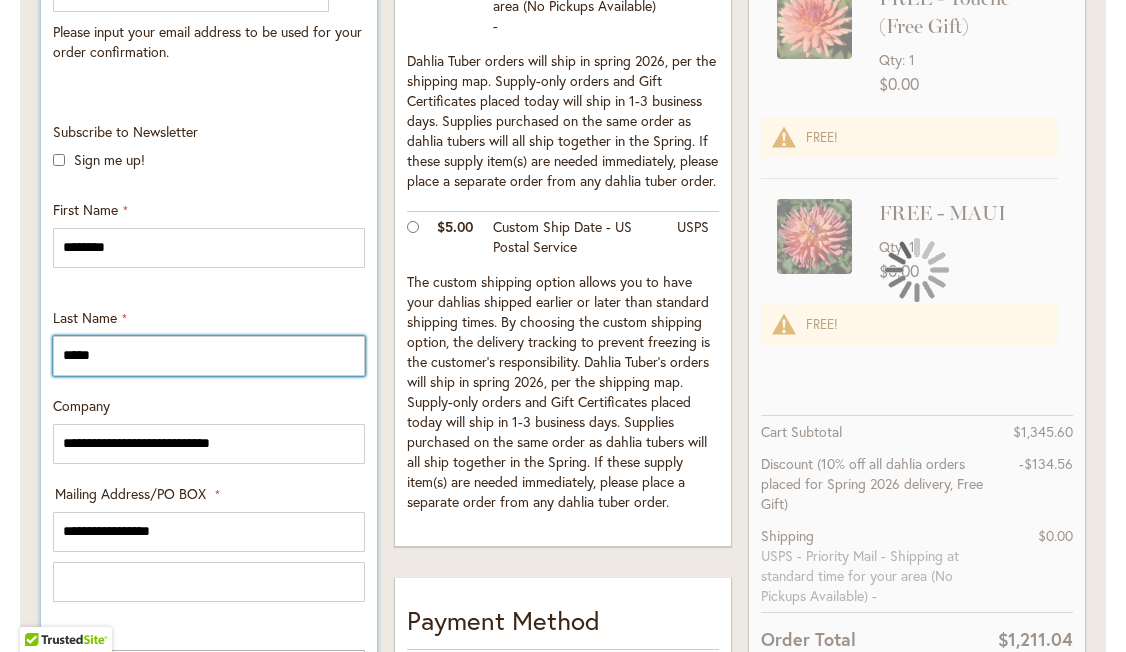 type on "*****" 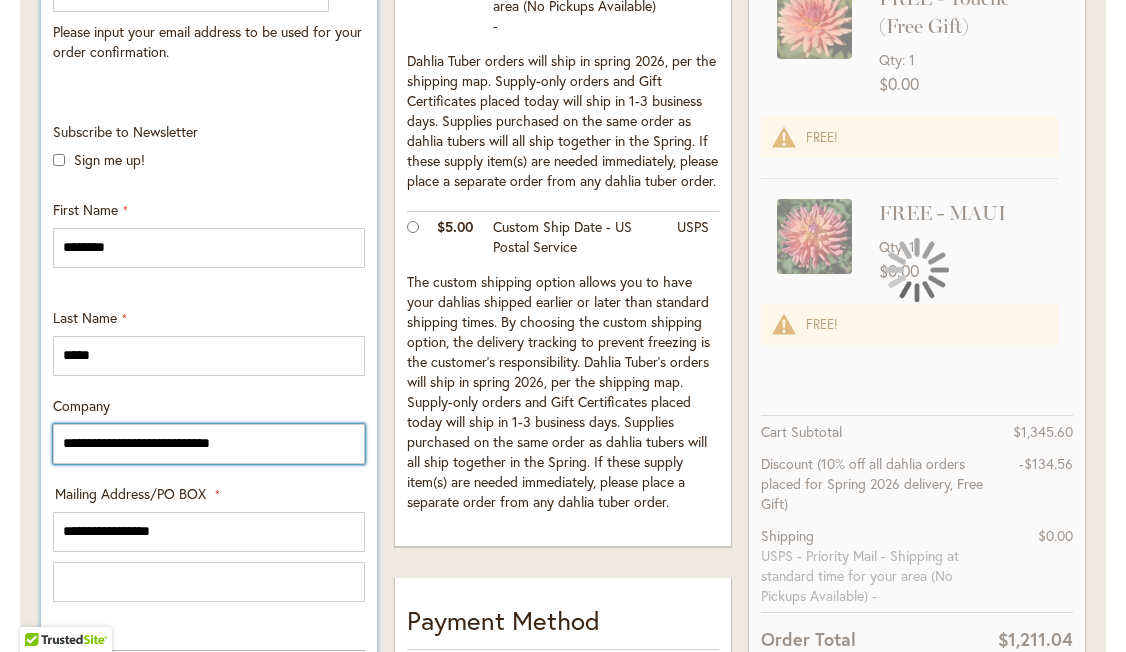 click on "**********" at bounding box center (209, 444) 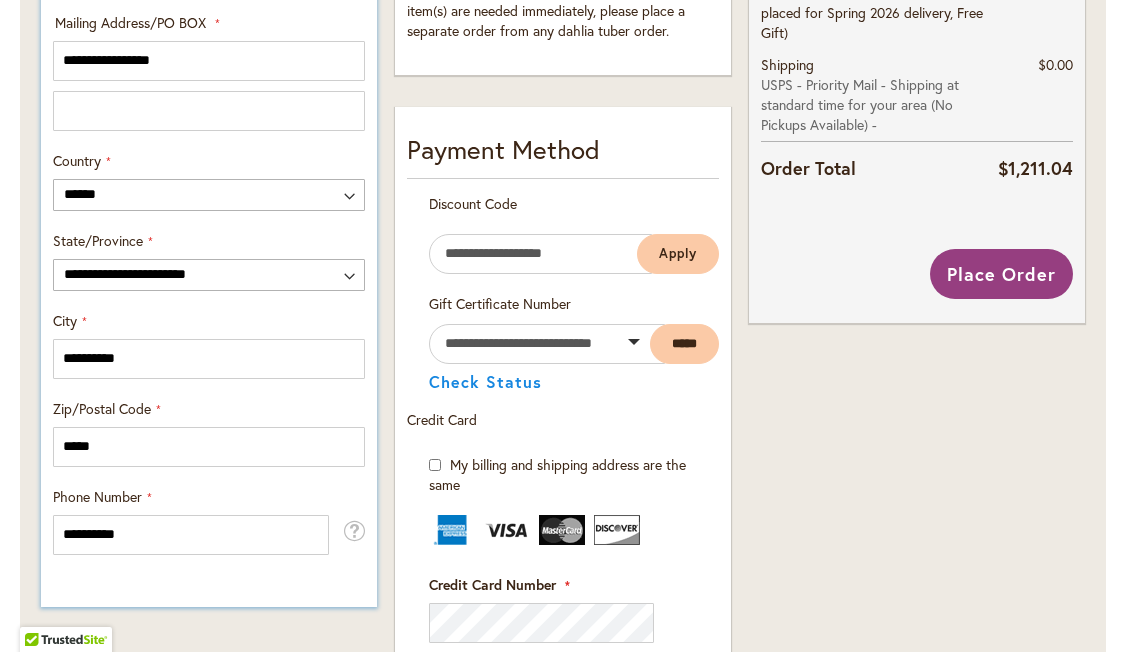 scroll, scrollTop: 1110, scrollLeft: 0, axis: vertical 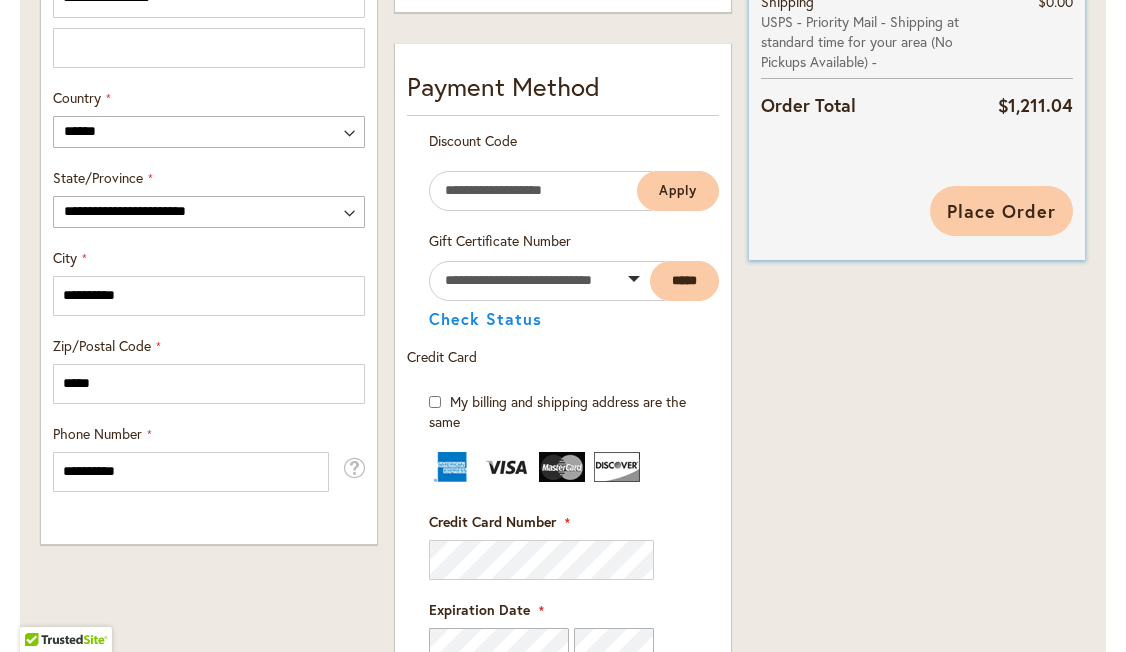 type on "**********" 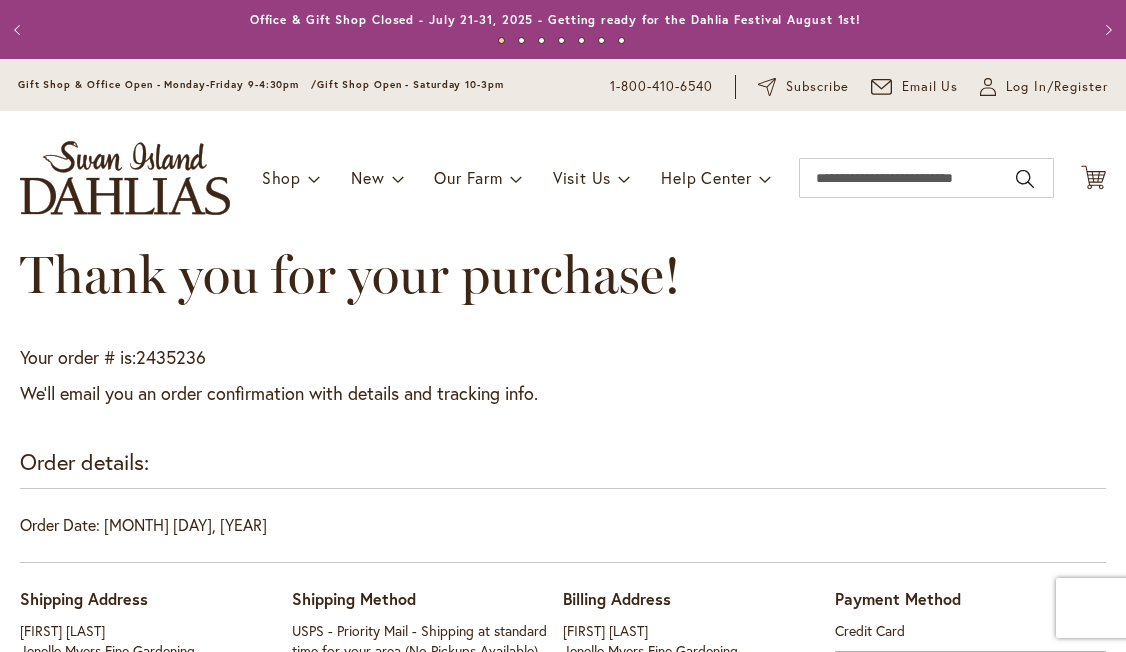 scroll, scrollTop: 0, scrollLeft: 0, axis: both 